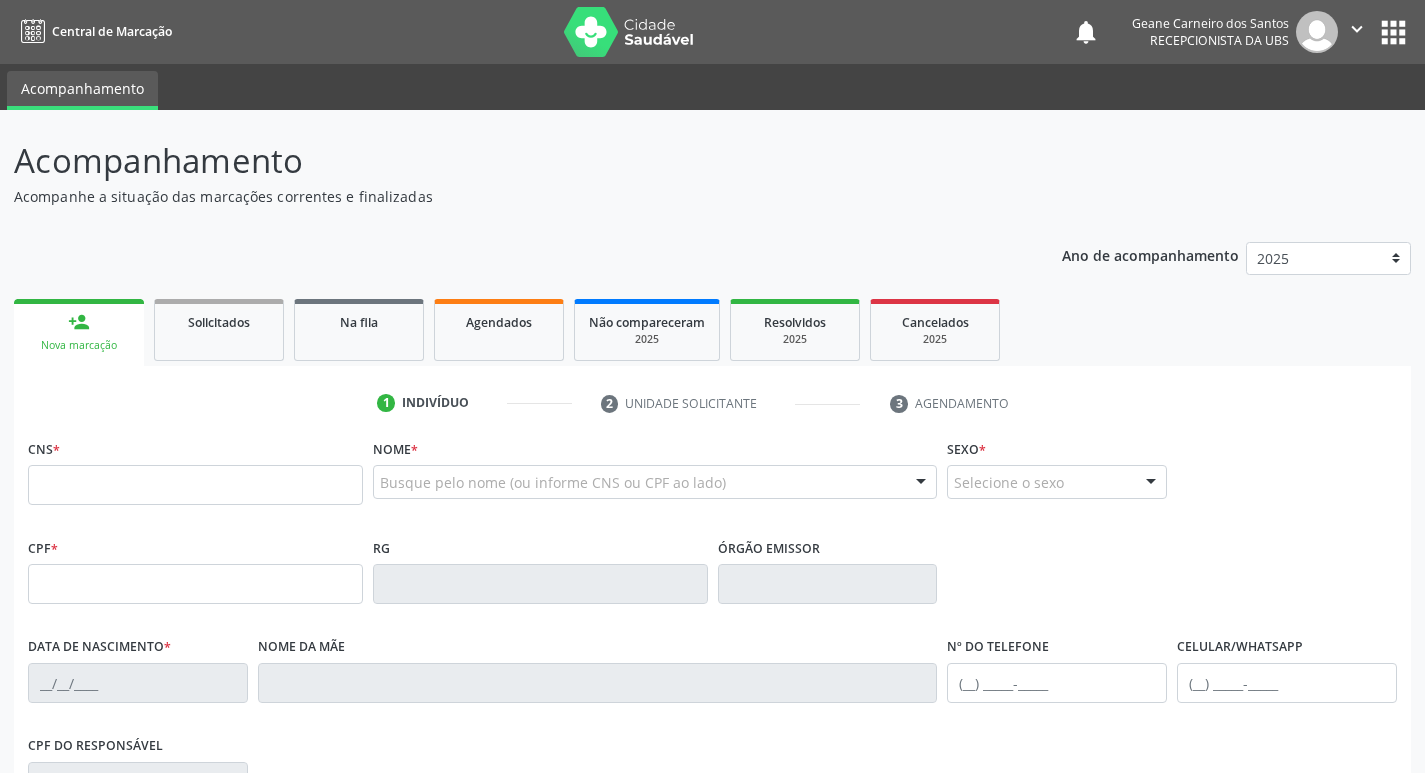 scroll, scrollTop: 0, scrollLeft: 0, axis: both 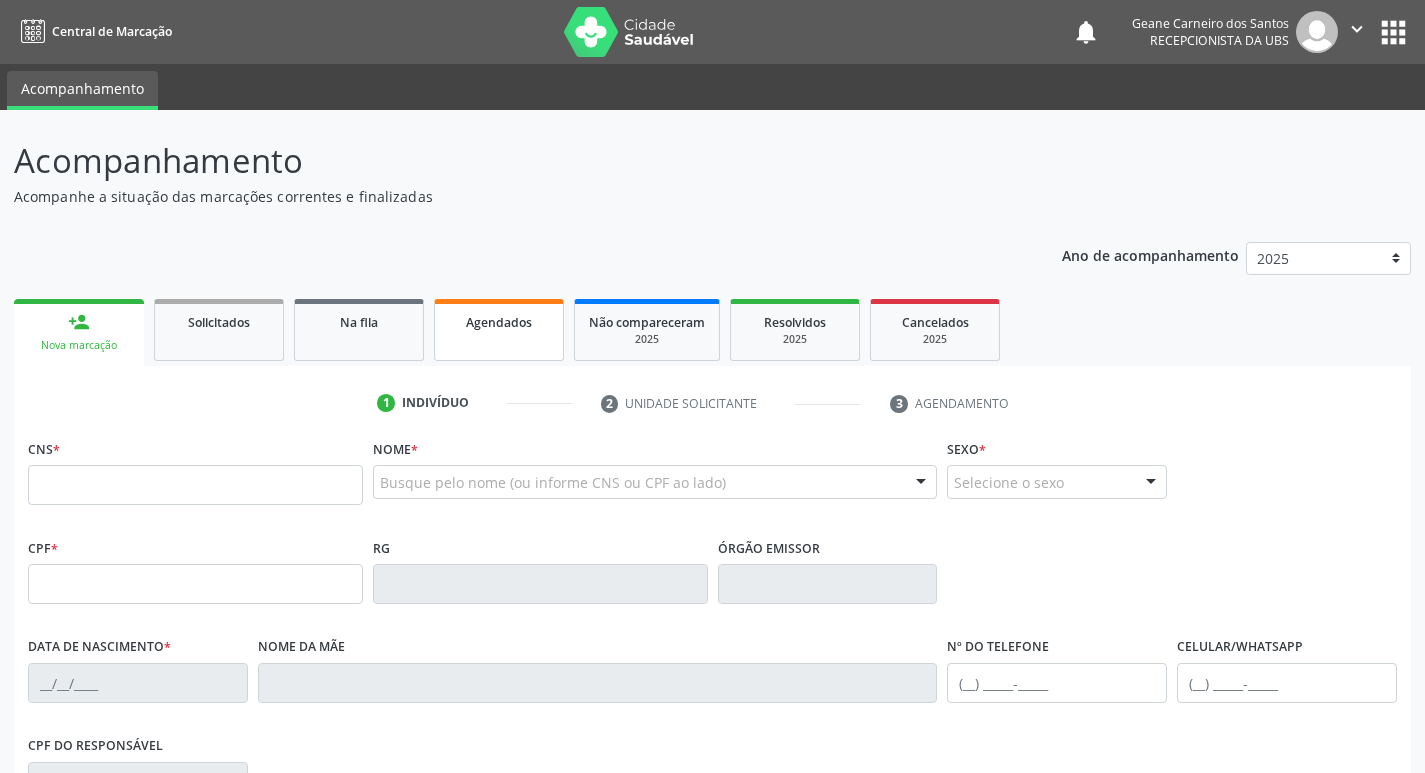 click on "Agendados" at bounding box center [499, 330] 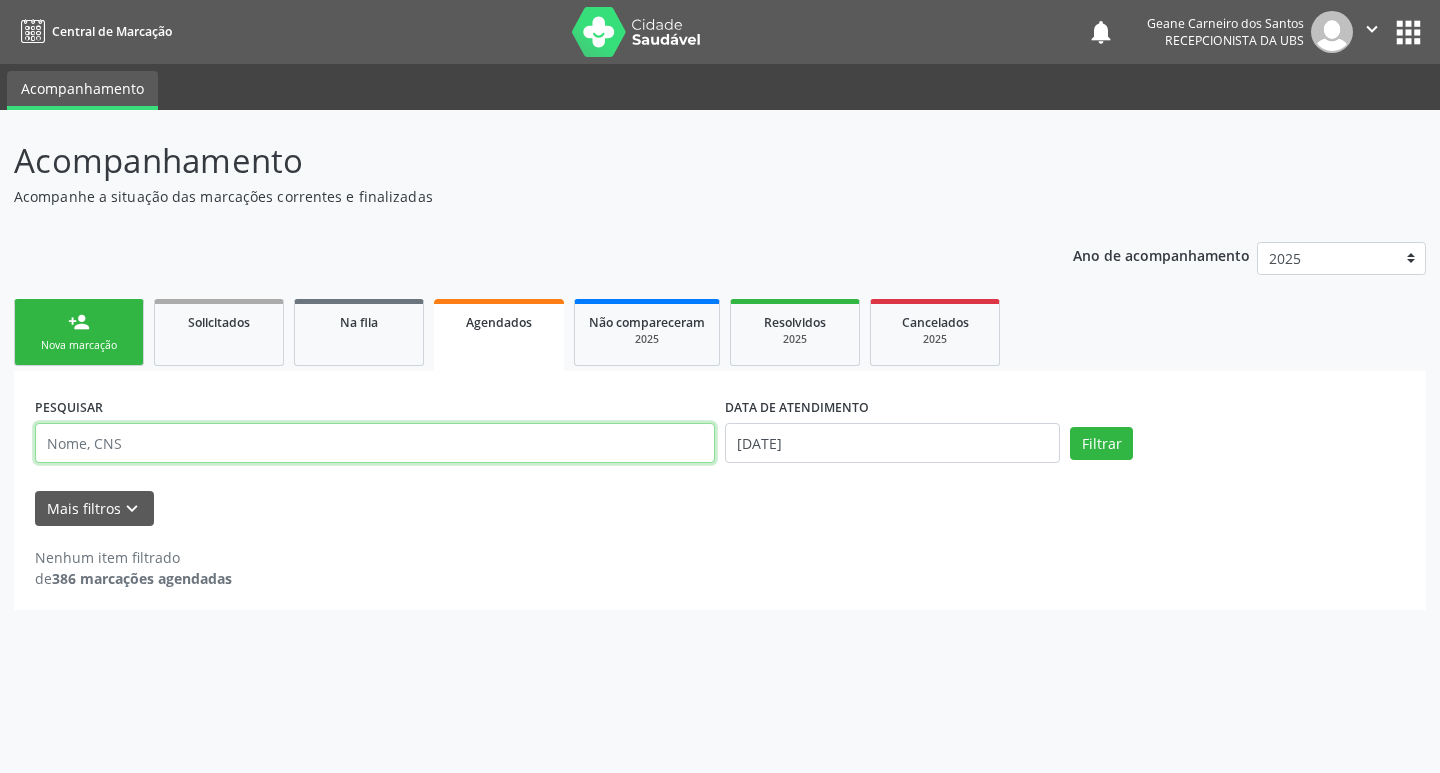 click at bounding box center [375, 443] 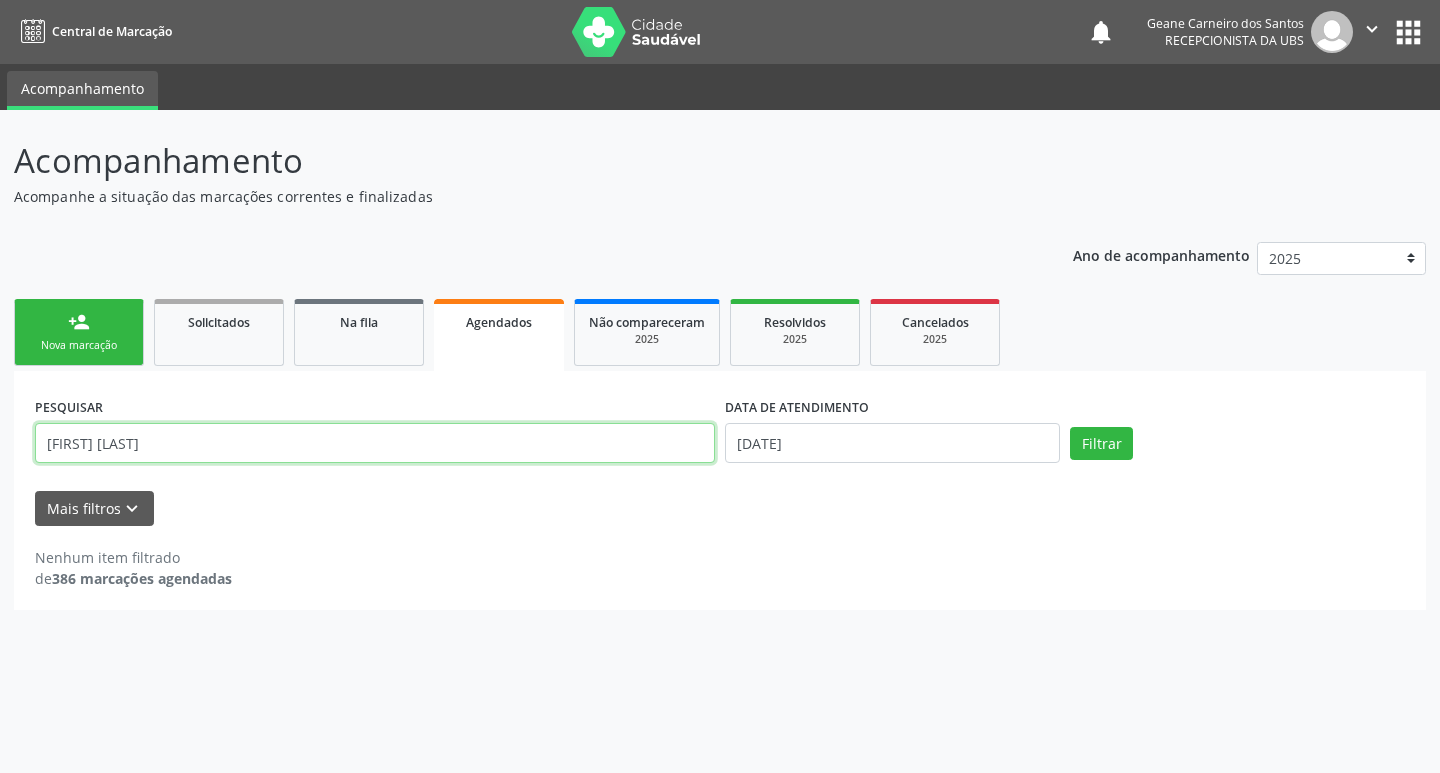 type on "[FIRST] [LAST]" 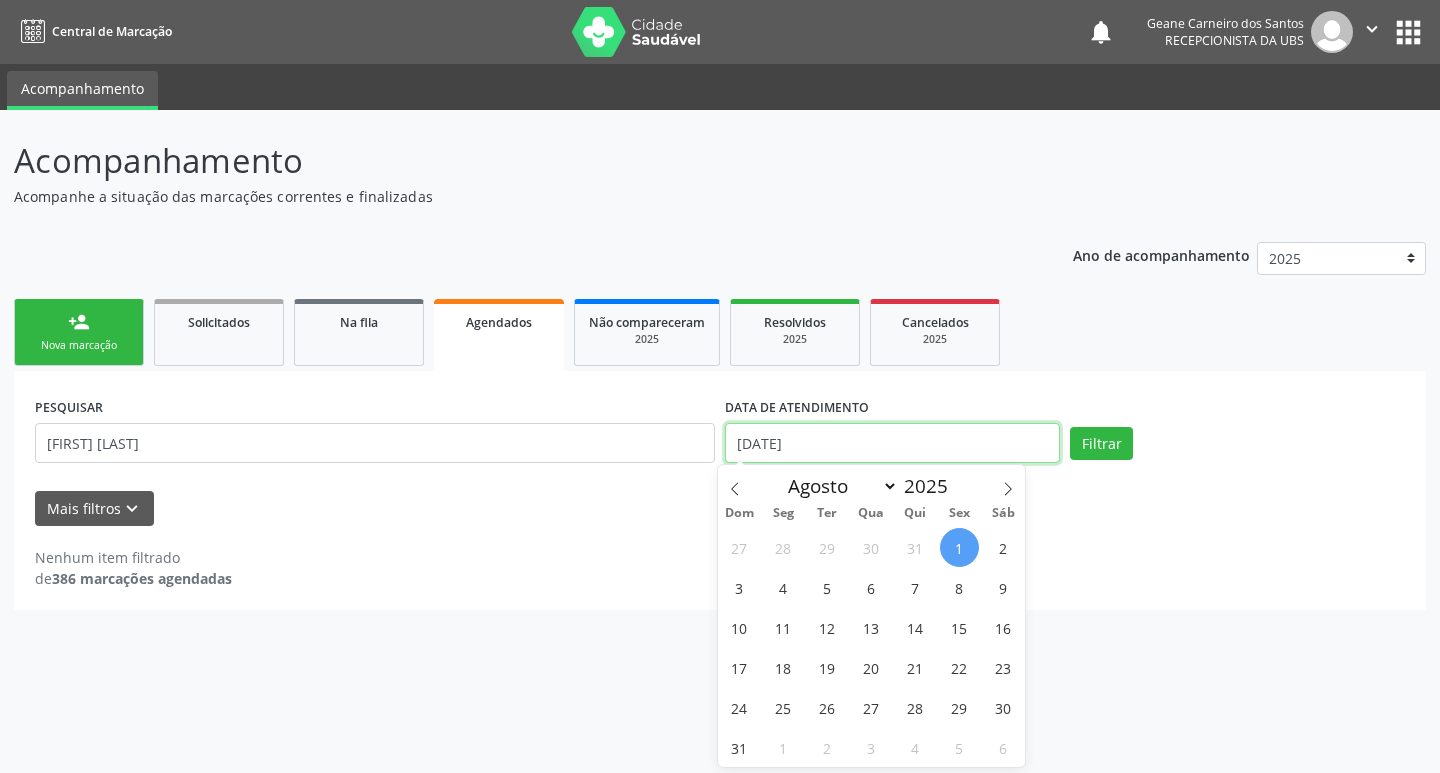 click on "[DATE]" at bounding box center (892, 443) 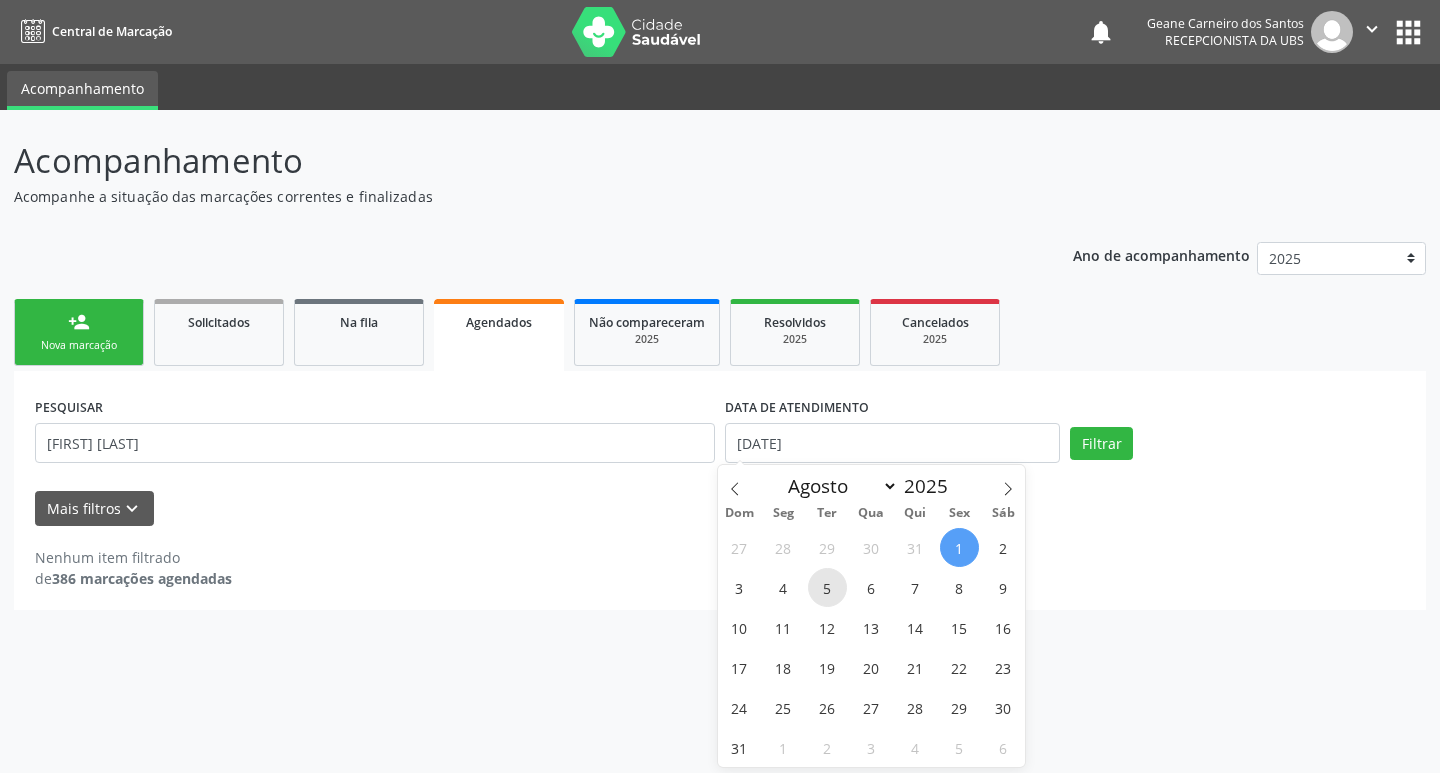 click on "5" at bounding box center [827, 587] 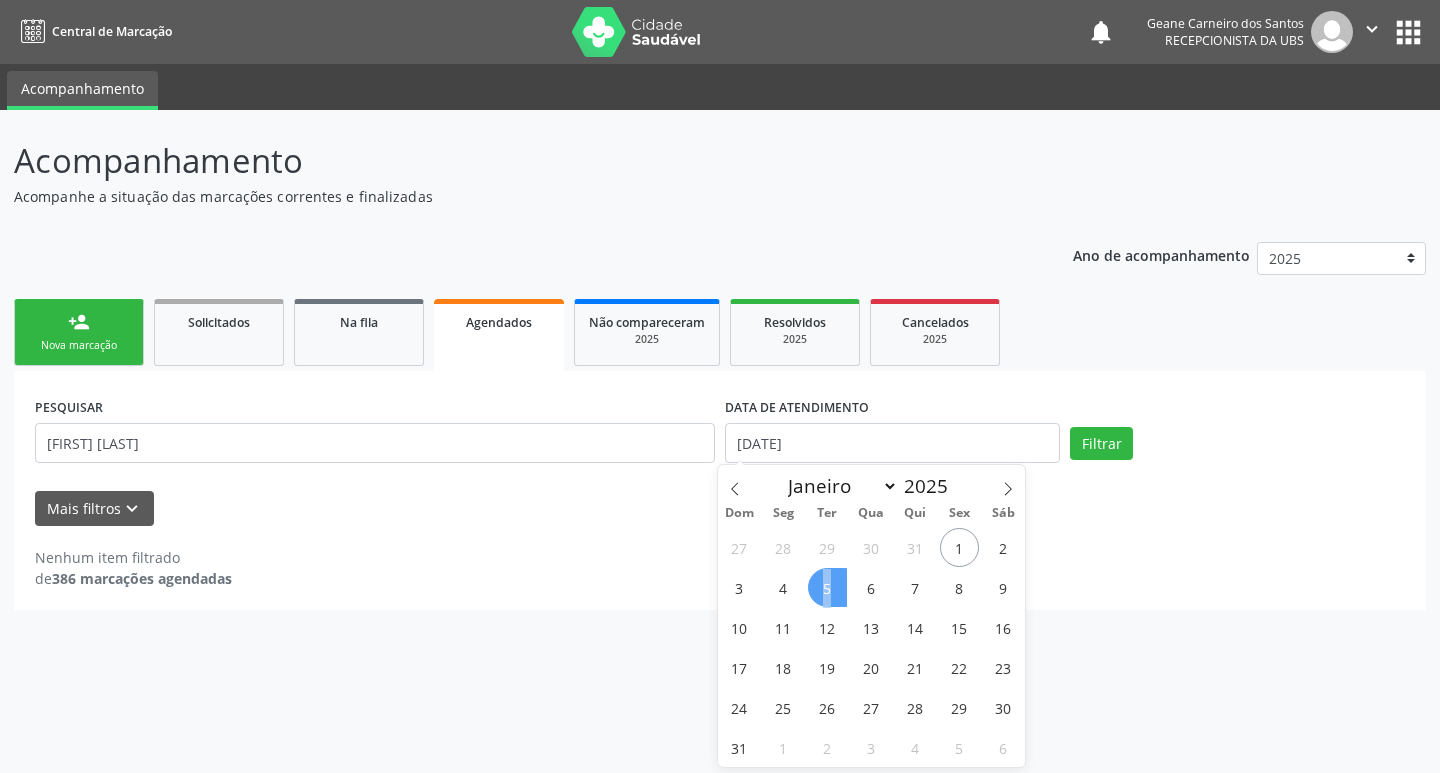 click on "5" at bounding box center [827, 587] 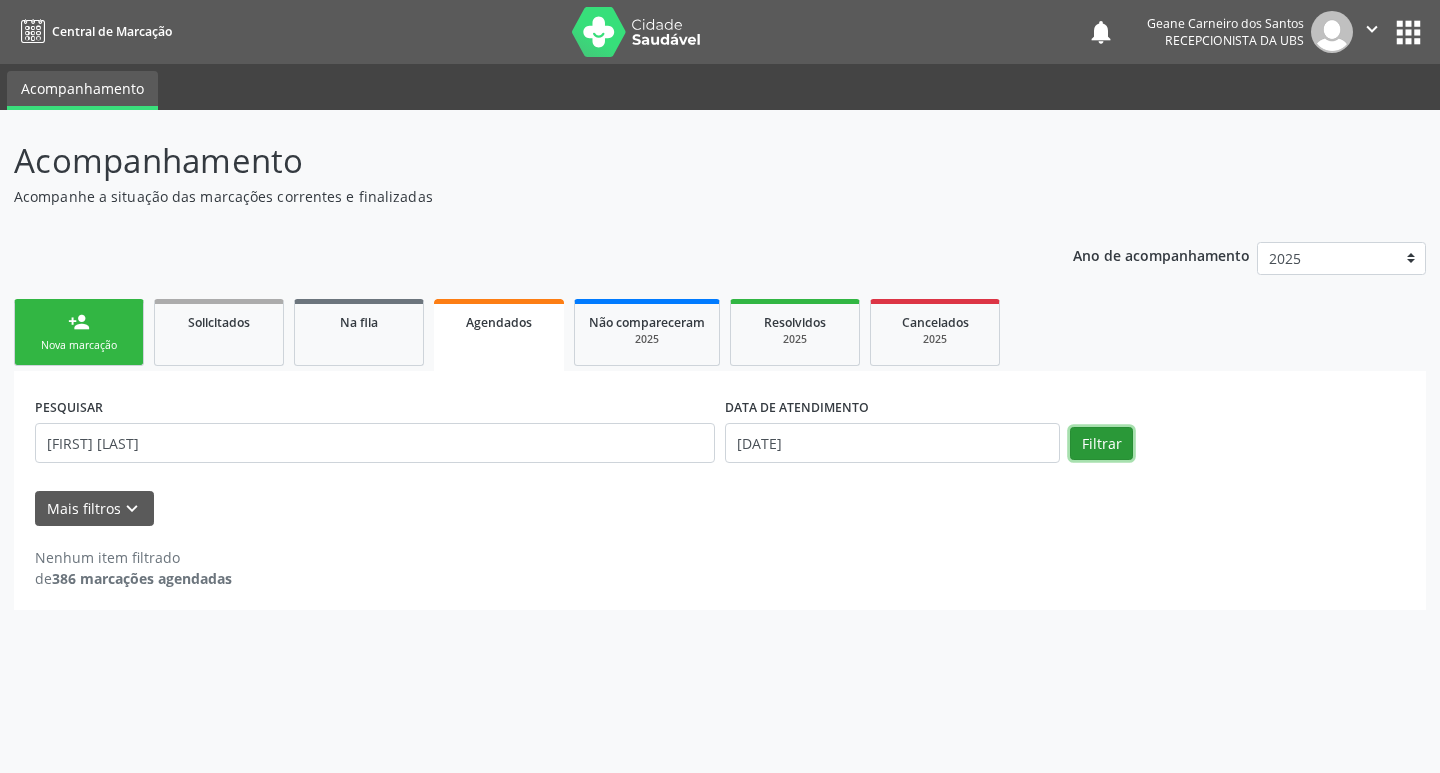 click on "Filtrar" at bounding box center (1101, 444) 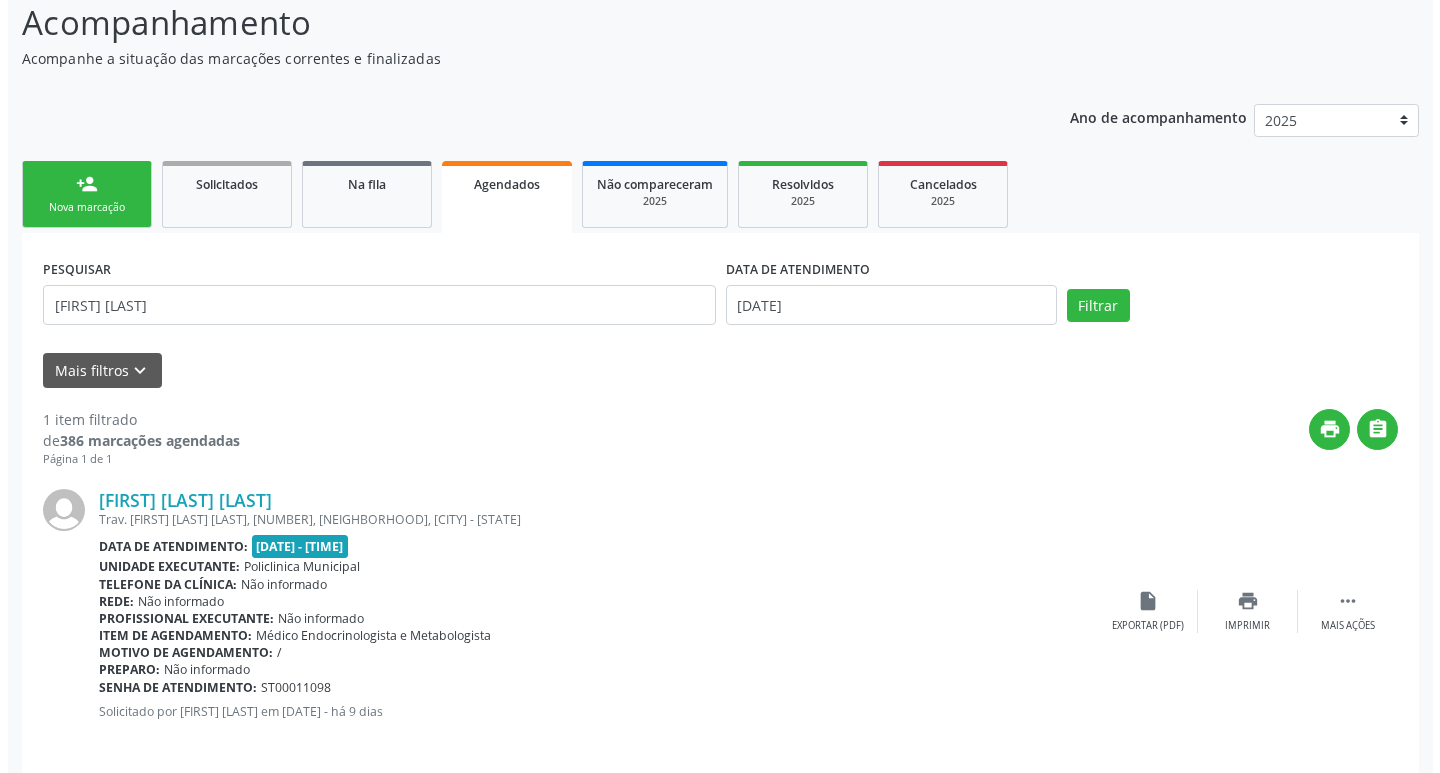 scroll, scrollTop: 155, scrollLeft: 0, axis: vertical 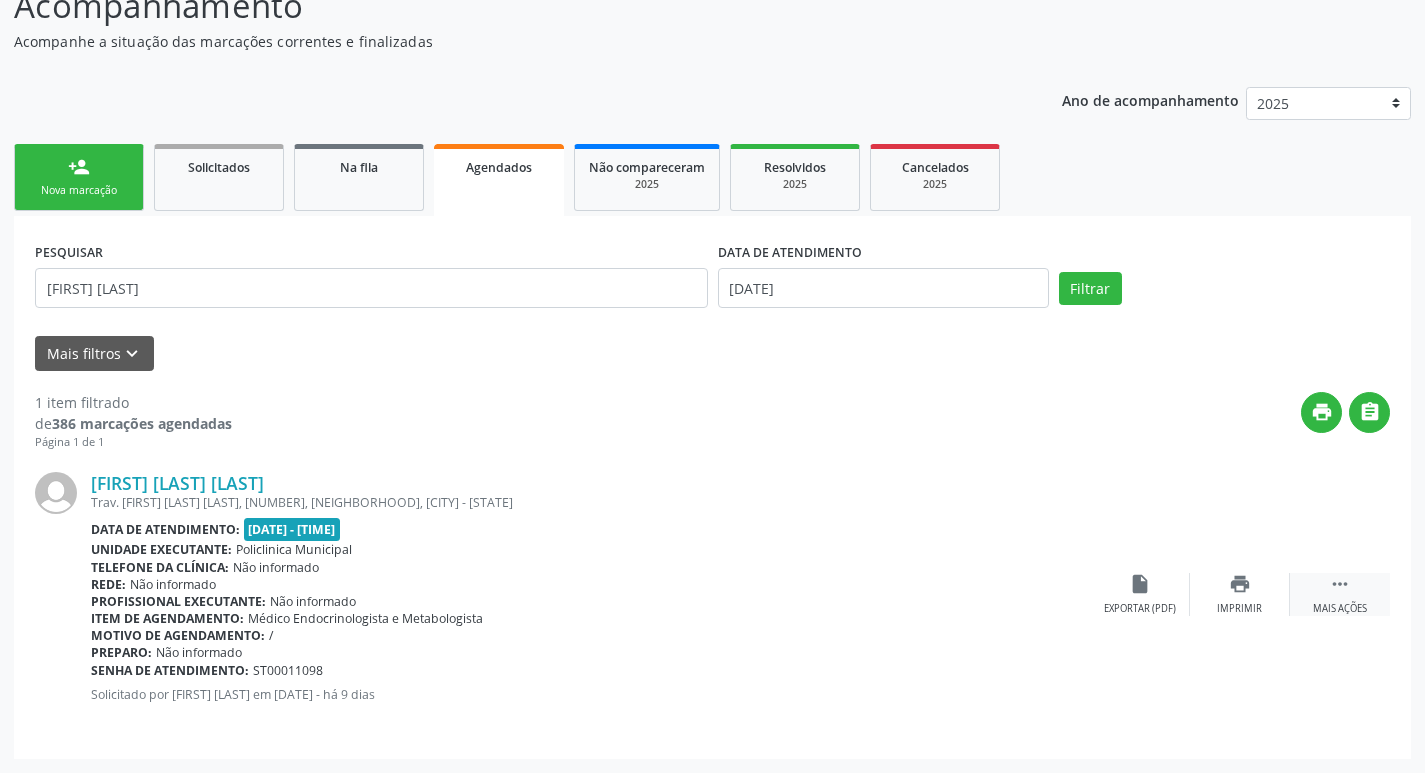 click on "
Mais ações" at bounding box center [1340, 594] 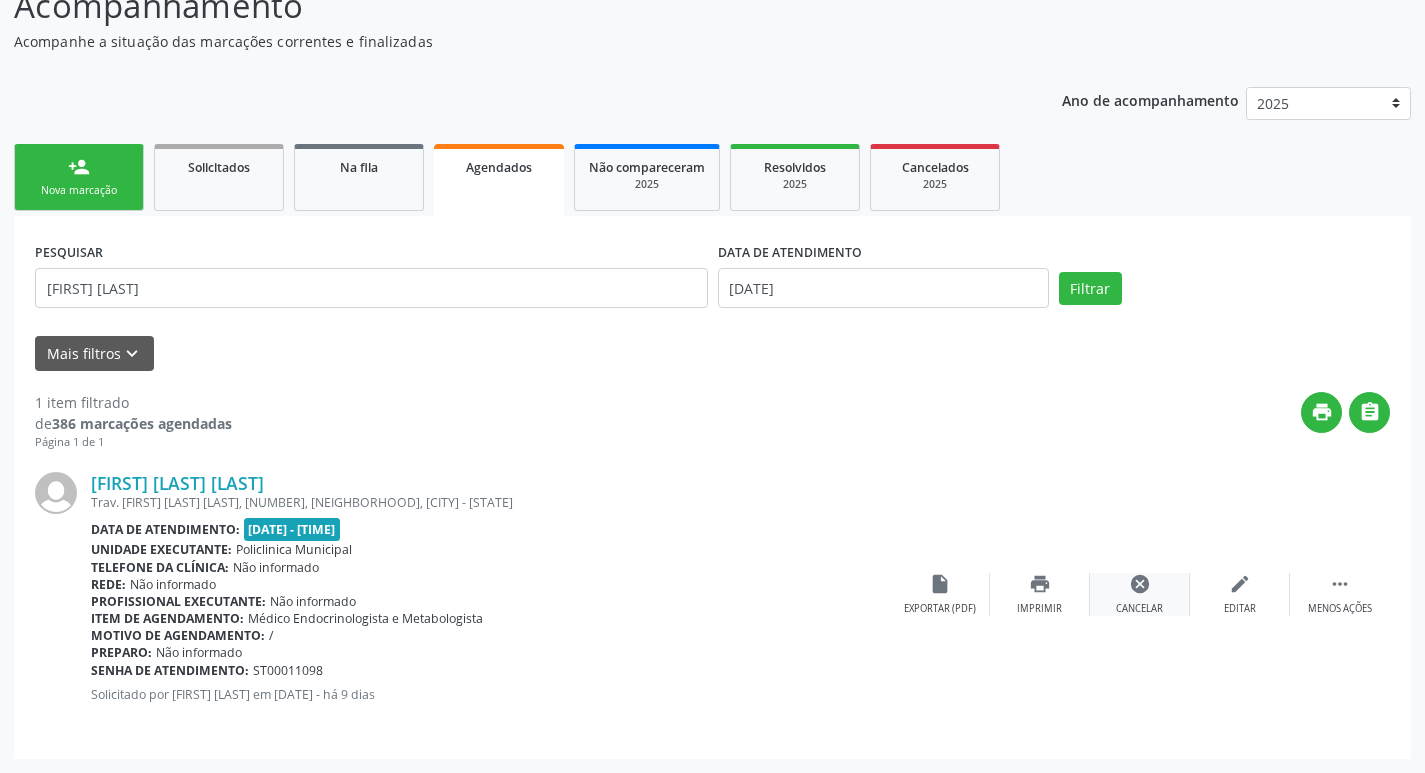 click on "cancel" at bounding box center (1140, 584) 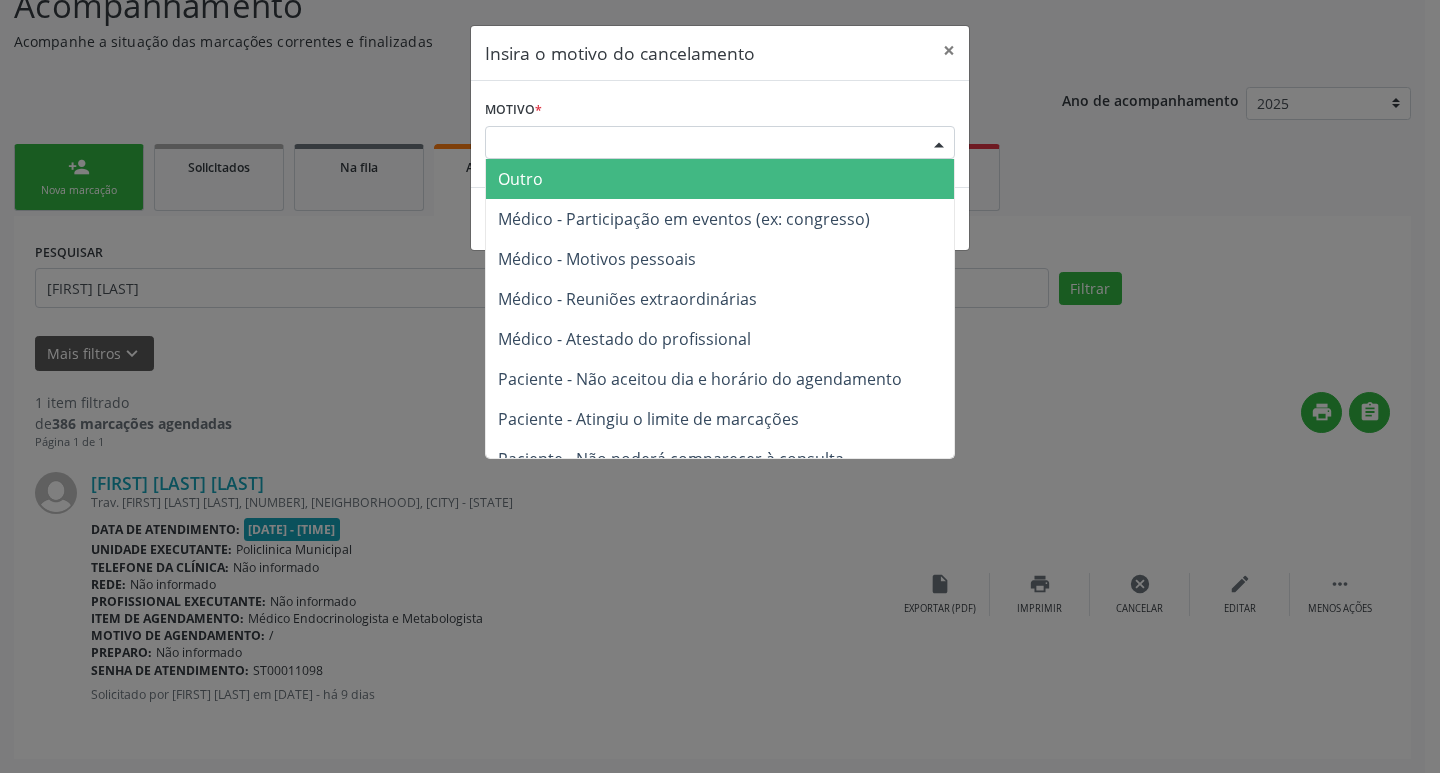 click on "Escolha o motivo" at bounding box center (720, 143) 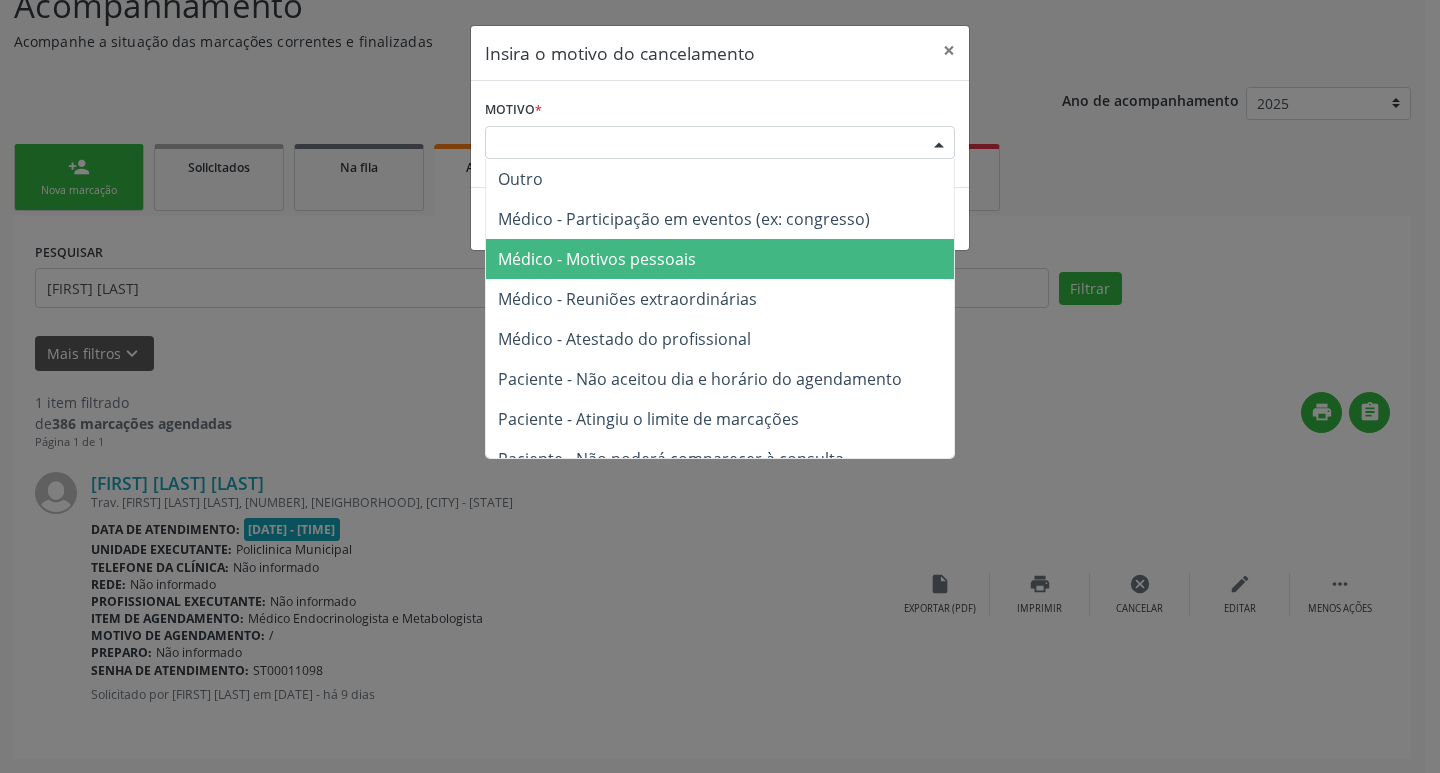 click on "Médico - Motivos pessoais" at bounding box center [597, 259] 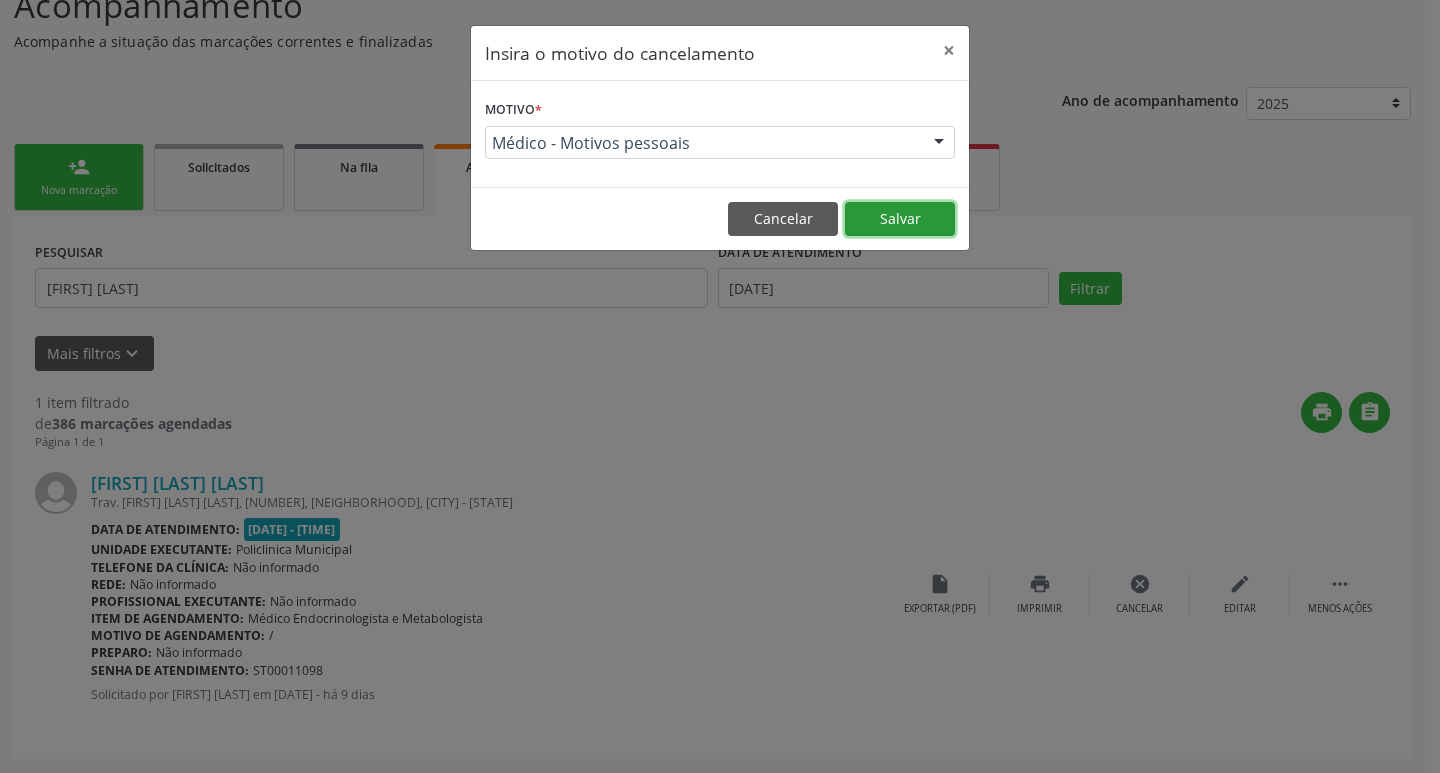 click on "Salvar" at bounding box center [900, 219] 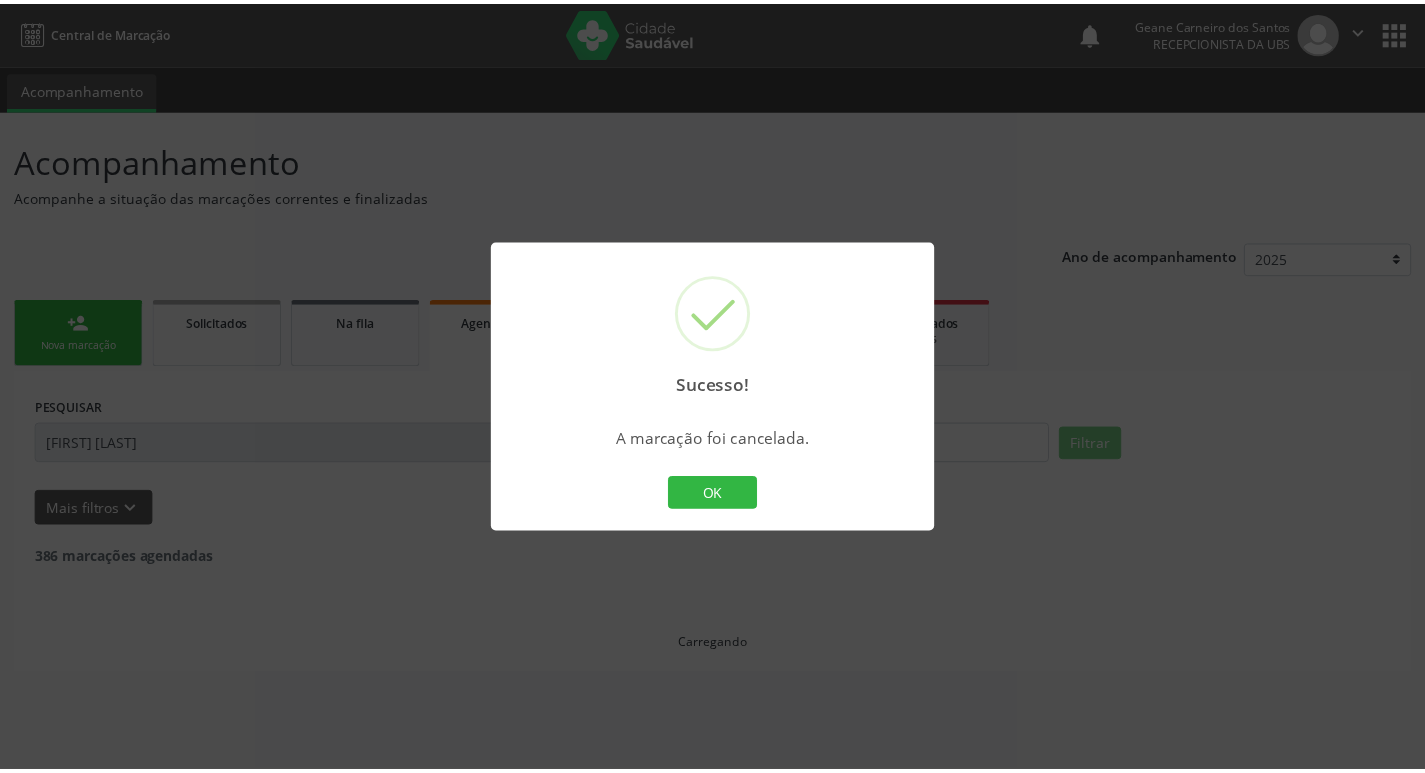 scroll, scrollTop: 0, scrollLeft: 0, axis: both 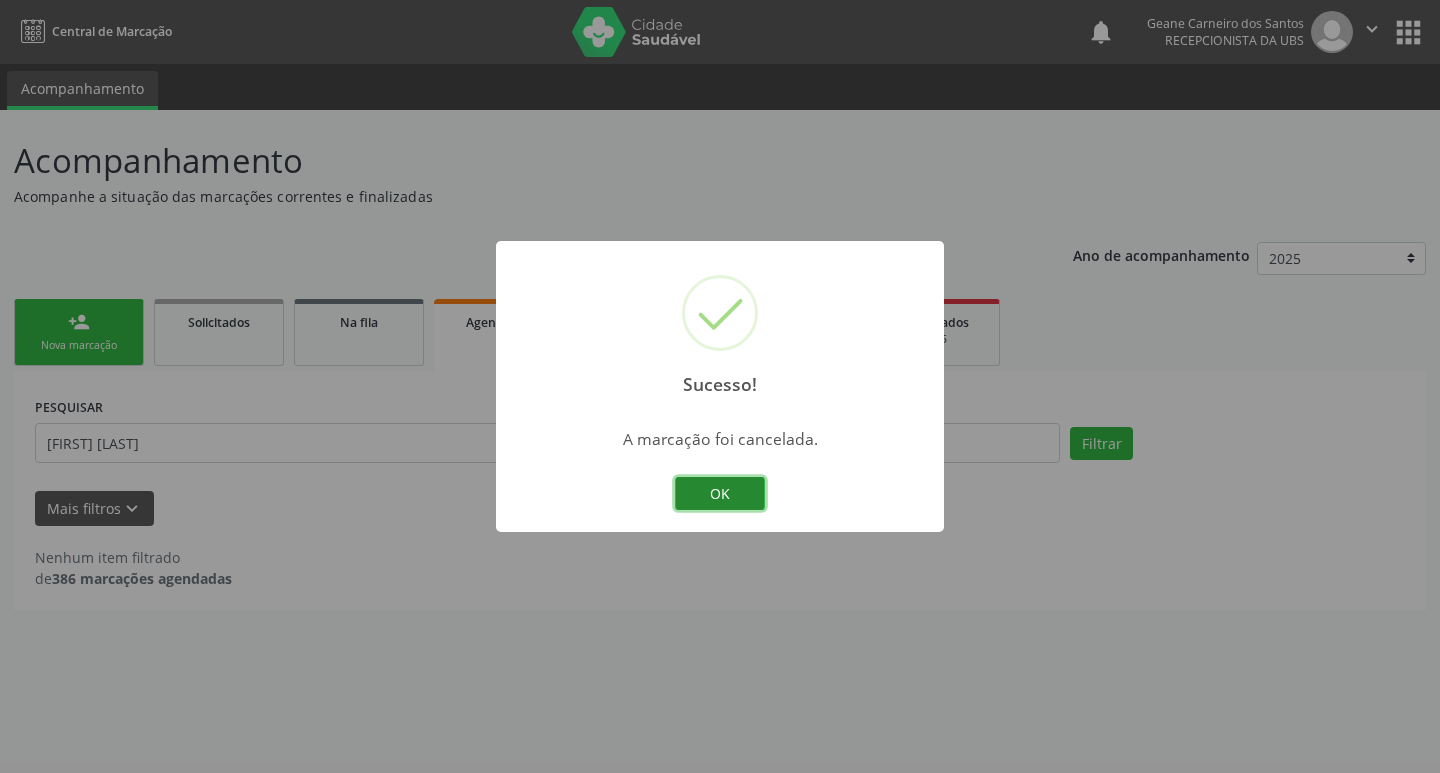click on "OK" at bounding box center [720, 494] 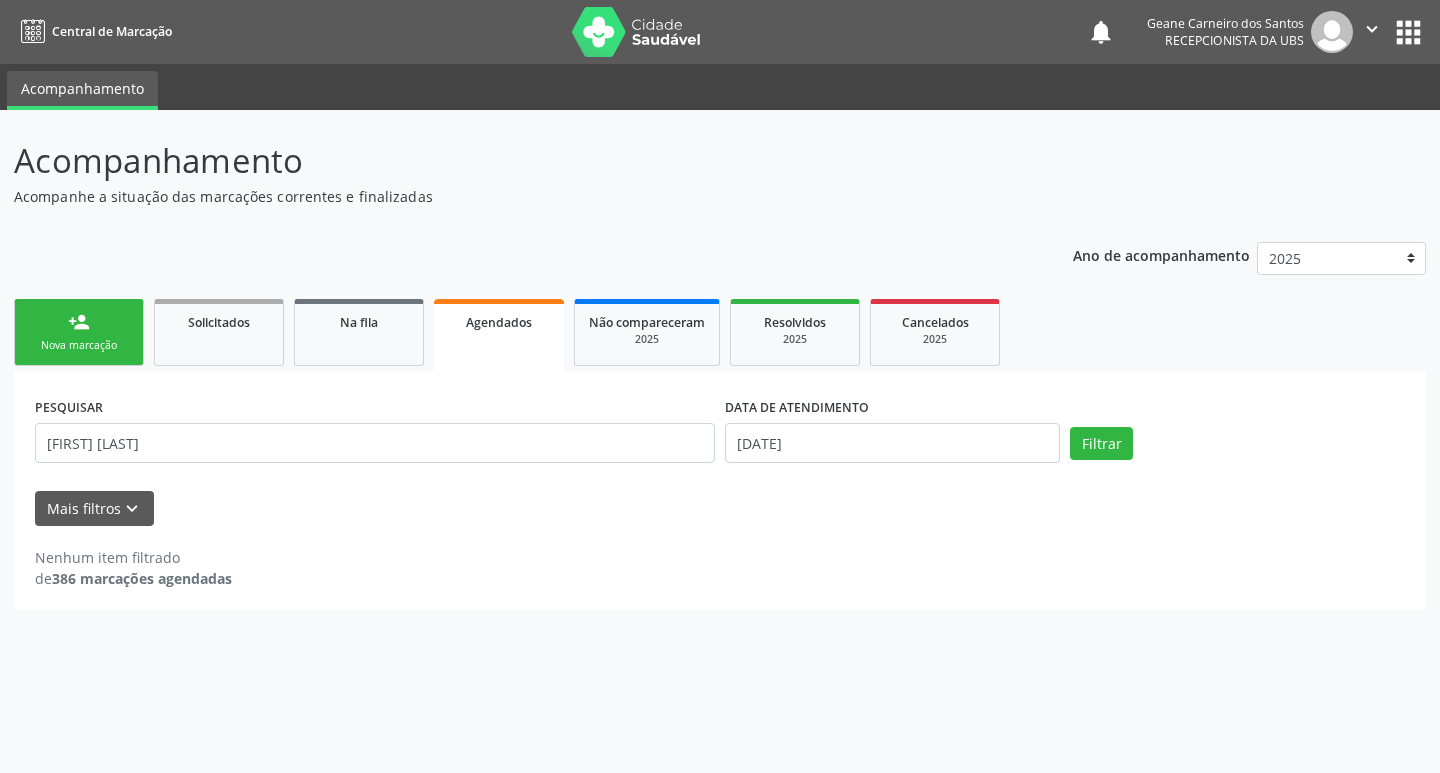 click on "person_add
Nova marcação" at bounding box center [79, 332] 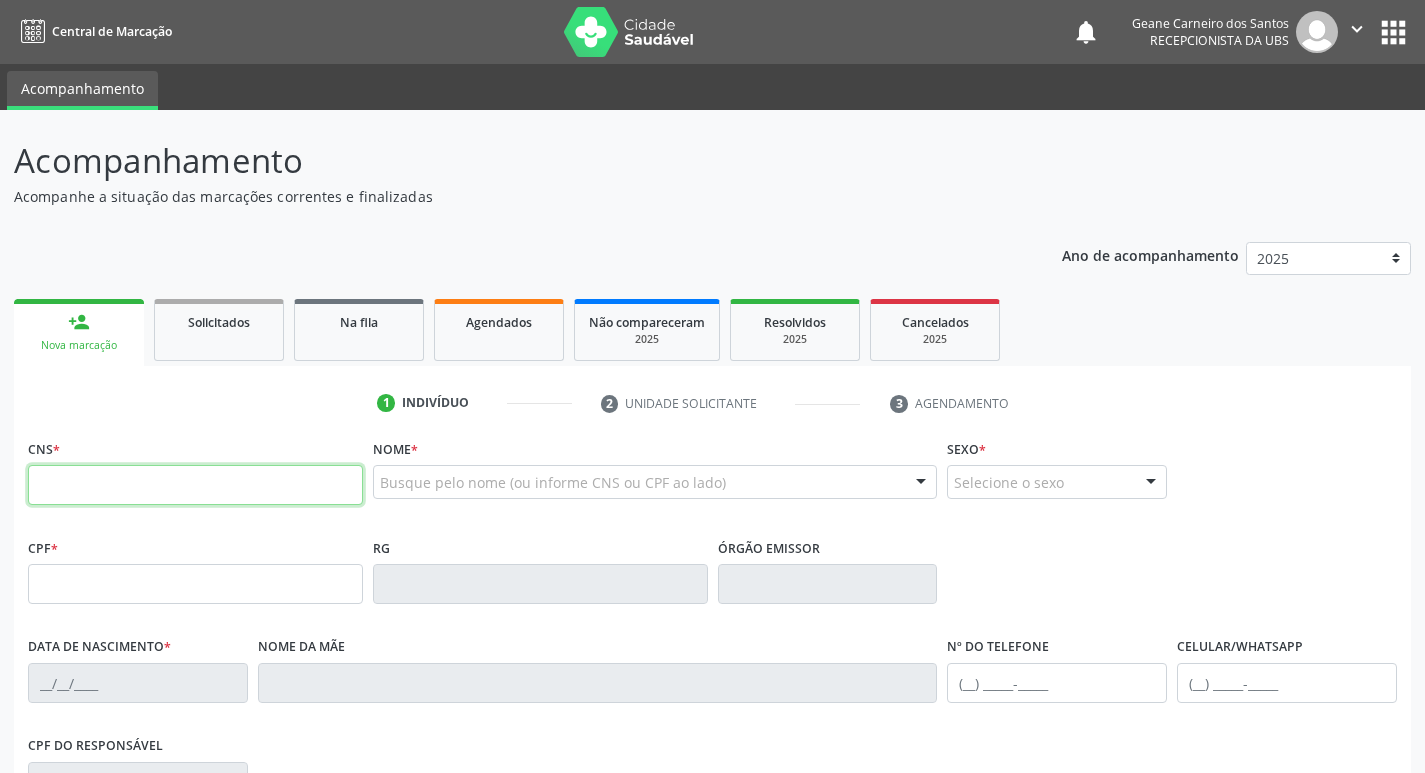 click at bounding box center (195, 485) 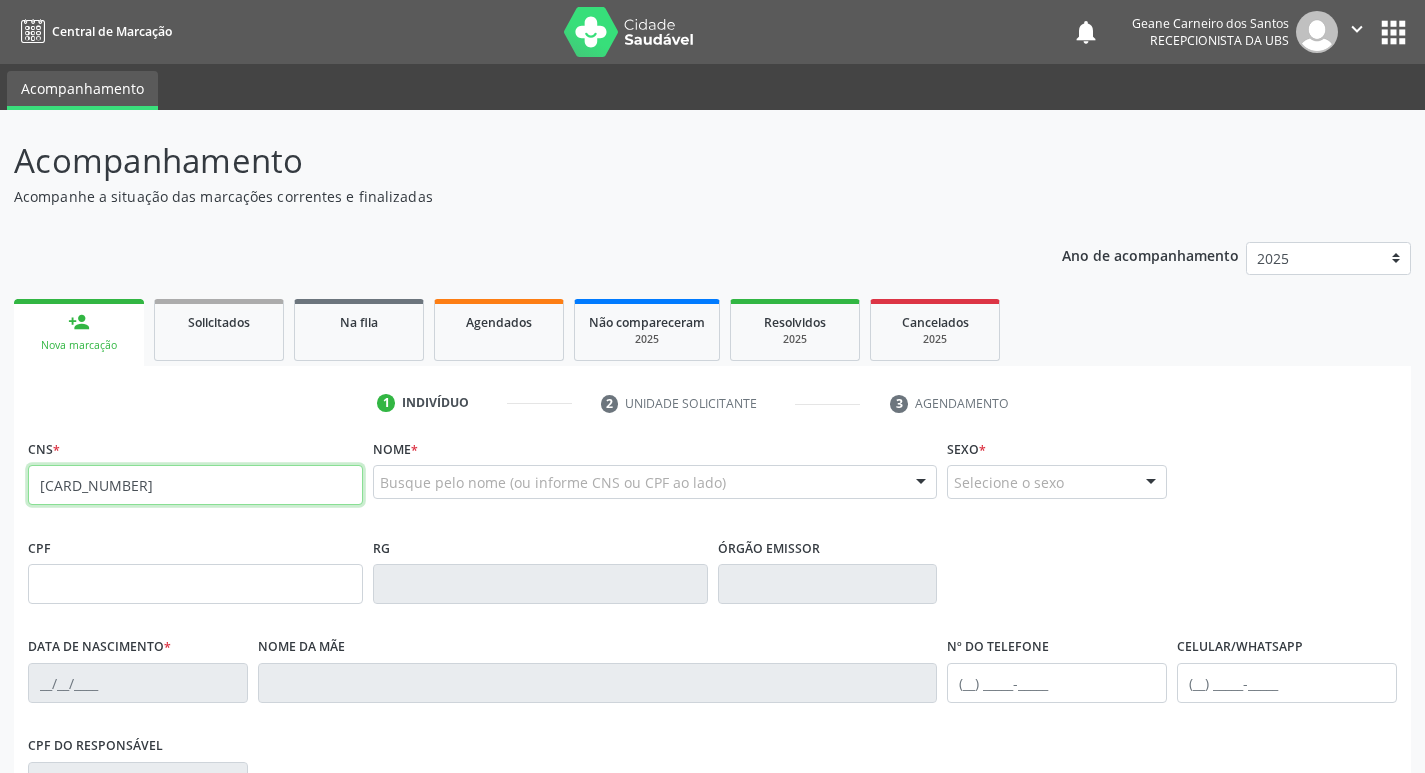 type on "700 0033 3327 5303" 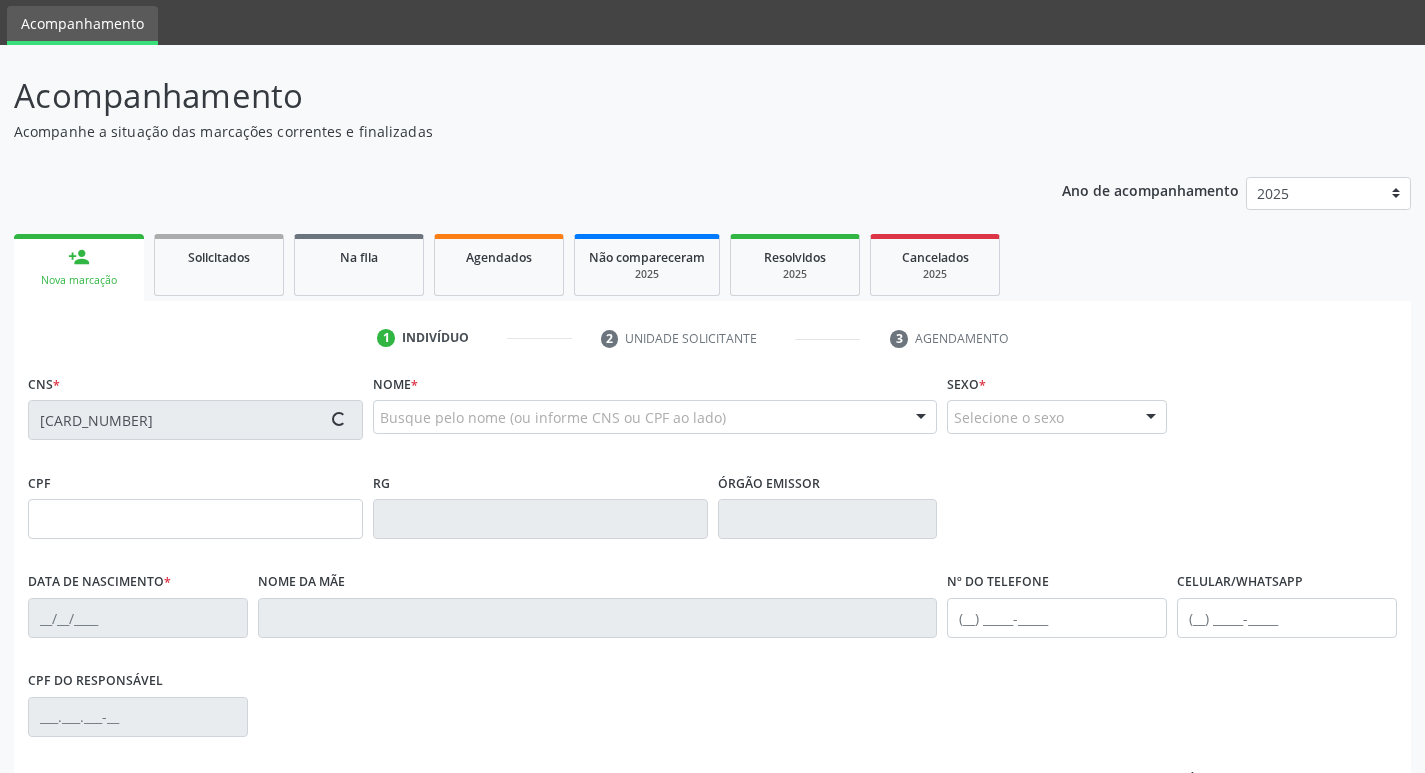scroll, scrollTop: 100, scrollLeft: 0, axis: vertical 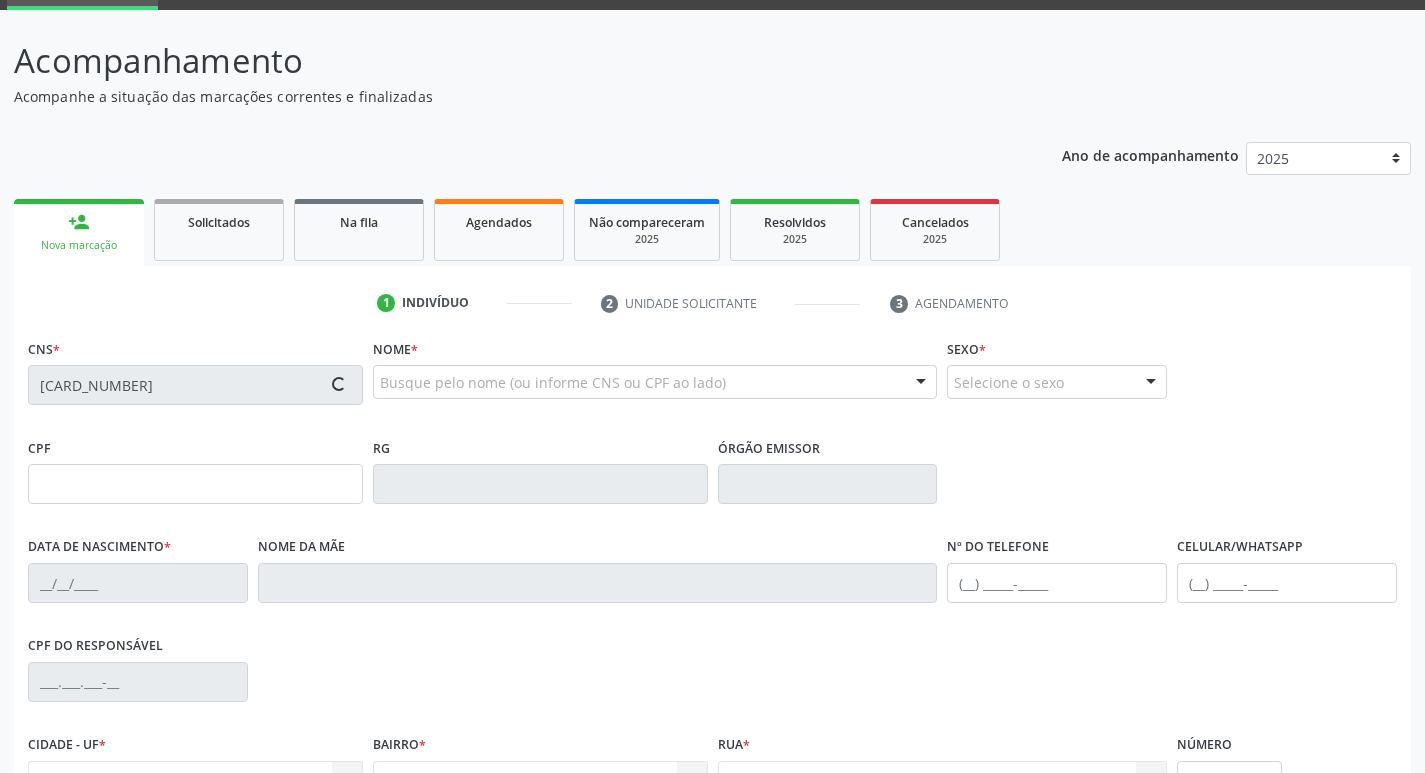 type on "104.524.574-75" 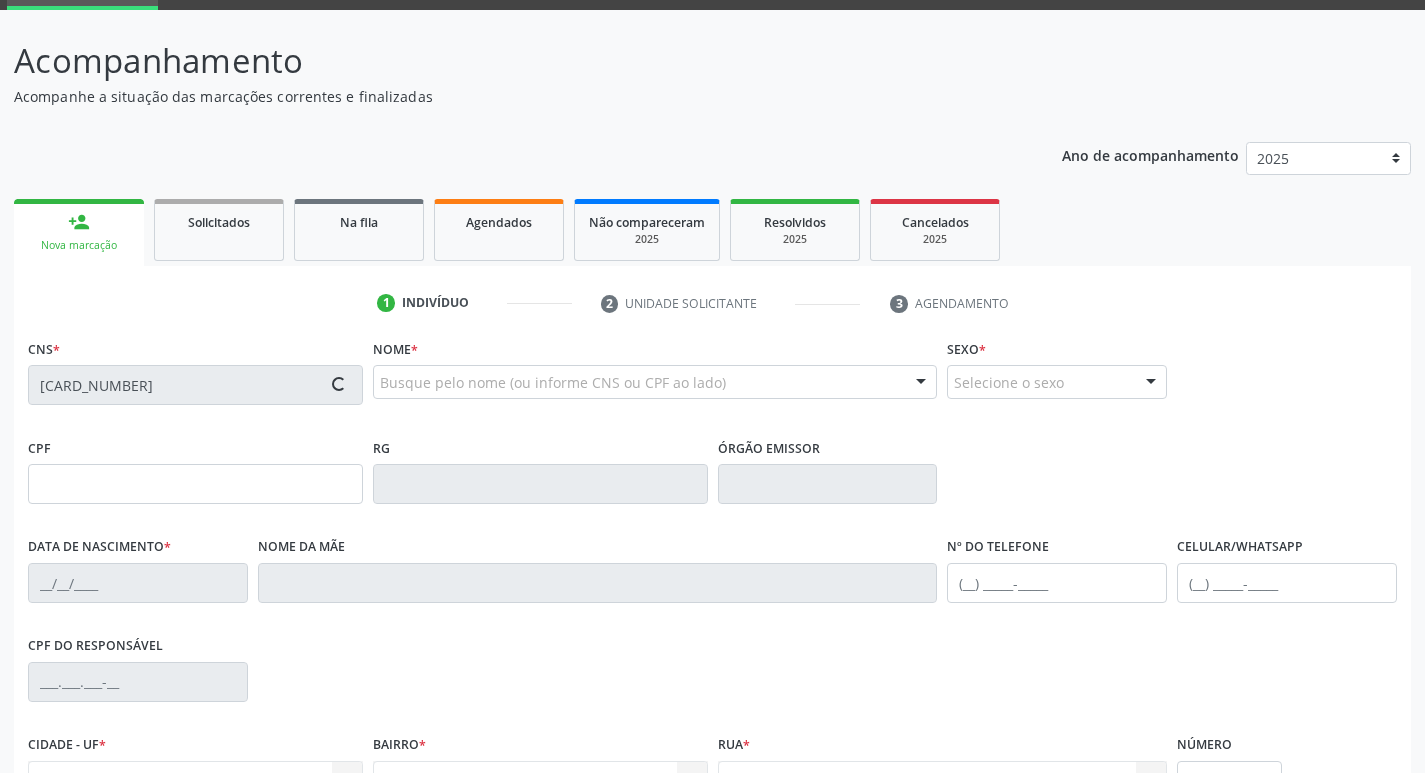 type on "750.253.704-00" 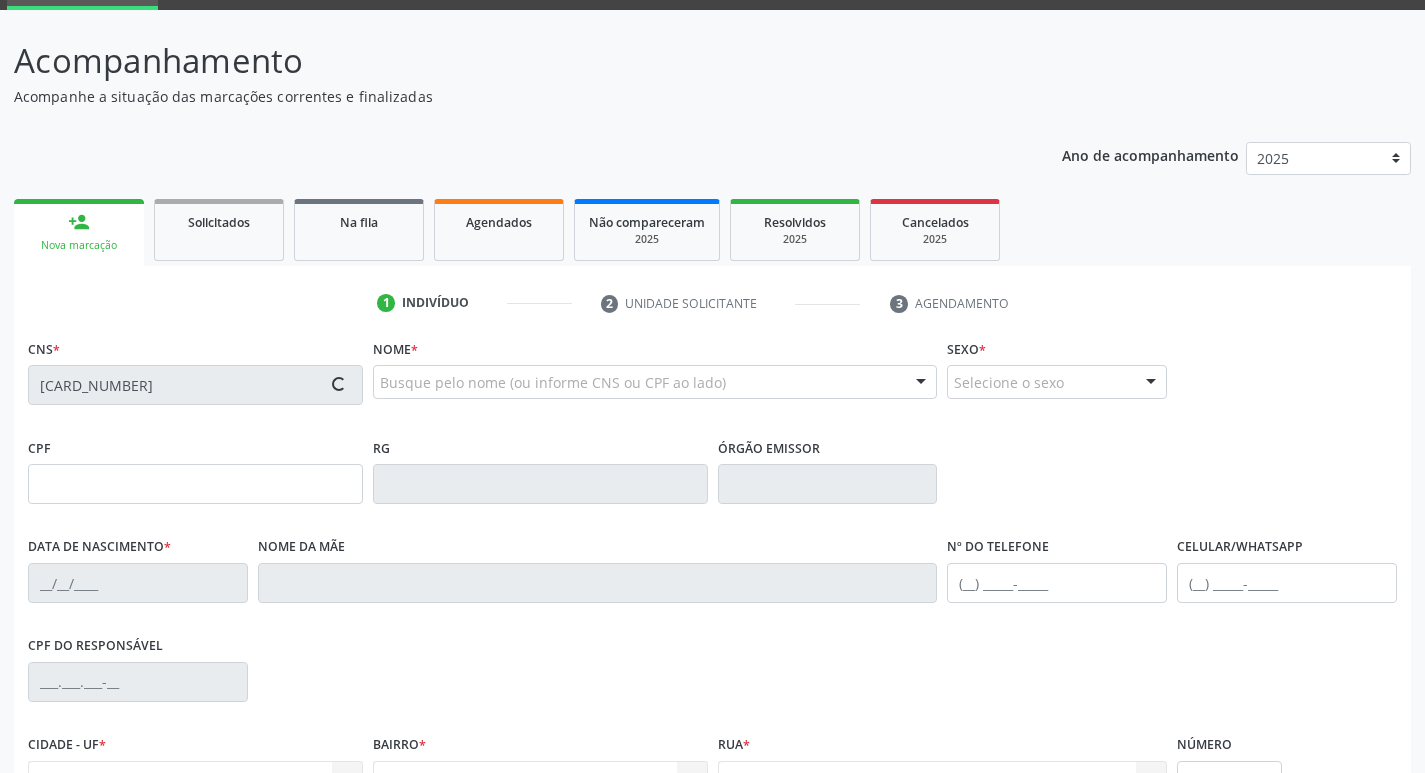 type on "456" 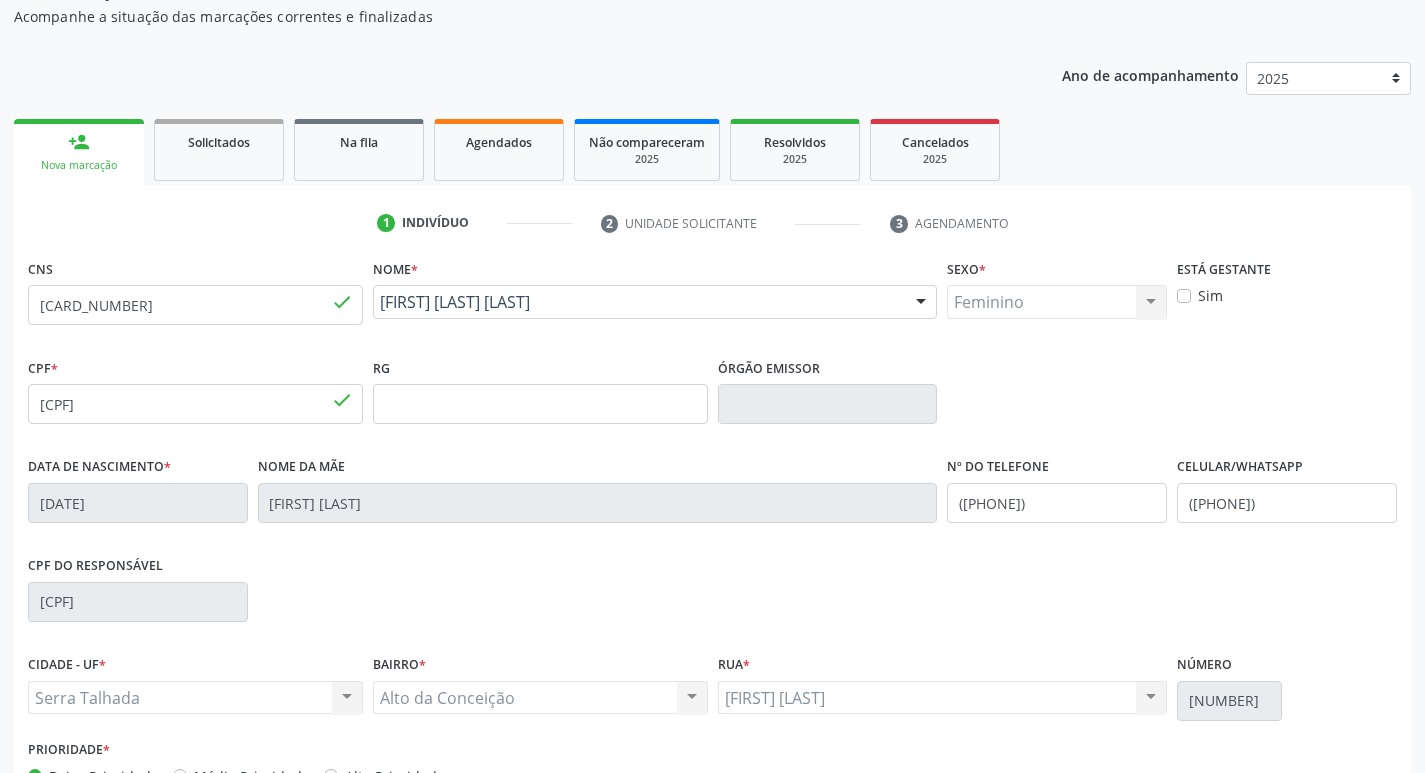 scroll, scrollTop: 300, scrollLeft: 0, axis: vertical 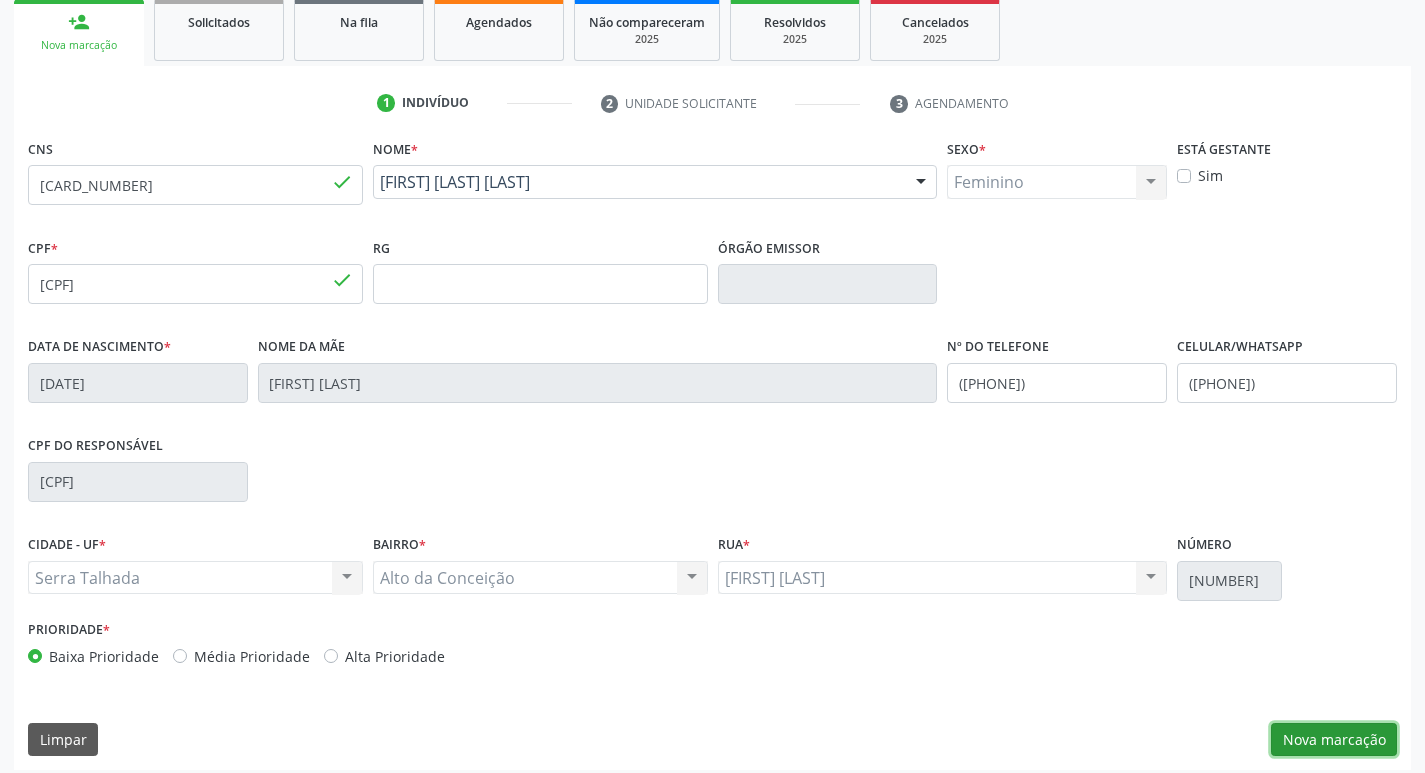 click on "Nova marcação" at bounding box center (1334, 740) 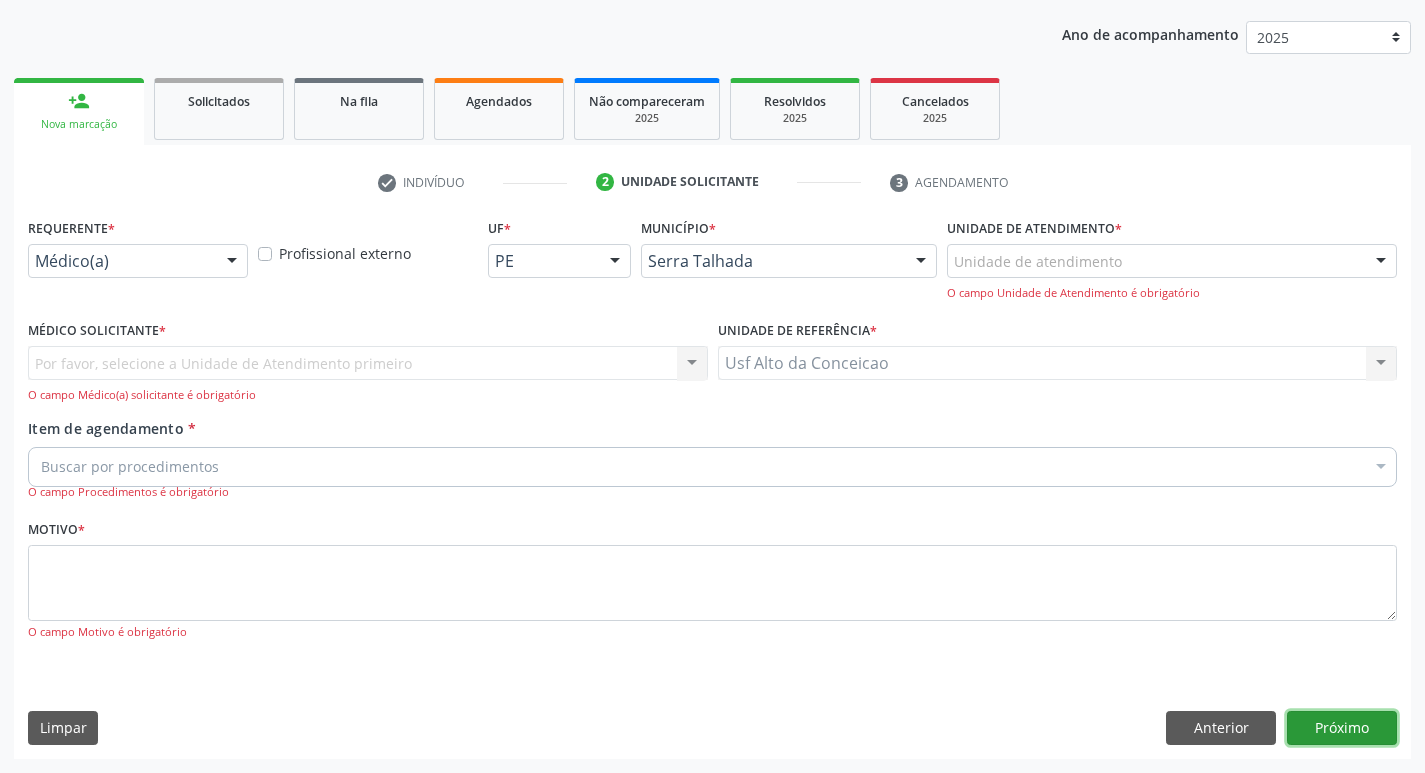 scroll, scrollTop: 133, scrollLeft: 0, axis: vertical 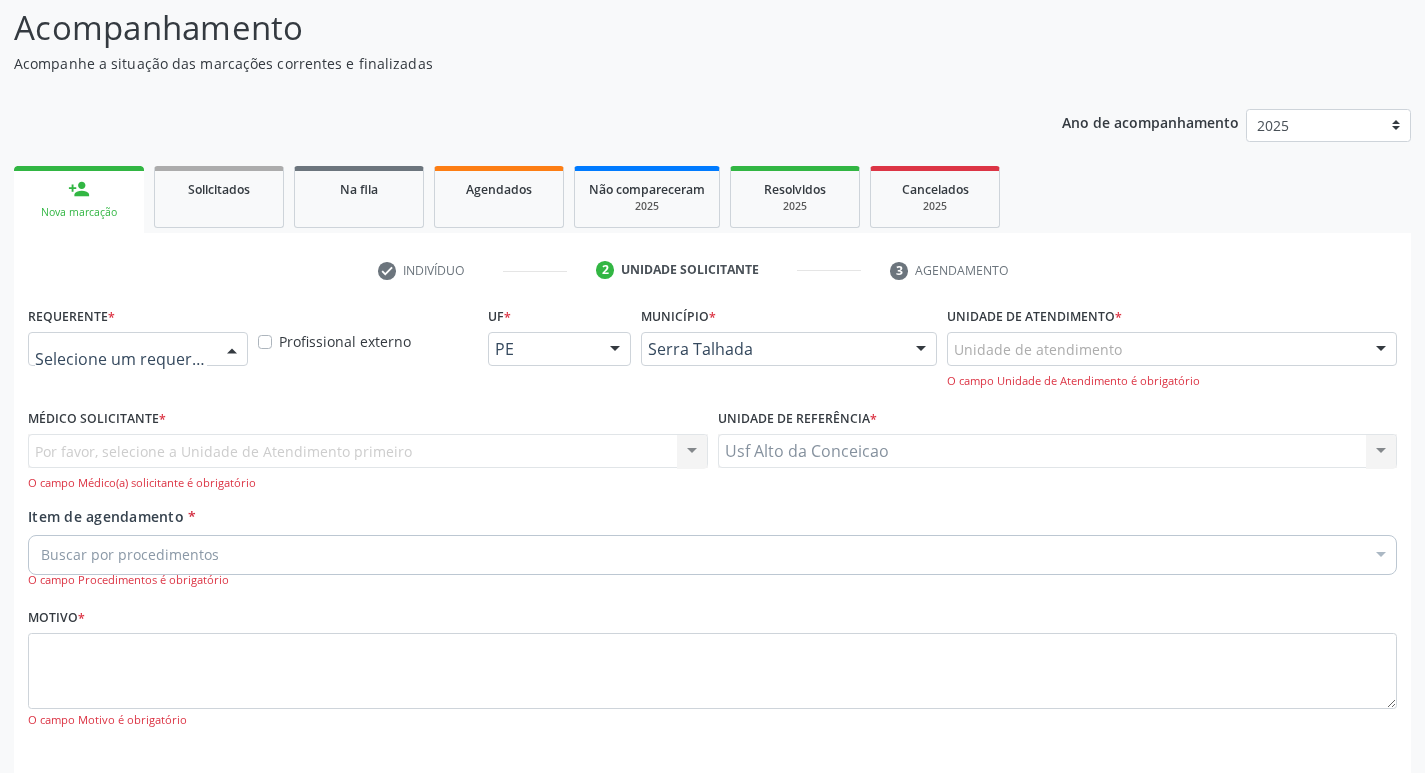 click at bounding box center (232, 350) 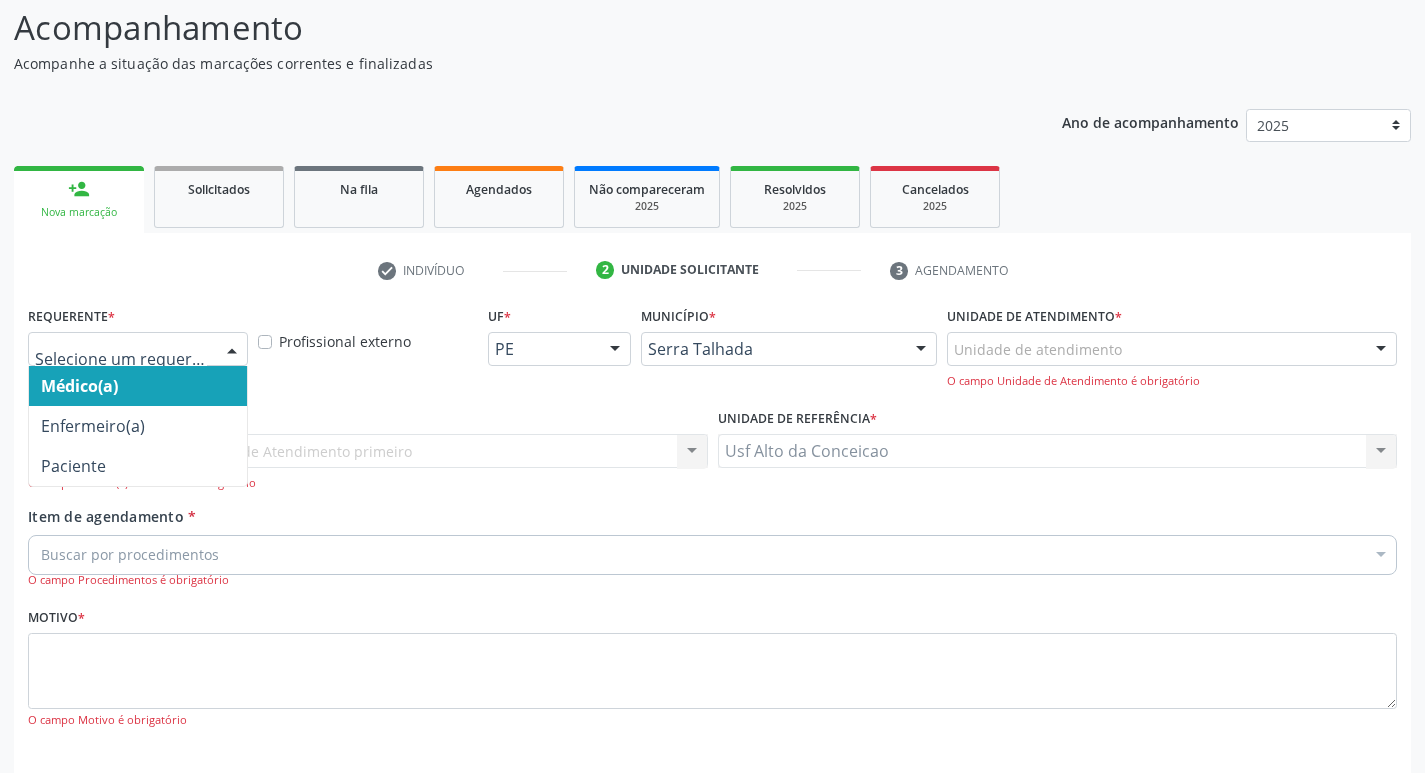 click at bounding box center (121, 359) 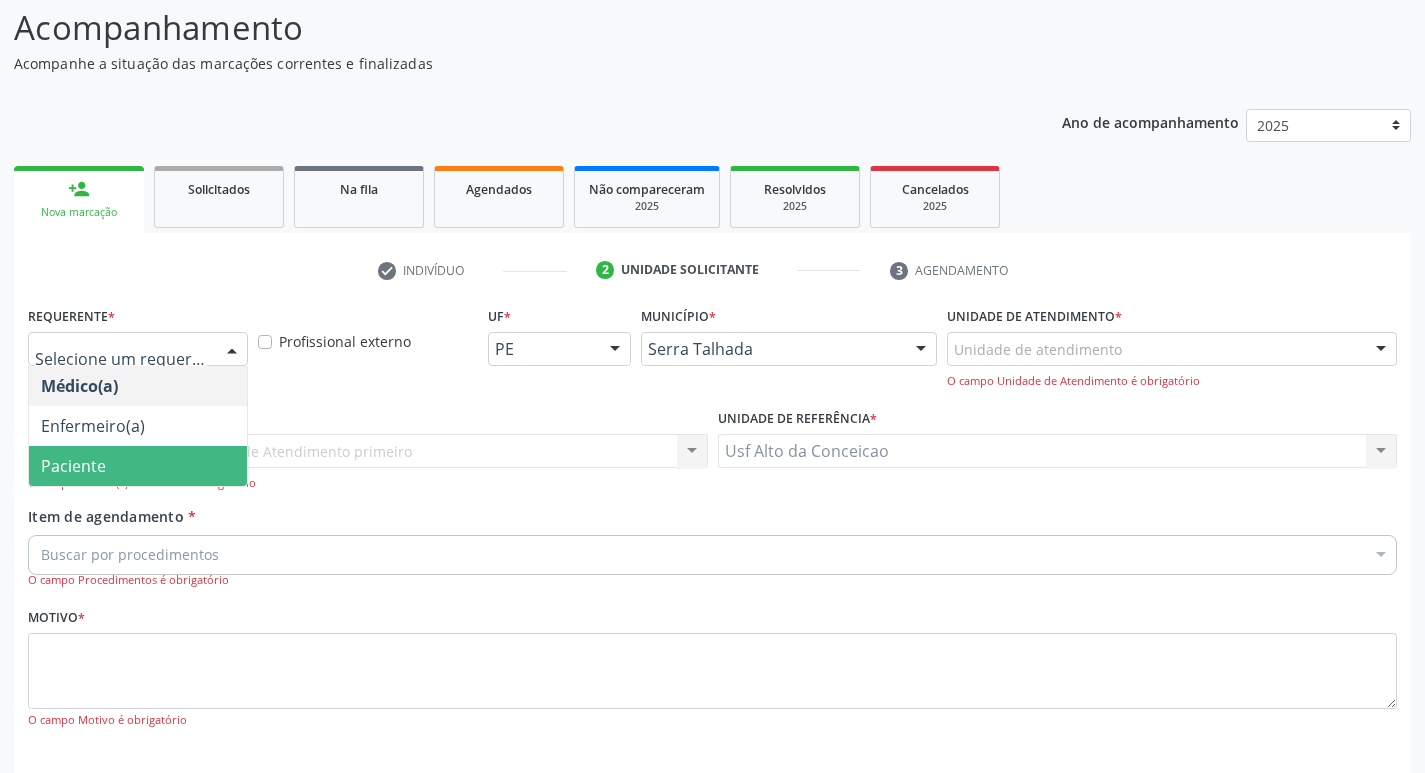 click on "Paciente" at bounding box center [138, 466] 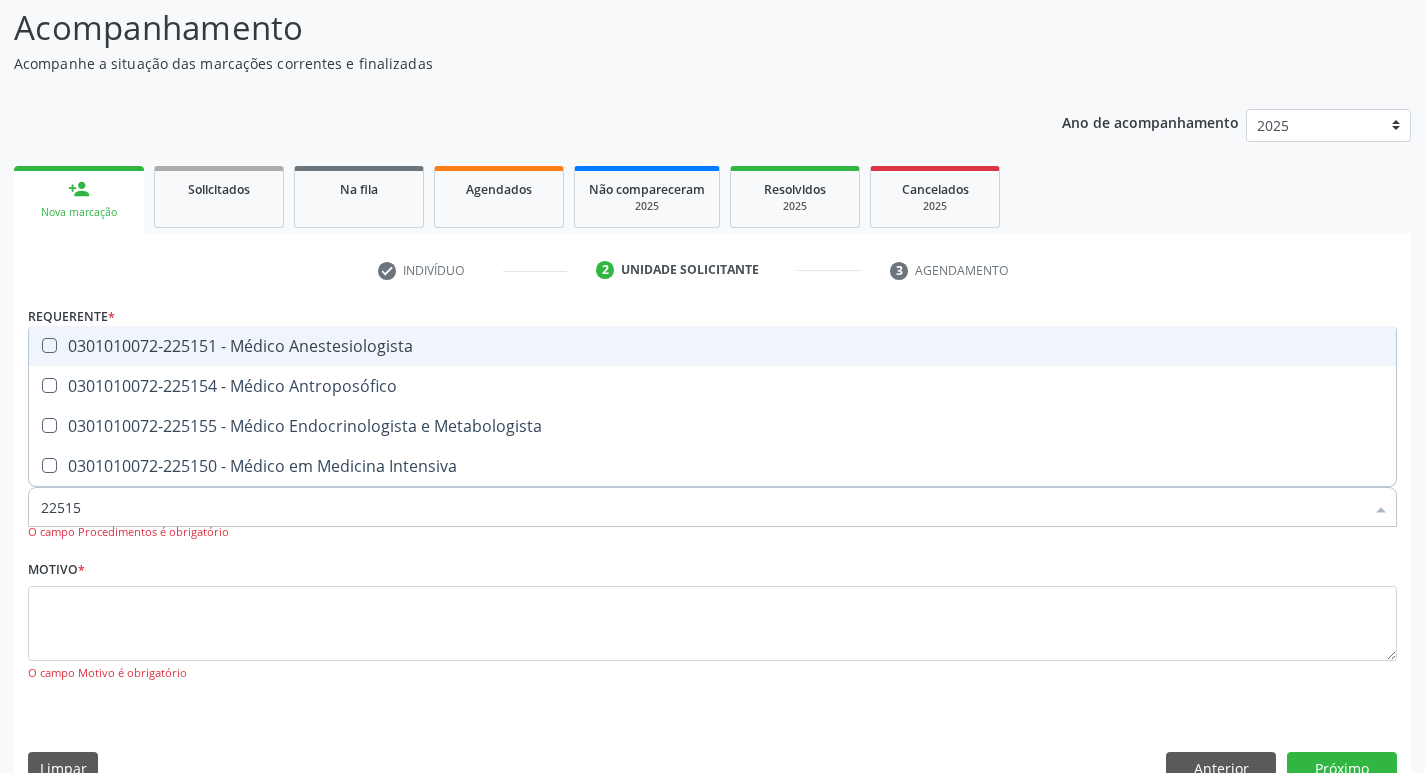 type on "225155" 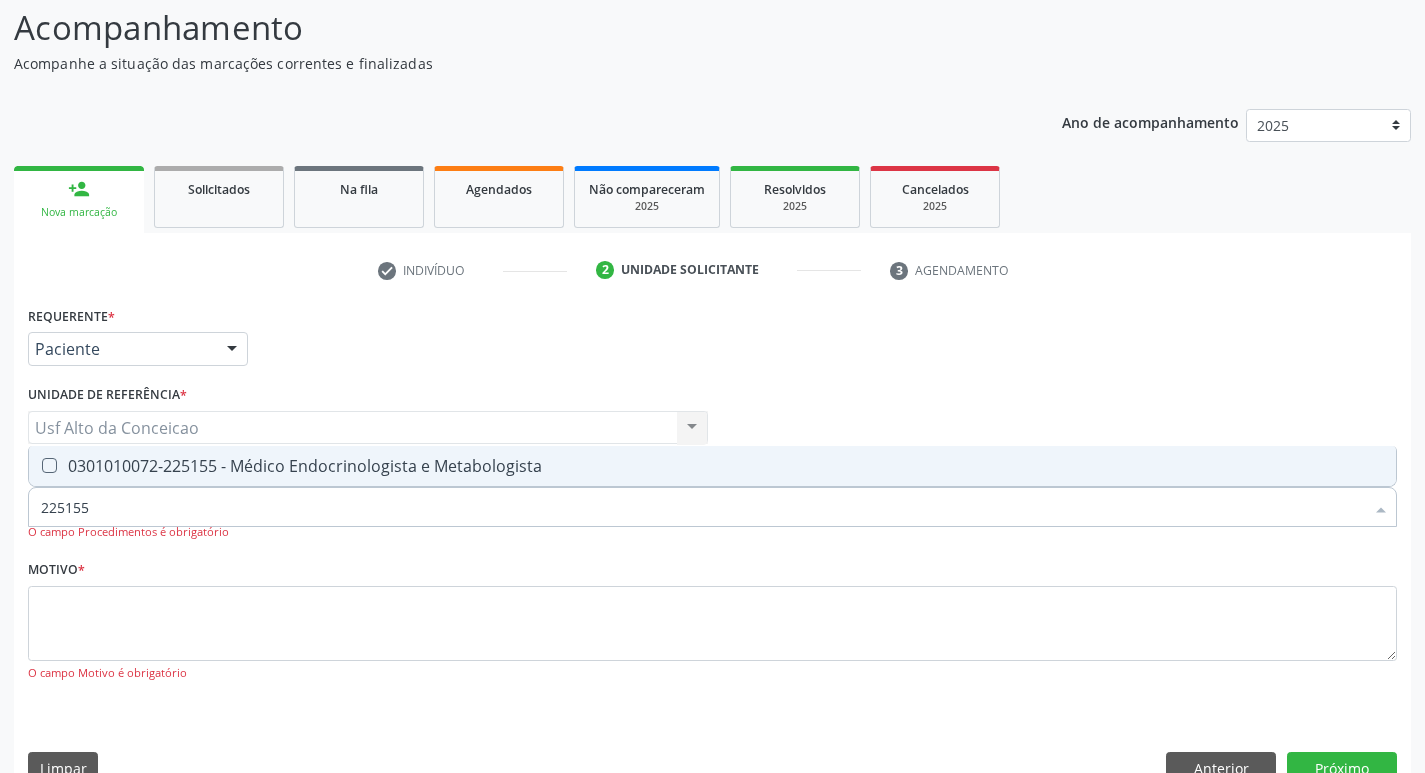 click on "0301010072-225155 - Médico Endocrinologista e Metabologista" at bounding box center (712, 466) 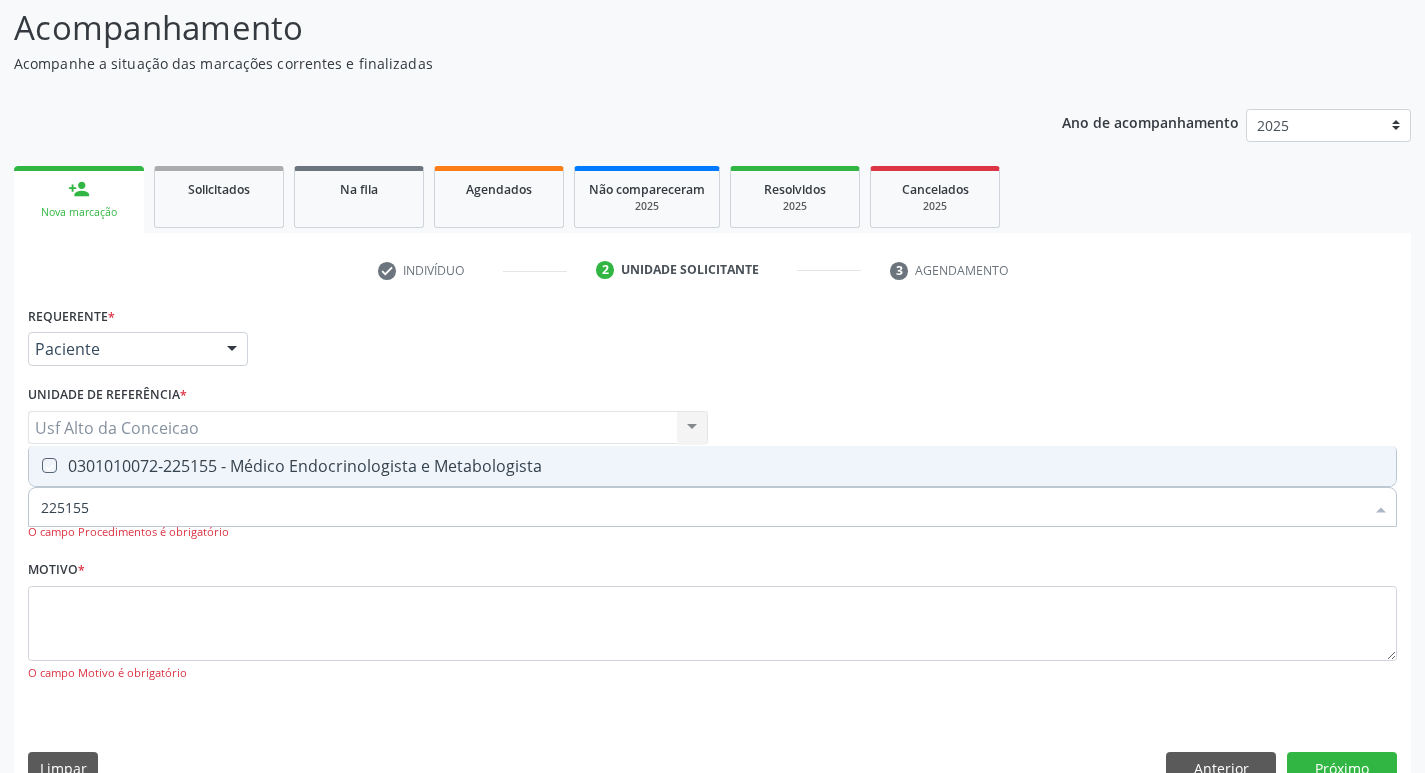 checkbox on "true" 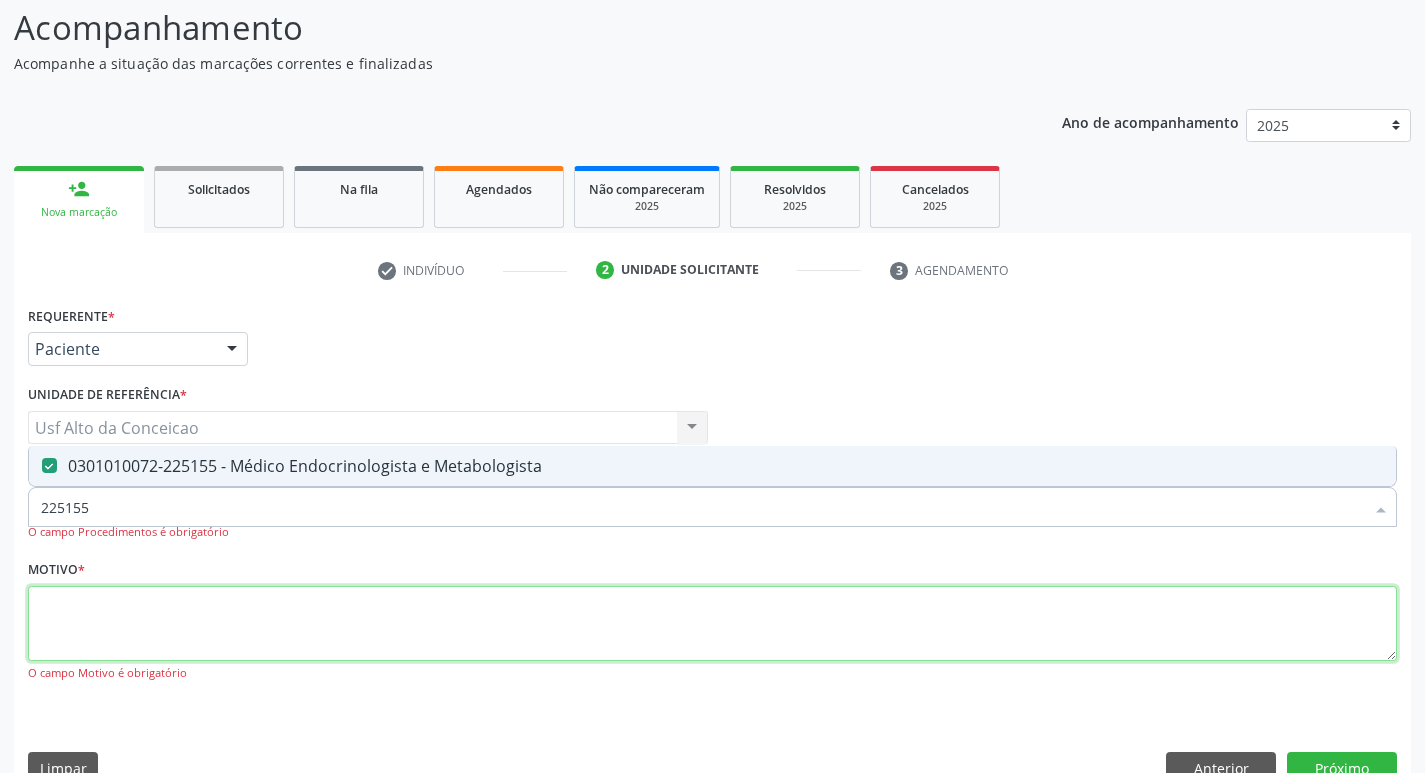 click at bounding box center [712, 624] 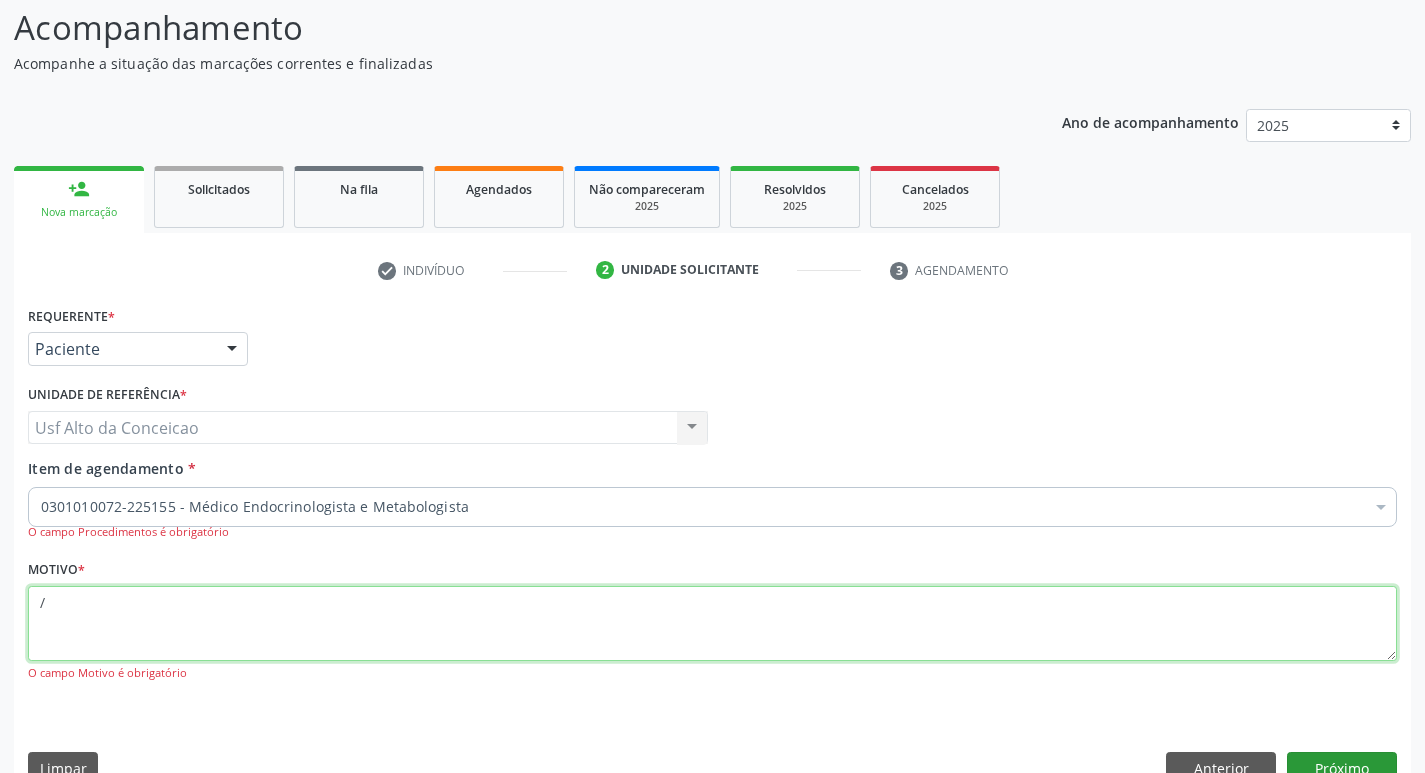 type on "/" 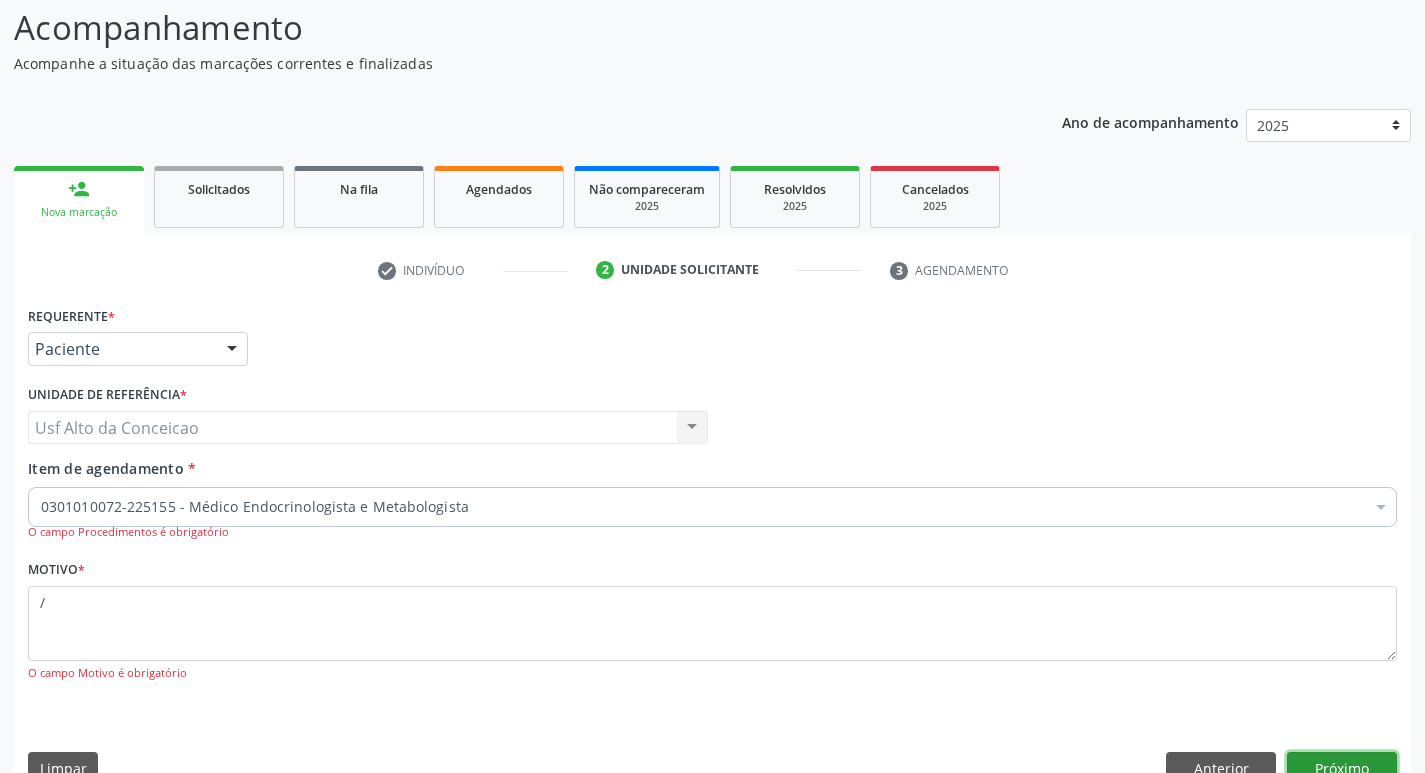 click on "Próximo" at bounding box center (1342, 769) 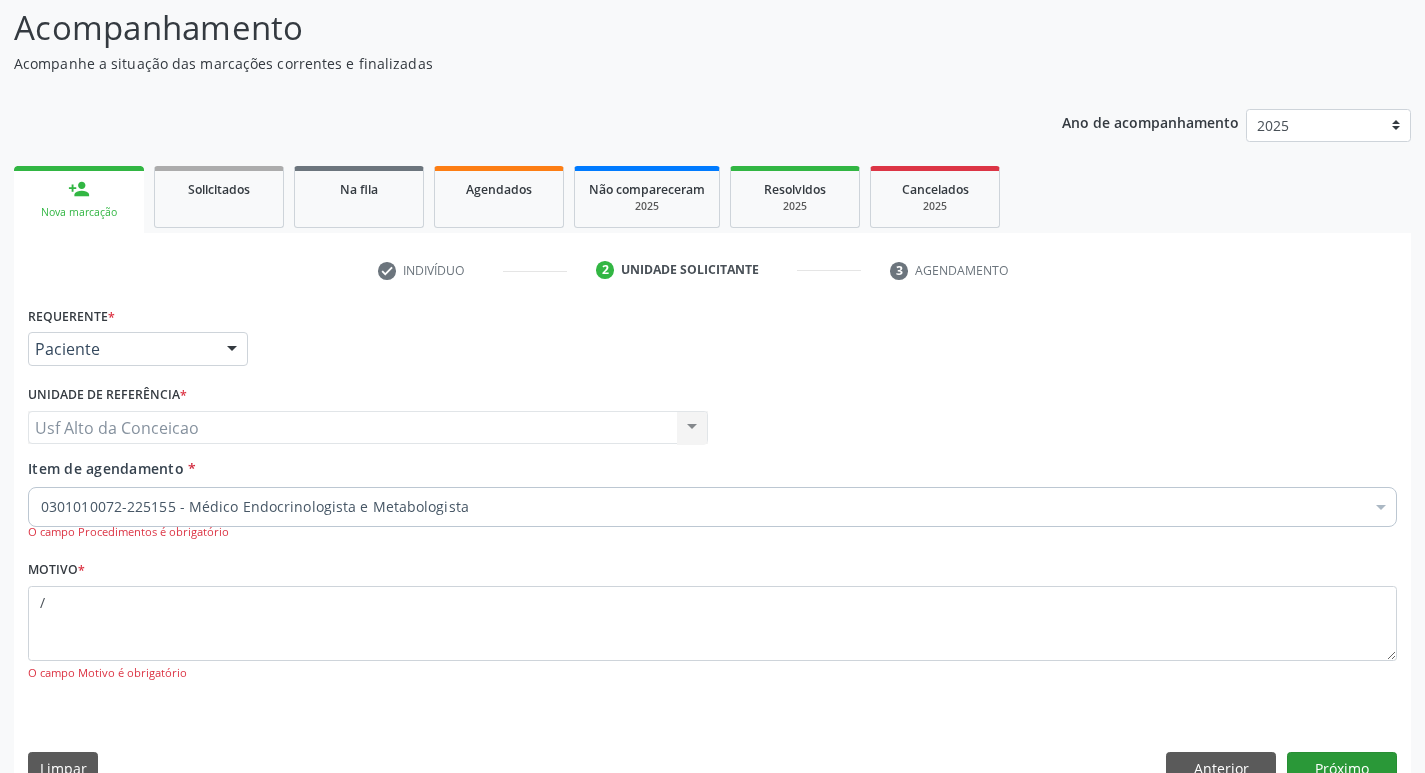 click on "Acompanhamento
Acompanhe a situação das marcações correntes e finalizadas
Relatórios
Ano de acompanhamento
2025 2024
person_add
Nova marcação
Solicitados   Na fila   Agendados   Não compareceram
2025
Resolvidos
2025
Cancelados
2025
check
Indivíduo
2
Unidade solicitante
3
Agendamento
CNS
700 0033 3327 5303       done
Nome
*
Maryceu Lira Goncalo
Maryceu Lira Goncalo
CNS:
700 0033 3327 5303
CPF:
104.524.574-75
Nascimento:
22/12/1994
Nenhum resultado encontrado para: "   "
Digite o nome
Sexo
*
Feminino         Masculino   Feminino
Nenhum resultado encontrado para: "   "
Está gestante" at bounding box center [712, 395] 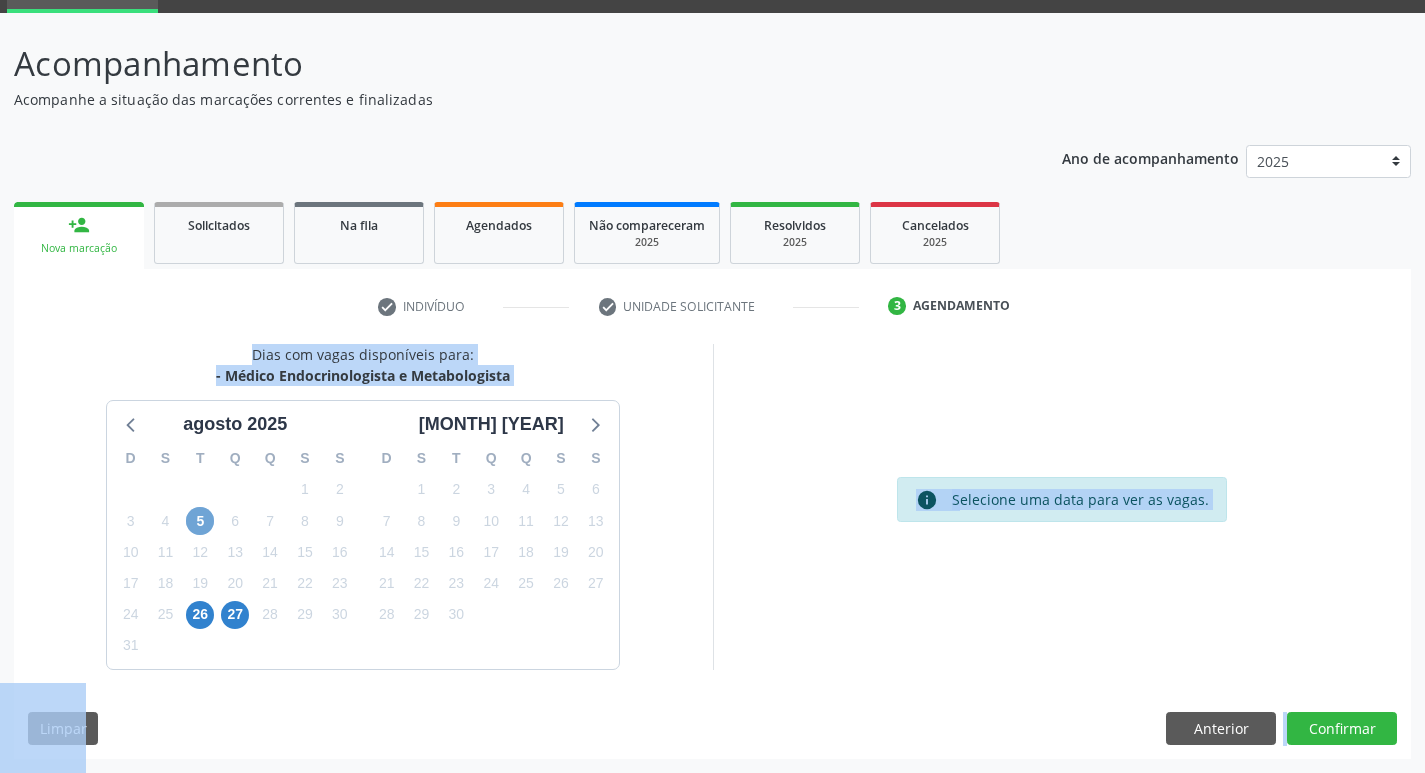 click on "5" at bounding box center (200, 521) 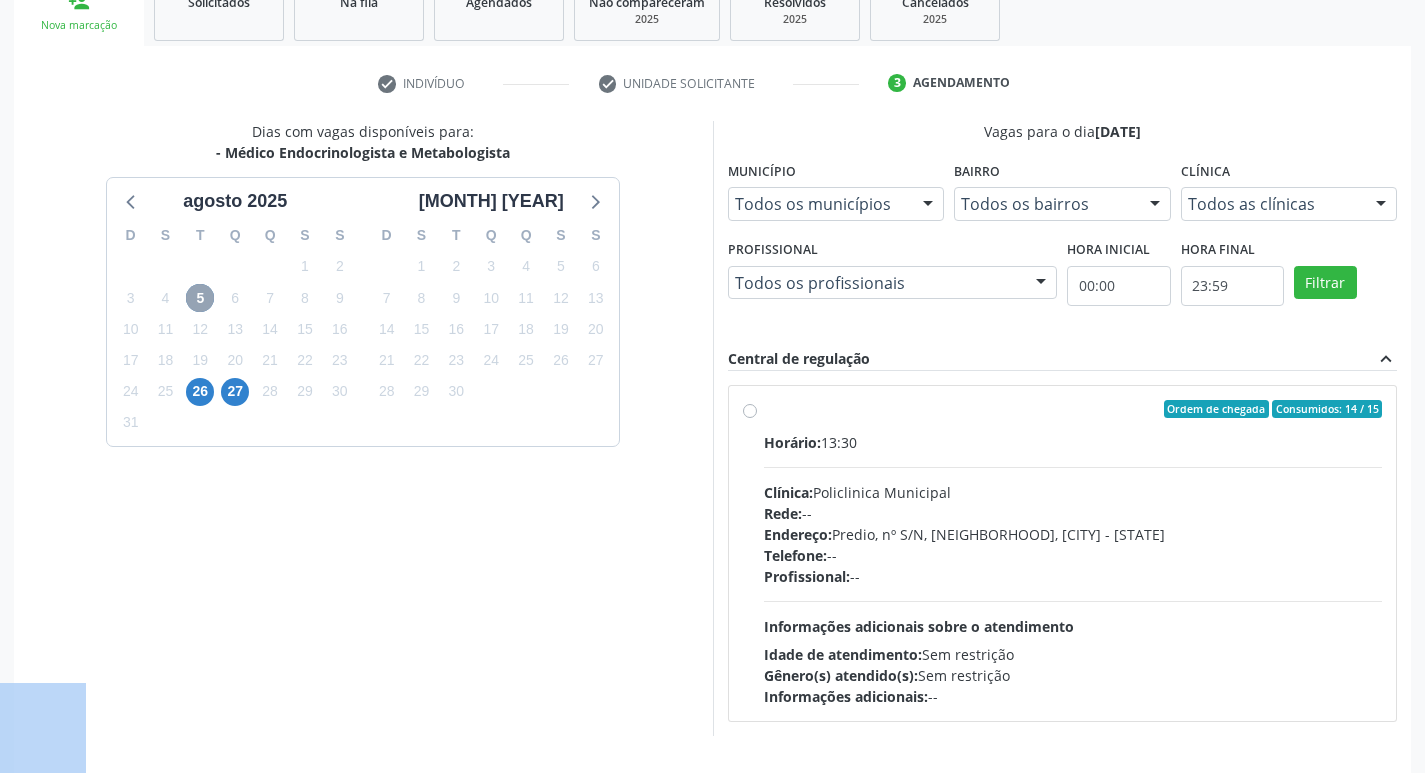 scroll, scrollTop: 386, scrollLeft: 0, axis: vertical 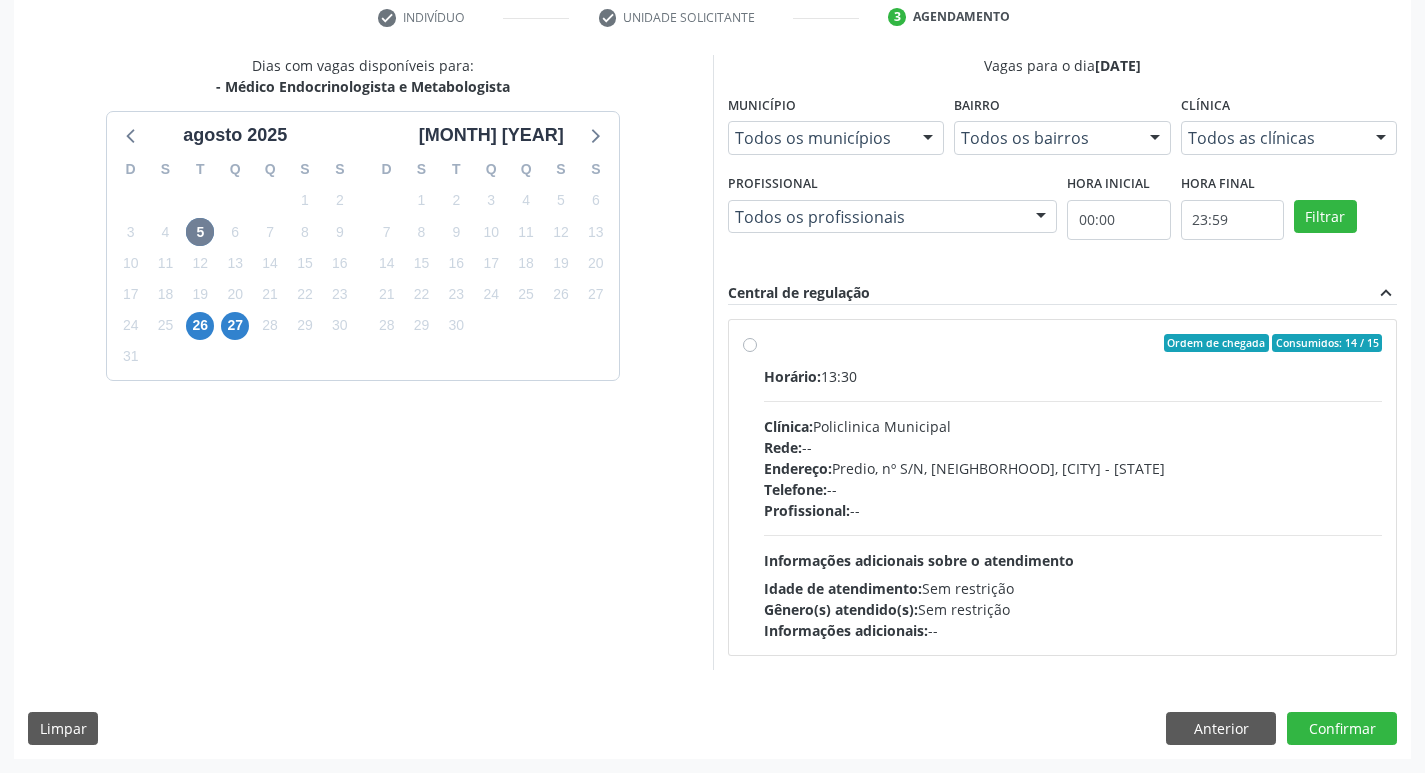click on "Ordem de chegada
Consumidos: 14 / 15
Horário:   13:30
Clínica:  Policlinica Municipal
Rede:
--
Endereço:   Predio, nº S/N, Ipsep, Serra Talhada - PE
Telefone:   --
Profissional:
--
Informações adicionais sobre o atendimento
Idade de atendimento:
Sem restrição
Gênero(s) atendido(s):
Sem restrição
Informações adicionais:
--" at bounding box center (1073, 487) 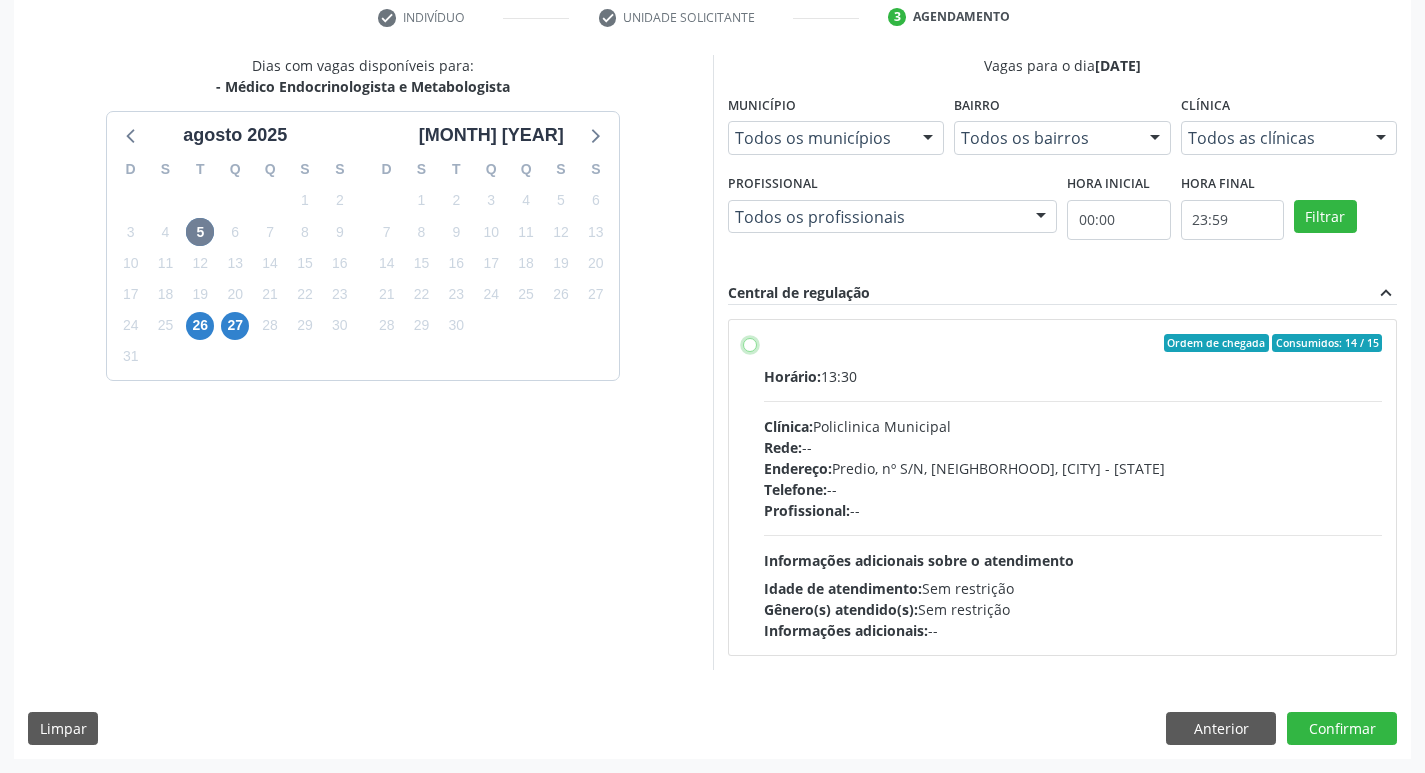 radio on "true" 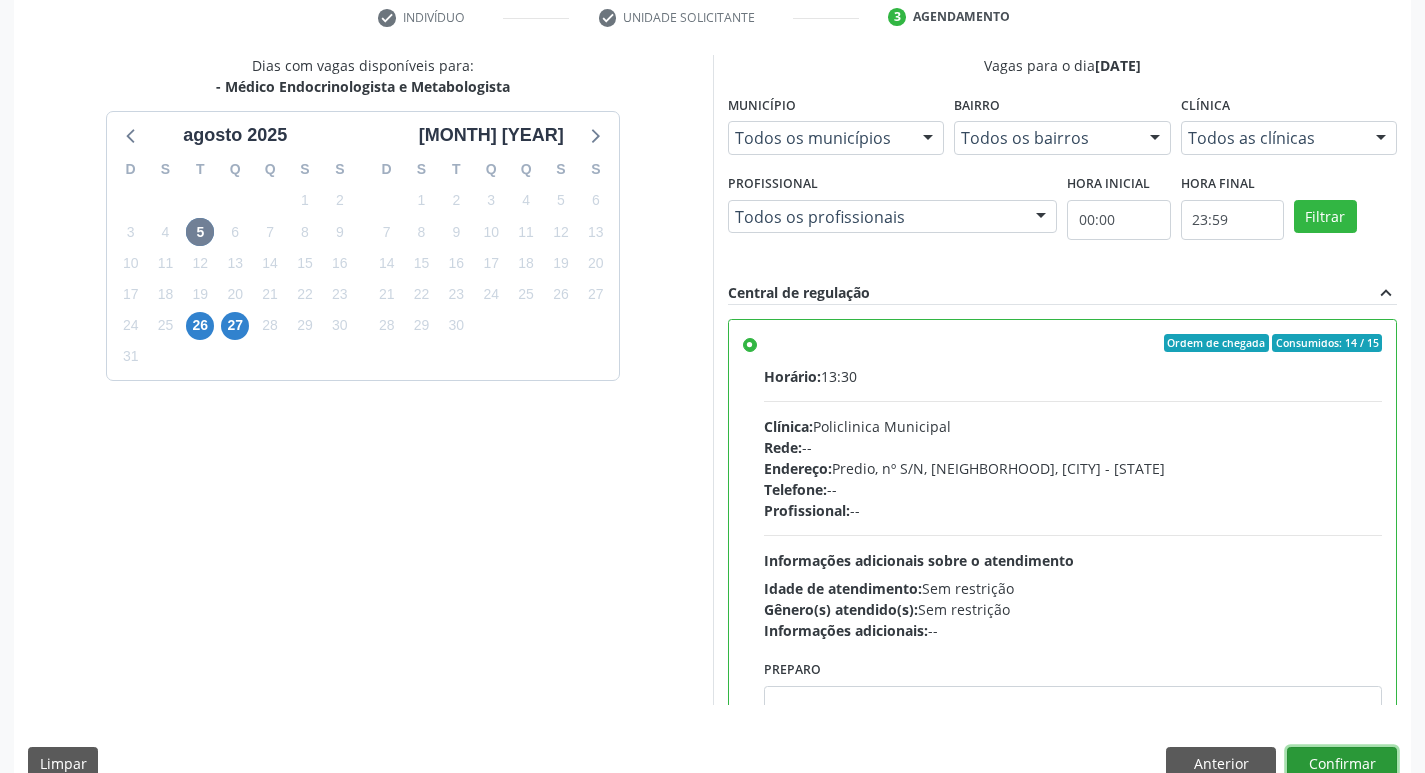 click on "Confirmar" at bounding box center (1342, 764) 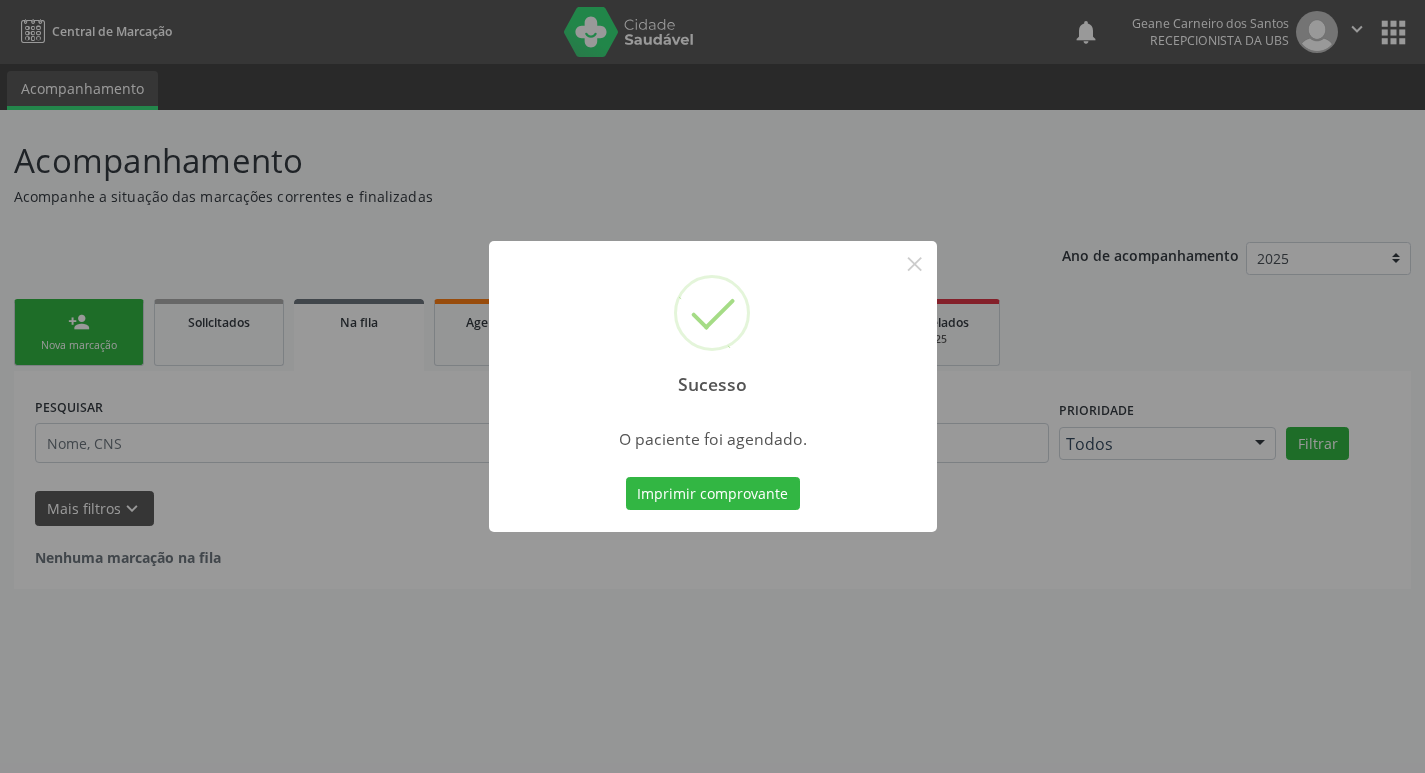 scroll, scrollTop: 0, scrollLeft: 0, axis: both 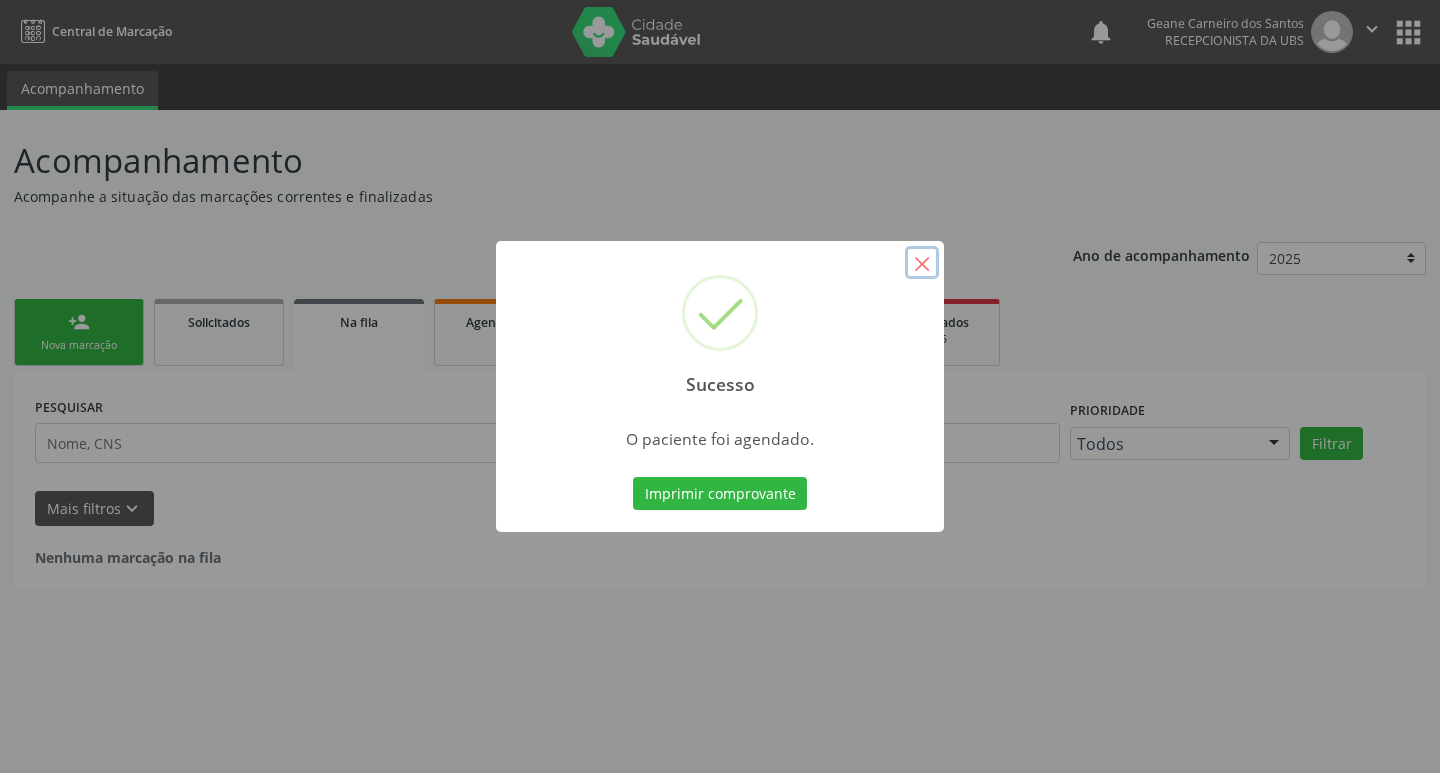 click on "×" at bounding box center (922, 263) 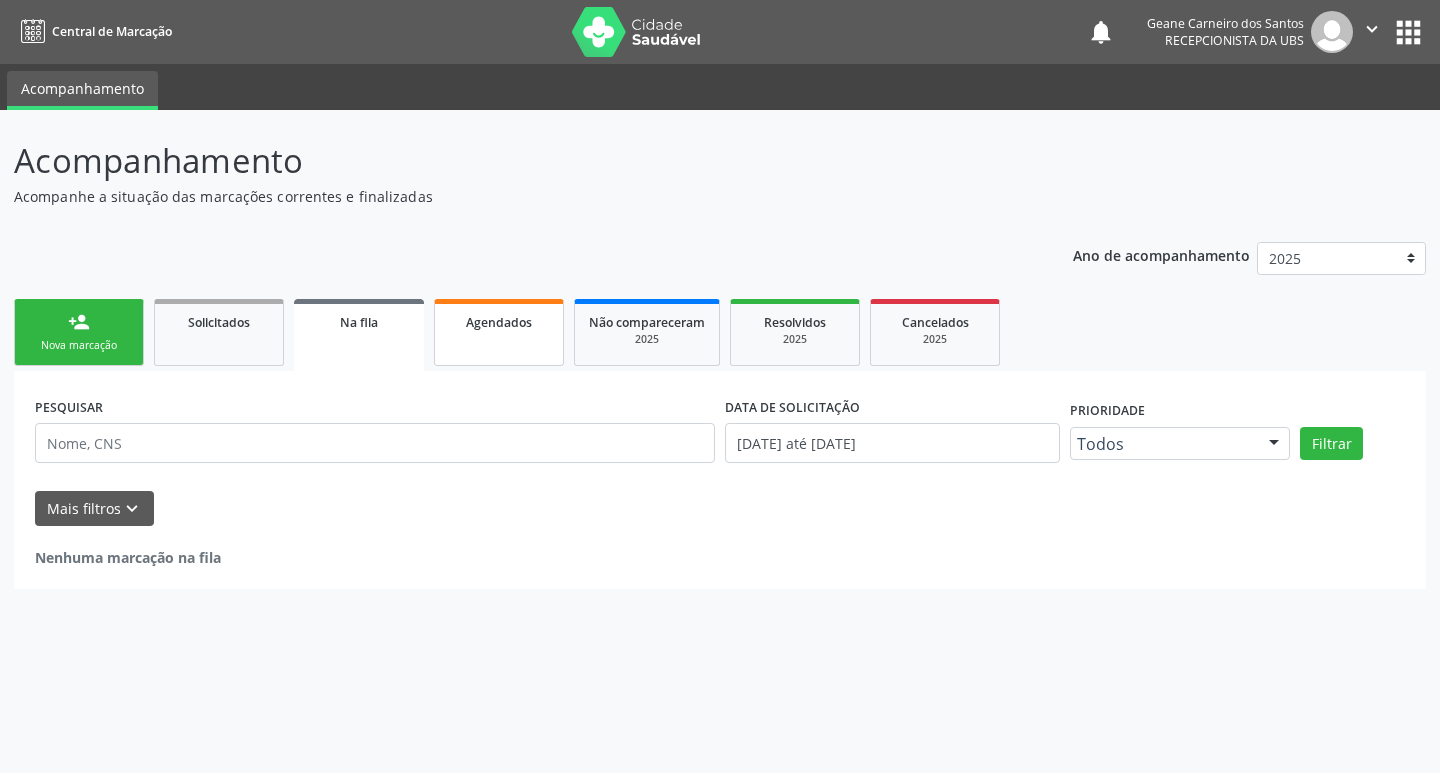 click on "Agendados" at bounding box center [499, 332] 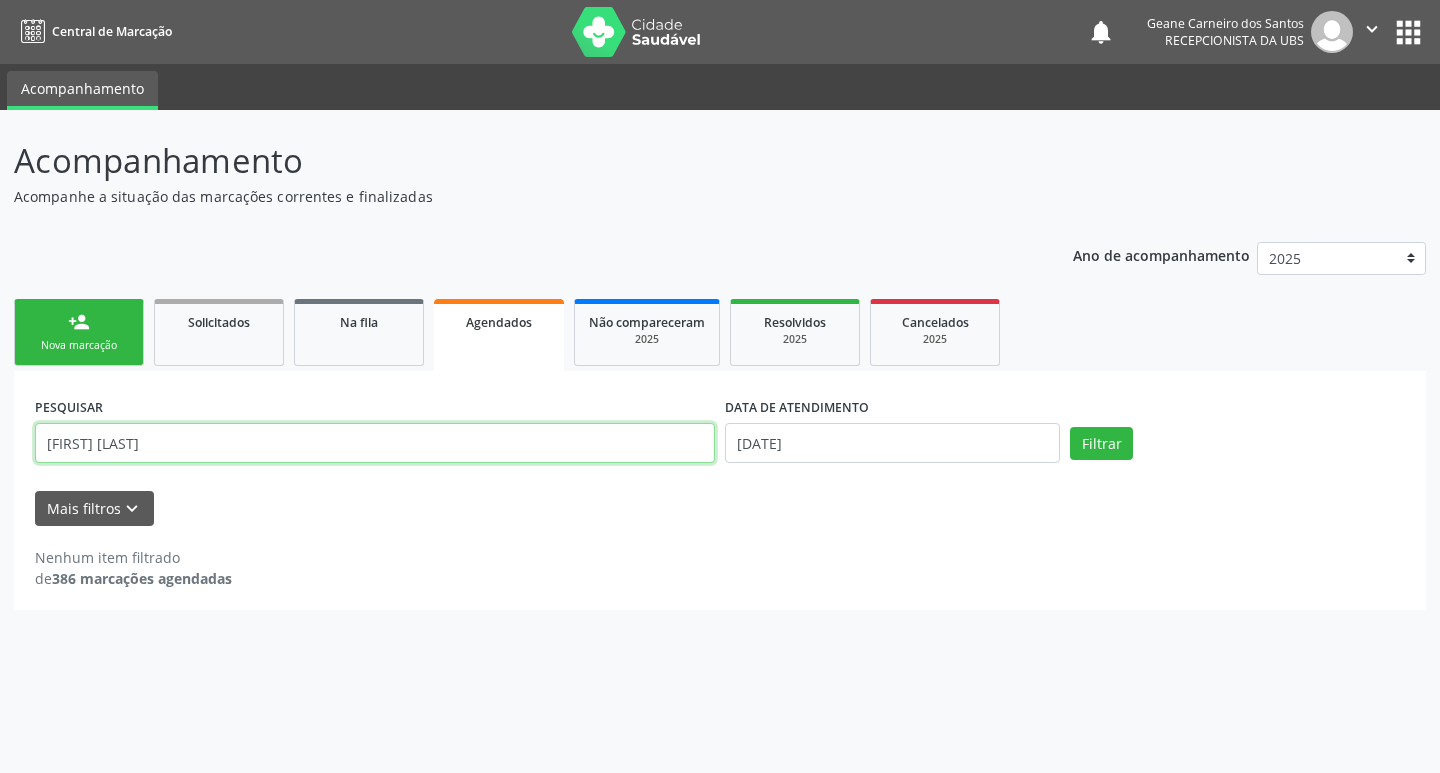 click on "gabriel bezerra" at bounding box center (375, 443) 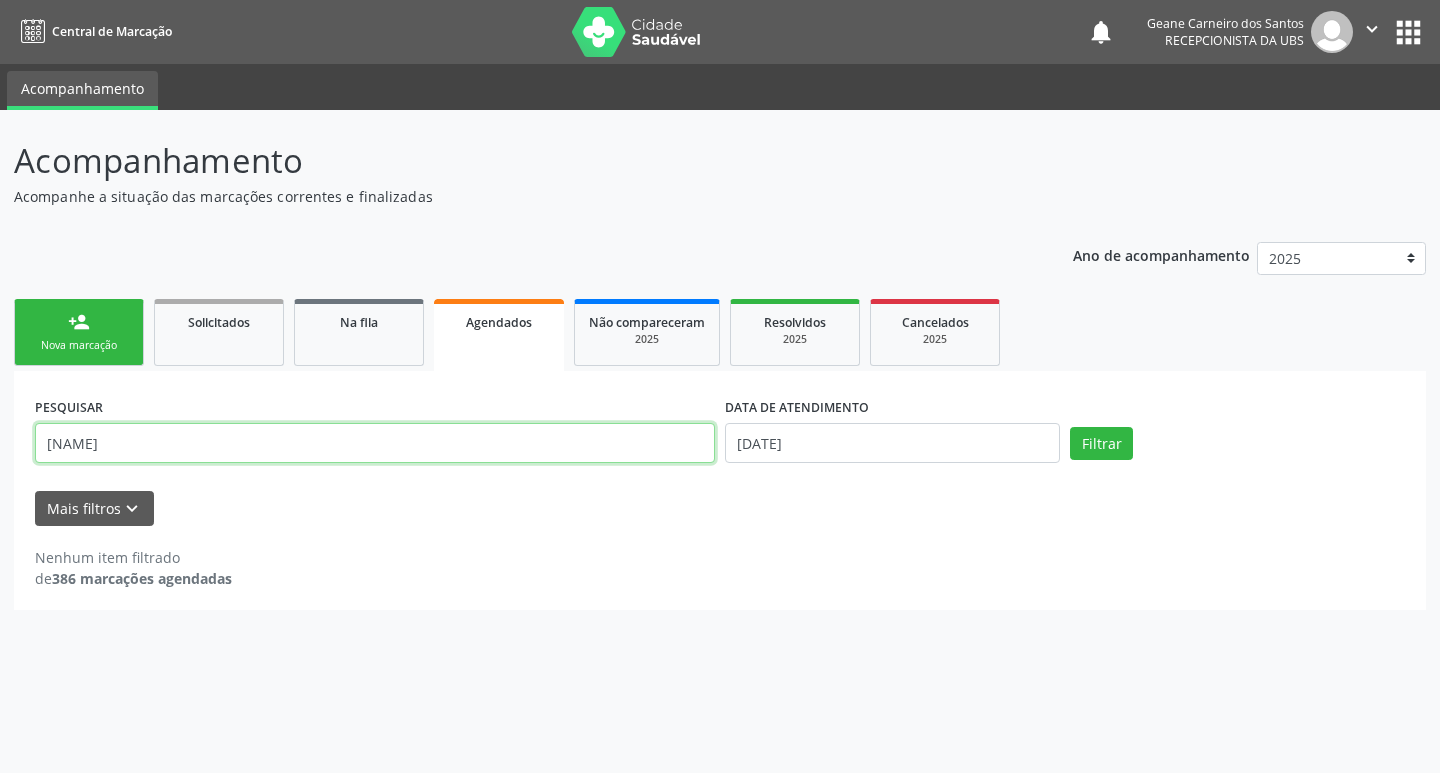 type on "g" 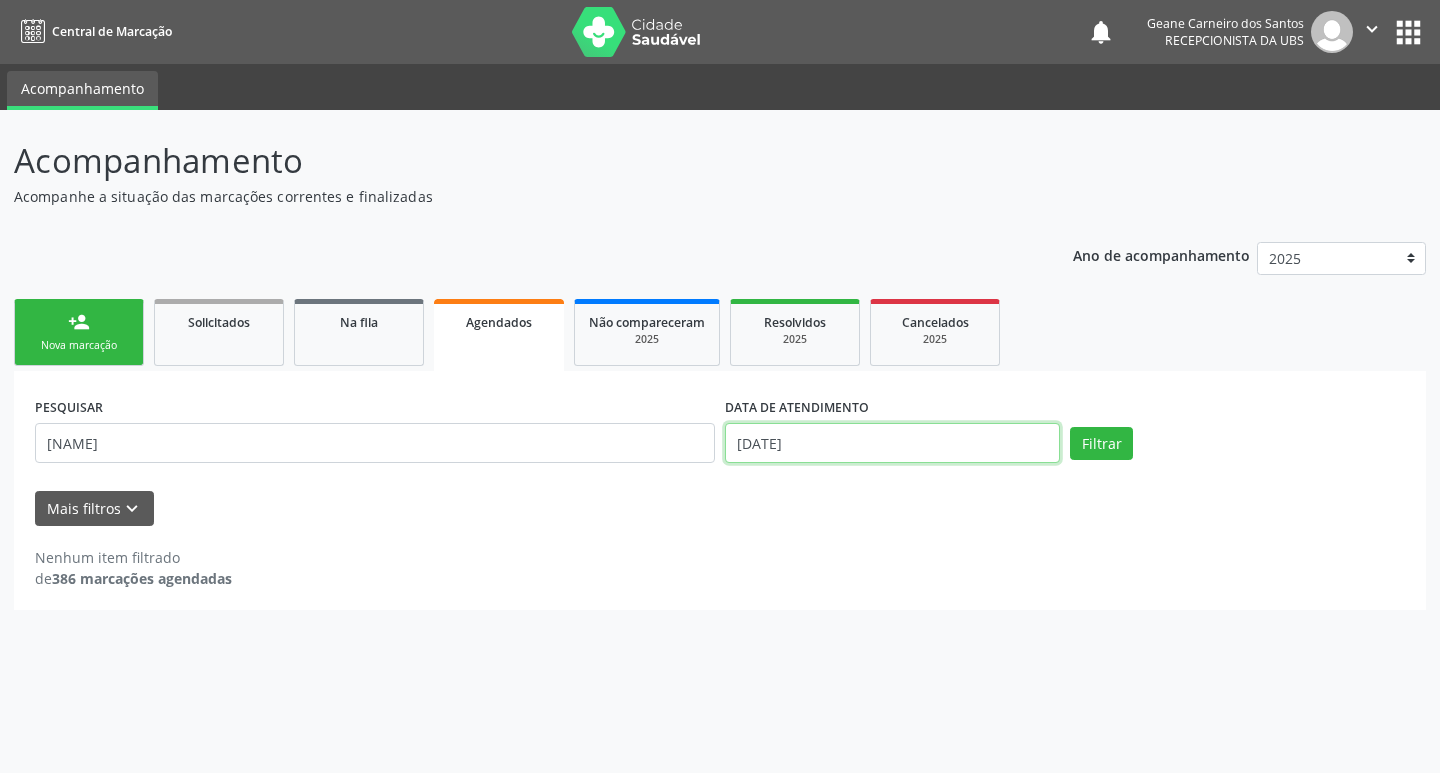 click on "01/08/2025" at bounding box center (892, 443) 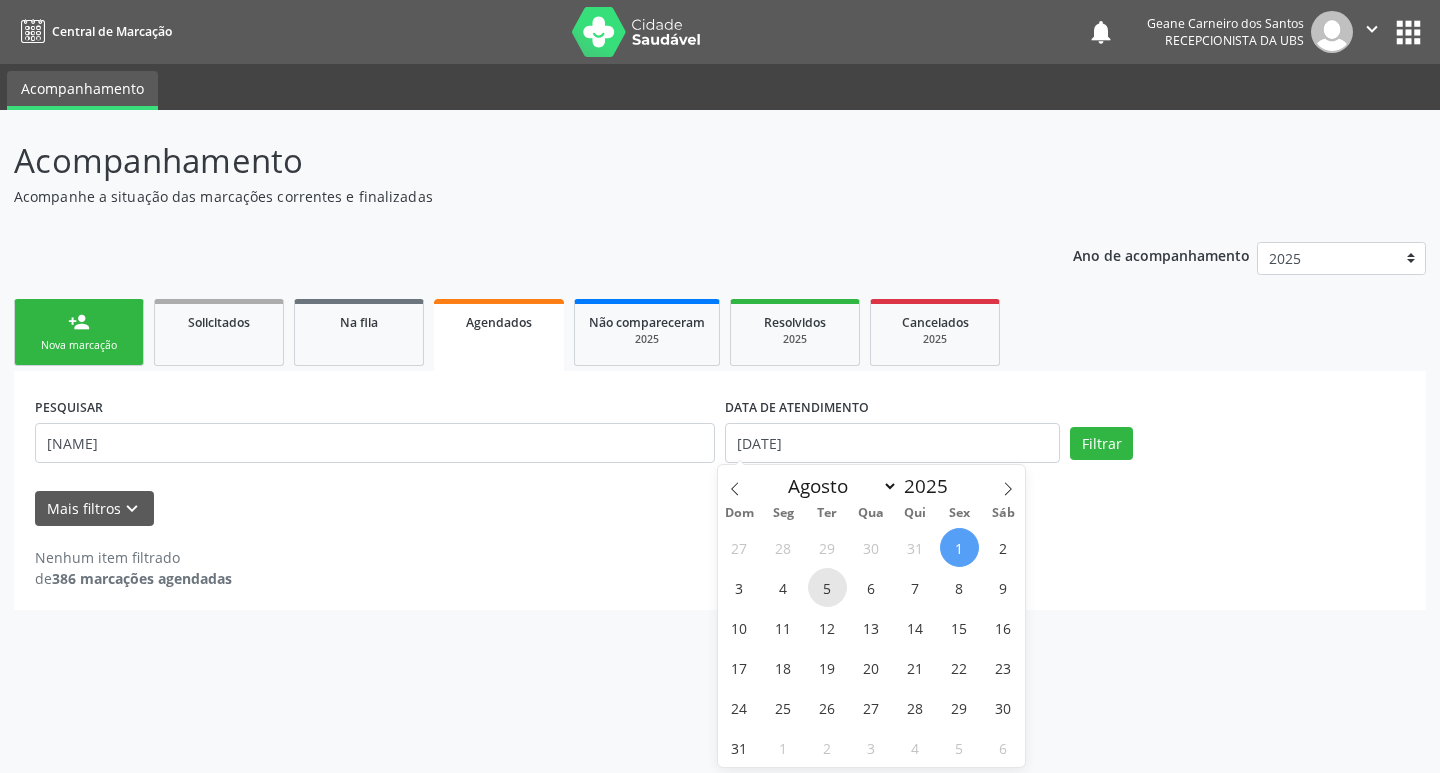 click on "5" at bounding box center [827, 587] 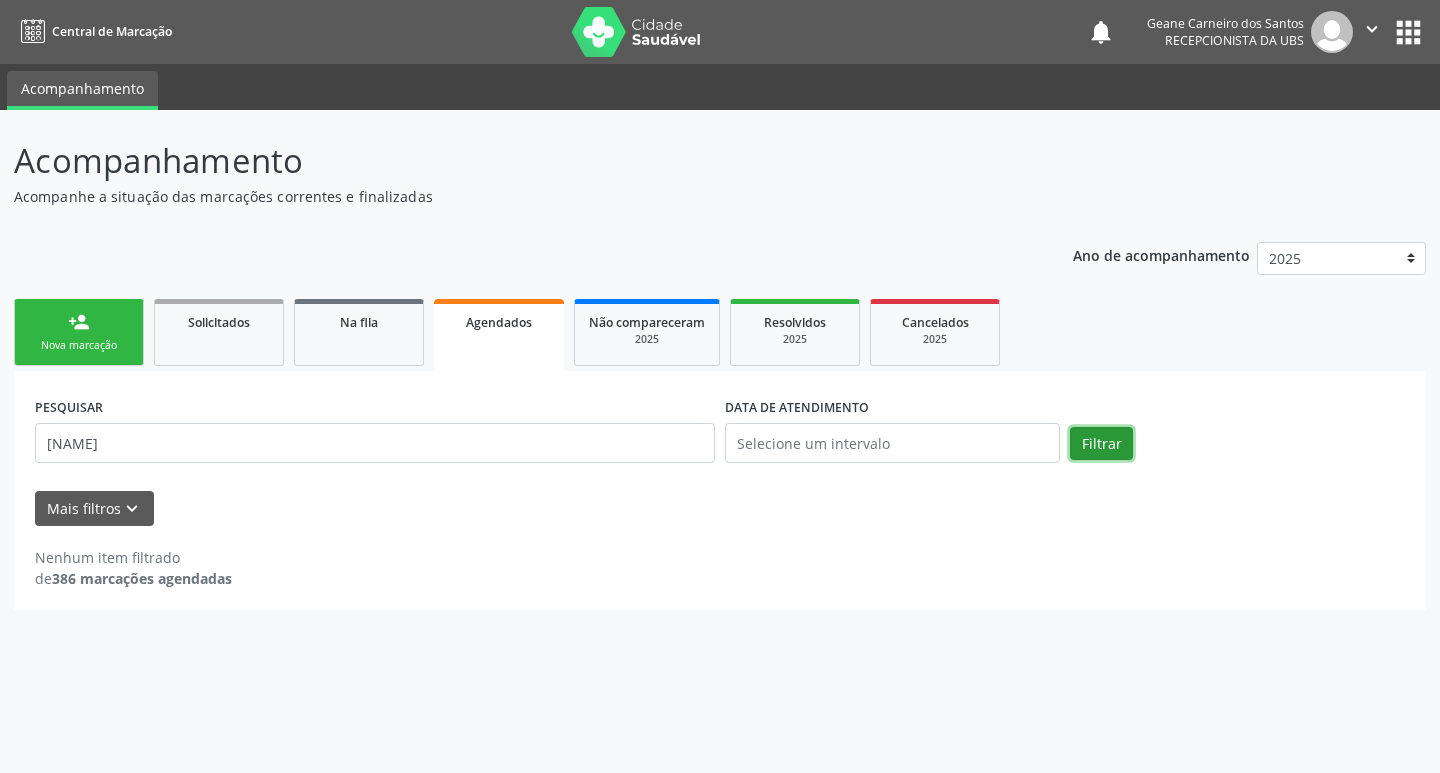 click on "Filtrar" at bounding box center [1101, 444] 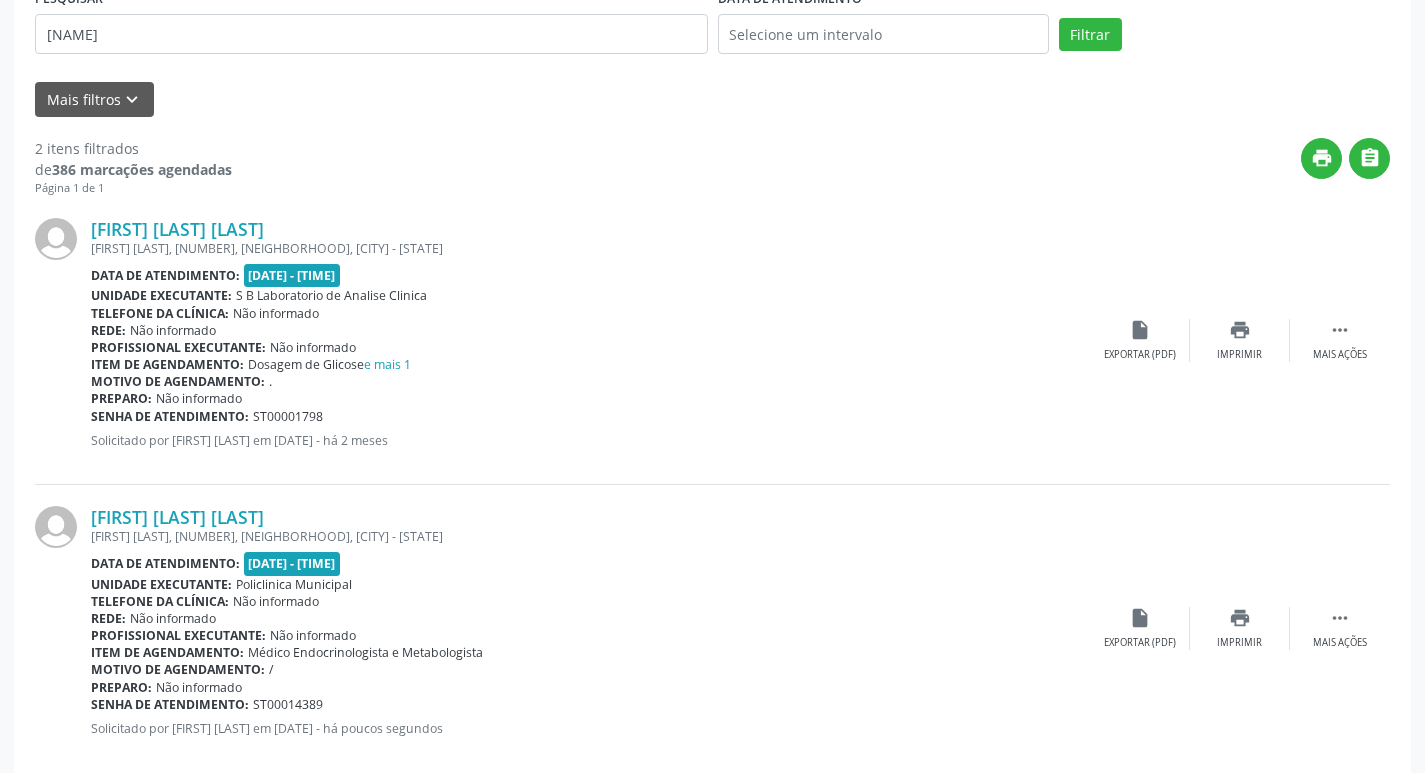 scroll, scrollTop: 443, scrollLeft: 0, axis: vertical 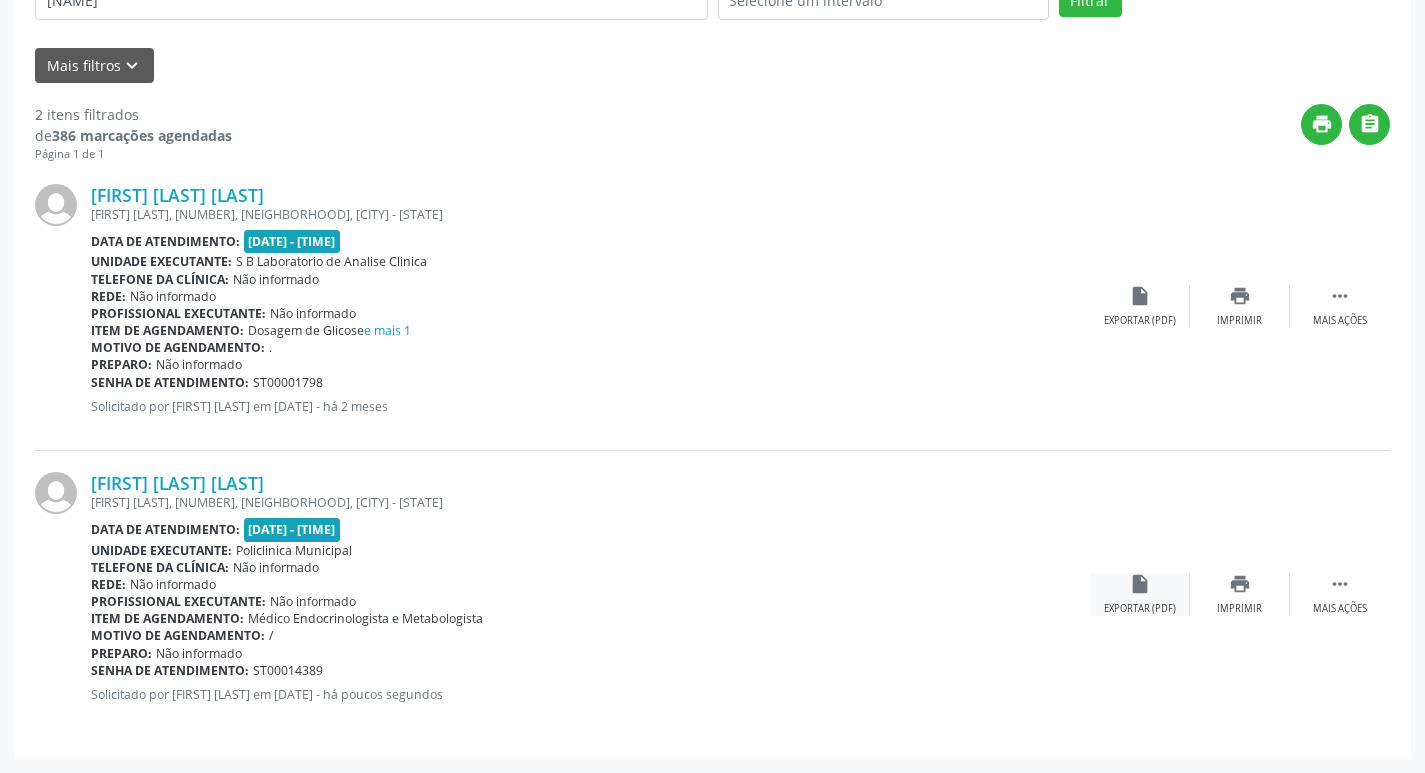 click on "insert_drive_file
Exportar (PDF)" at bounding box center [1140, 594] 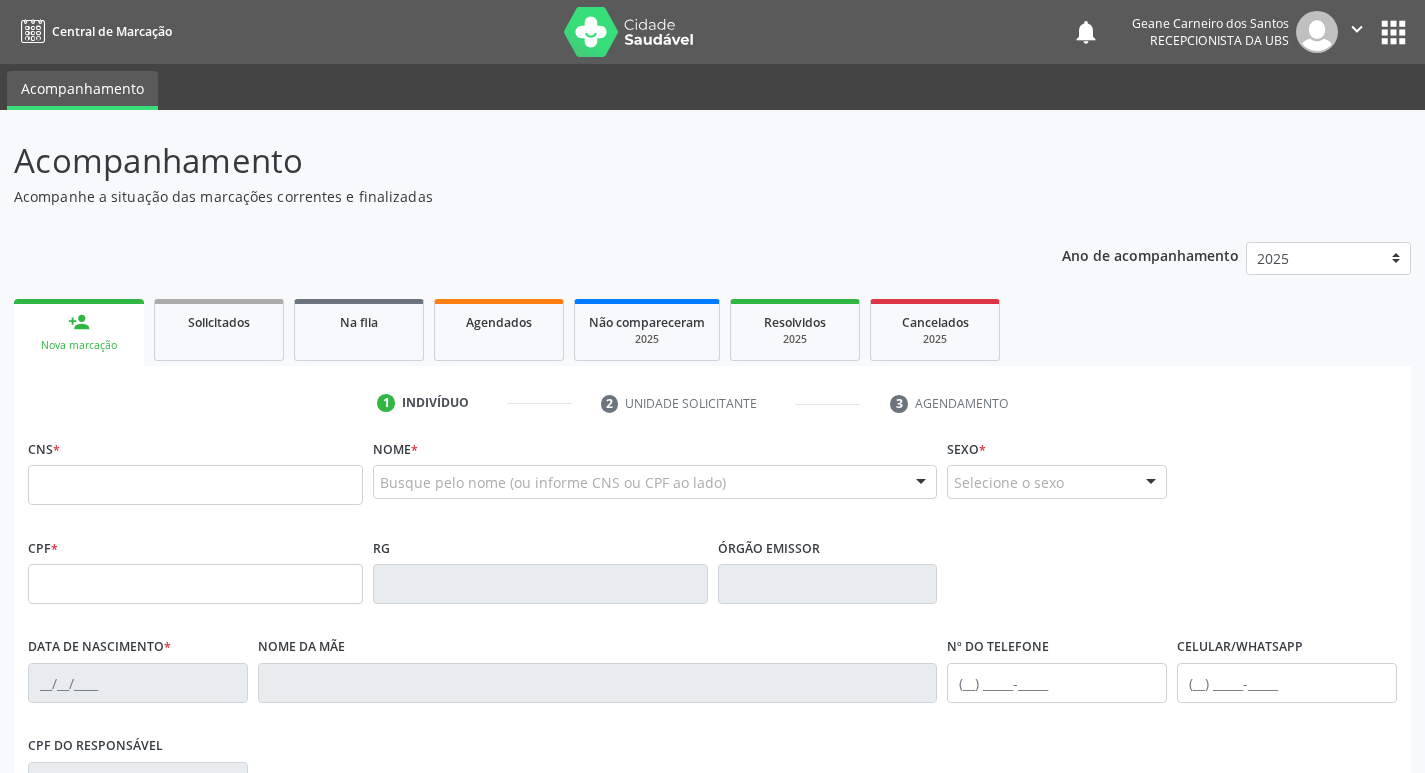 scroll, scrollTop: 0, scrollLeft: 0, axis: both 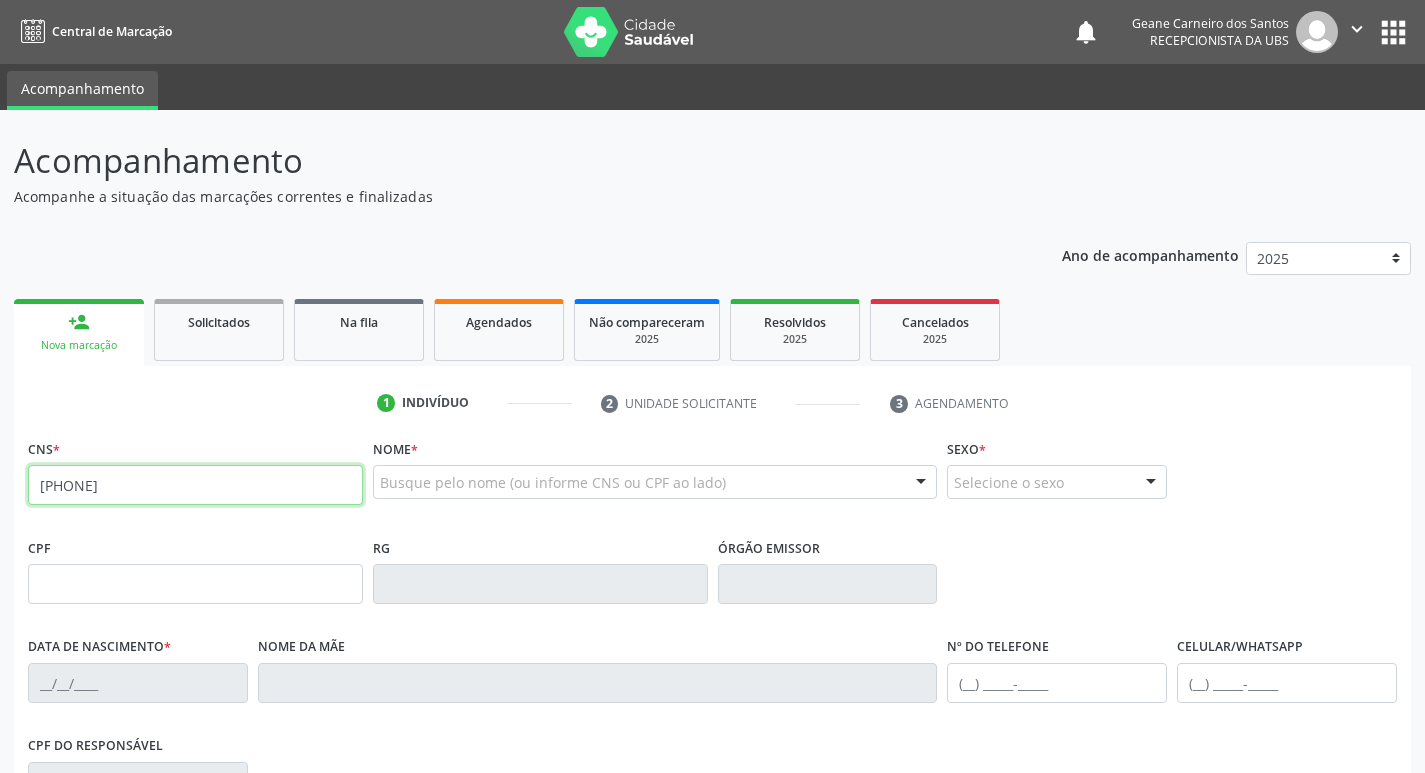 type on "[PHONE]" 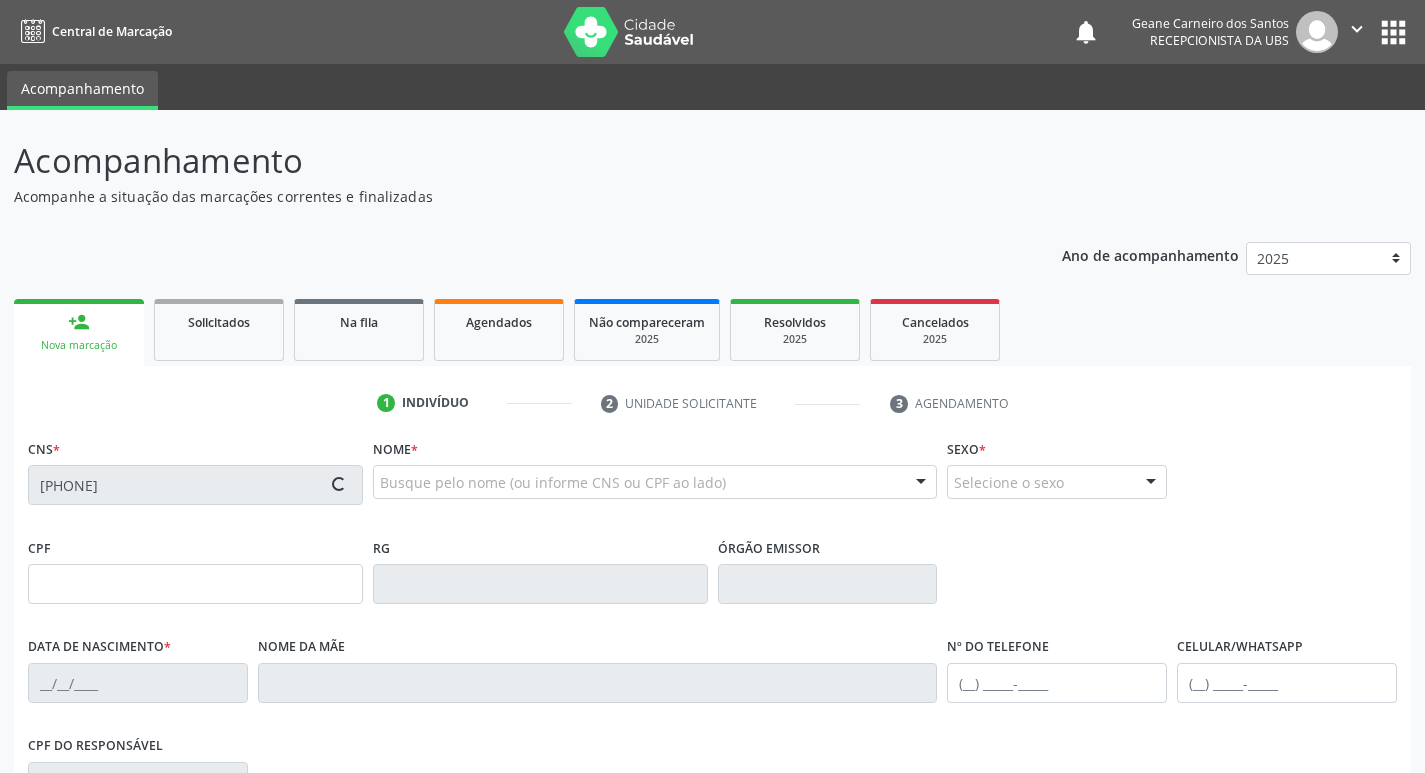 type on "[DATE]" 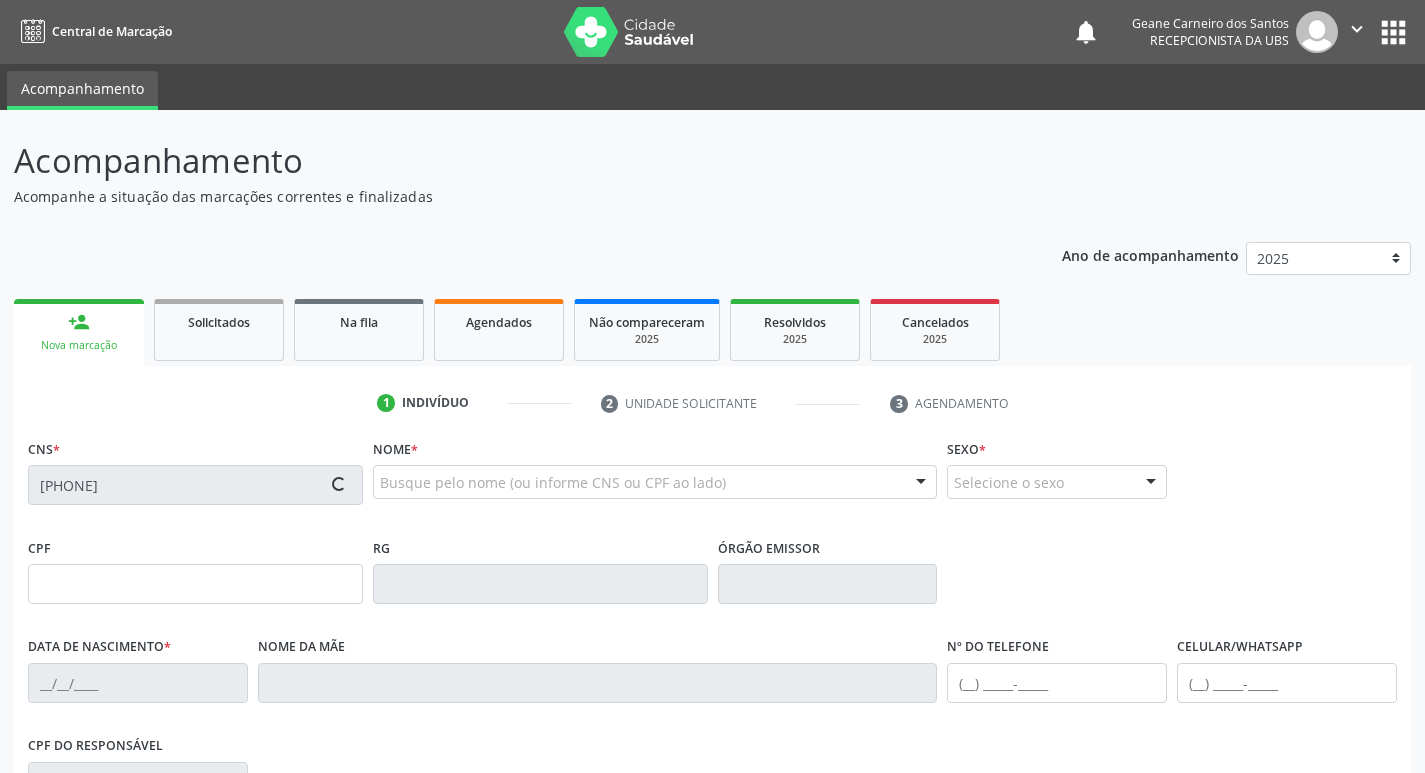 type on "[FIRST] [LAST]" 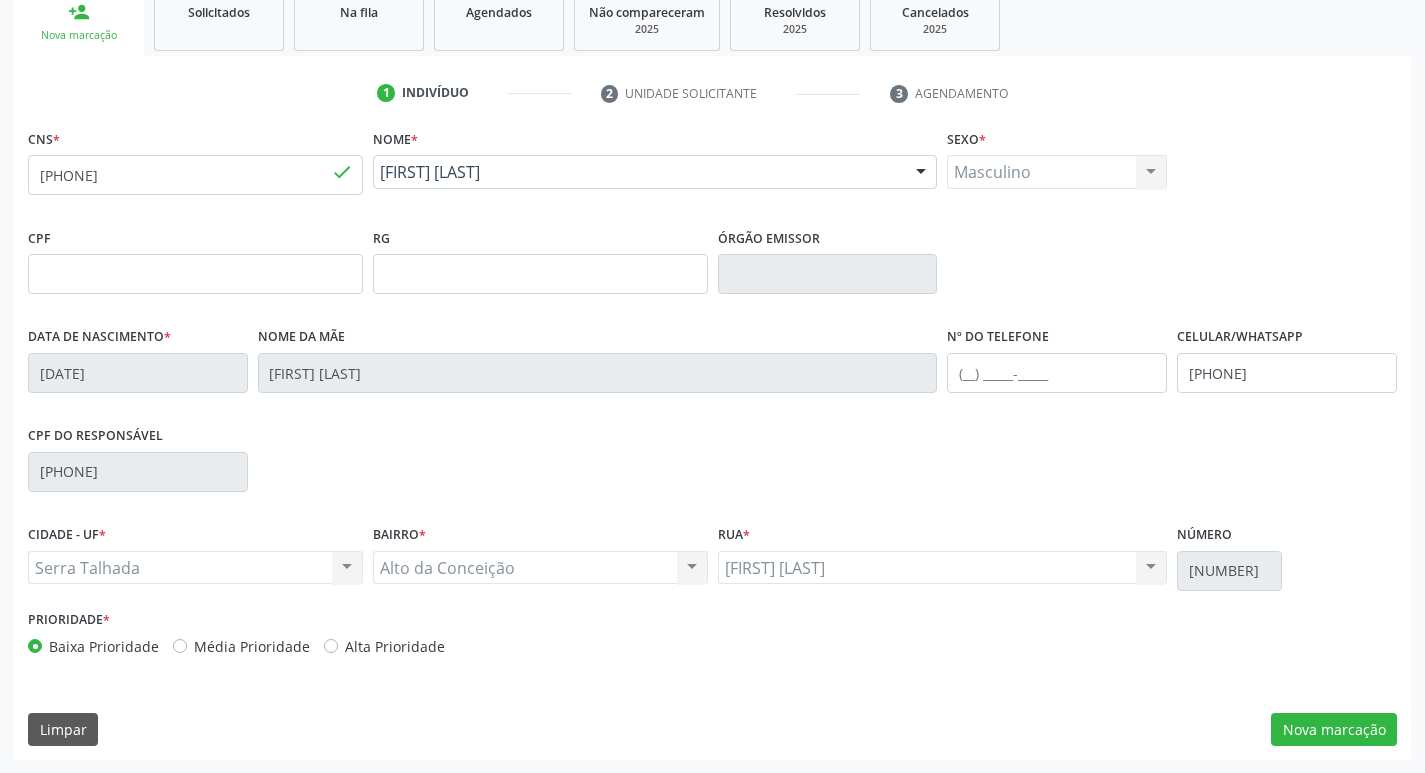 scroll, scrollTop: 311, scrollLeft: 0, axis: vertical 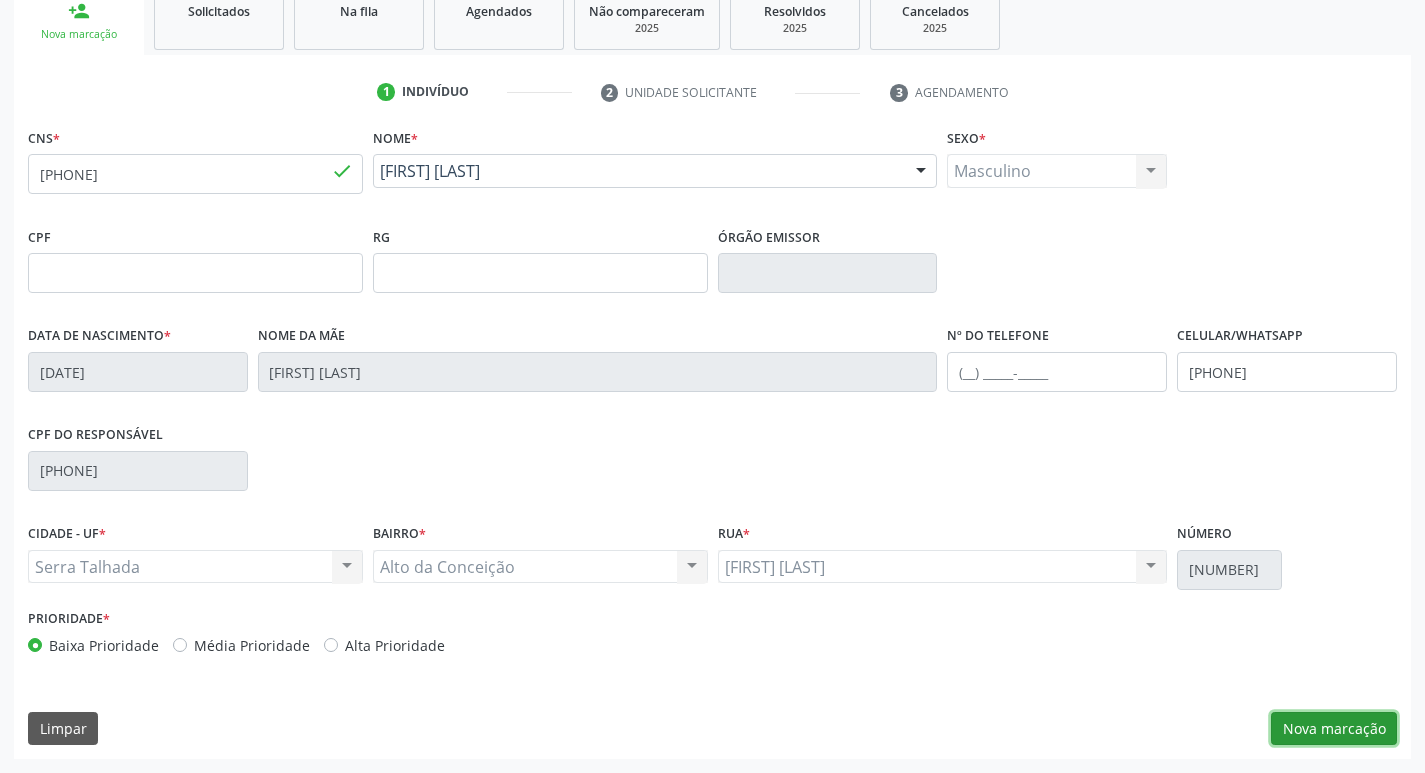 click on "Nova marcação" at bounding box center [1334, 729] 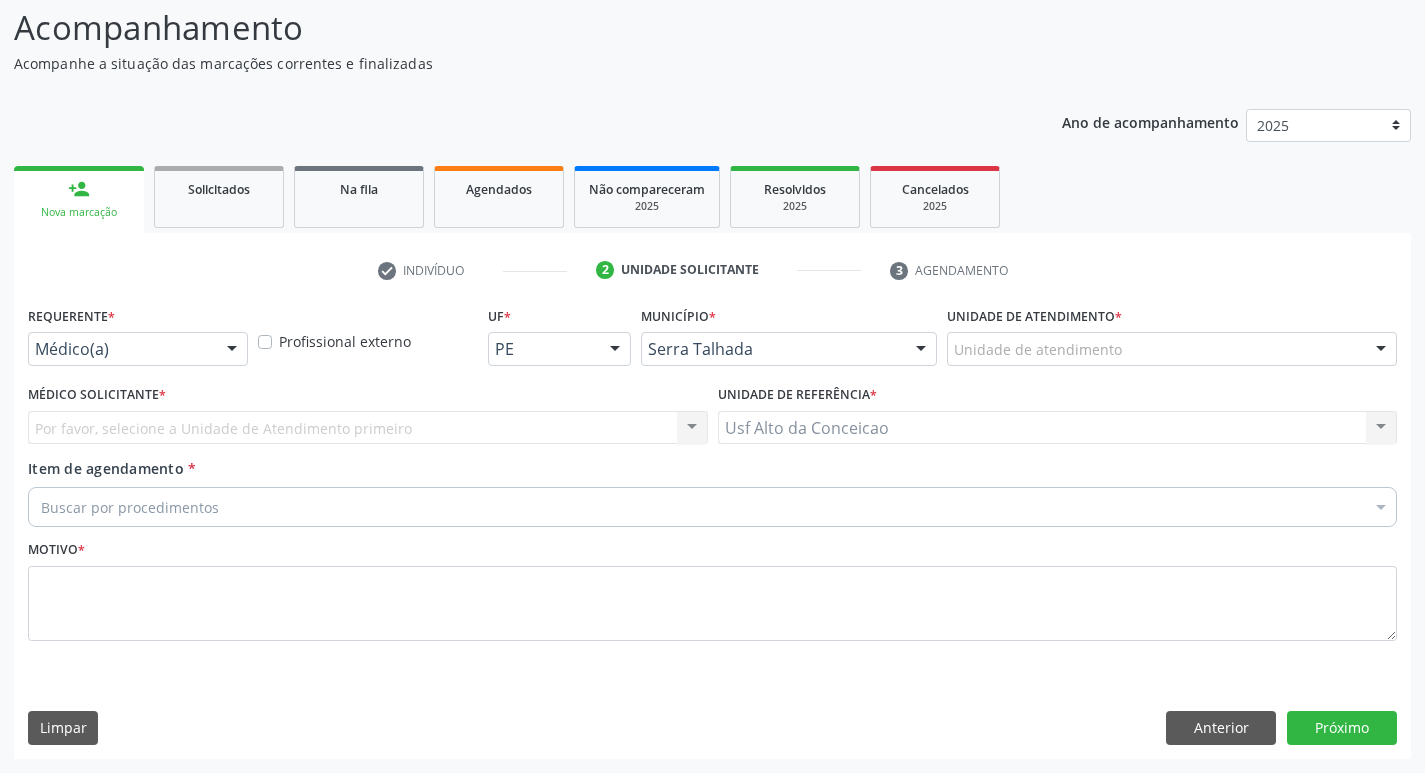 scroll, scrollTop: 133, scrollLeft: 0, axis: vertical 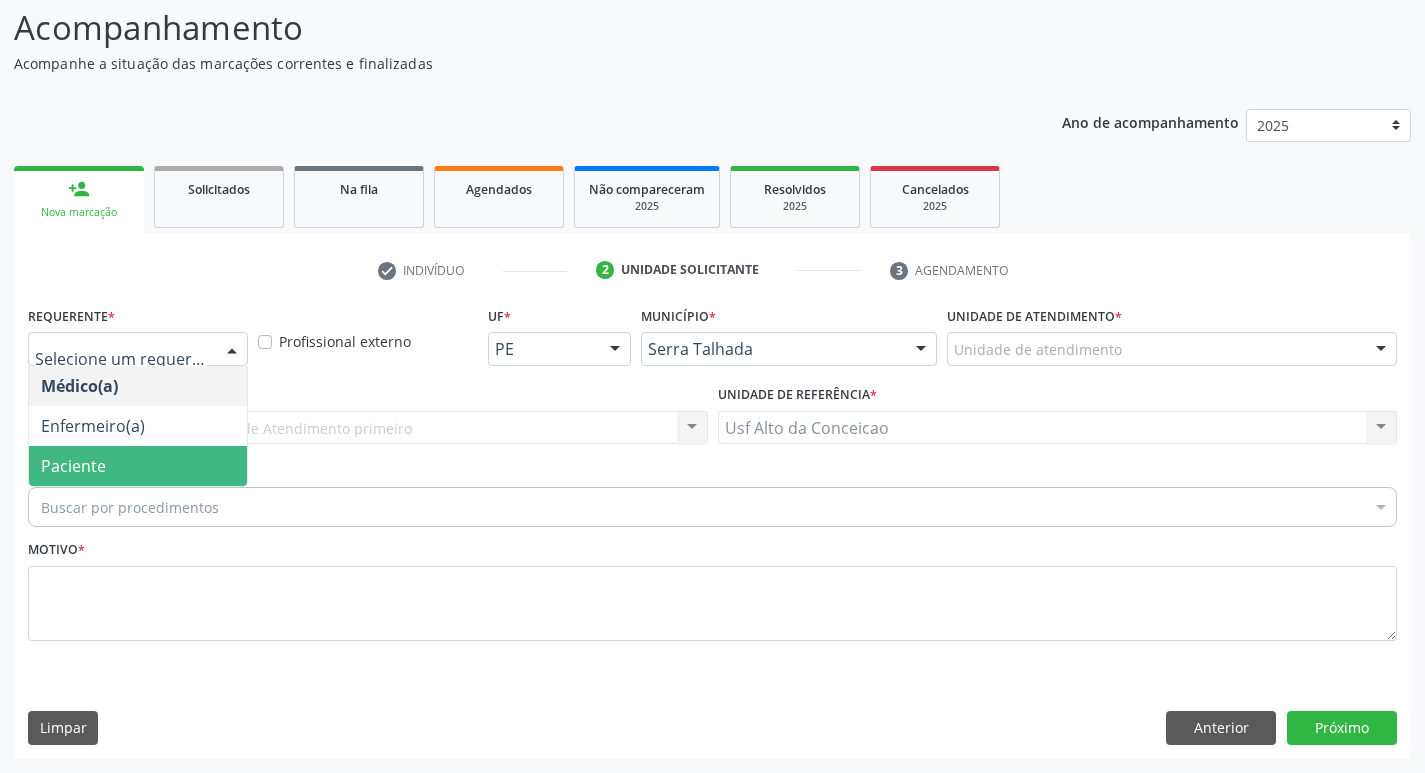 click on "Paciente" at bounding box center (138, 466) 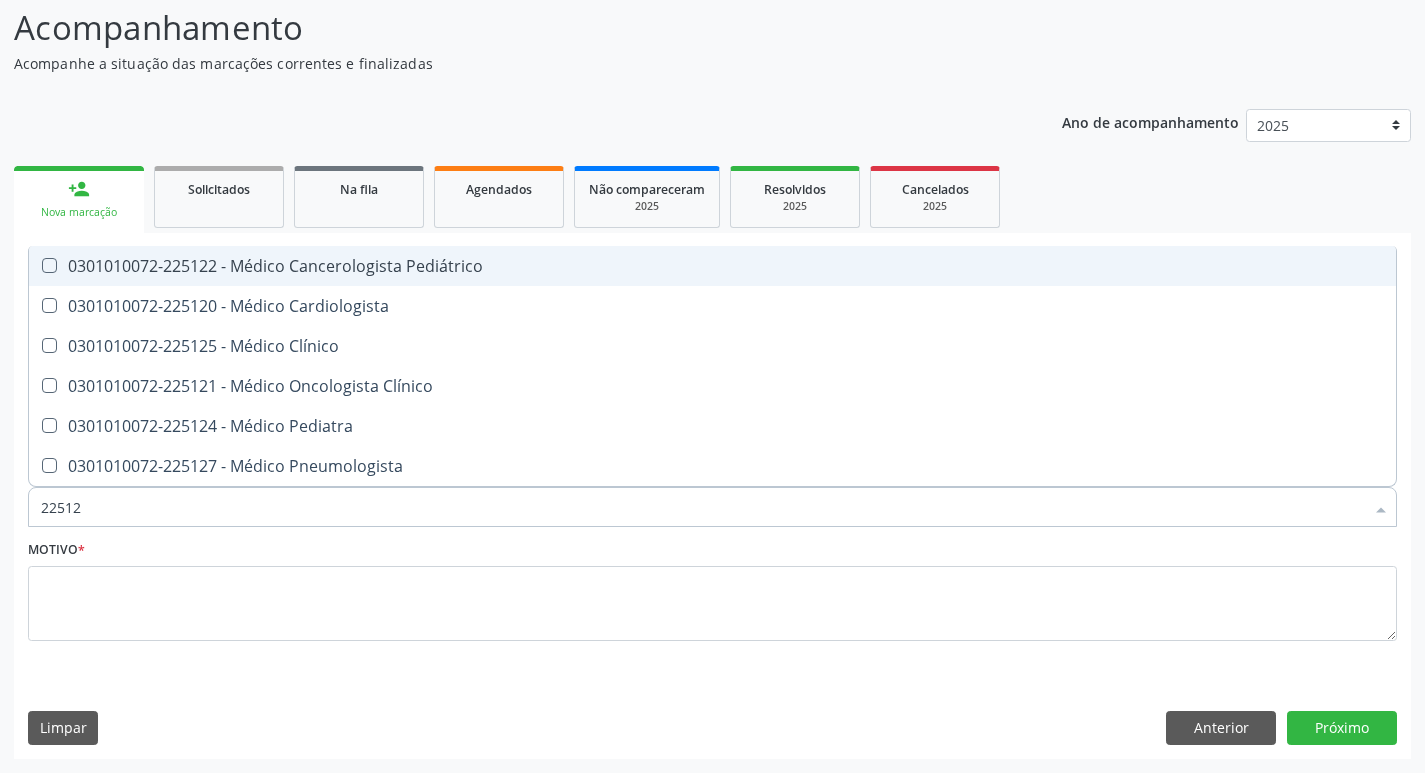 type on "225124" 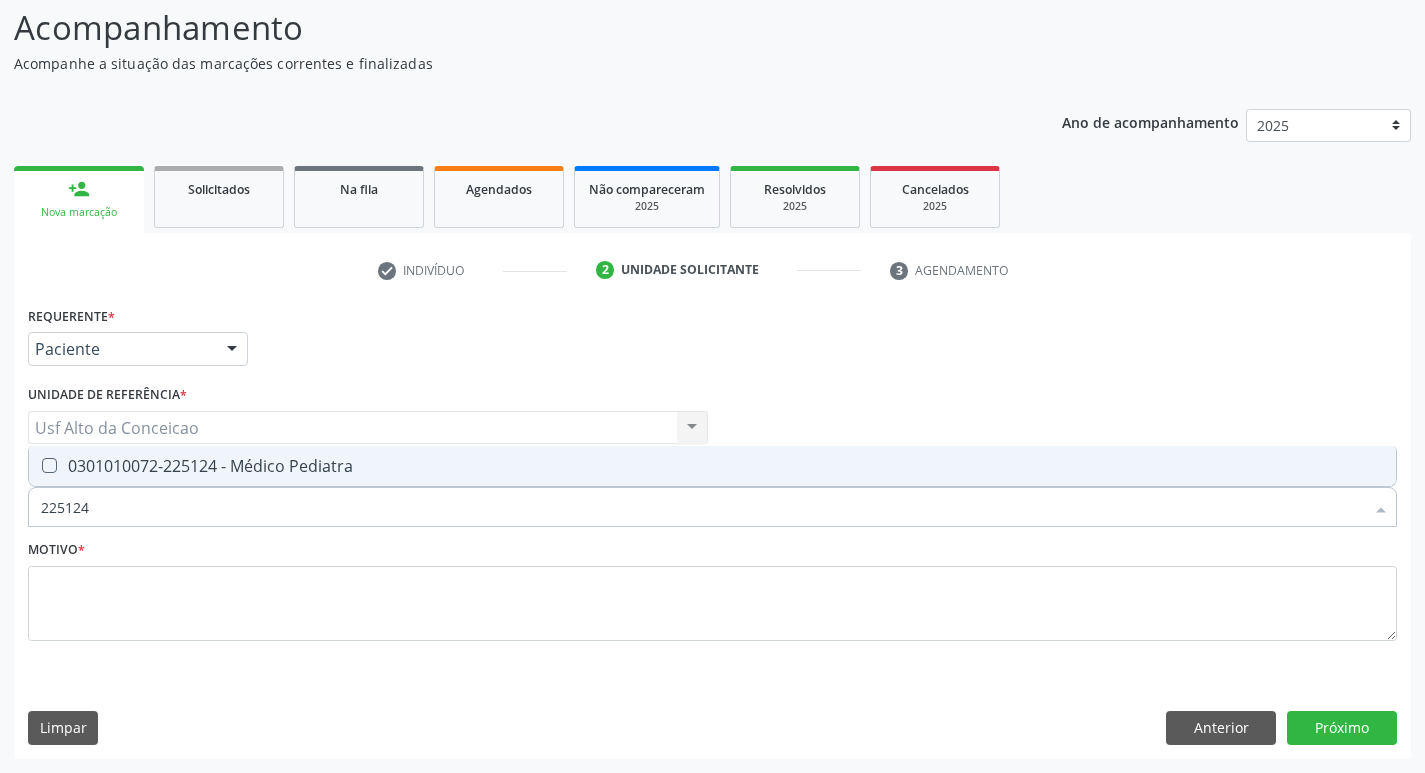 click on "0301010072-225124 - Médico Pediatra" at bounding box center [712, 466] 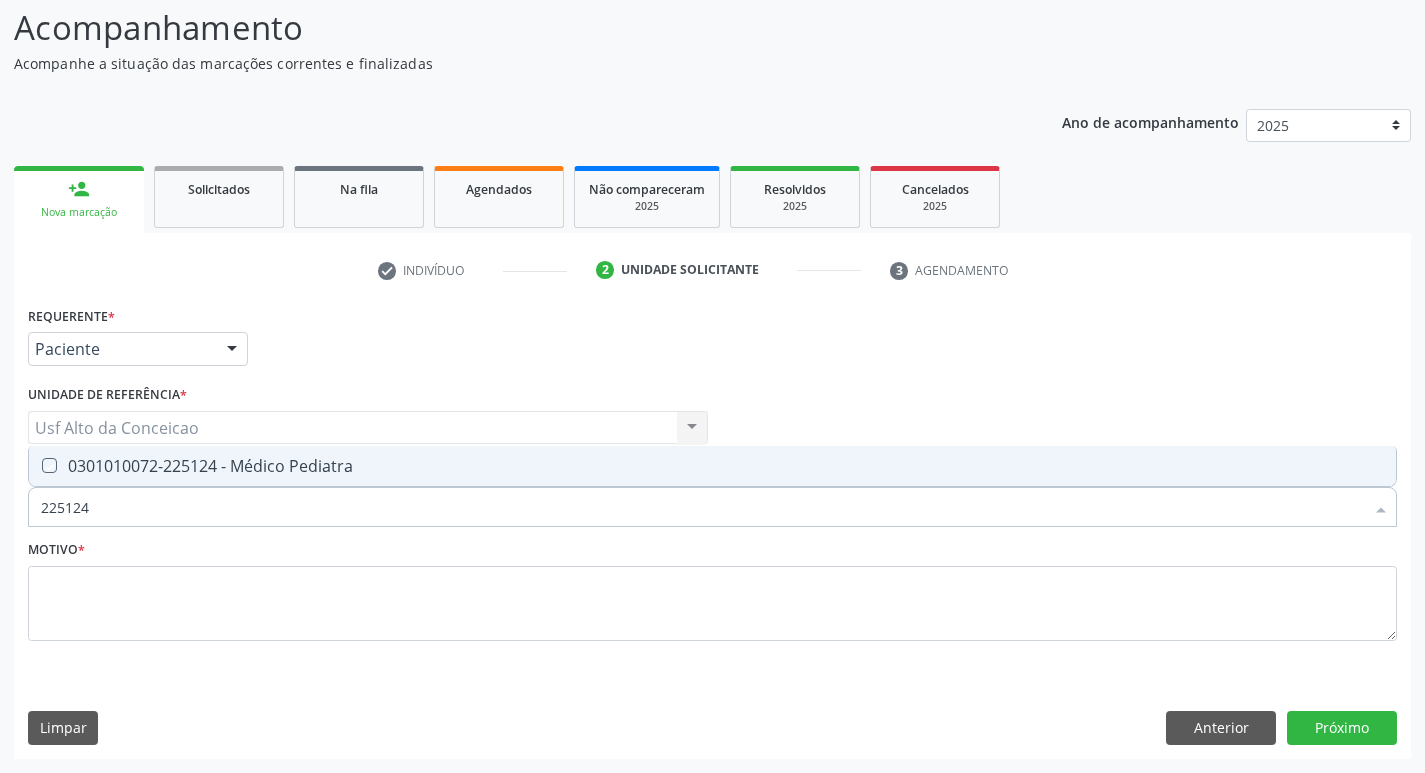 checkbox on "true" 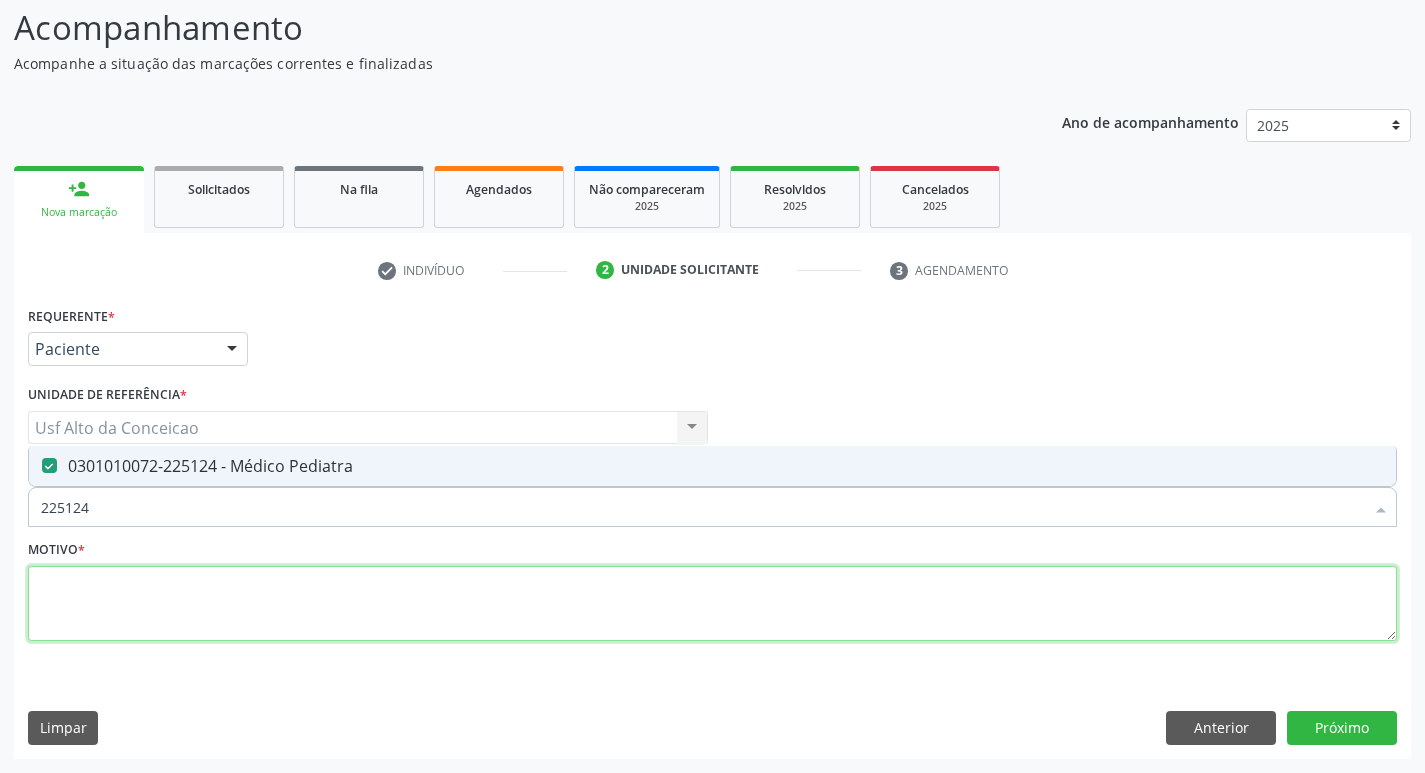 click at bounding box center (712, 604) 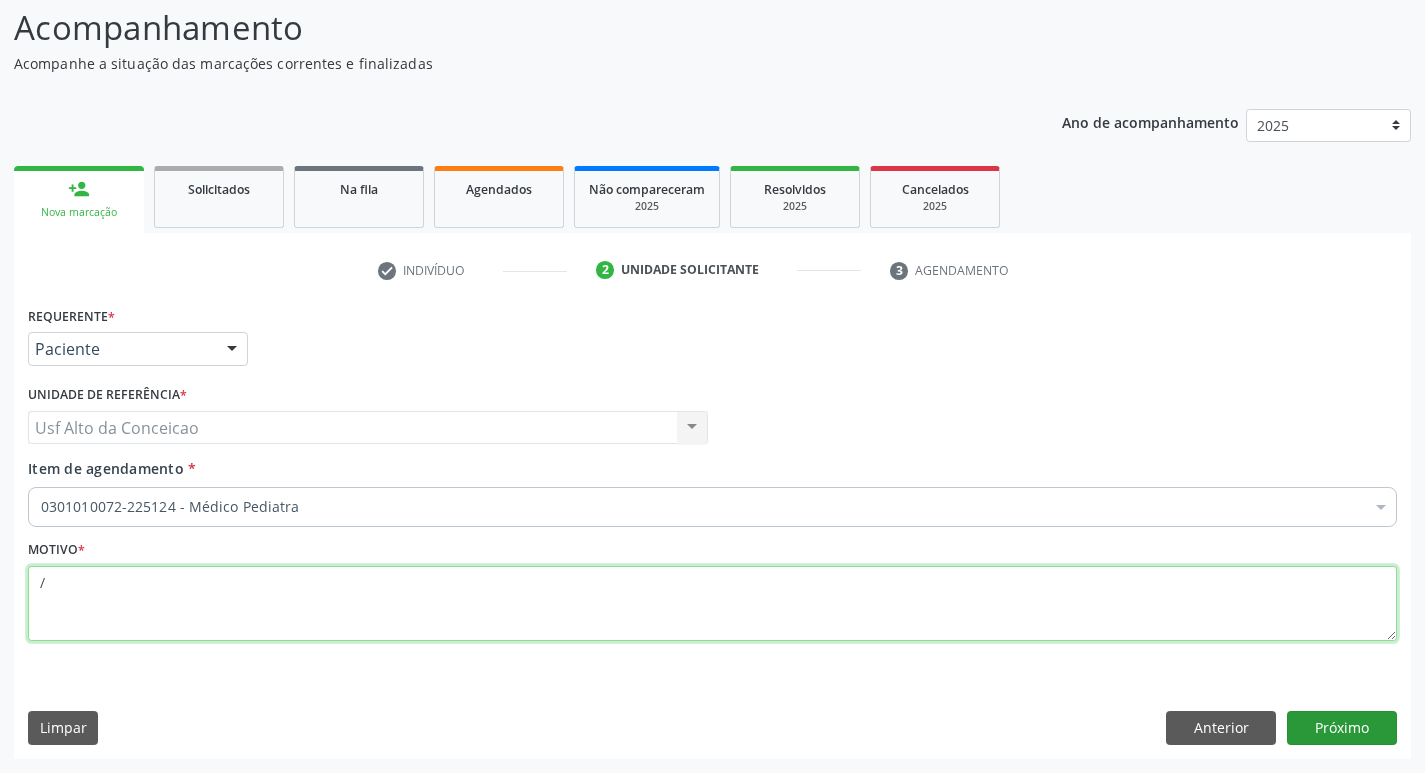 type on "/" 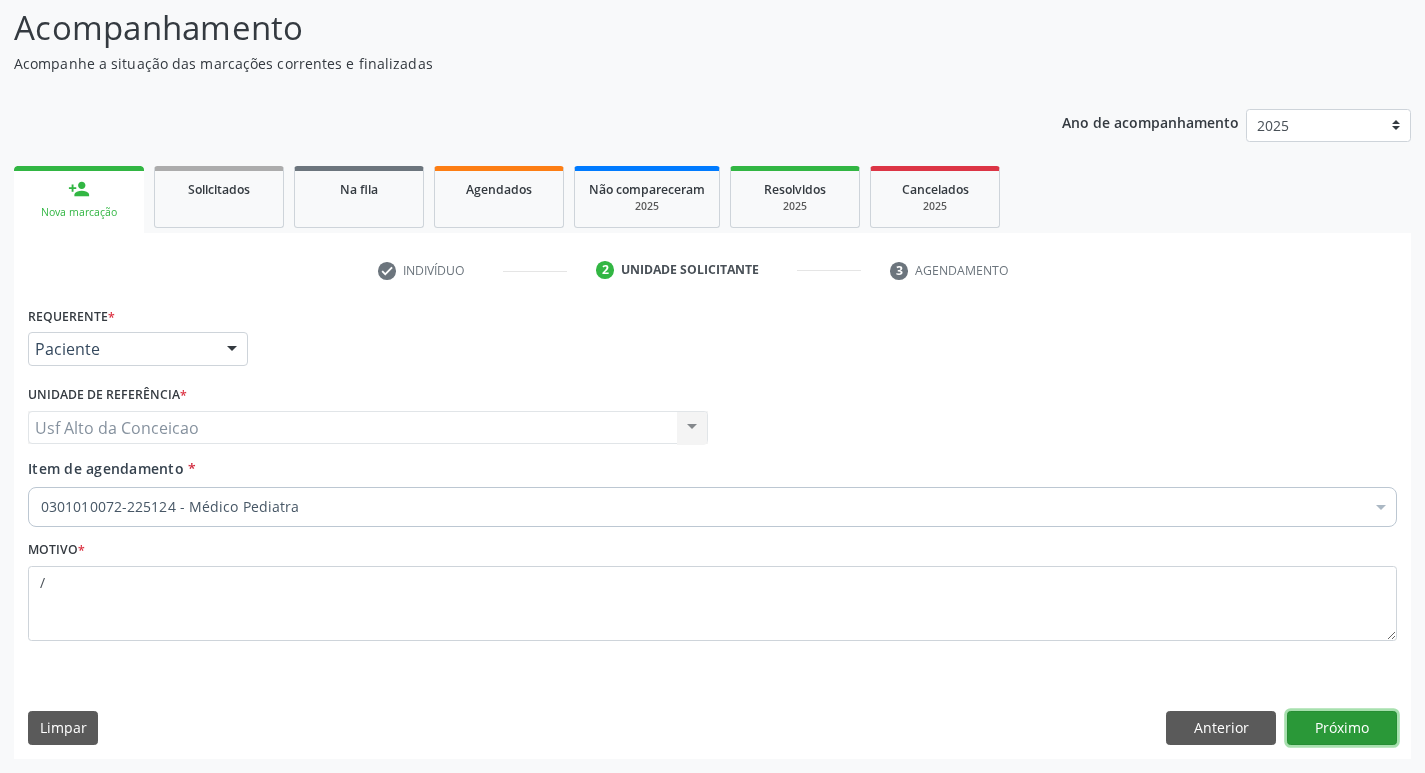 click on "Próximo" at bounding box center [1342, 728] 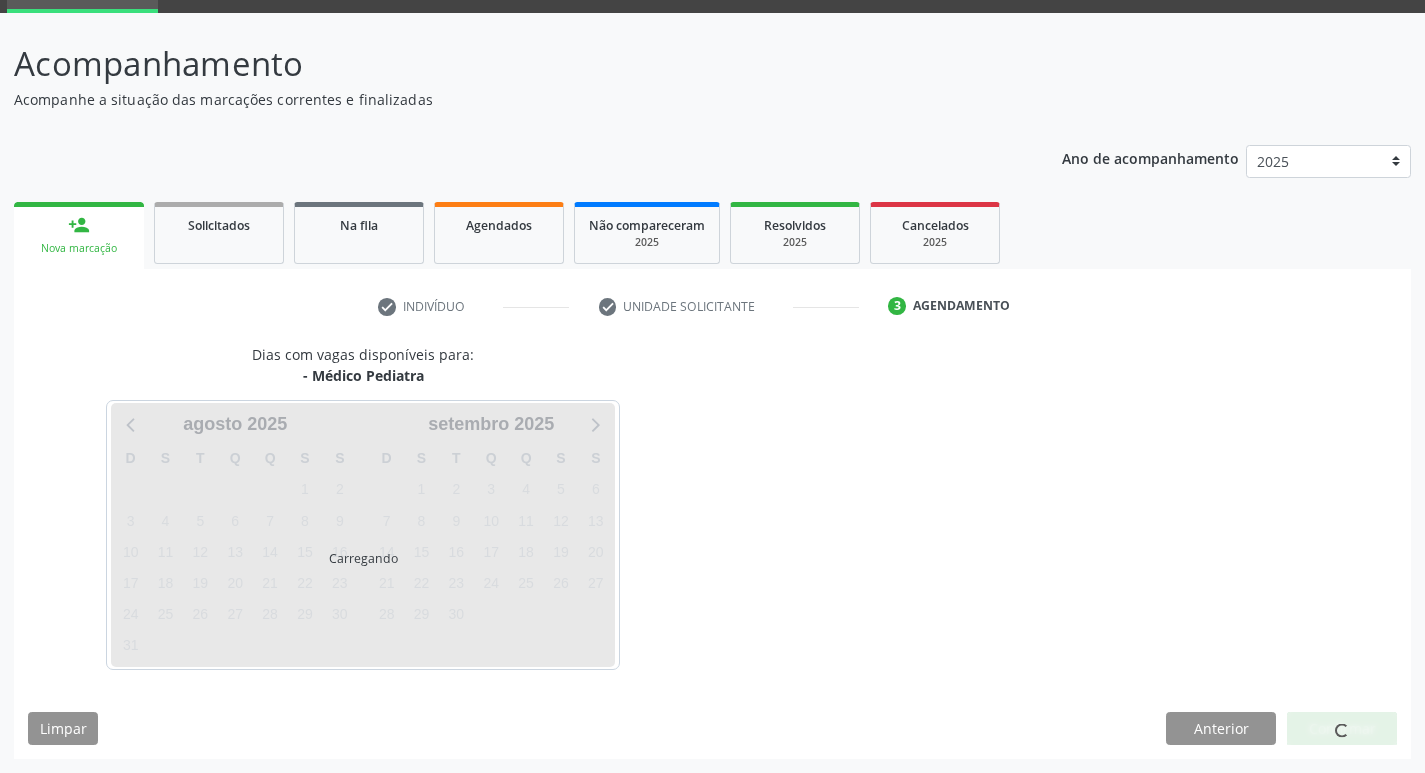 scroll, scrollTop: 97, scrollLeft: 0, axis: vertical 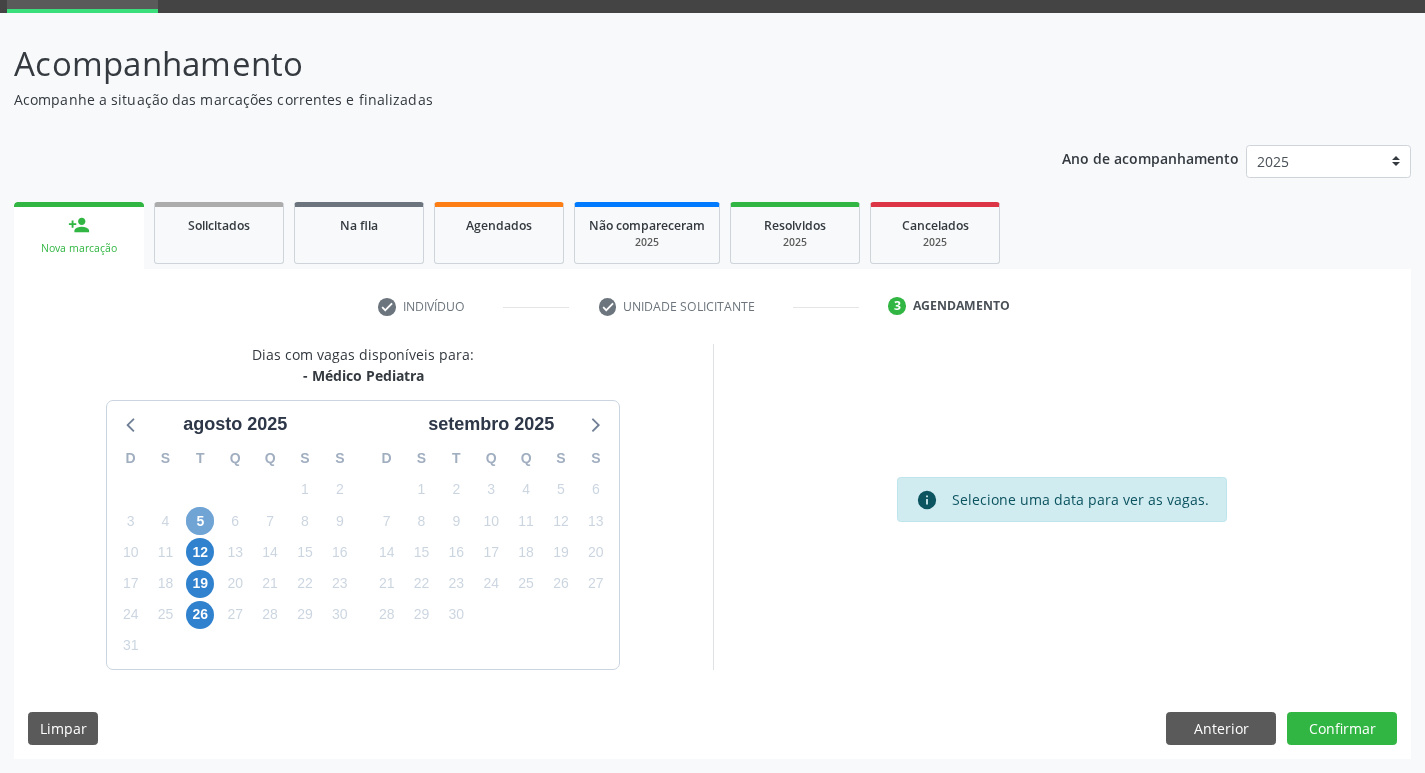 click on "5" at bounding box center [200, 521] 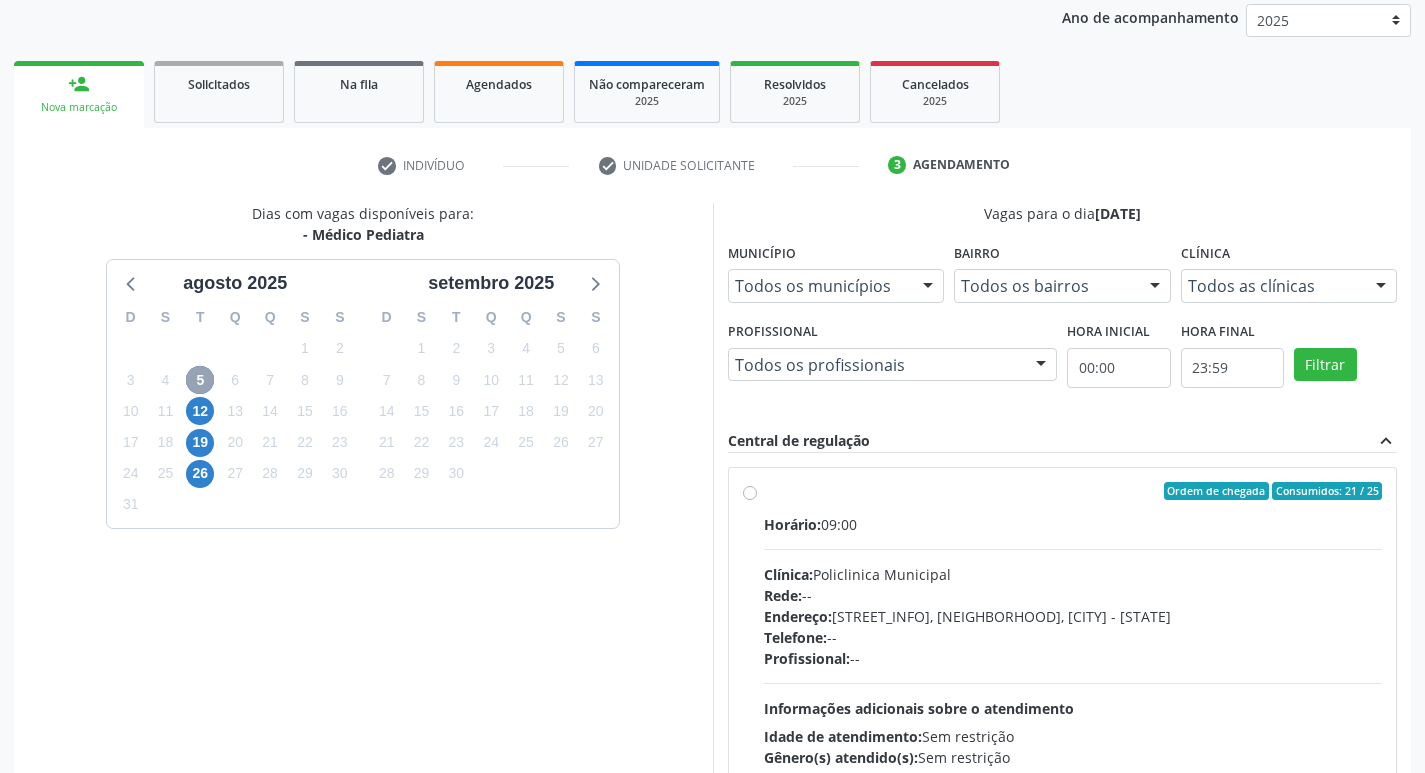 scroll, scrollTop: 297, scrollLeft: 0, axis: vertical 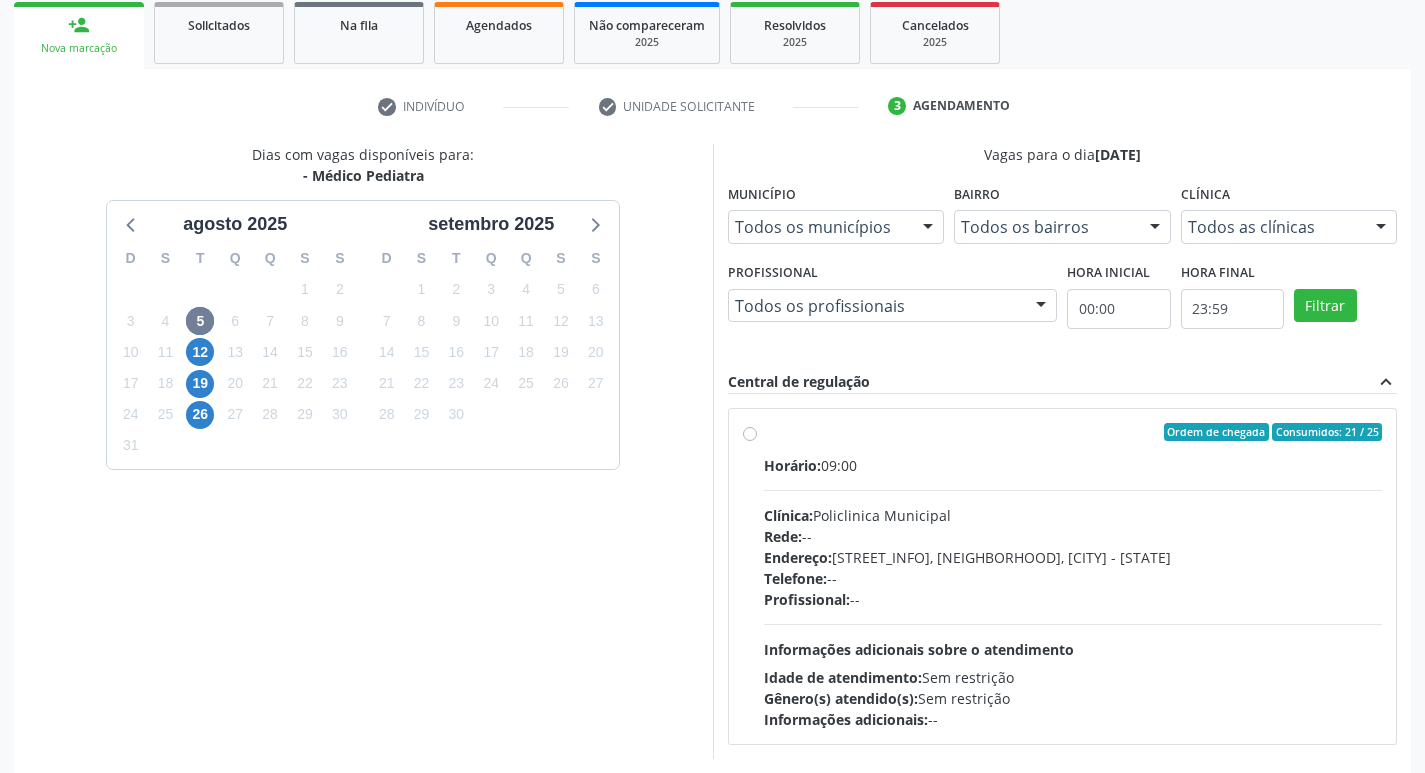 click on "Ordem de chegada
Consumidos: 21 / 25
Horário:   09:00
Clínica:  Policlinica Municipal
Rede:
--
Endereço:   Predio, nº S/N, [NEIGHBORHOOD], [CITY] - [STATE]
Telefone:   --
Profissional:
--
Informações adicionais sobre o atendimento
Idade de atendimento:
Sem restrição
Gênero(s) atendido(s):
Sem restrição
Informações adicionais:
--" at bounding box center (1073, 576) 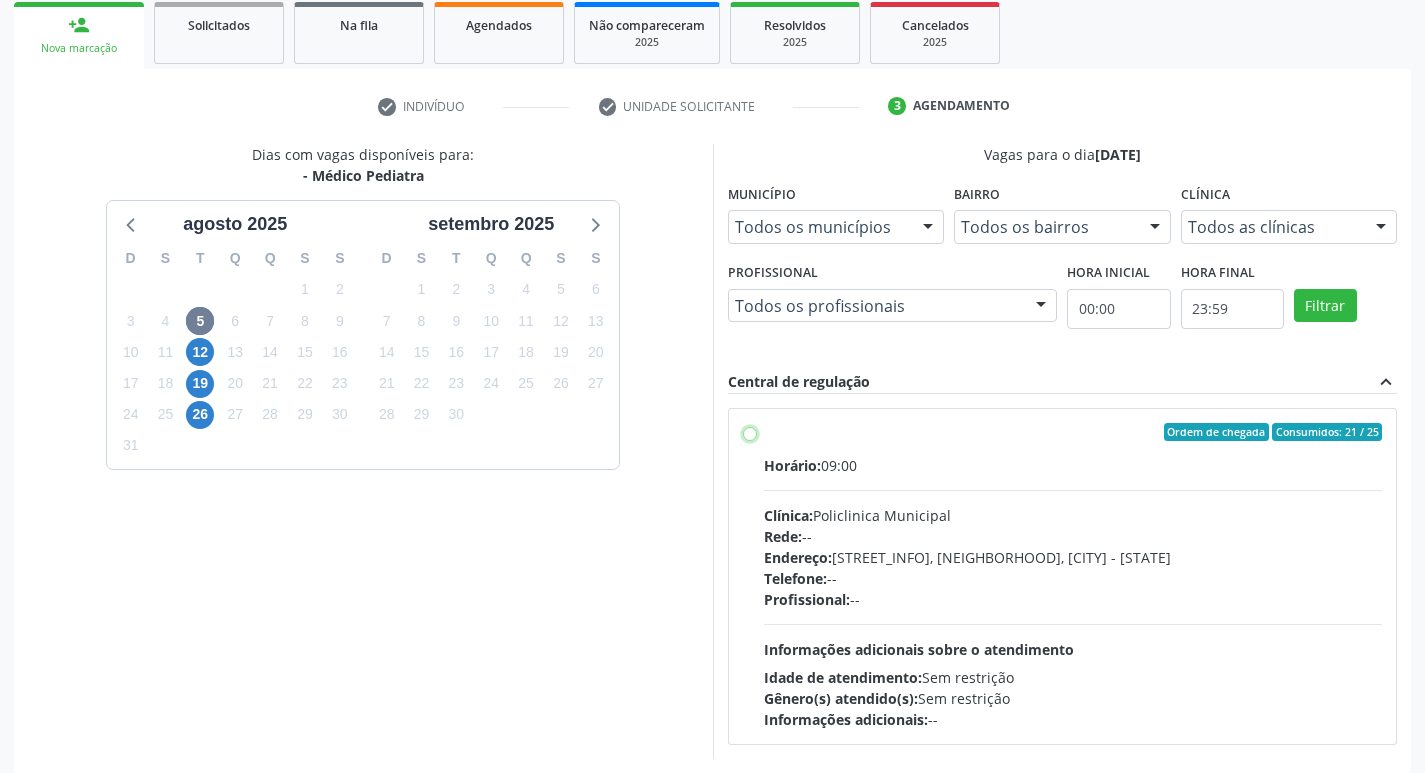 click on "Ordem de chegada
Consumidos: 21 / 25
Horário:   09:00
Clínica:  Policlinica Municipal
Rede:
--
Endereço:   Predio, nº S/N, [NEIGHBORHOOD], [CITY] - [STATE]
Telefone:   --
Profissional:
--
Informações adicionais sobre o atendimento
Idade de atendimento:
Sem restrição
Gênero(s) atendido(s):
Sem restrição
Informações adicionais:
--" at bounding box center [750, 432] 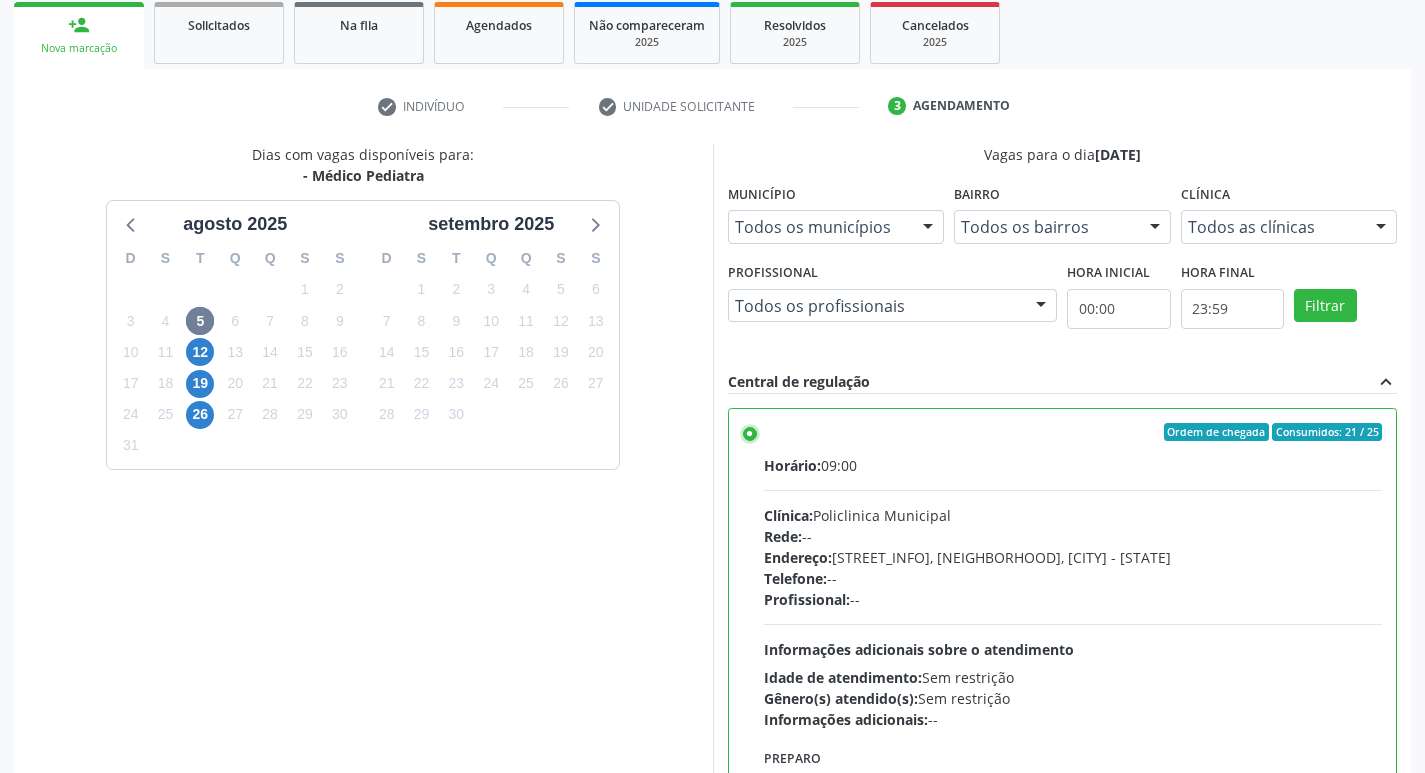 scroll, scrollTop: 422, scrollLeft: 0, axis: vertical 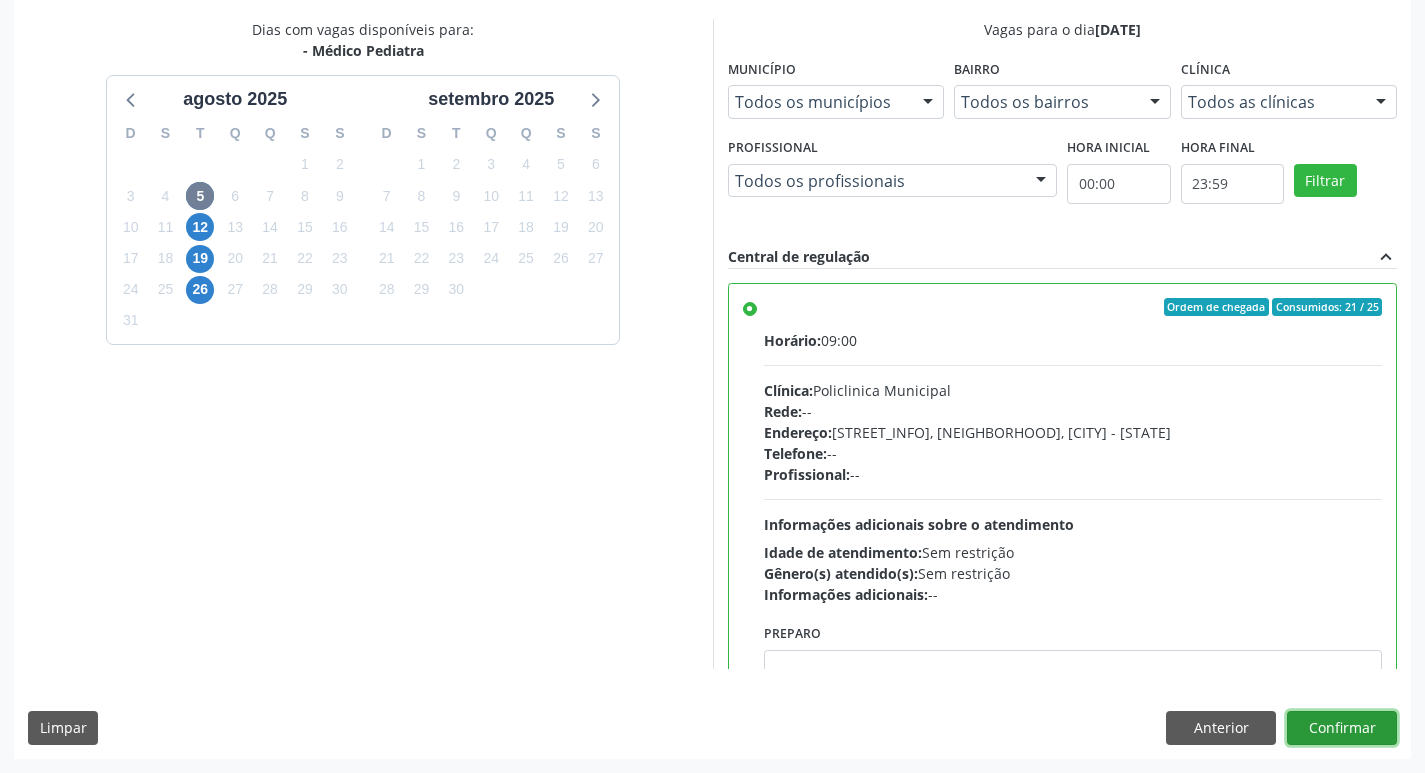 click on "Confirmar" at bounding box center [1342, 728] 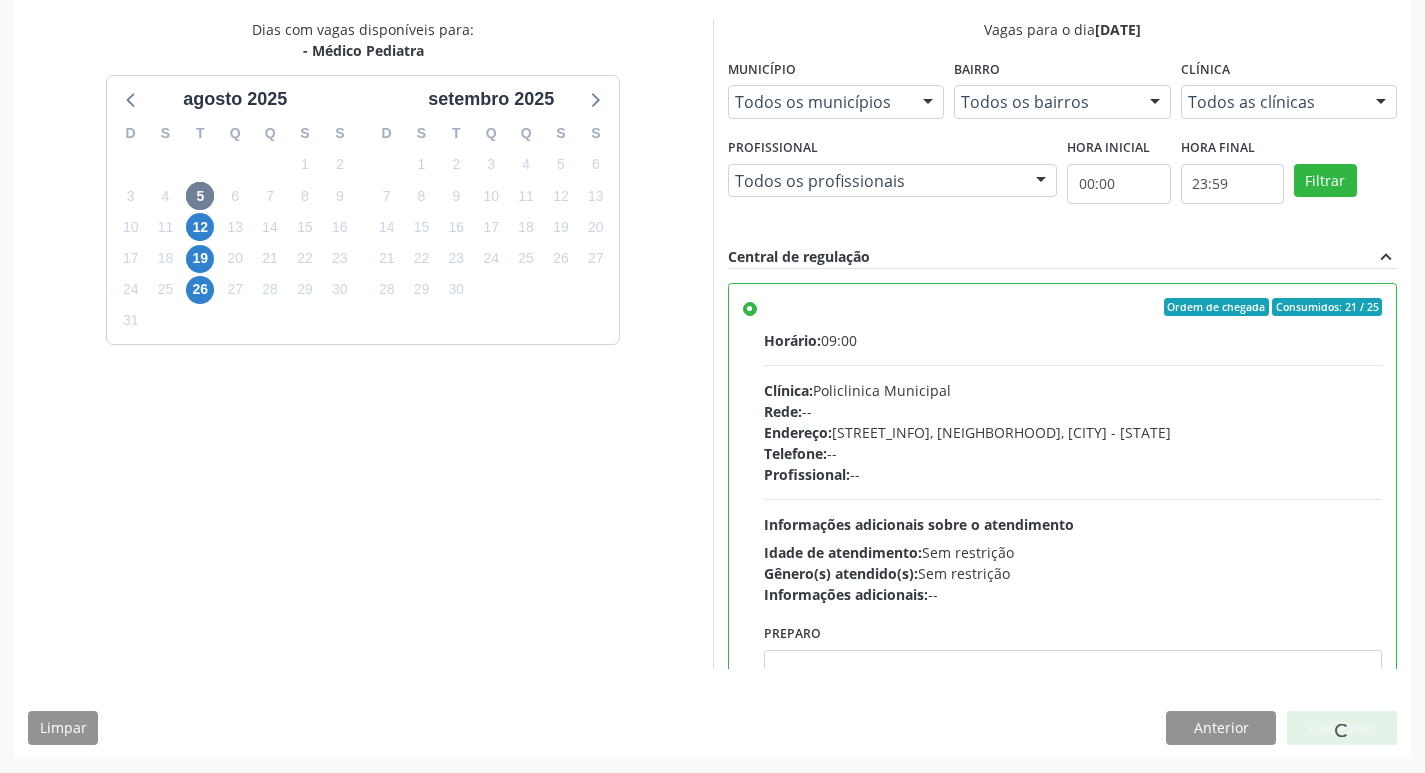 scroll, scrollTop: 0, scrollLeft: 0, axis: both 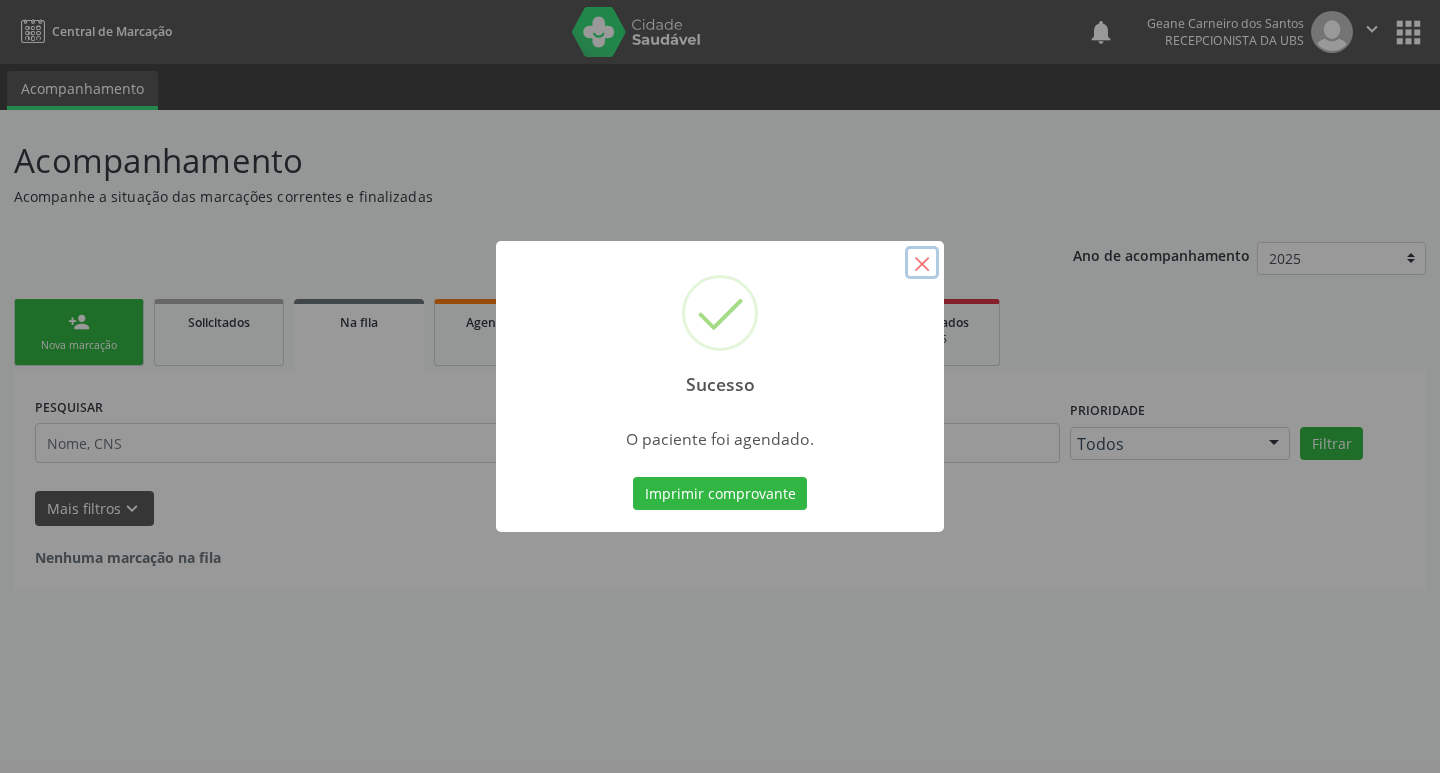 click on "×" at bounding box center (922, 263) 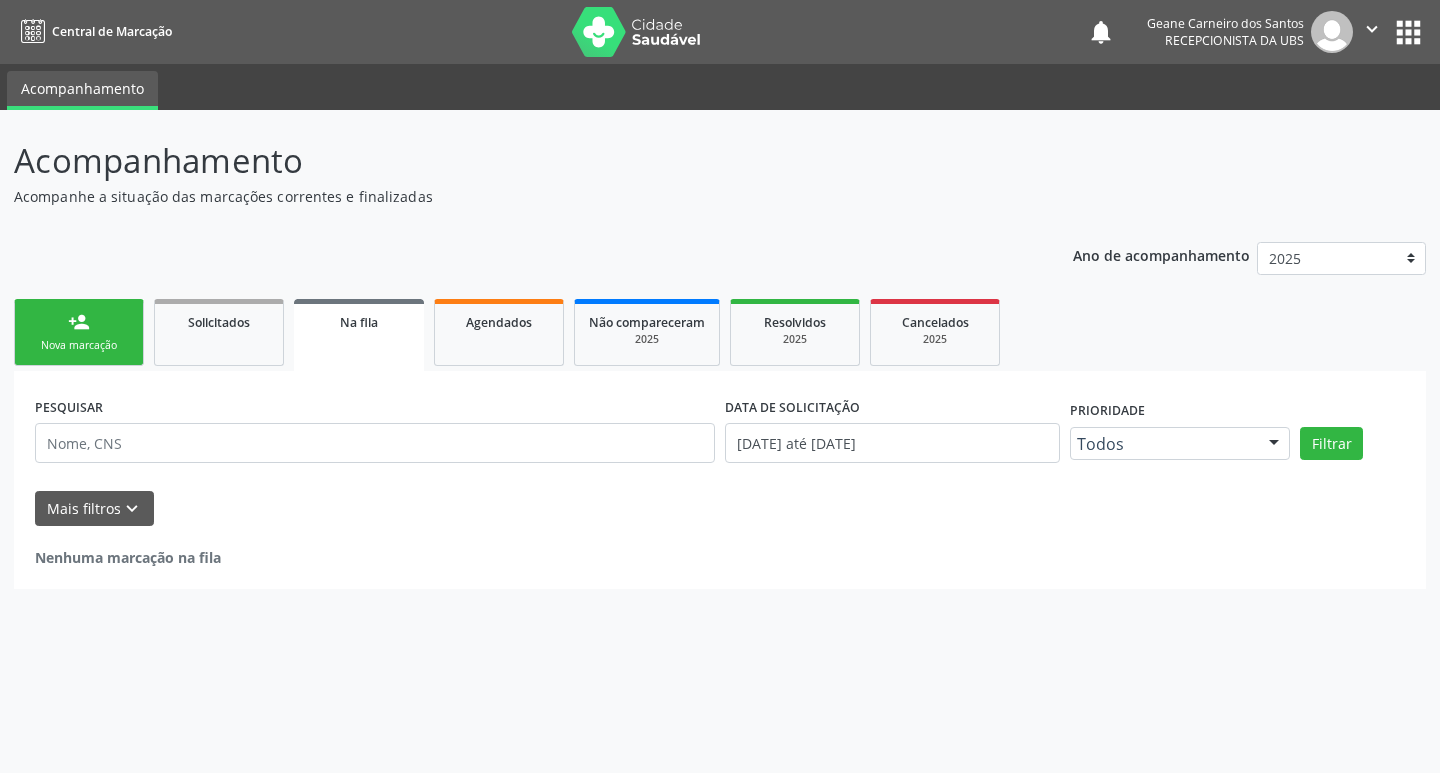 click on "Nova marcação" at bounding box center (79, 345) 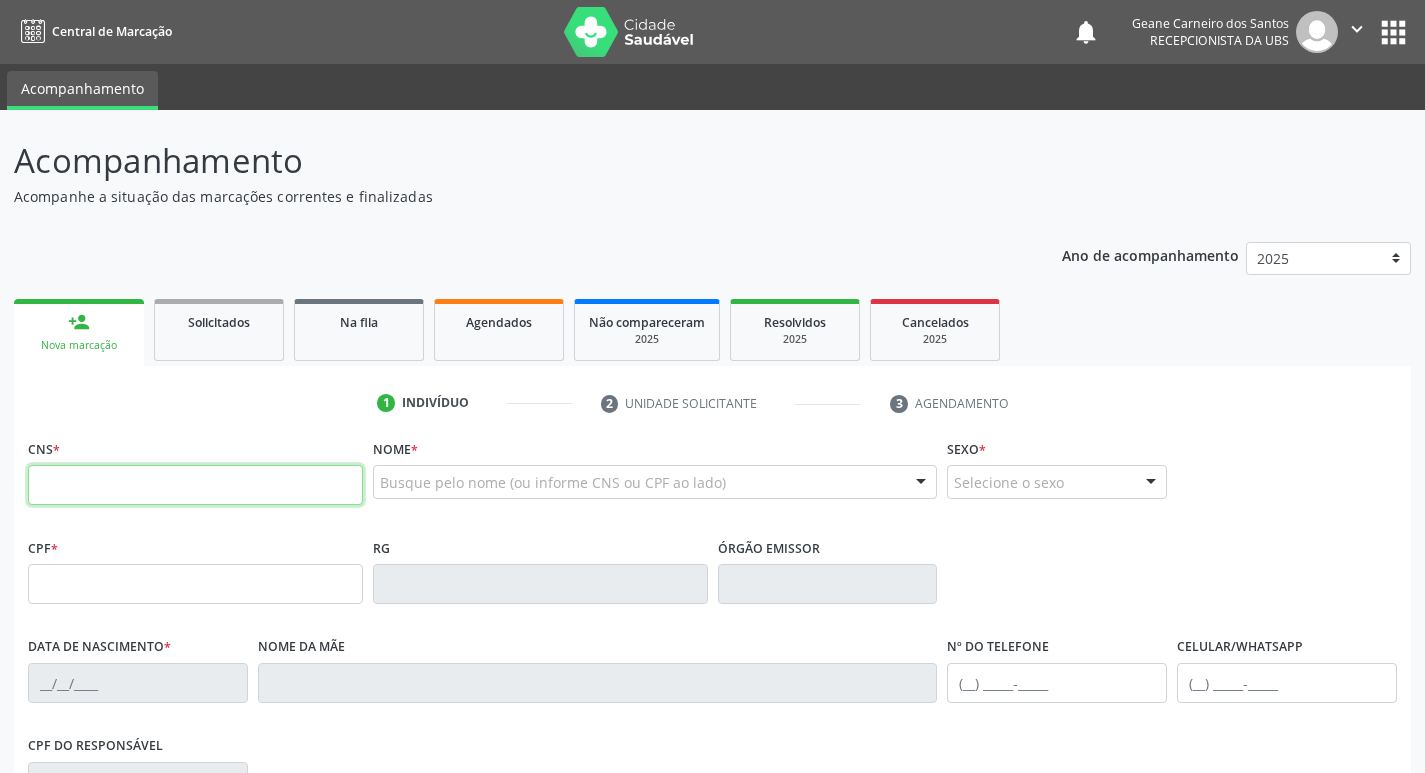 click at bounding box center (195, 485) 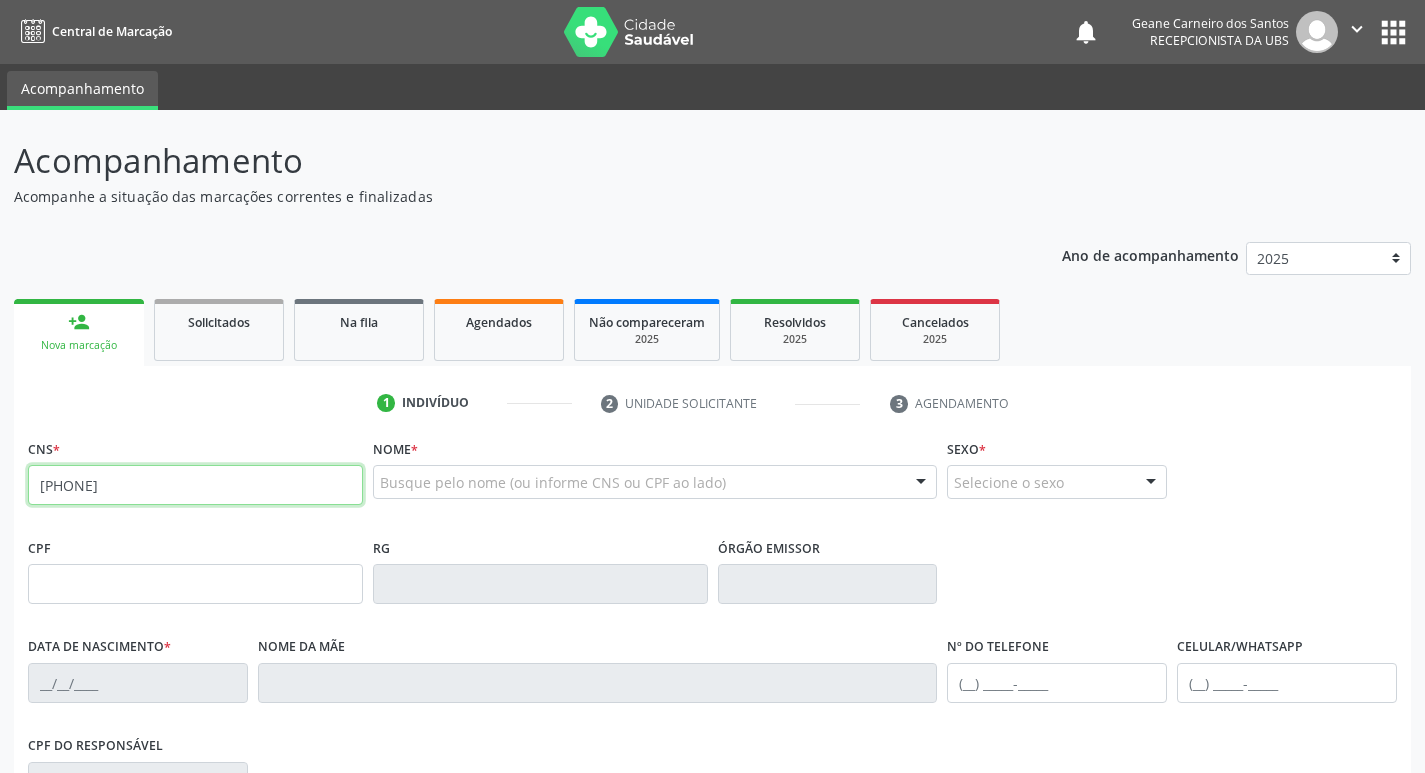 type on "[PHONE]" 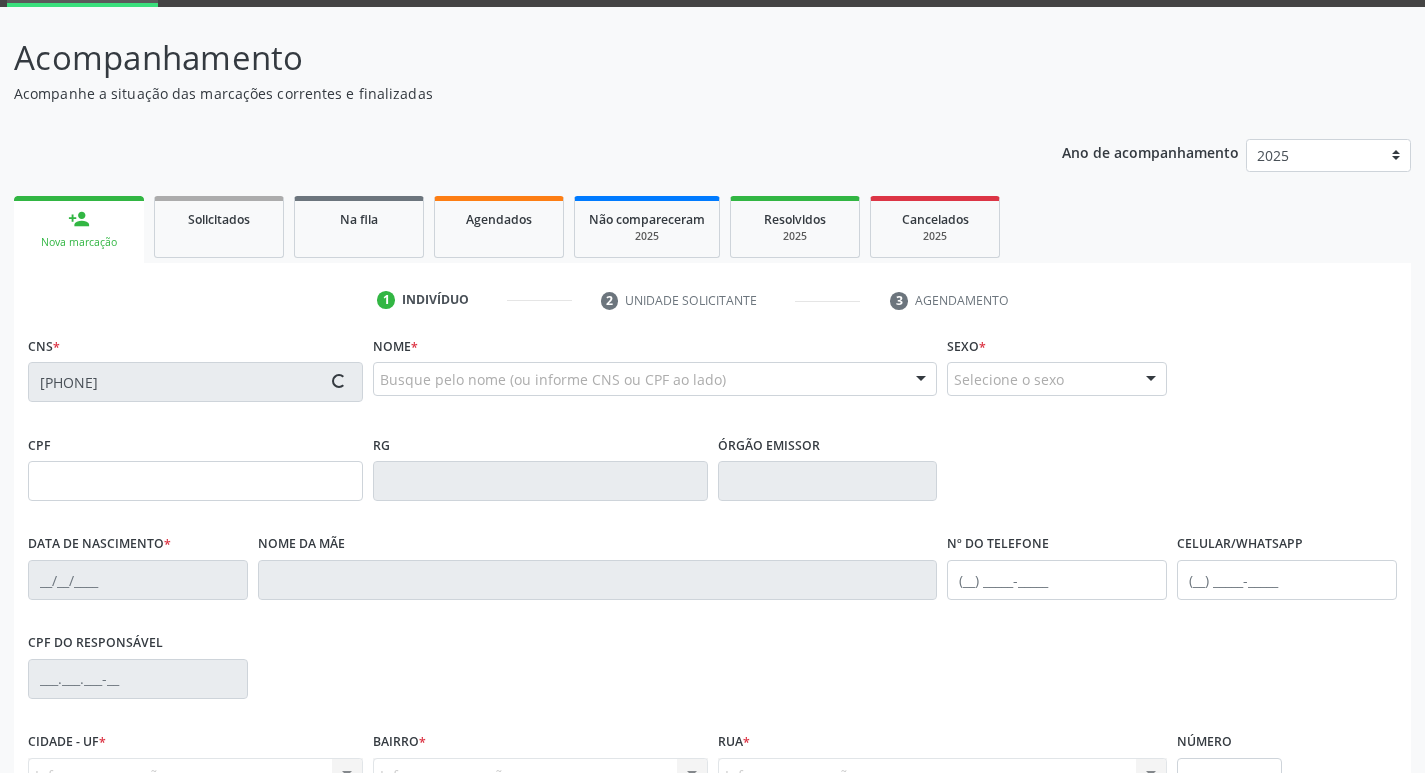 scroll, scrollTop: 200, scrollLeft: 0, axis: vertical 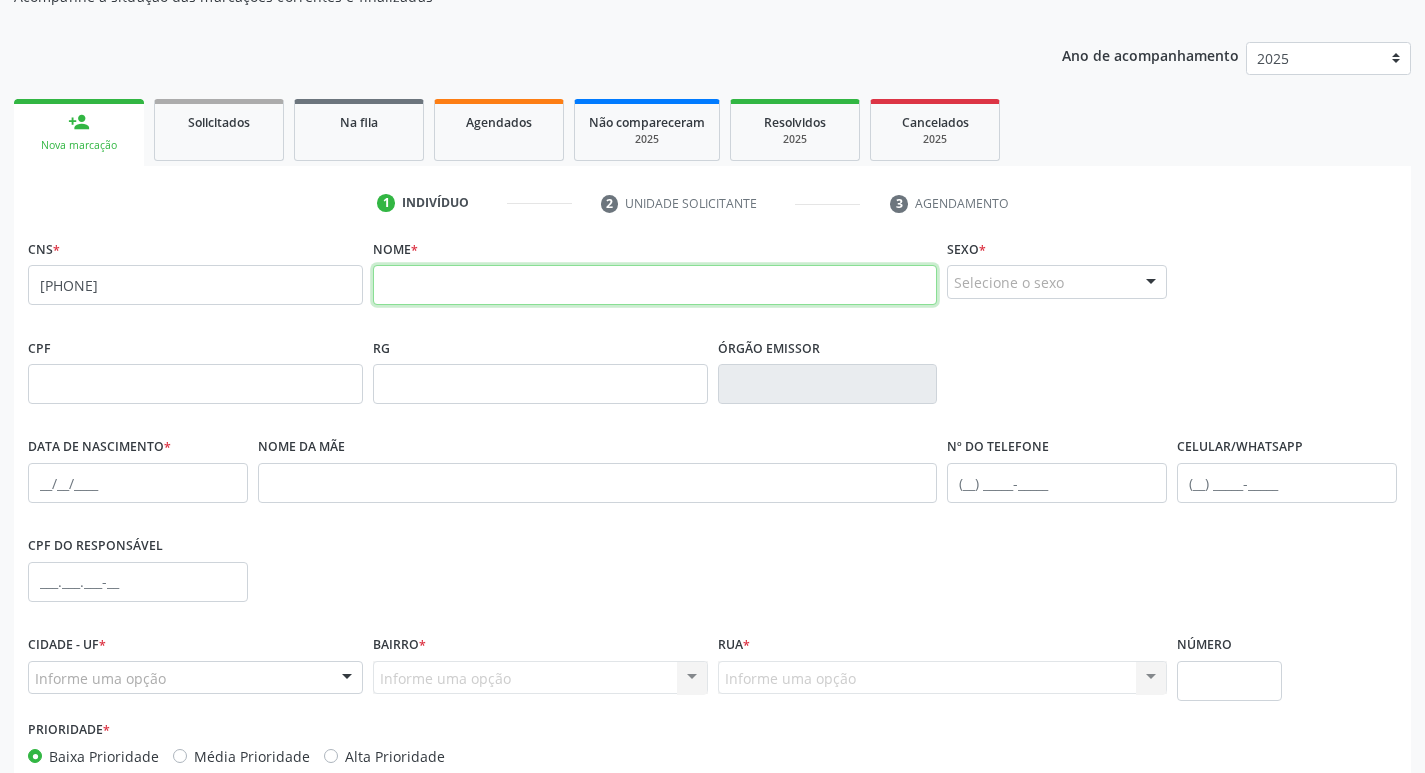 click at bounding box center [655, 285] 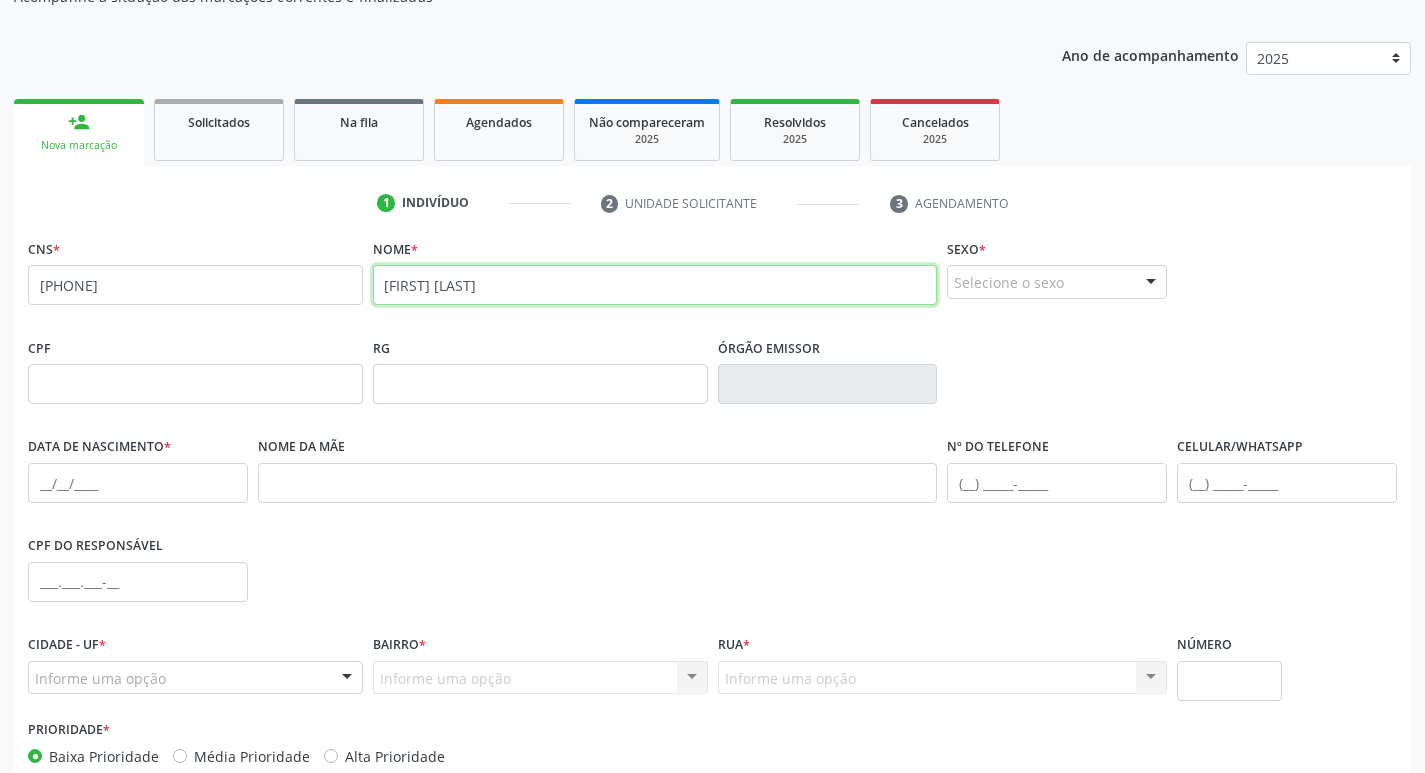 type on "[FIRST] [LAST]" 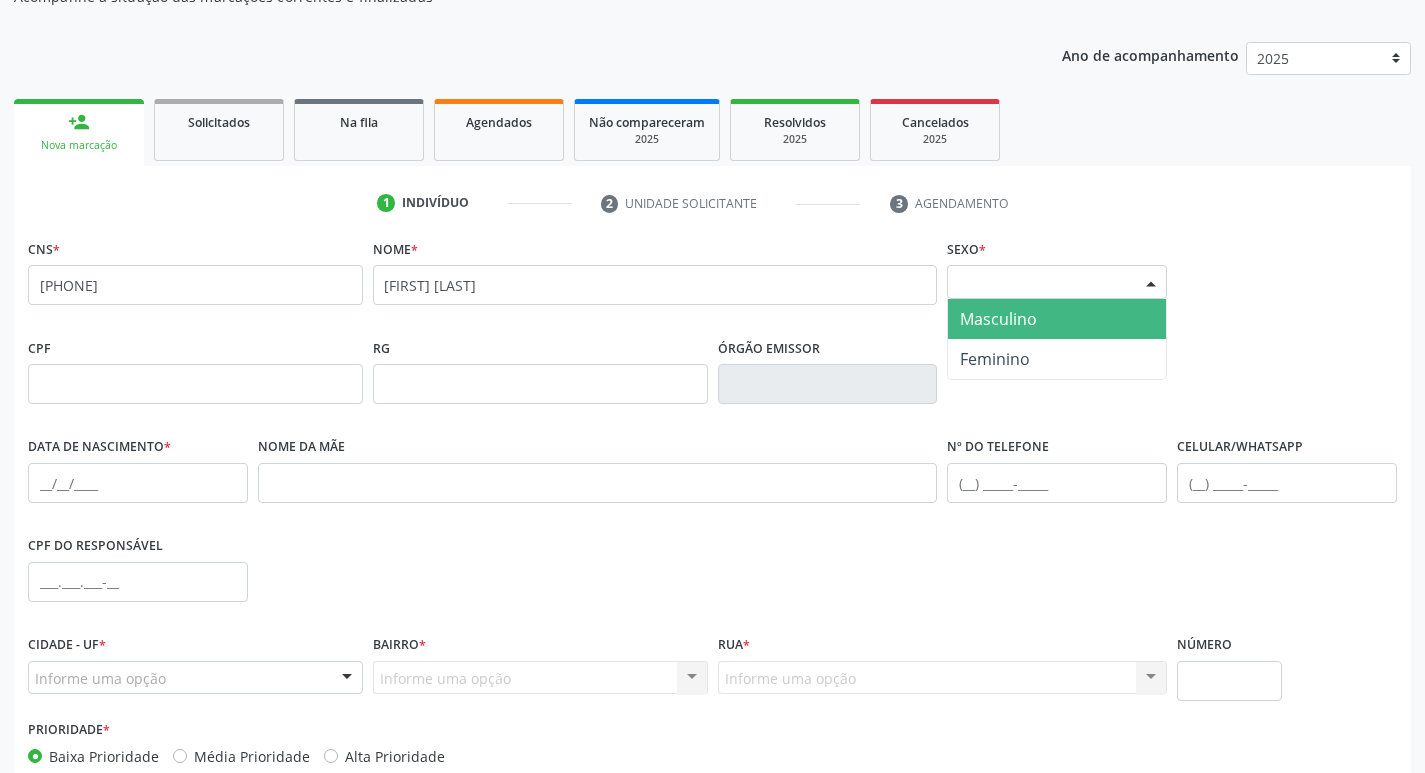 click on "Selecione o sexo" at bounding box center [1057, 282] 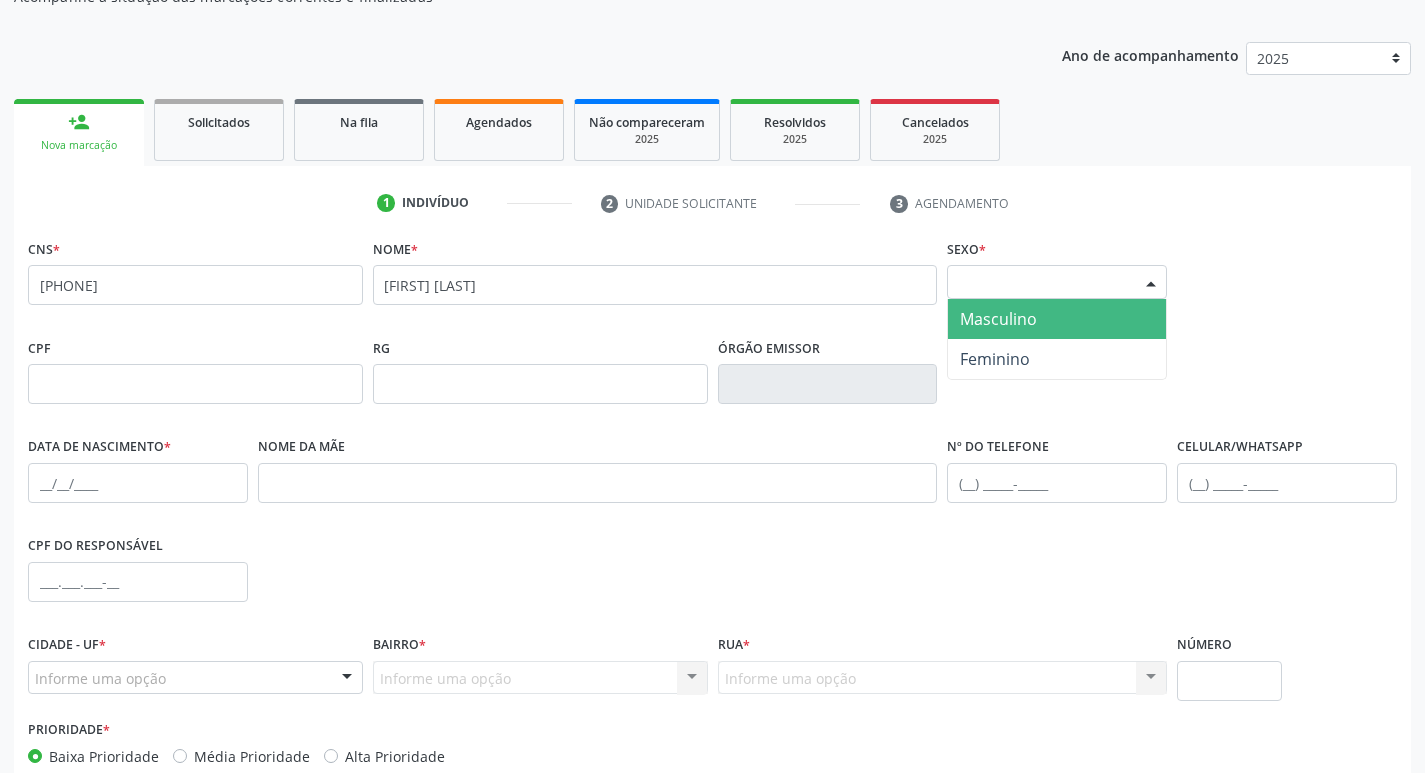 click on "Masculino" at bounding box center [1057, 319] 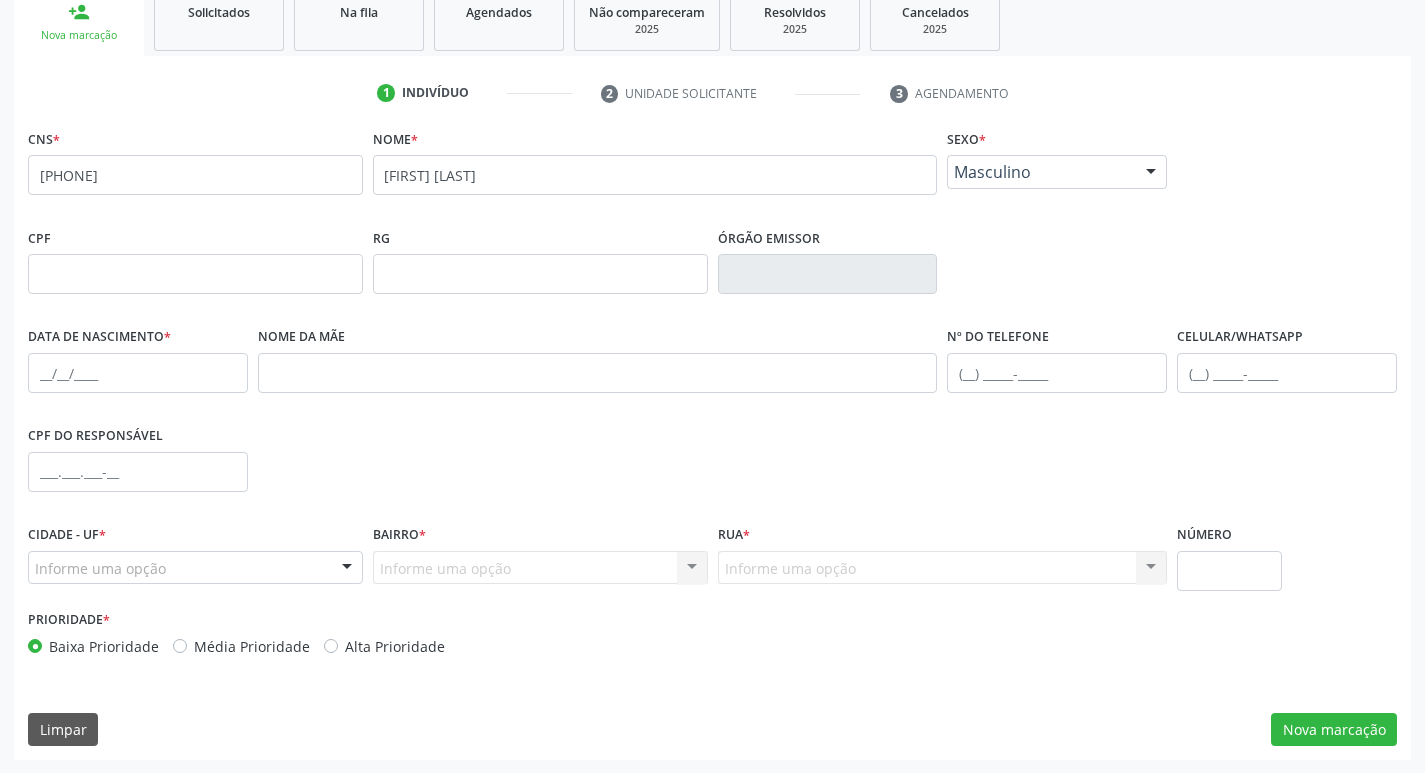 scroll, scrollTop: 311, scrollLeft: 0, axis: vertical 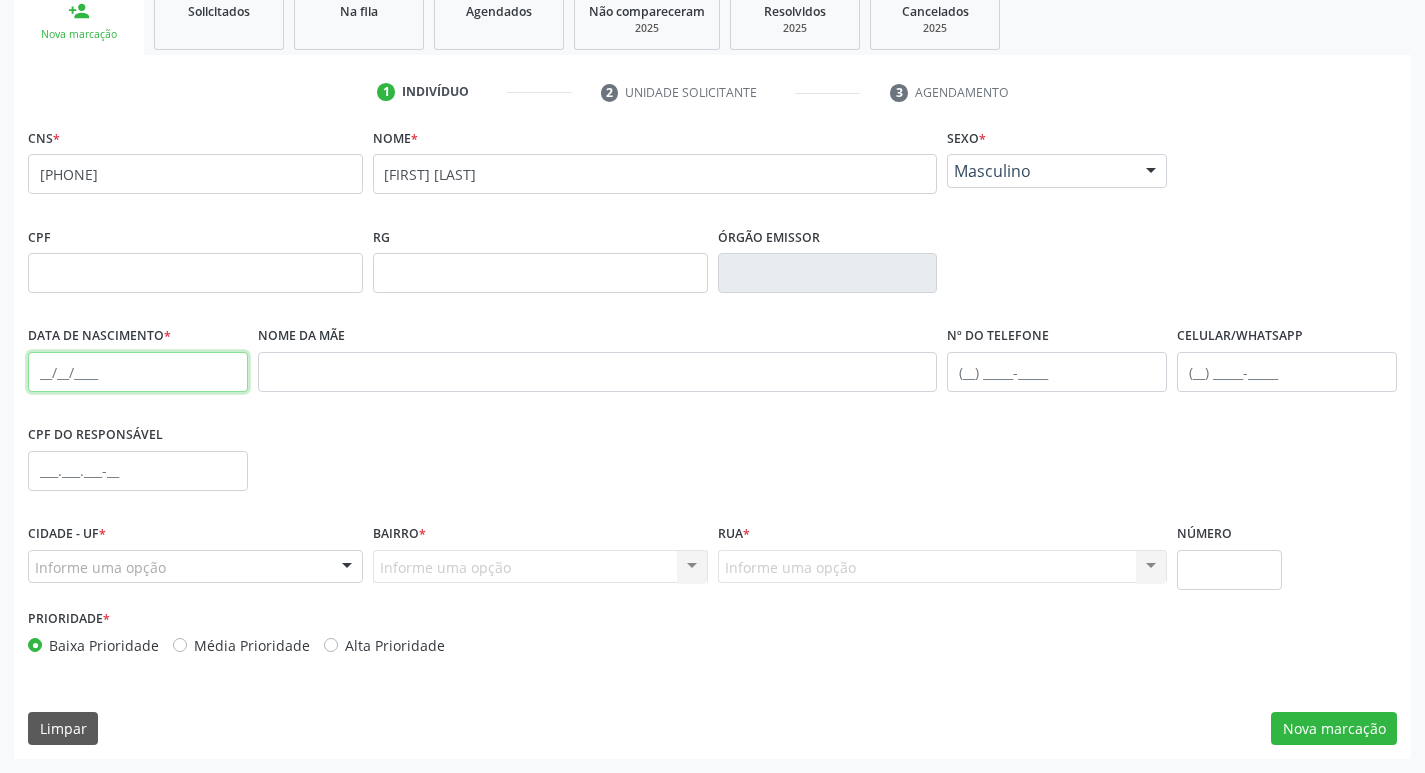 click at bounding box center [138, 372] 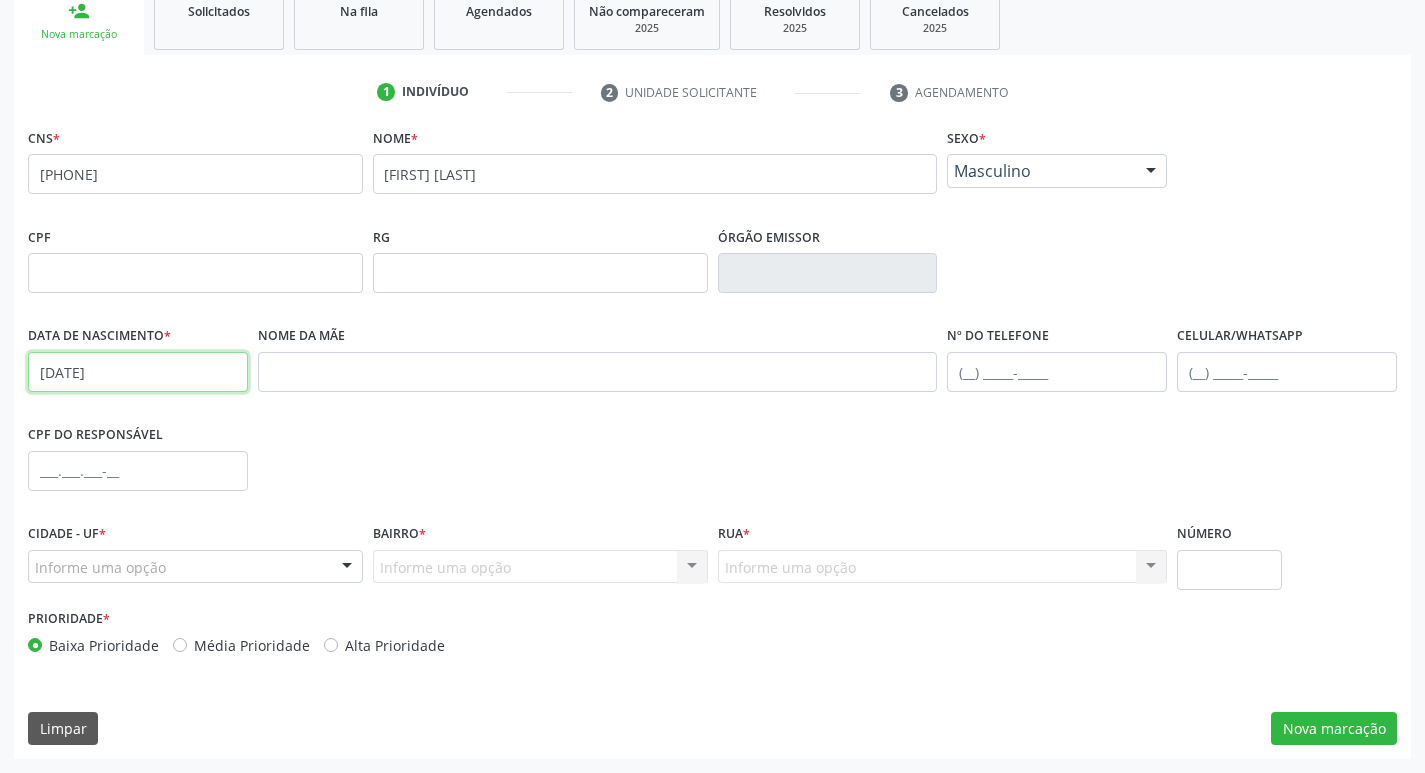 type on "[DATE]" 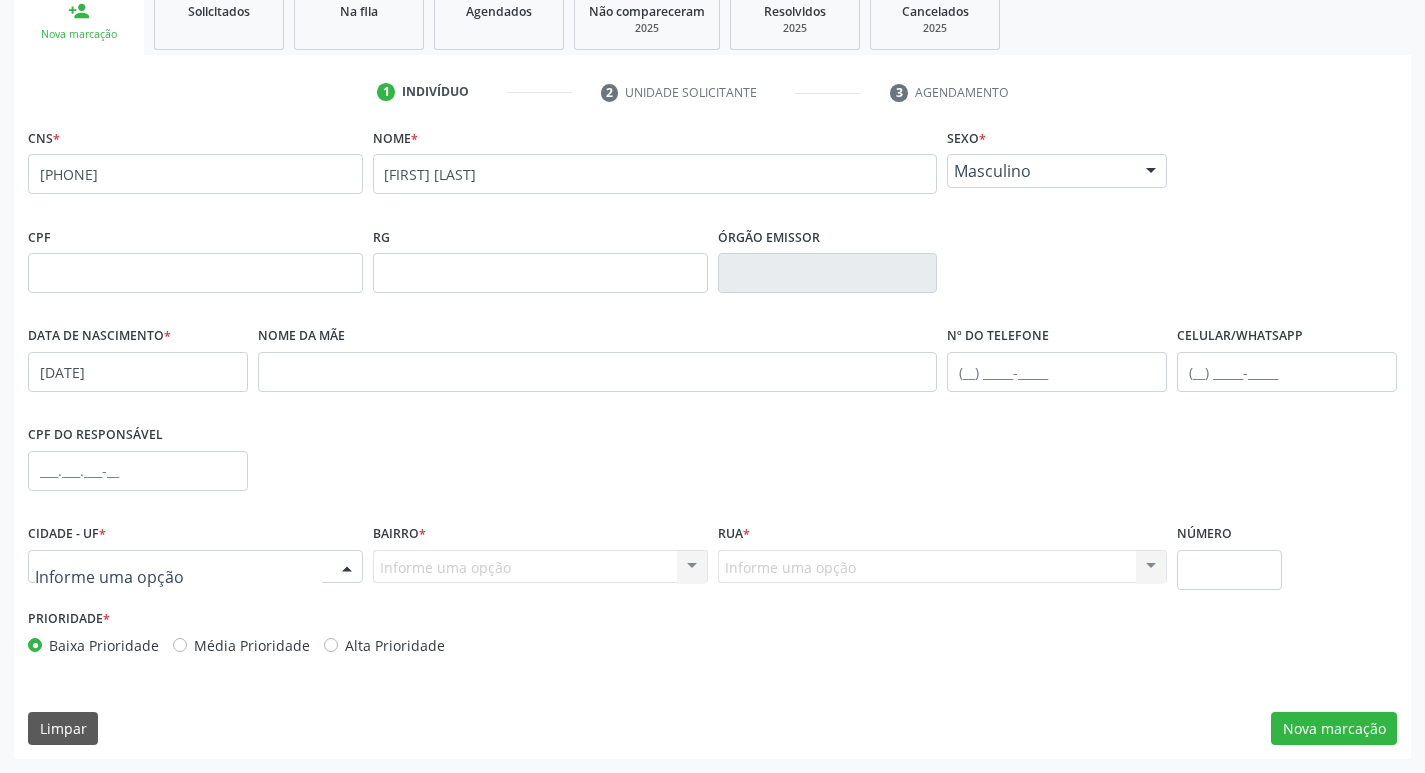 click at bounding box center (195, 567) 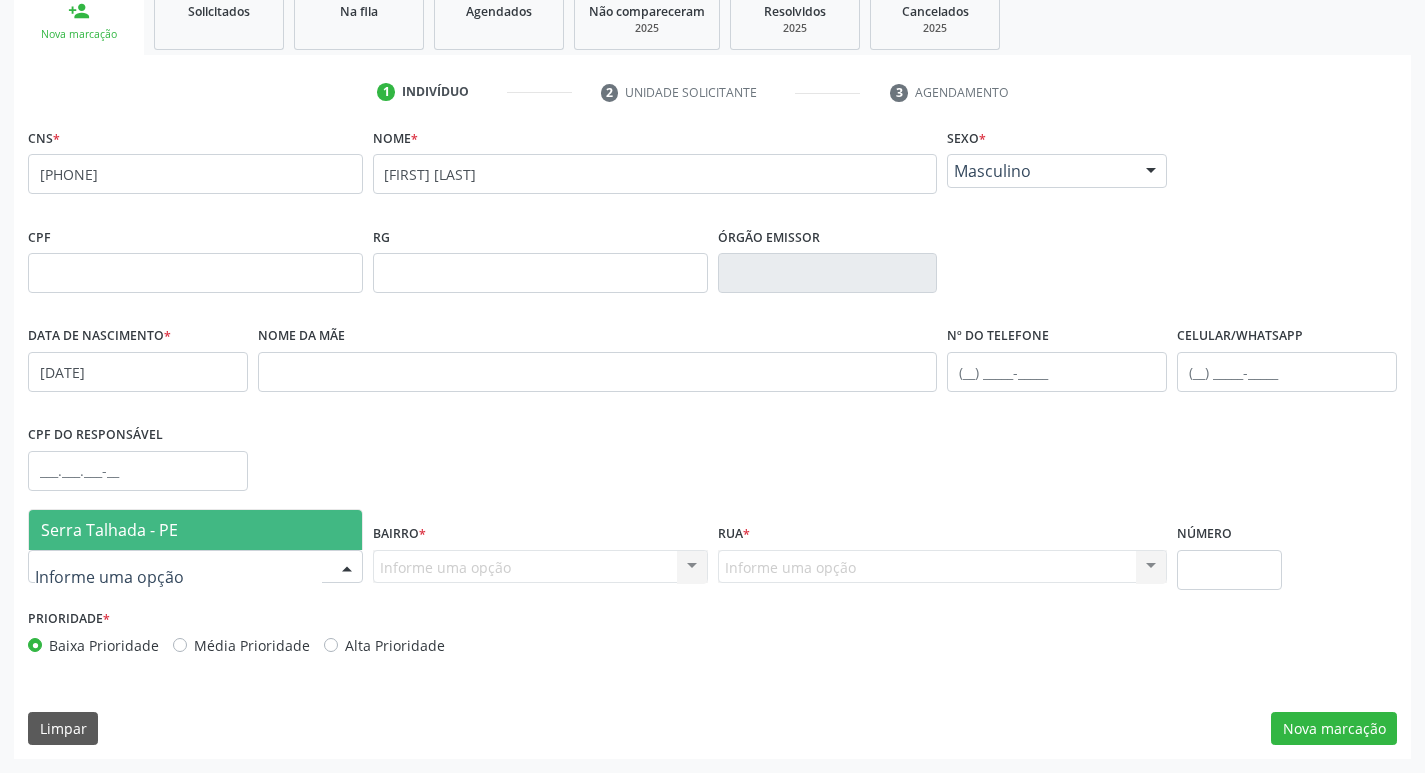 click on "Serra Talhada - PE" at bounding box center (195, 530) 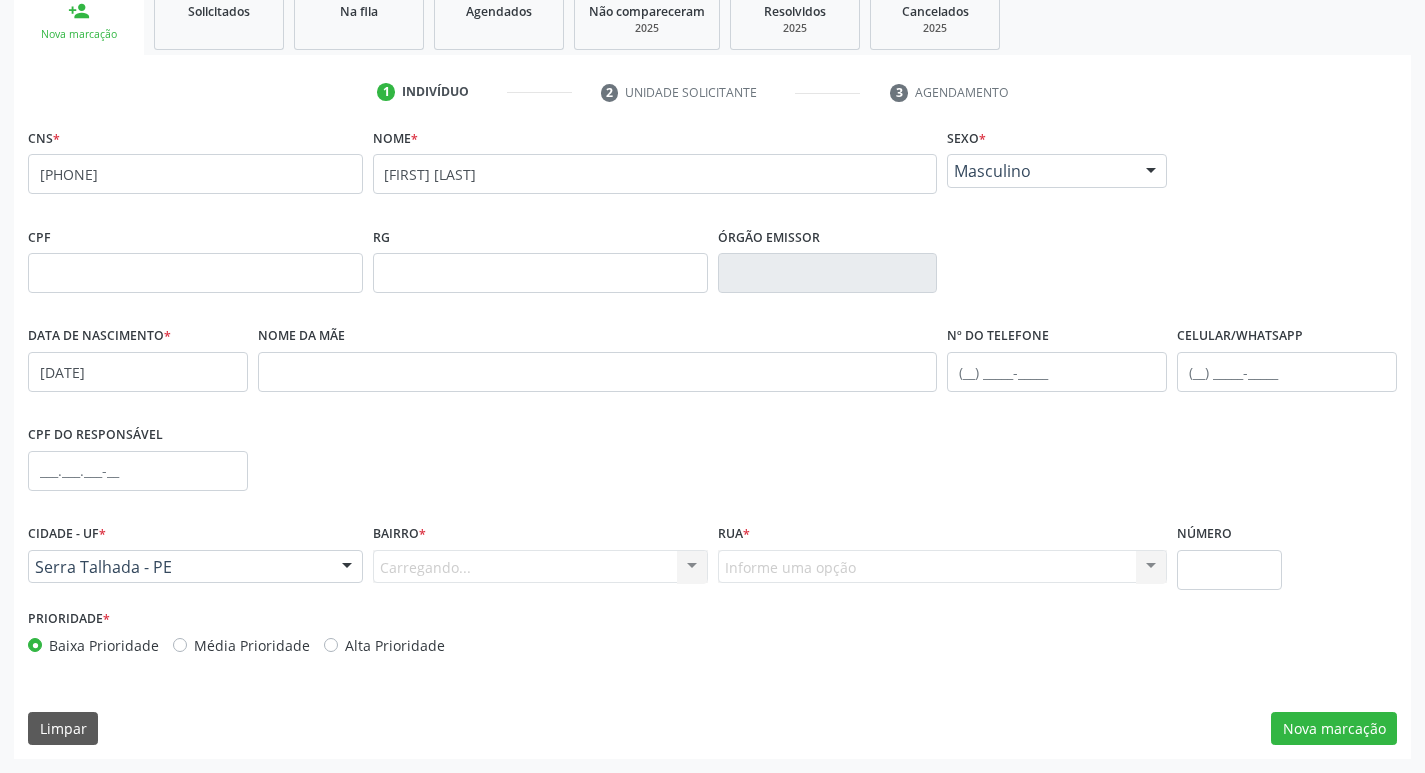 click on "Carregando...
Nenhum resultado encontrado para: "   "
Nenhuma opção encontrada. Digite para adicionar." at bounding box center [540, 567] 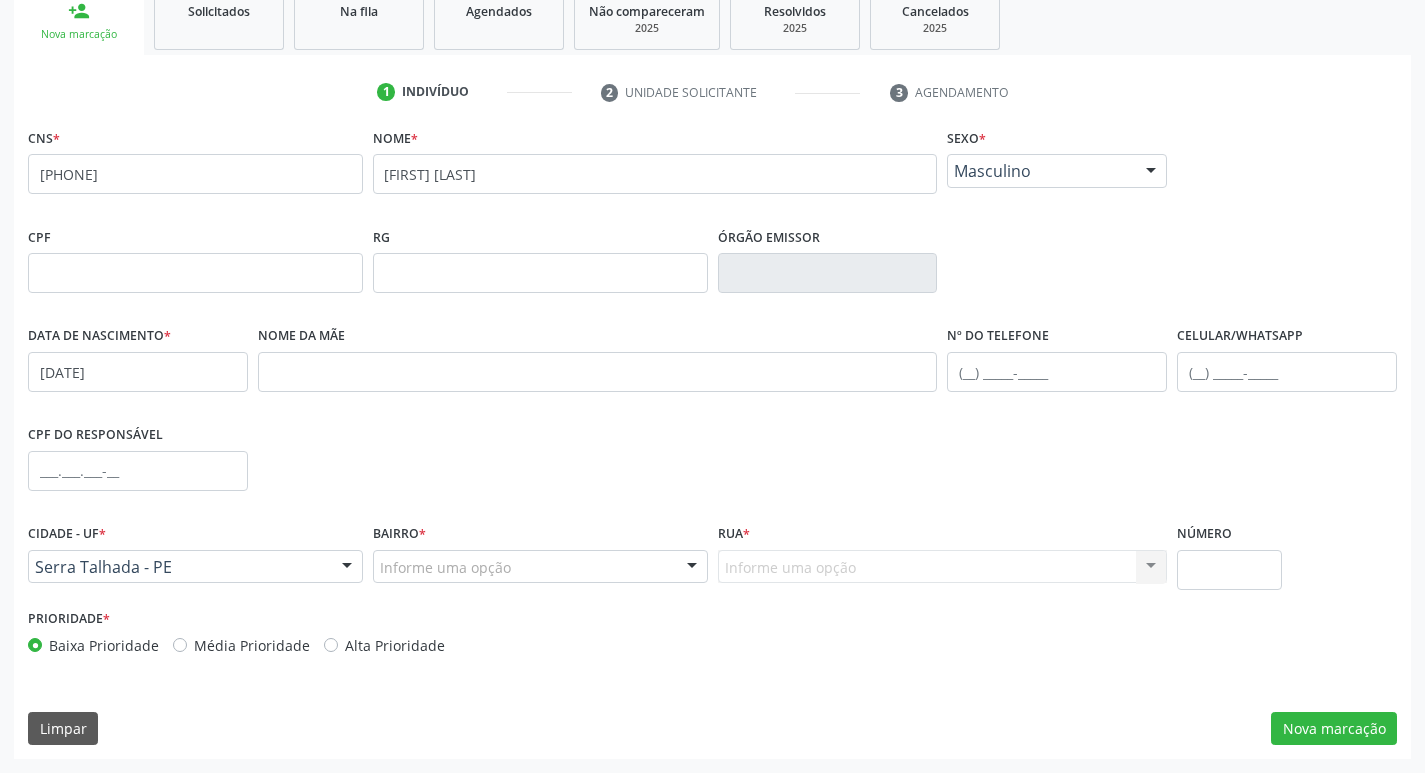 click on "Informe uma opção
Zona Rural   Aabb   Alto da Conceição   Borborema   Cagep   Centro   Malhada   Baixa Renda   Dnocs (Br)   Bernardo Vieira   Santa Rita   Varzinha   Vila Bela   São Cristovão   José Tomé de Sousa (Mutirão)   Bom Jesus   Ipsep   Caiçarinha   Luanda   José Rufino Alves (Caxixola)   Tancredo Neves (Cohab)   Varzea   Fazenda Nova   universitario   vilabela   borborema   BR   Jardim das Oliveiras   vial bela
Nenhum resultado encontrado para: "   "
Nenhuma opção encontrada. Digite para adicionar." at bounding box center [540, 567] 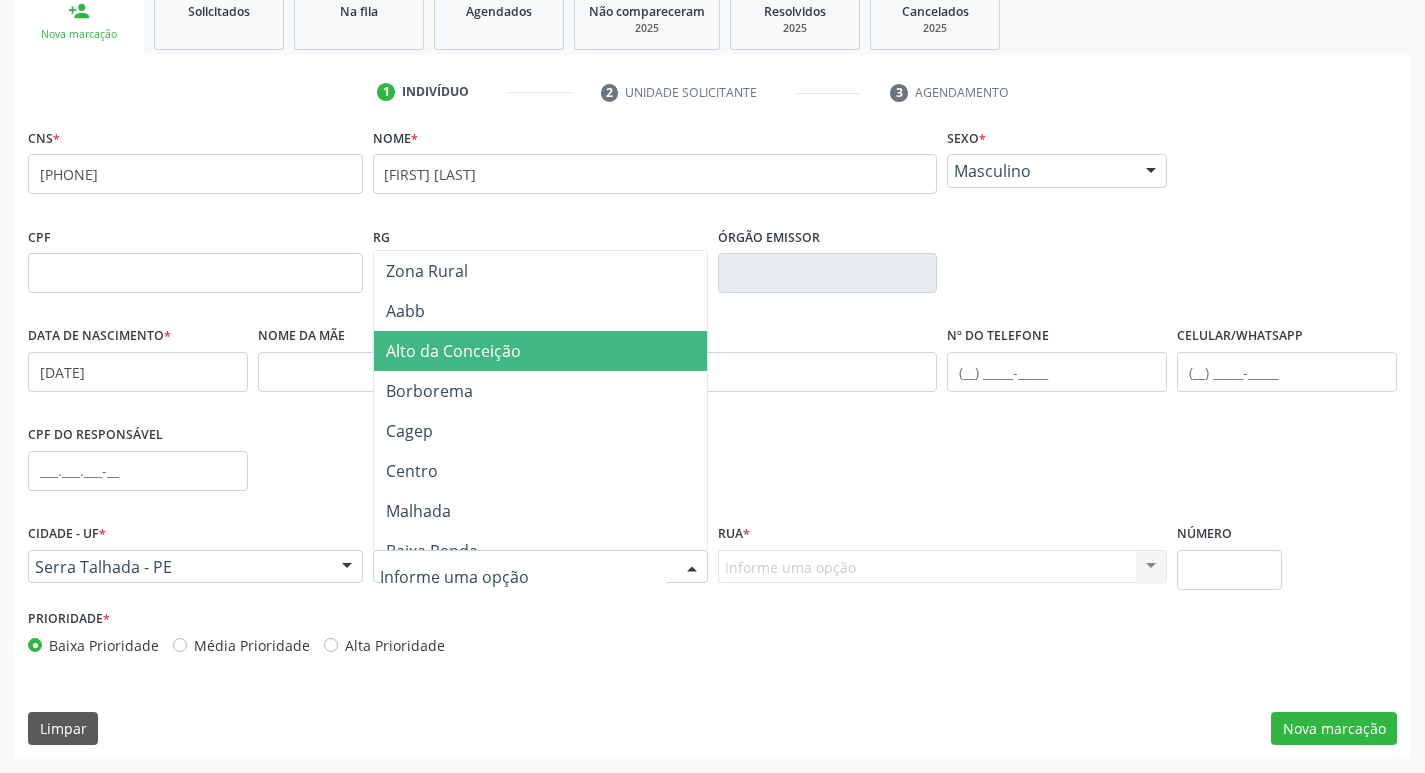 click on "Alto da Conceição" at bounding box center (540, 351) 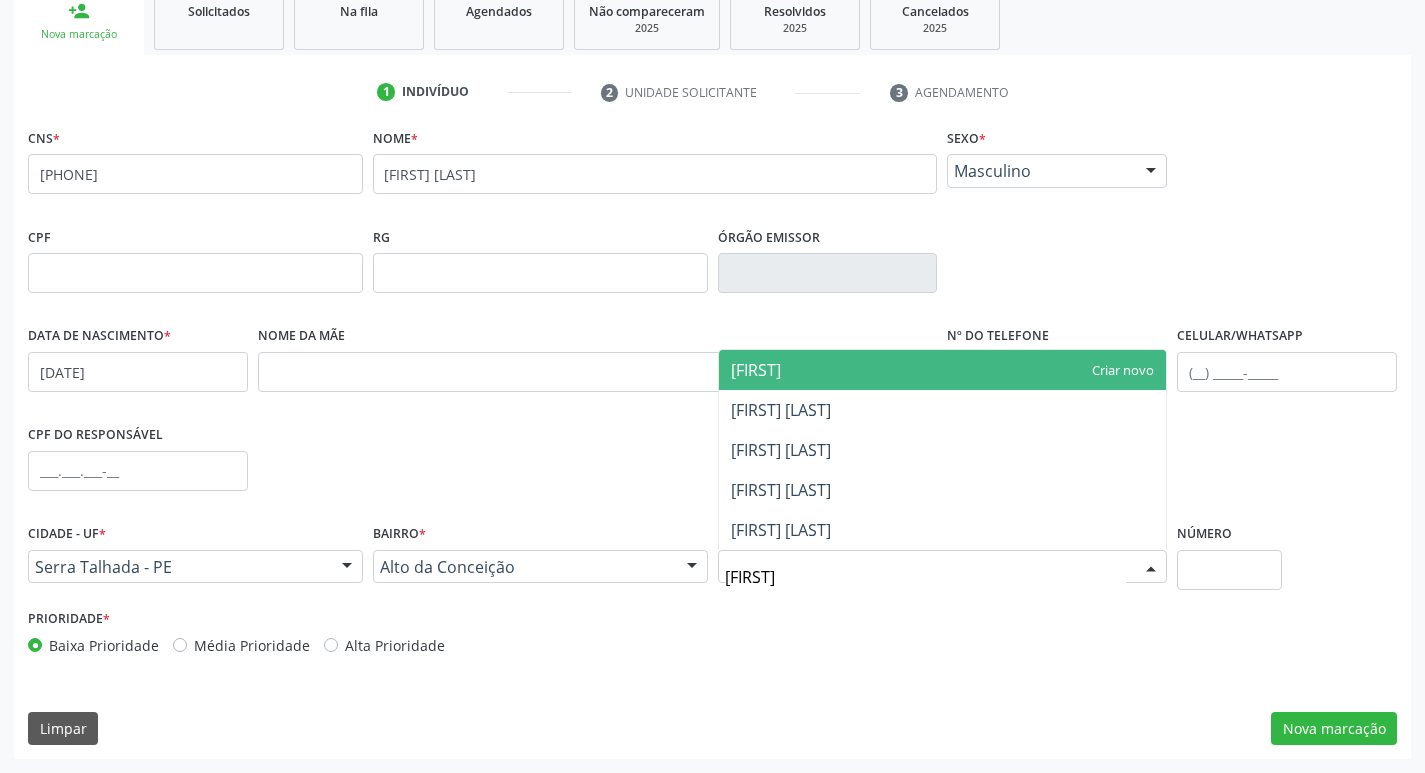 type on "[FIRST]" 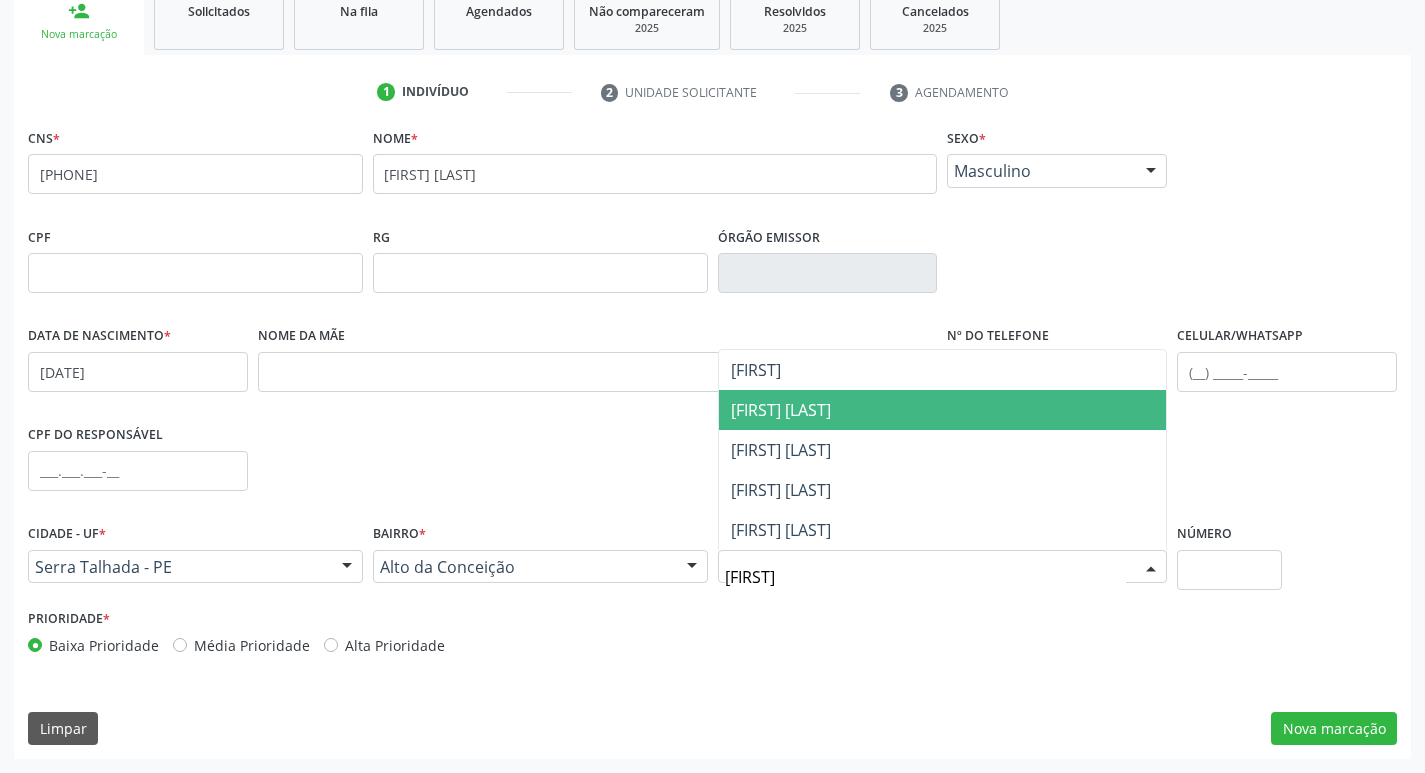 click on "[FIRST] [LAST]" at bounding box center (943, 410) 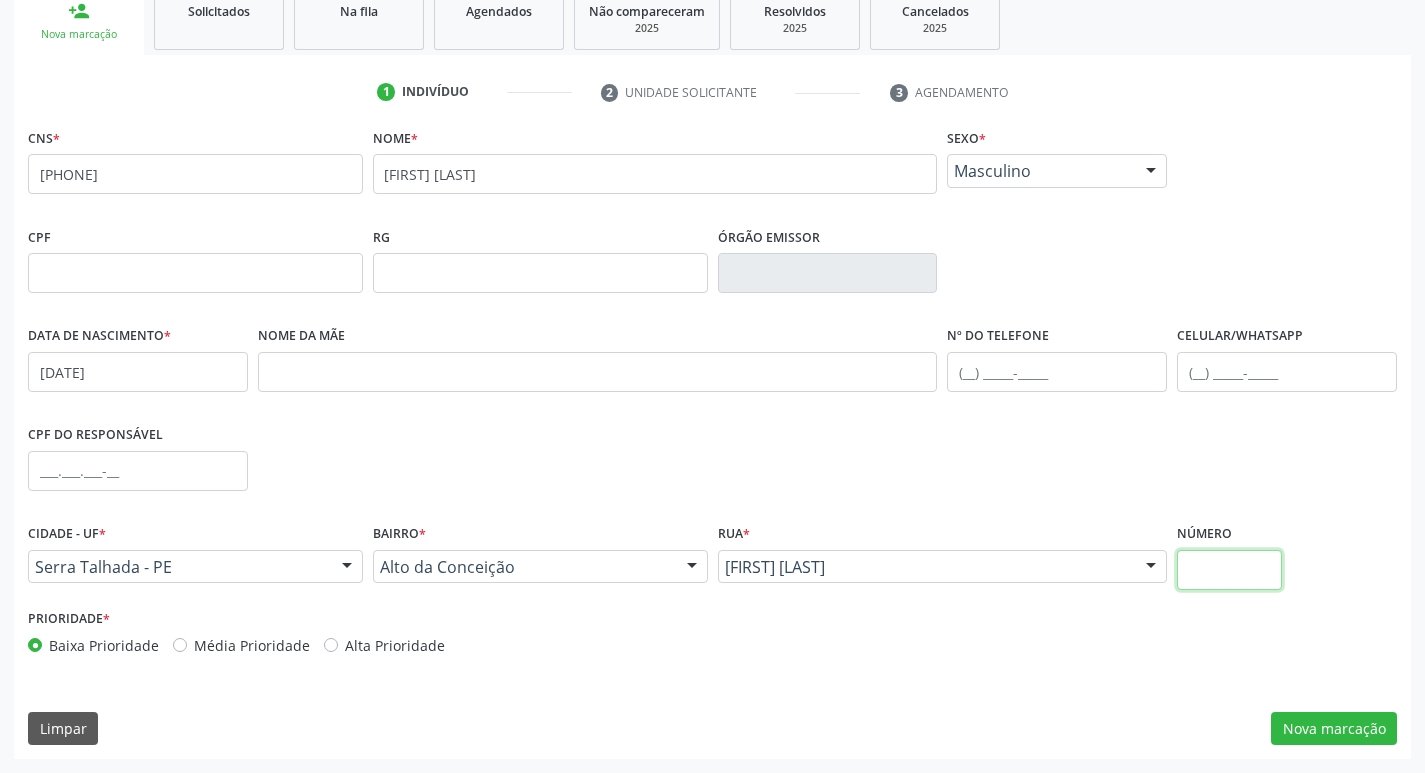 click at bounding box center (1229, 570) 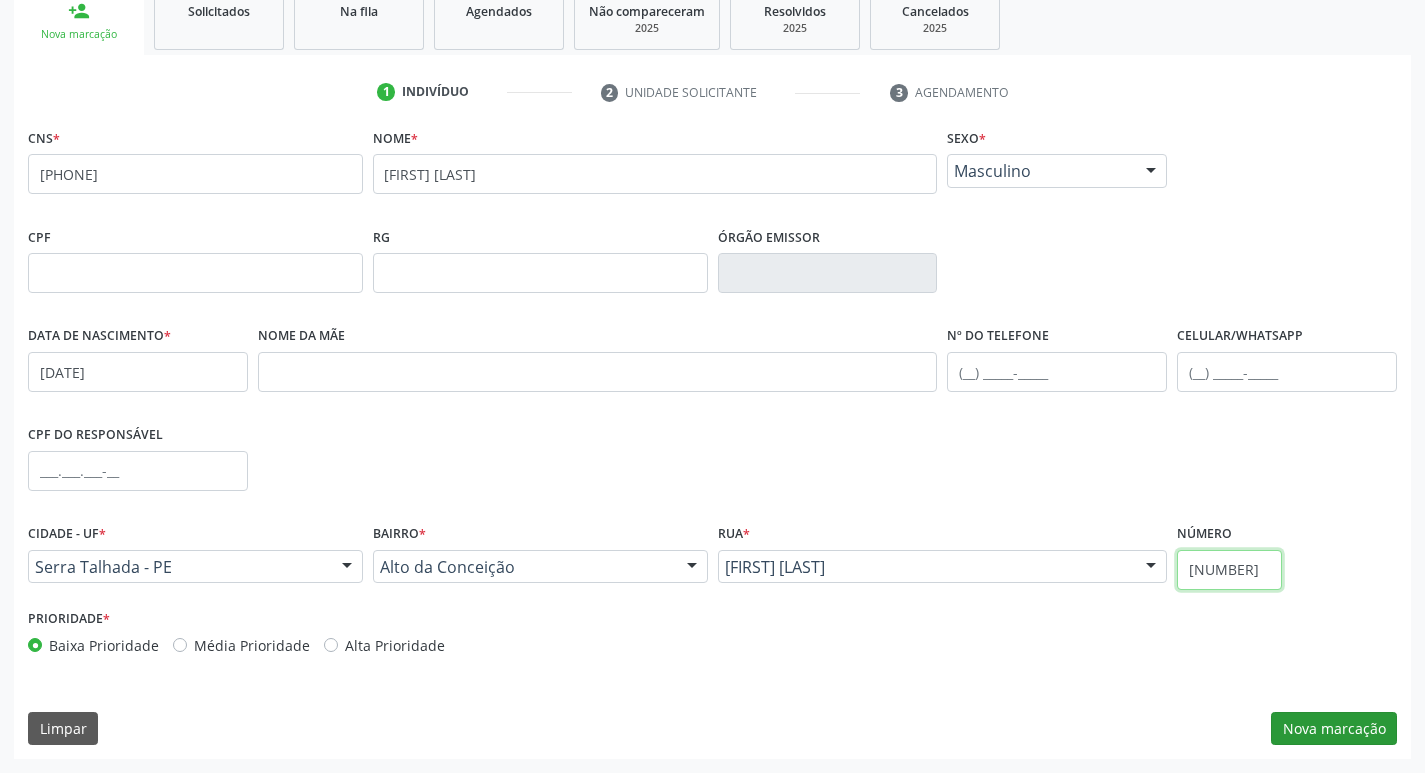 type on "[NUMBER]" 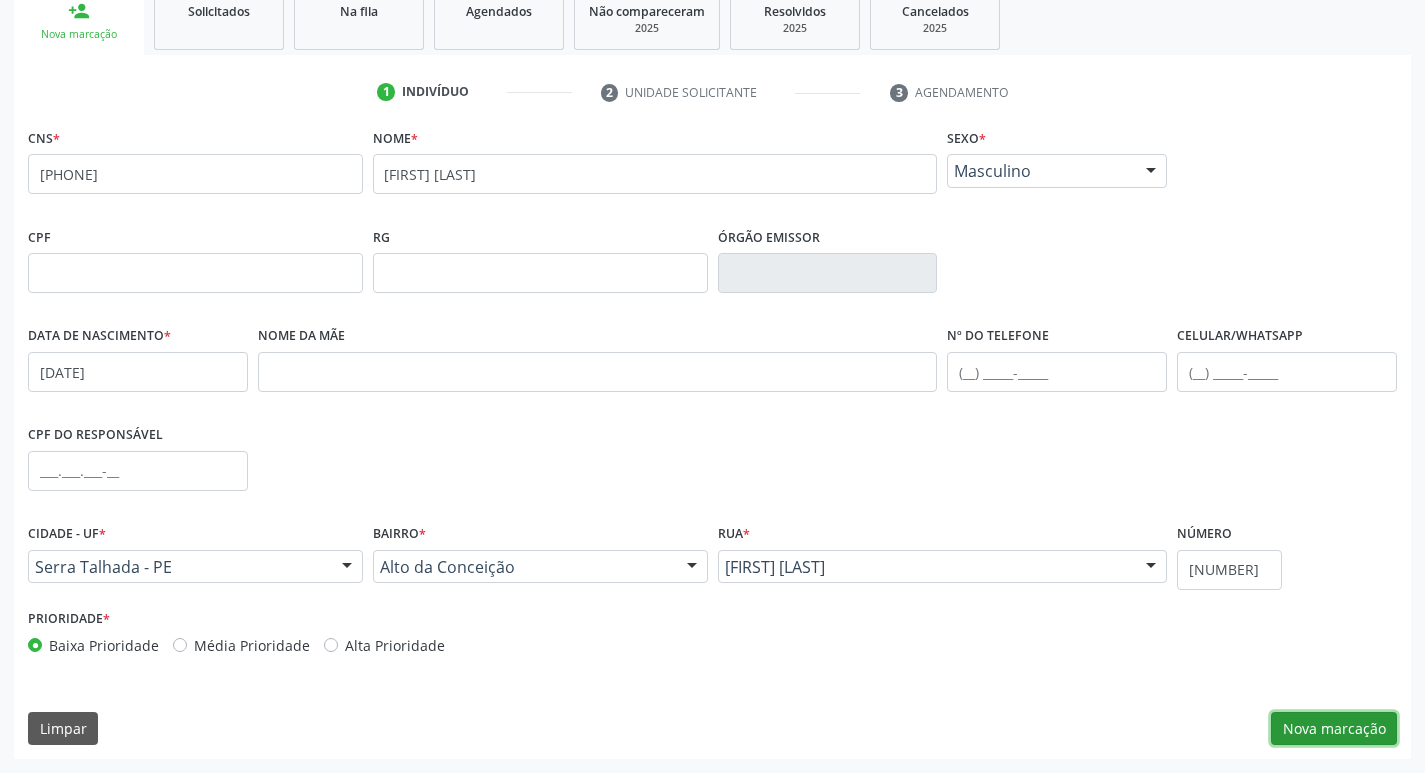 click on "Nova marcação" at bounding box center [1334, 729] 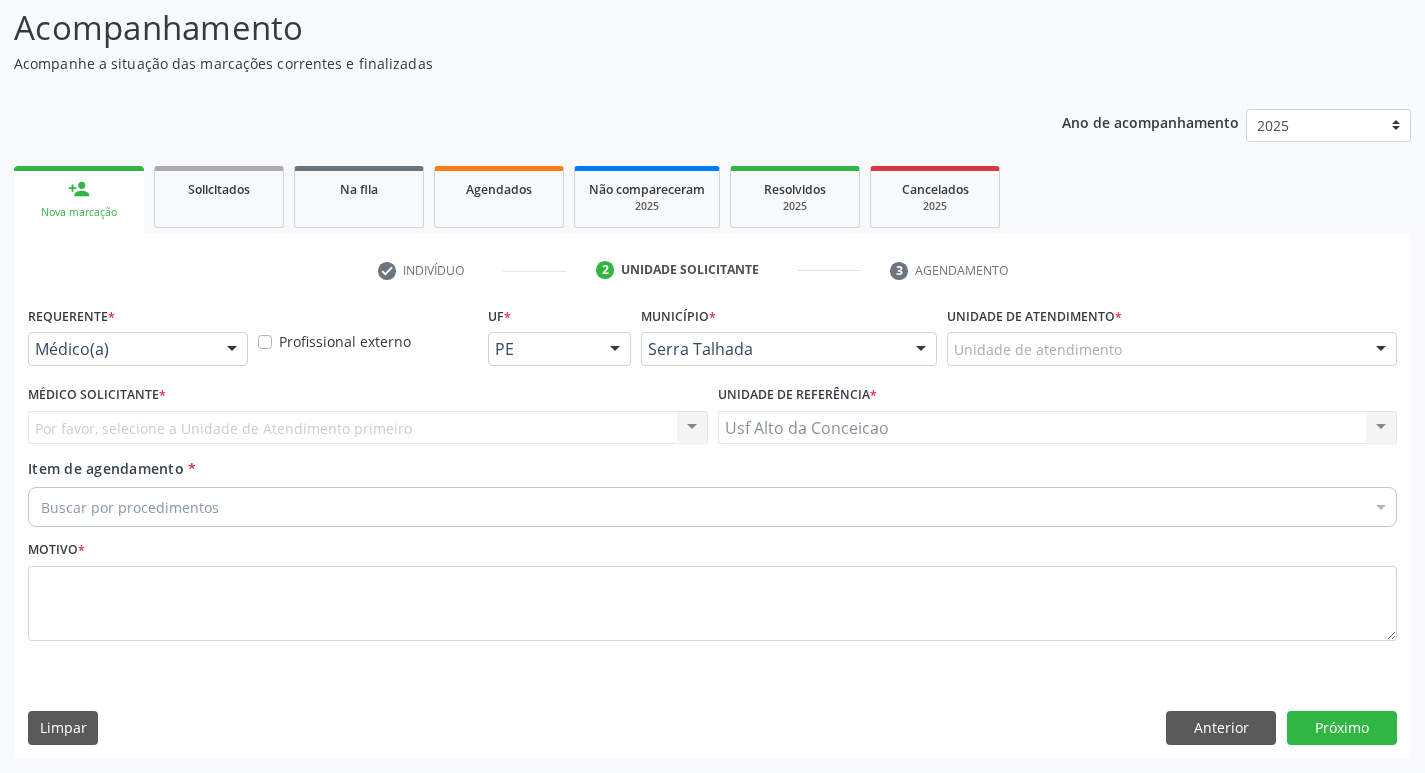 scroll, scrollTop: 133, scrollLeft: 0, axis: vertical 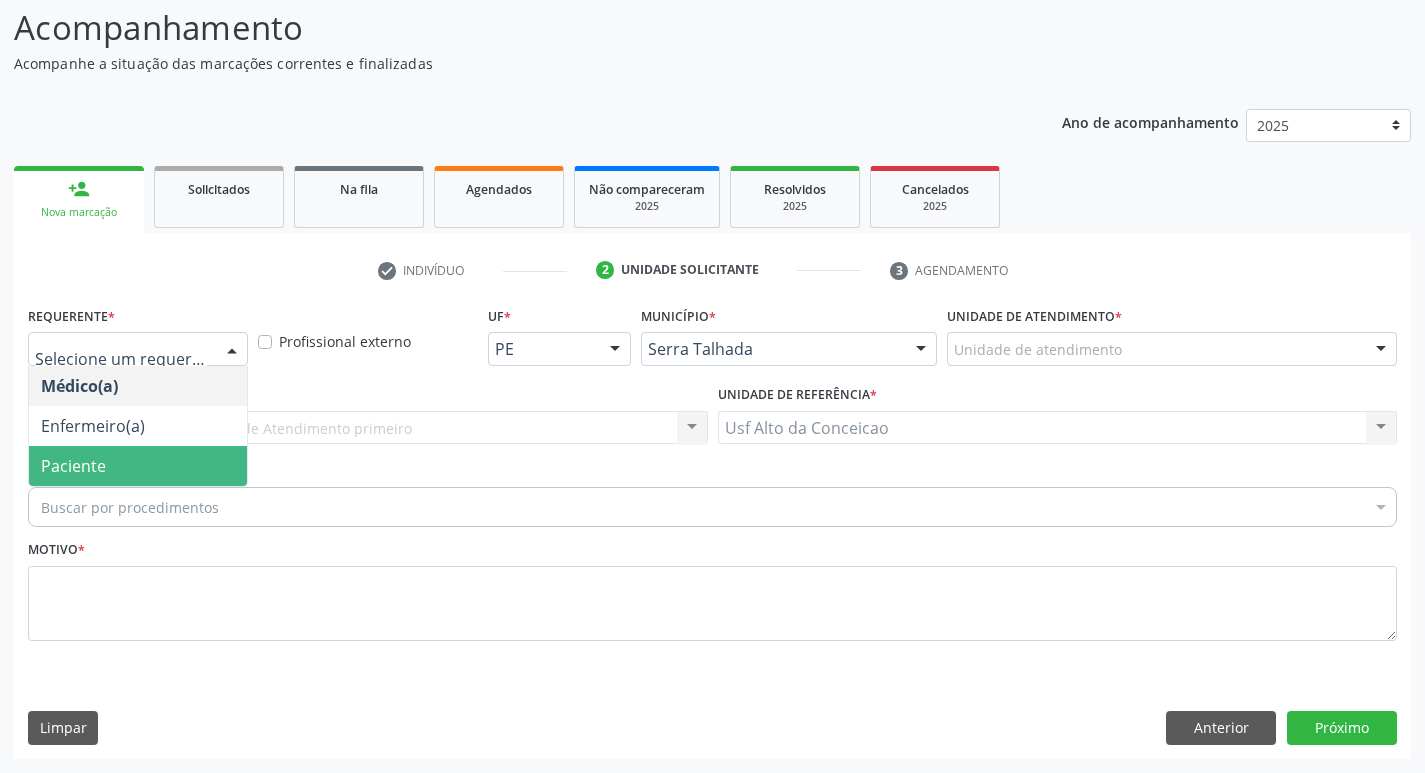click on "Paciente" at bounding box center [138, 466] 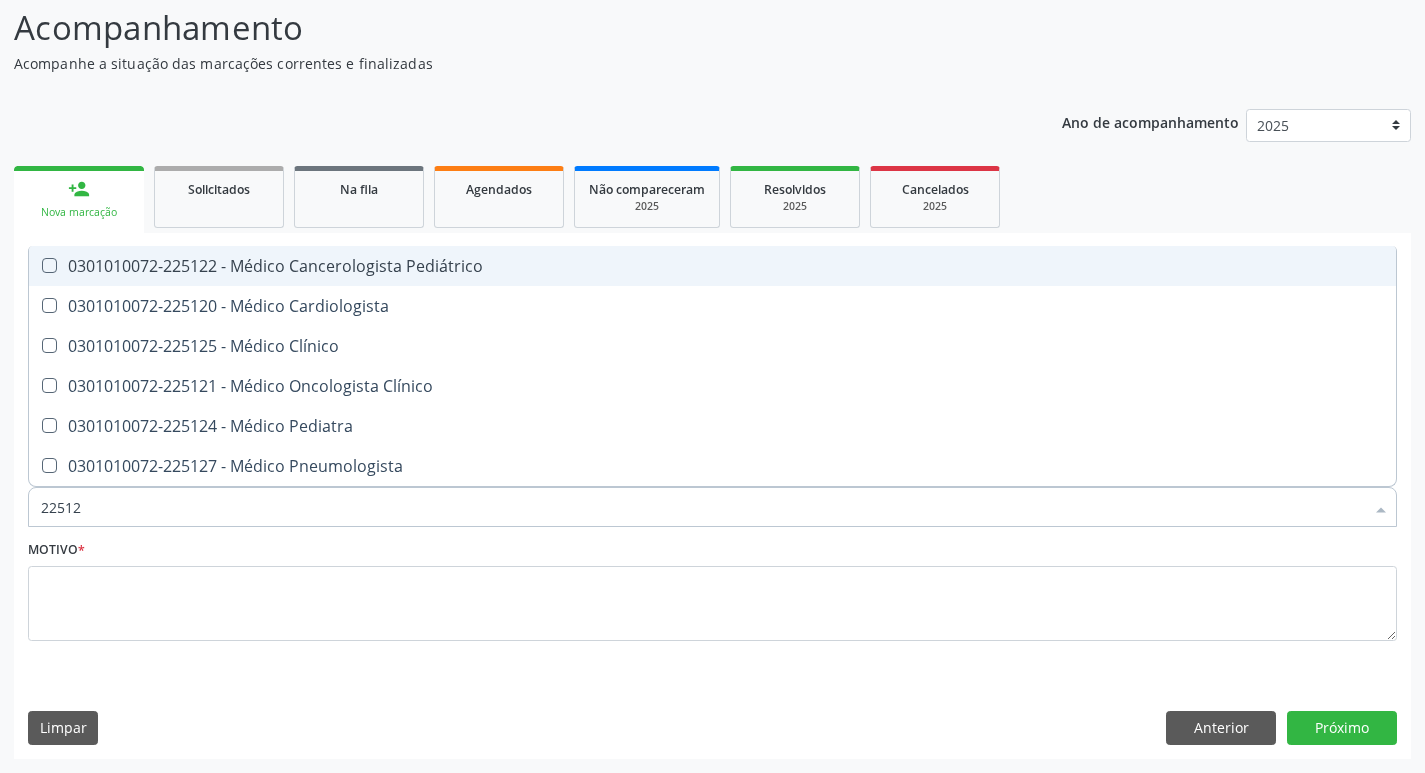 type on "225124" 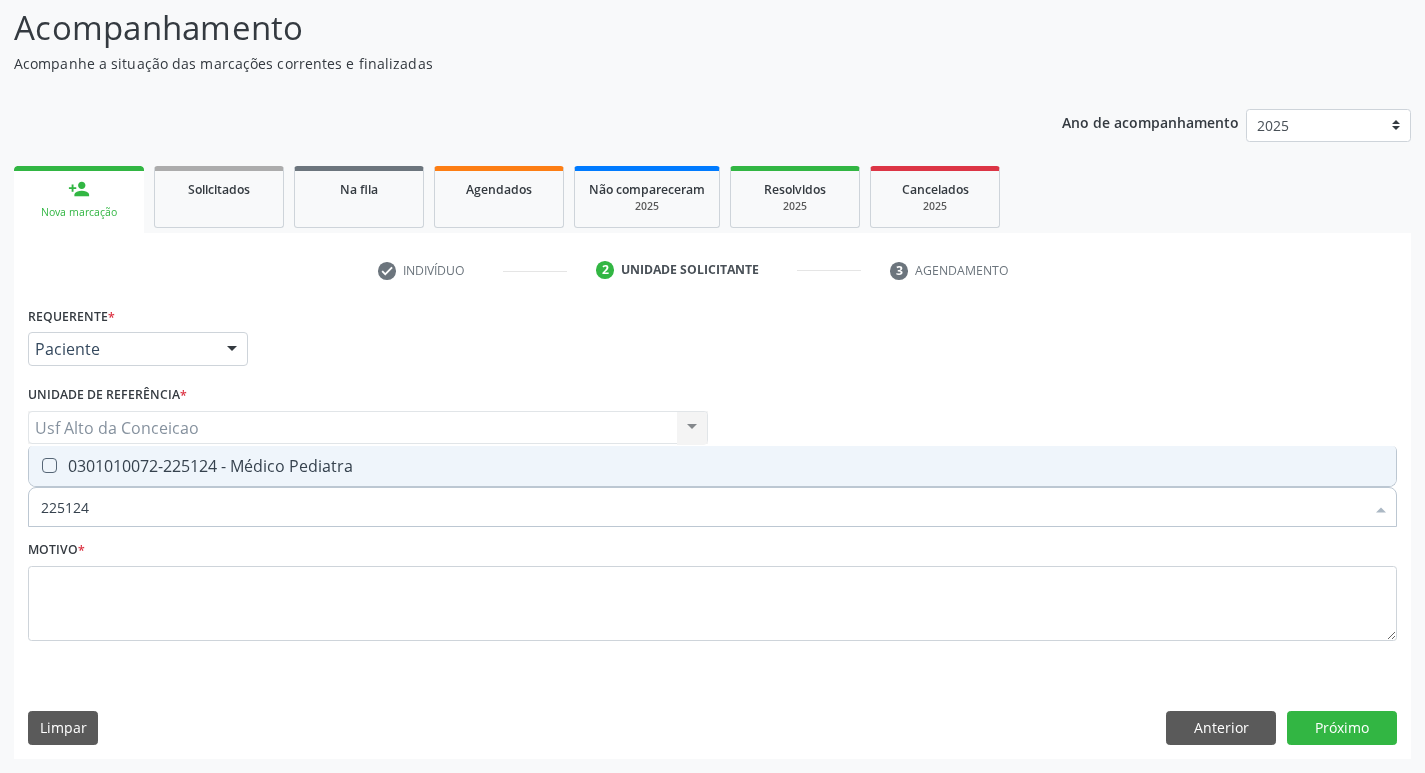 drag, startPoint x: 129, startPoint y: 466, endPoint x: 121, endPoint y: 479, distance: 15.264338 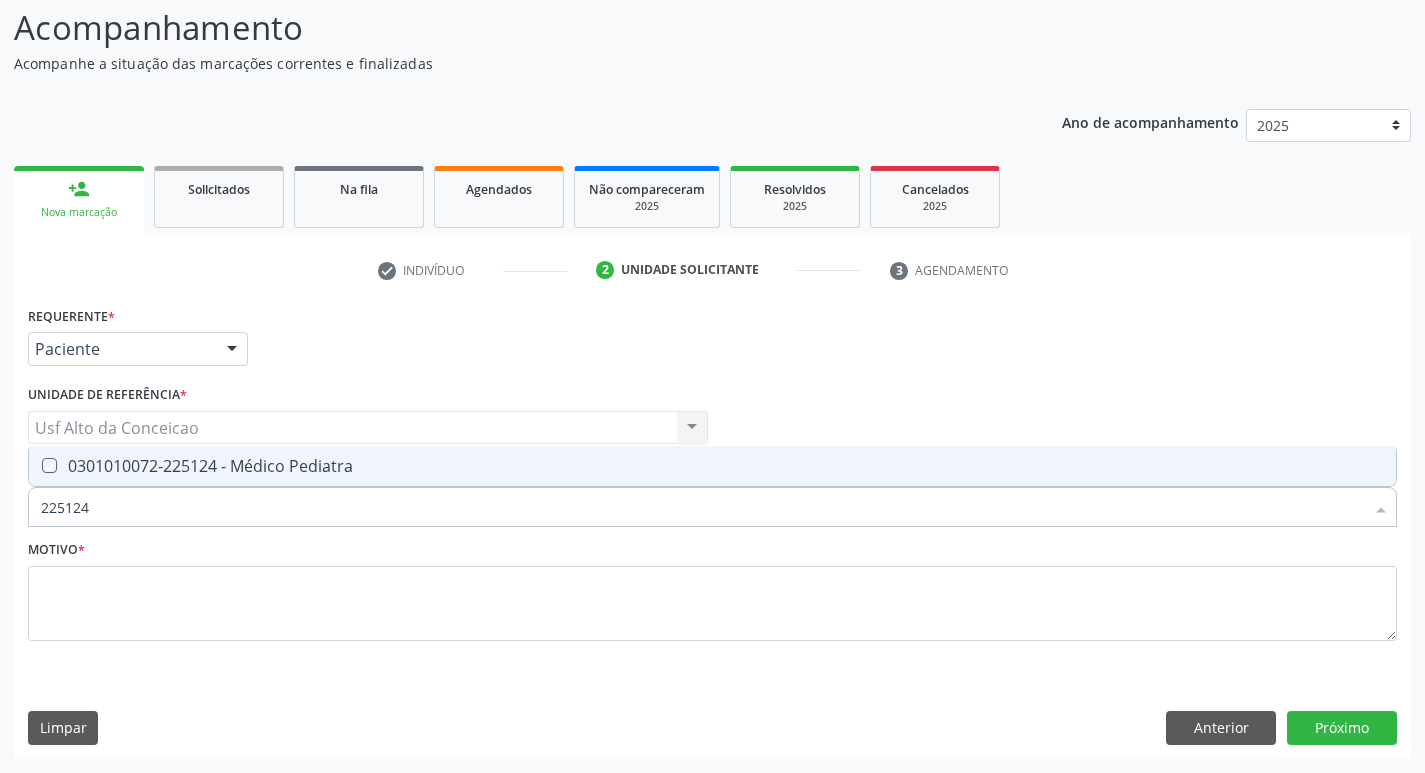 checkbox on "true" 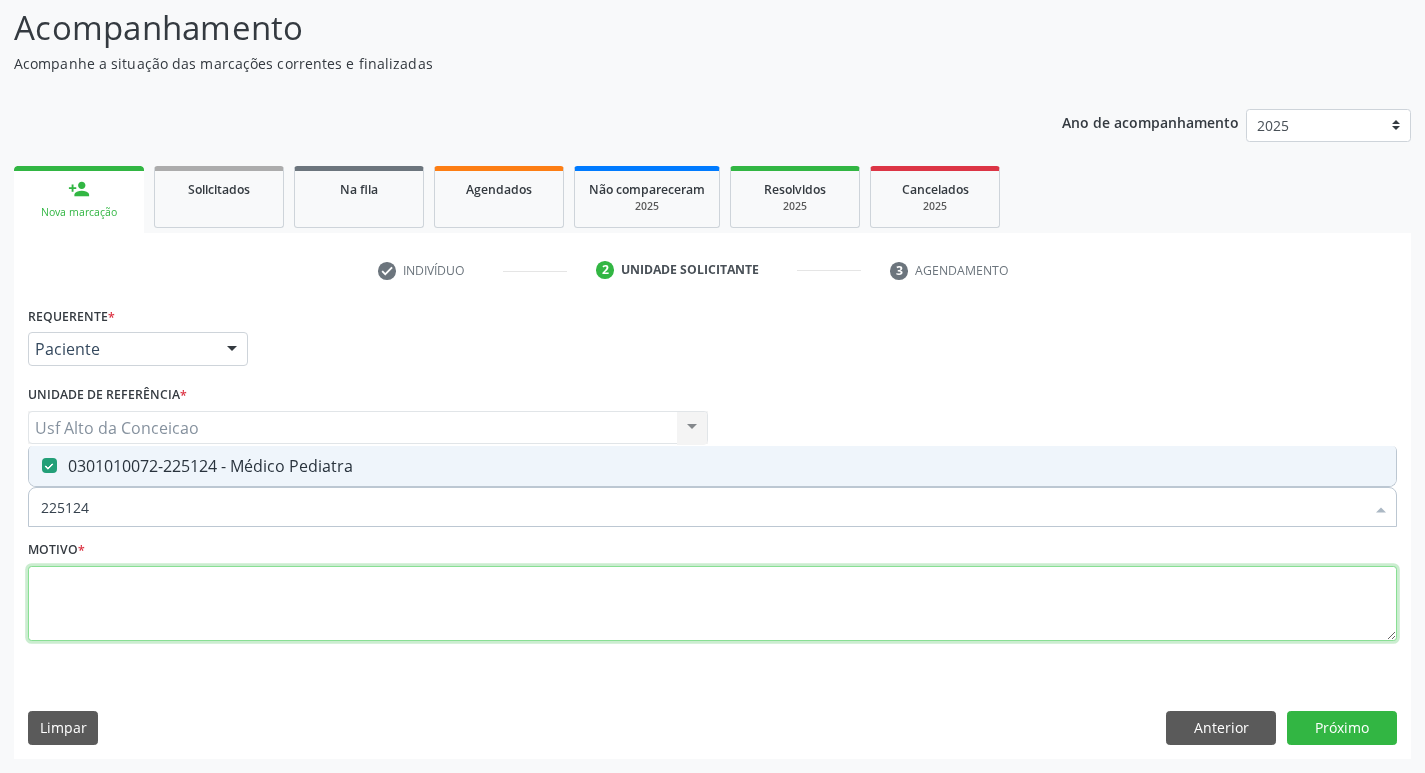 click at bounding box center (712, 604) 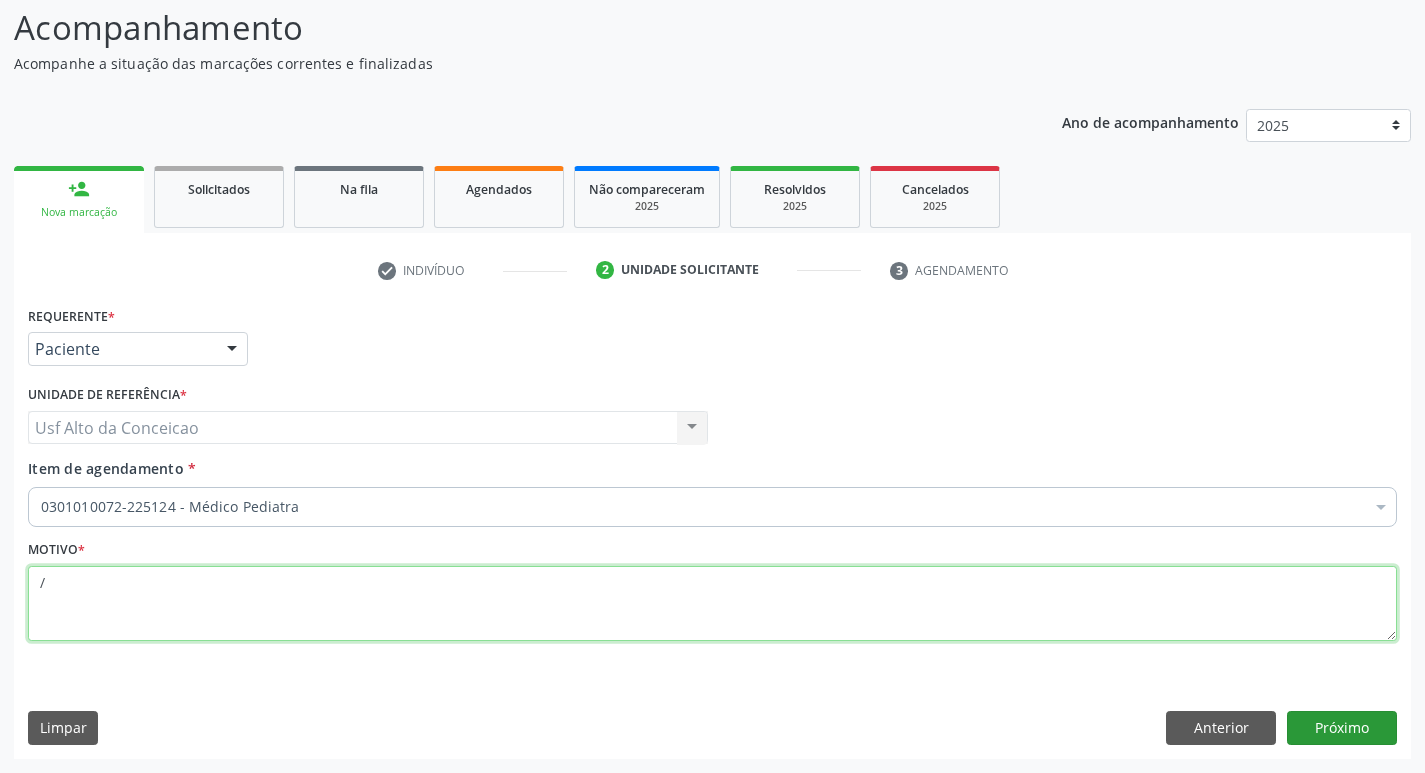 type on "/" 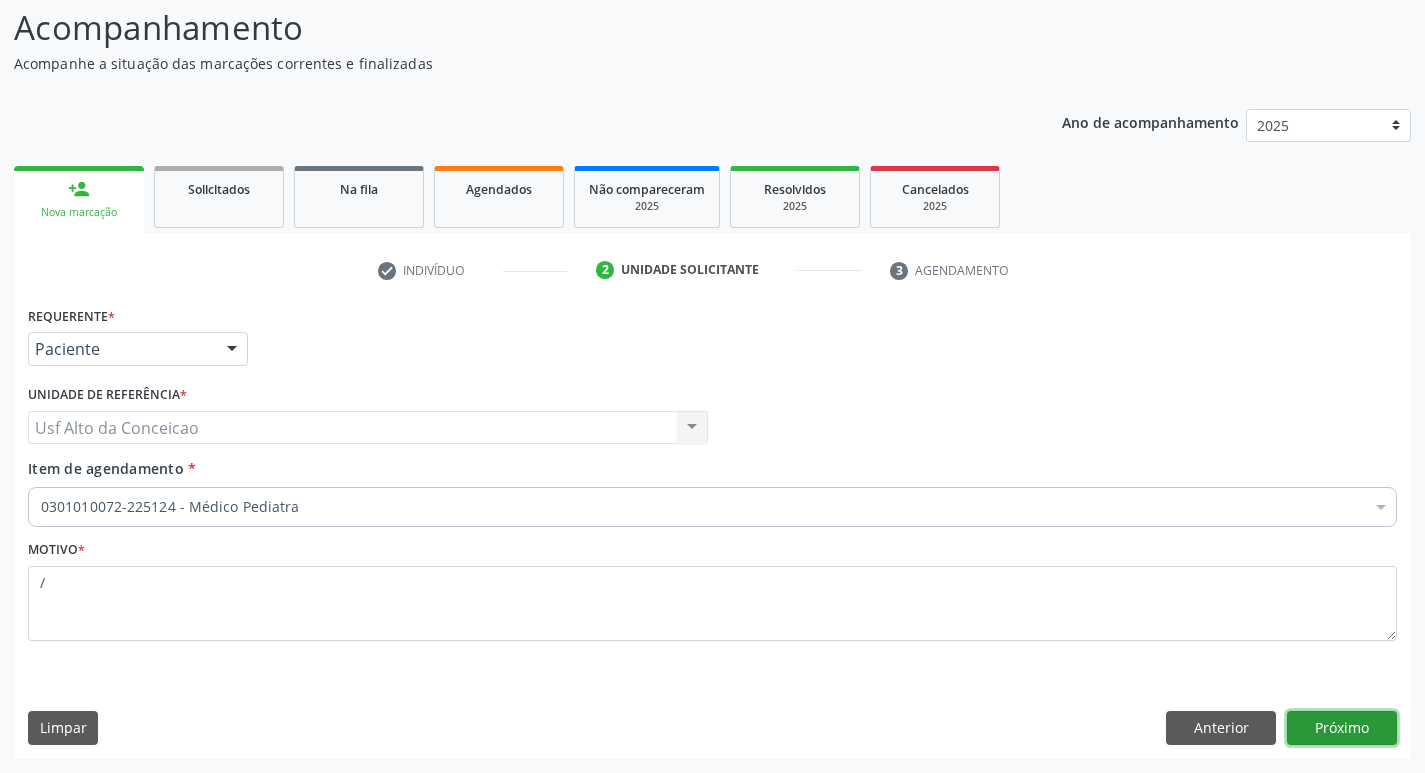 click on "Próximo" at bounding box center (1342, 728) 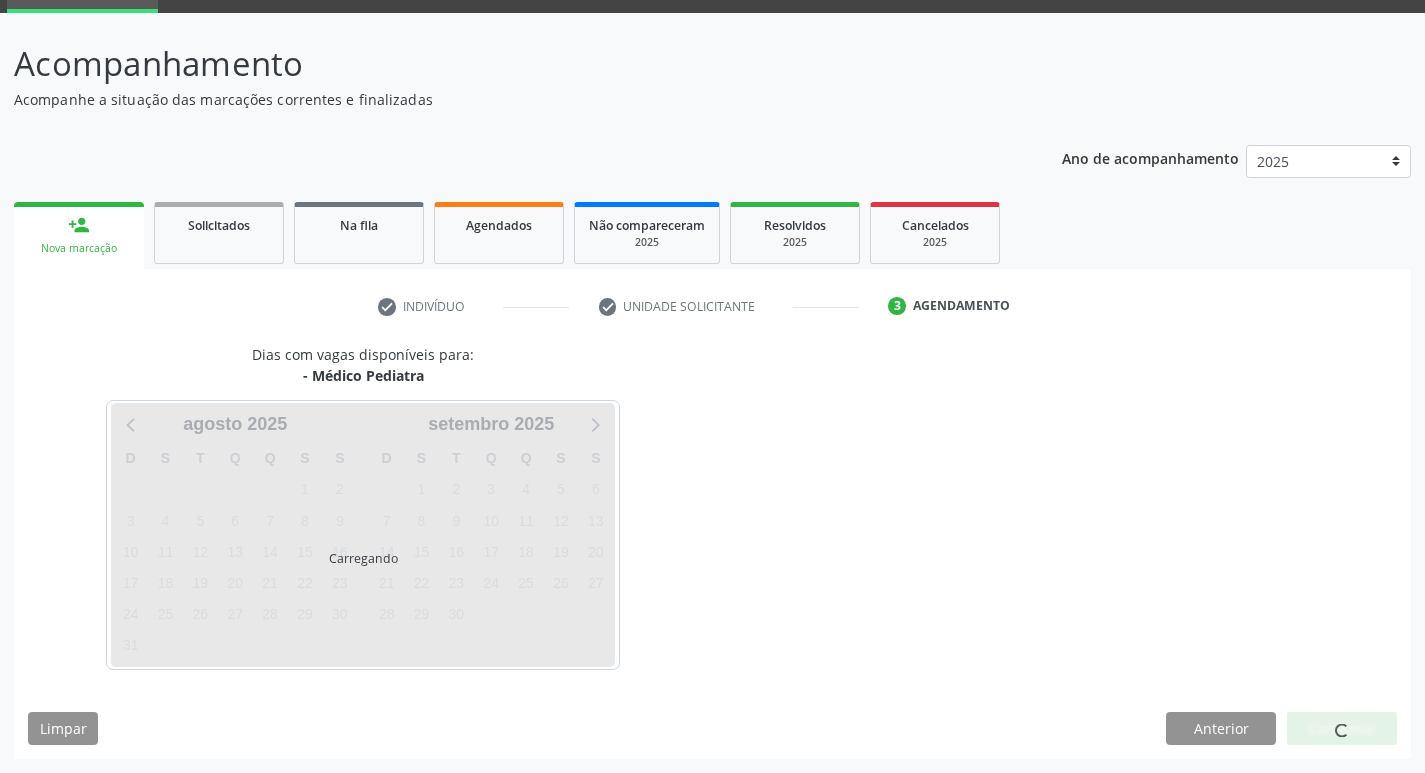 scroll, scrollTop: 97, scrollLeft: 0, axis: vertical 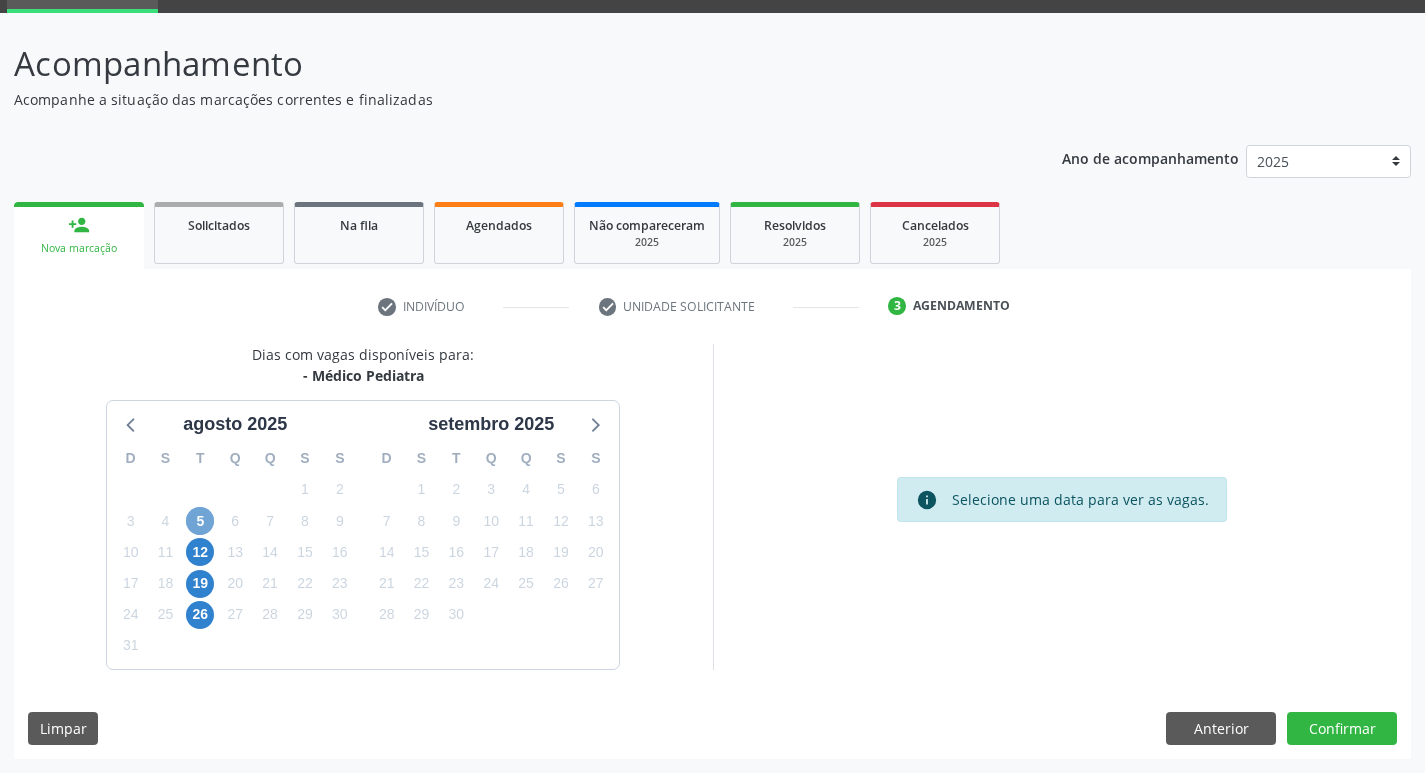 click on "5" at bounding box center (200, 521) 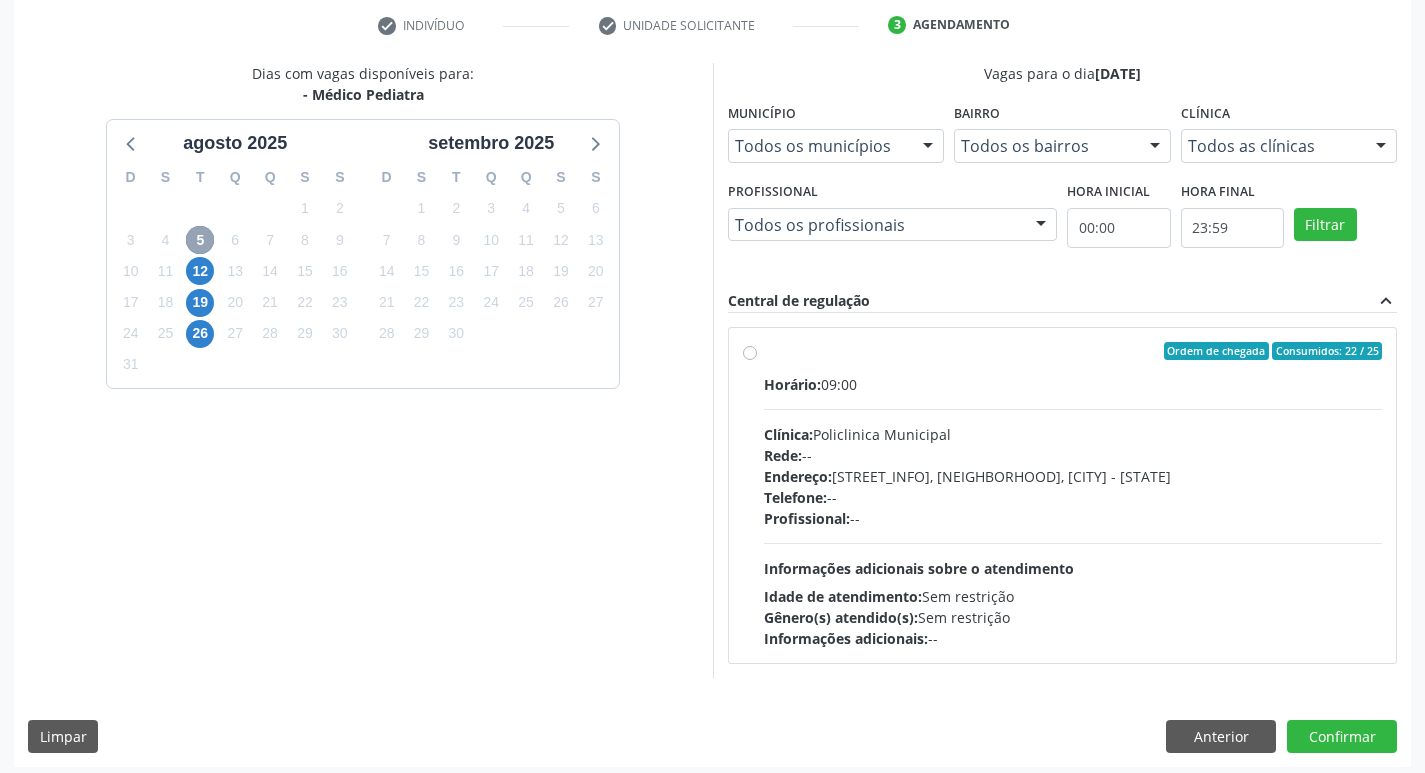 scroll, scrollTop: 386, scrollLeft: 0, axis: vertical 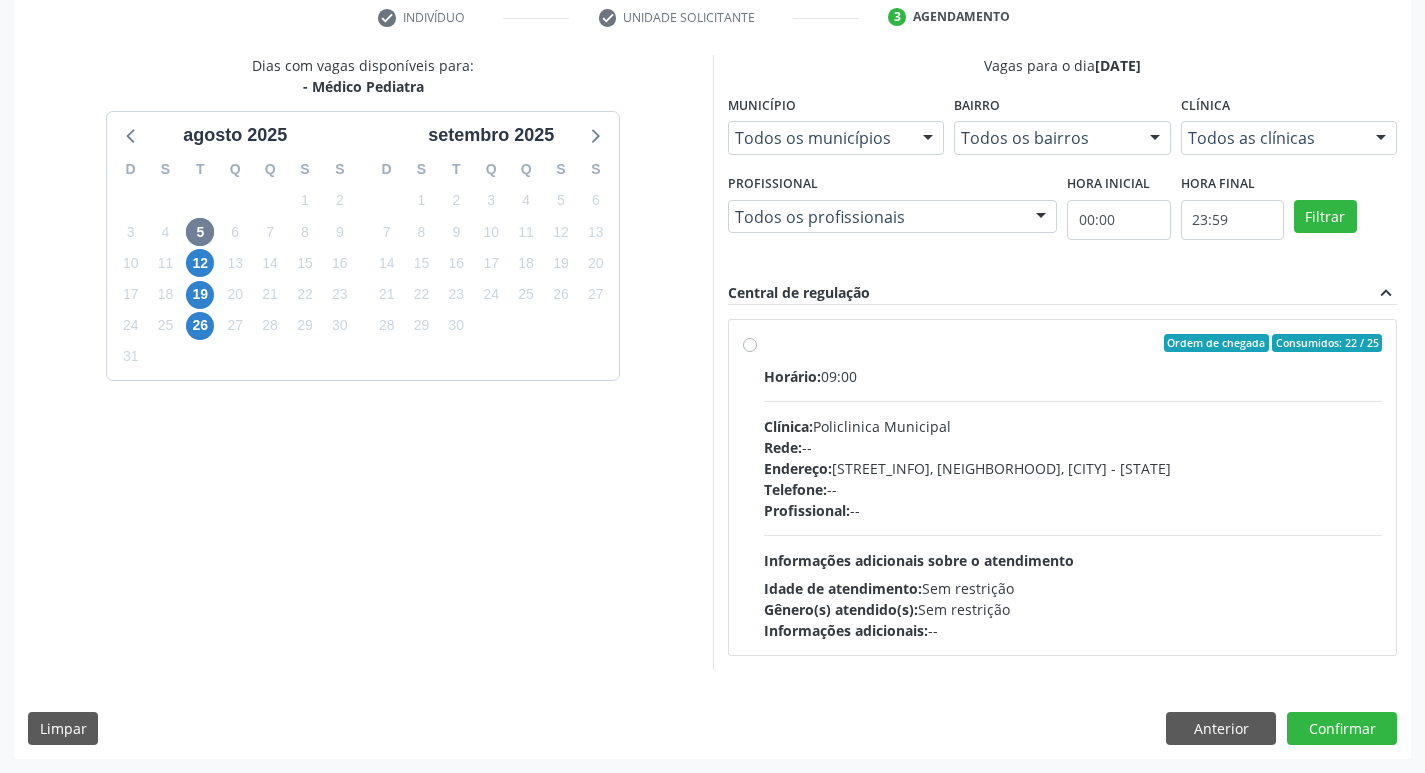 click on "Ordem de chegada
Consumidos: 22 / 25
Horário:   09:00
Clínica:  Policlinica Municipal
Rede:
--
Endereço:   Predio, nº S/N, [NEIGHBORHOOD], [CITY] - [STATE]
Telefone:   --
Profissional:
--
Informações adicionais sobre o atendimento
Idade de atendimento:
Sem restrição
Gênero(s) atendido(s):
Sem restrição
Informações adicionais:
--" at bounding box center [1073, 487] 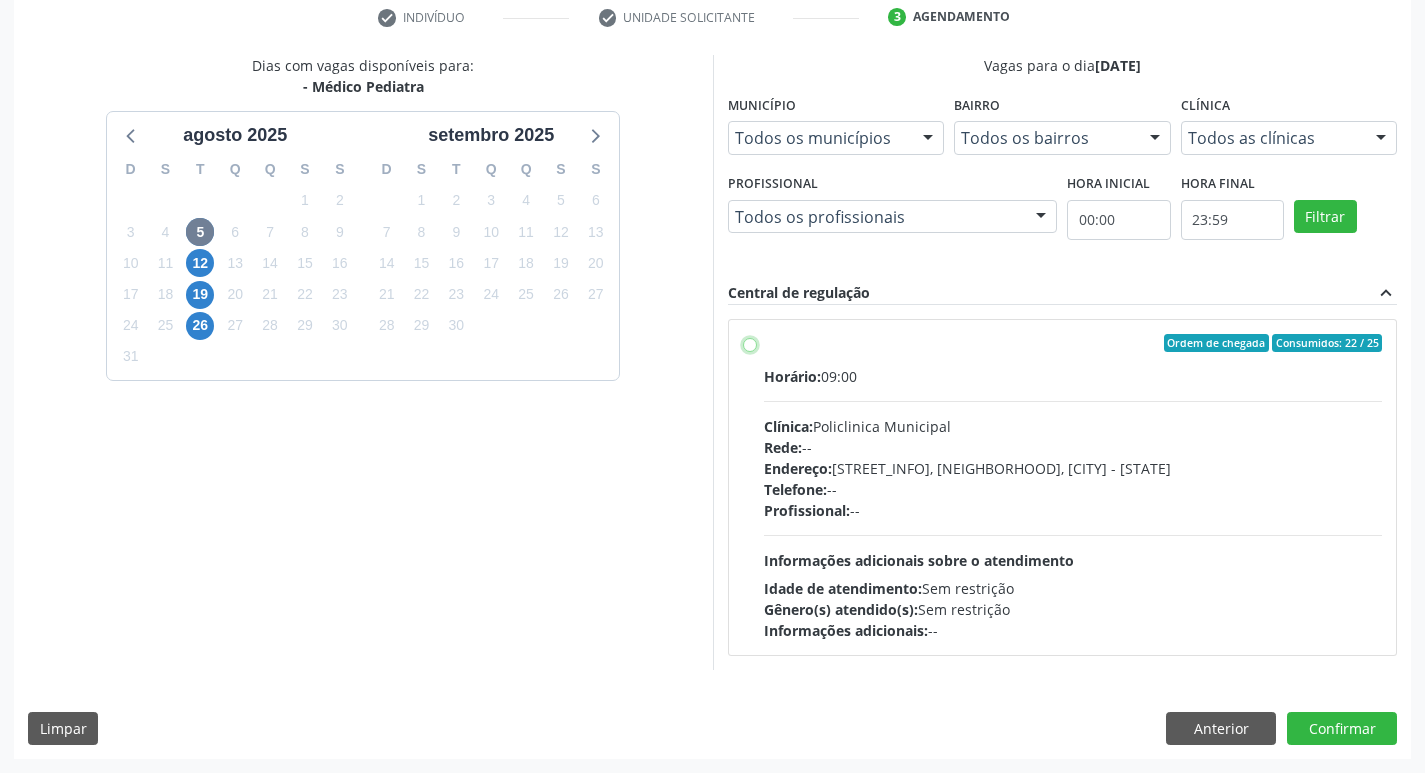 click on "Ordem de chegada
Consumidos: 22 / 25
Horário:   09:00
Clínica:  Policlinica Municipal
Rede:
--
Endereço:   Predio, nº S/N, [NEIGHBORHOOD], [CITY] - [STATE]
Telefone:   --
Profissional:
--
Informações adicionais sobre o atendimento
Idade de atendimento:
Sem restrição
Gênero(s) atendido(s):
Sem restrição
Informações adicionais:
--" at bounding box center (750, 343) 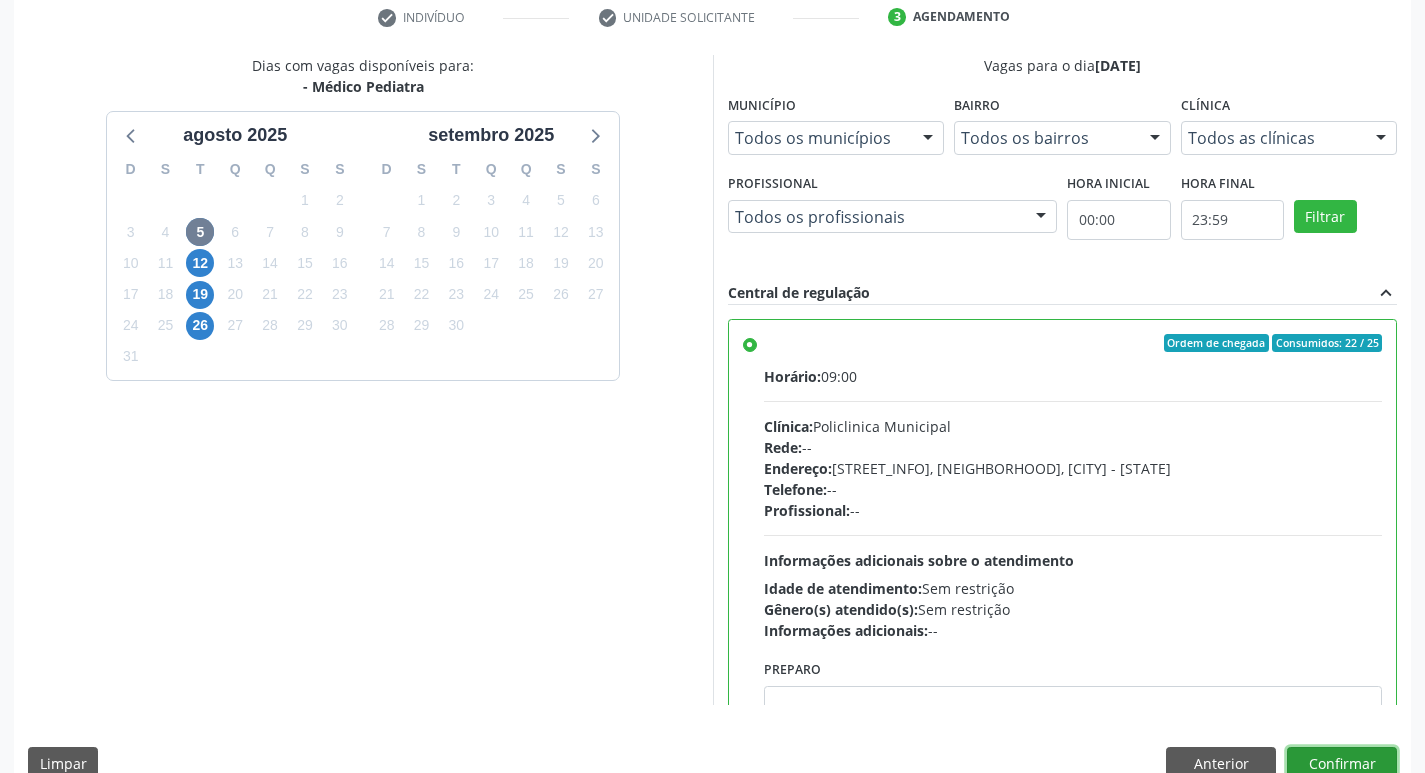 click on "Confirmar" at bounding box center [1342, 764] 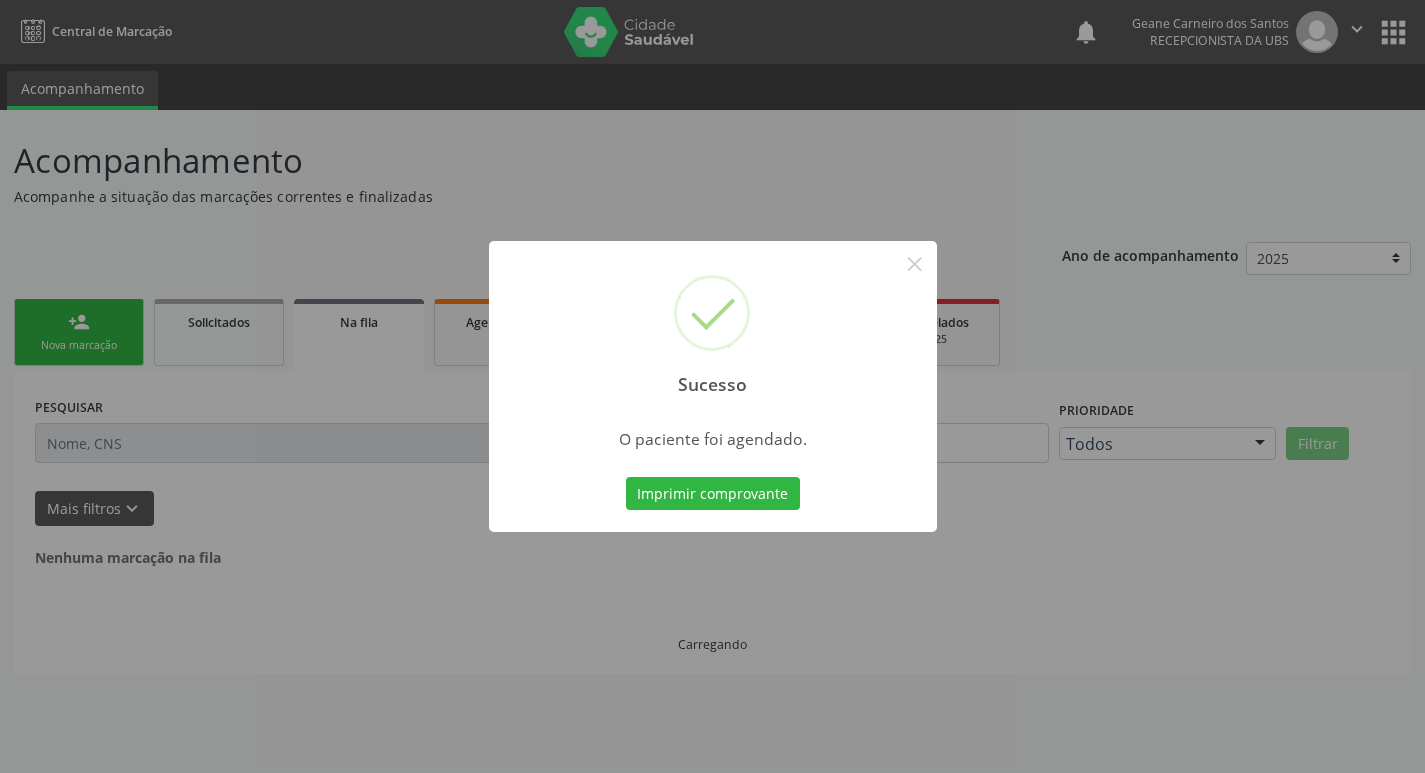 scroll, scrollTop: 0, scrollLeft: 0, axis: both 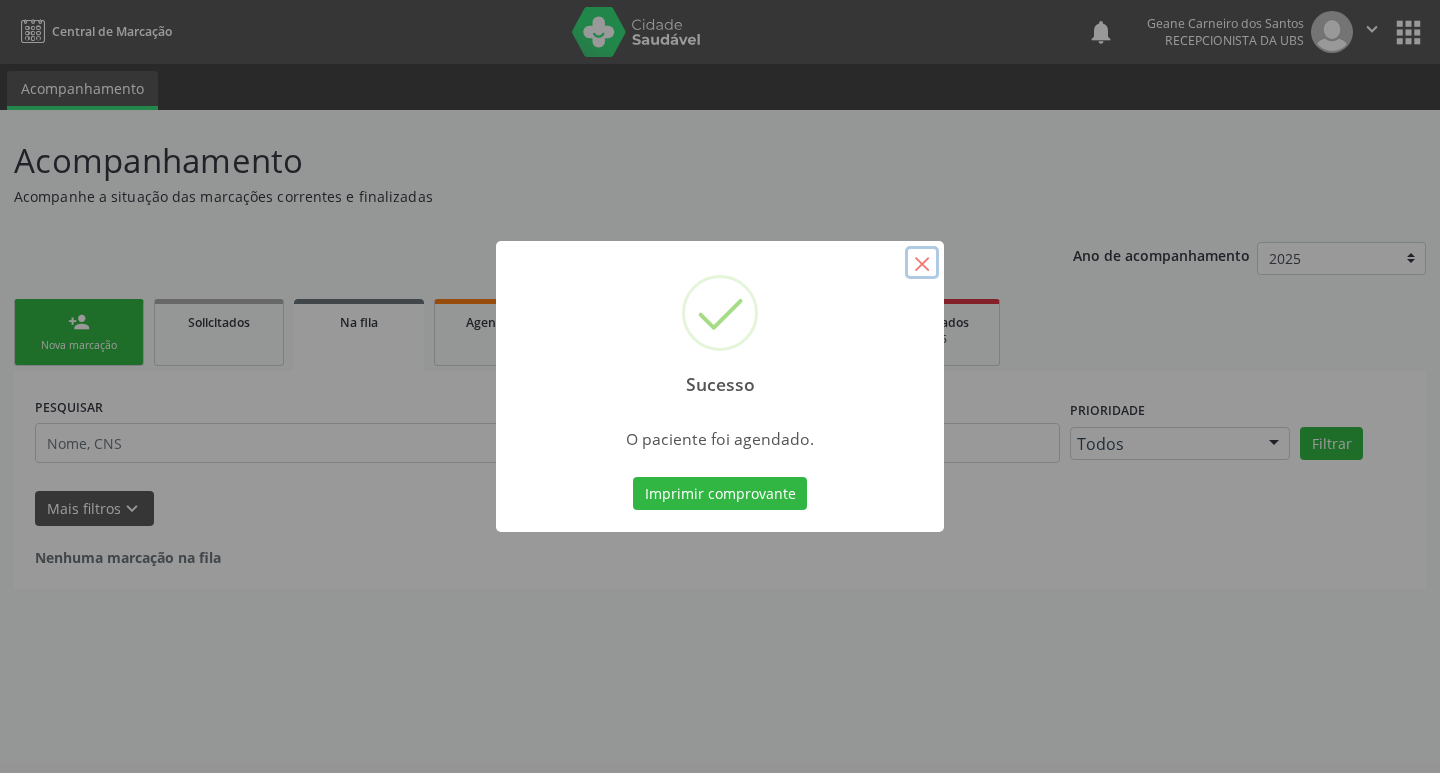 click on "×" at bounding box center [922, 263] 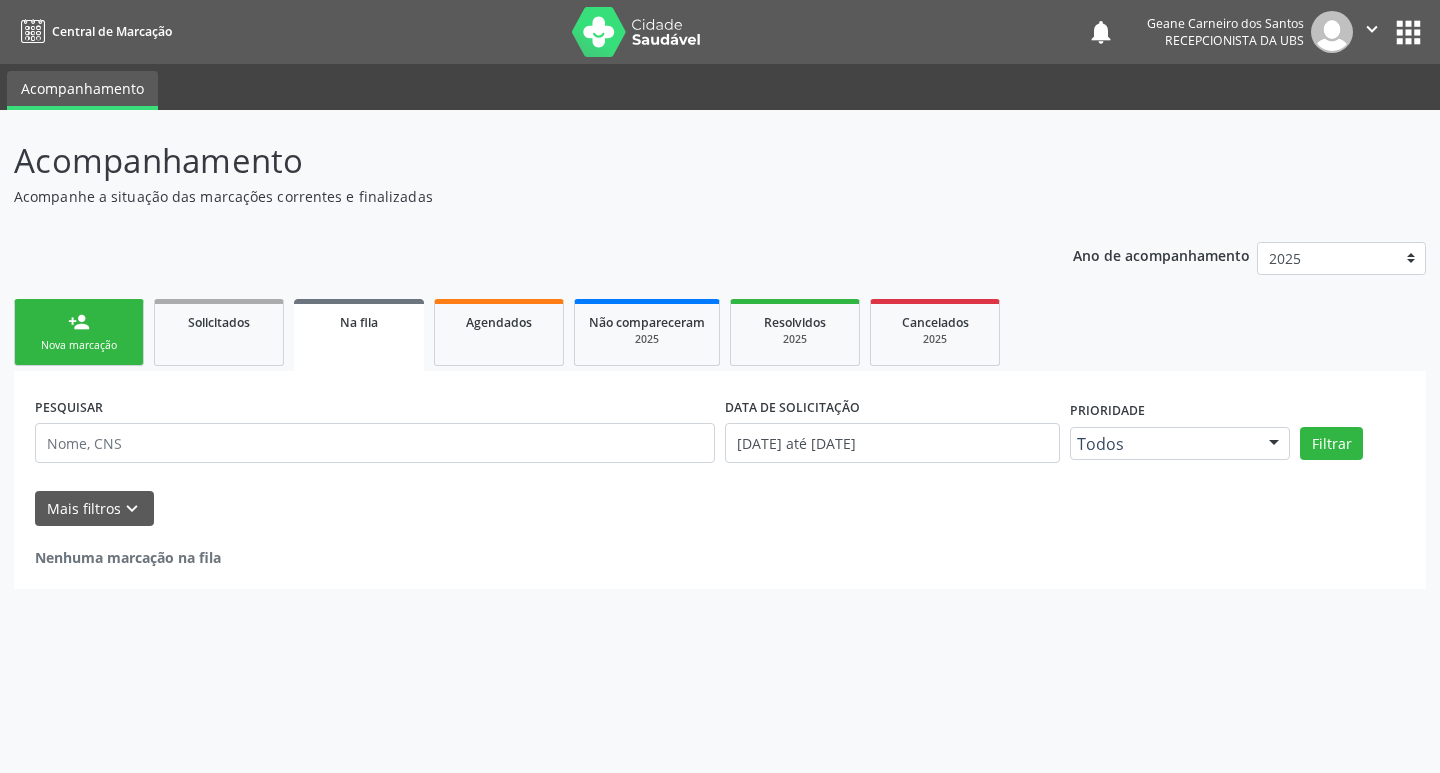 click on "person_add
Nova marcação" at bounding box center (79, 332) 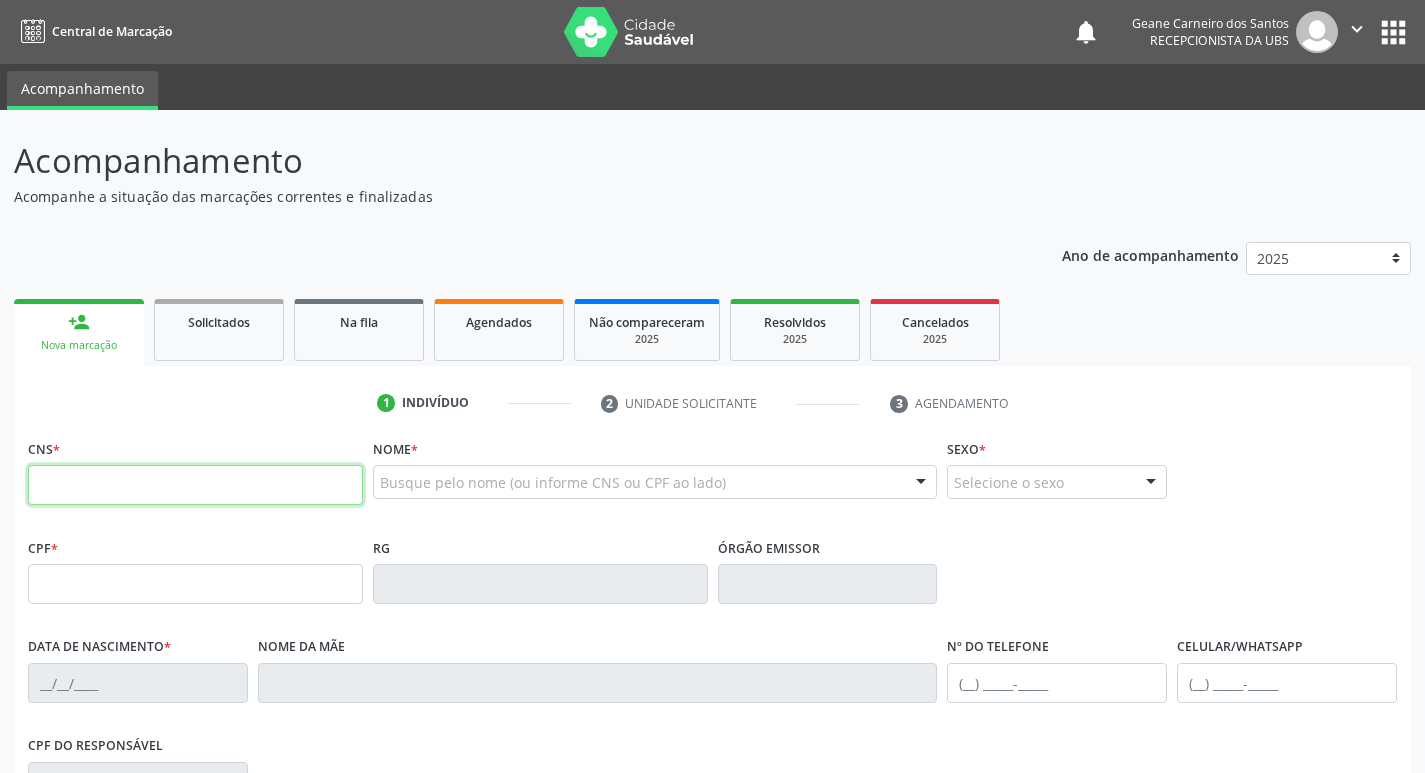 click at bounding box center [195, 485] 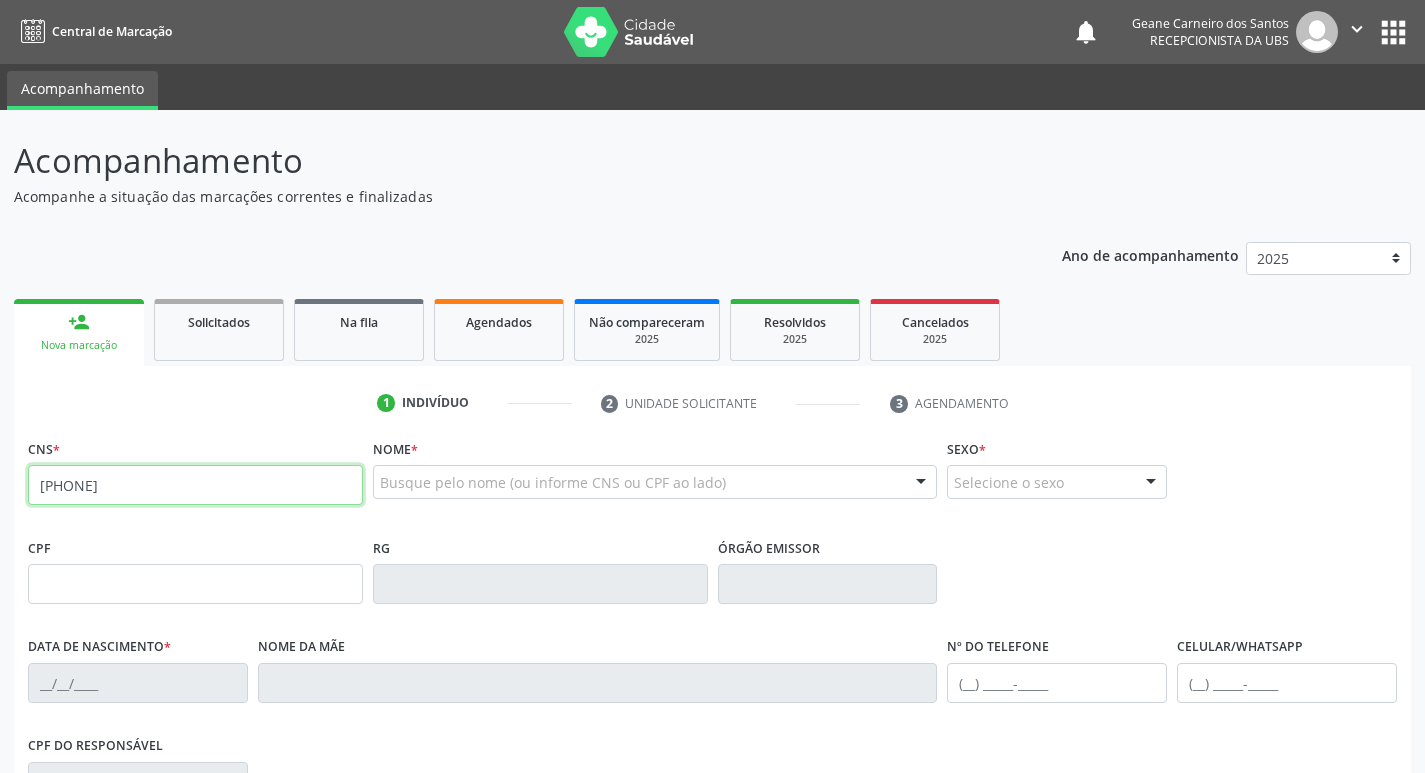 type on "[PHONE]" 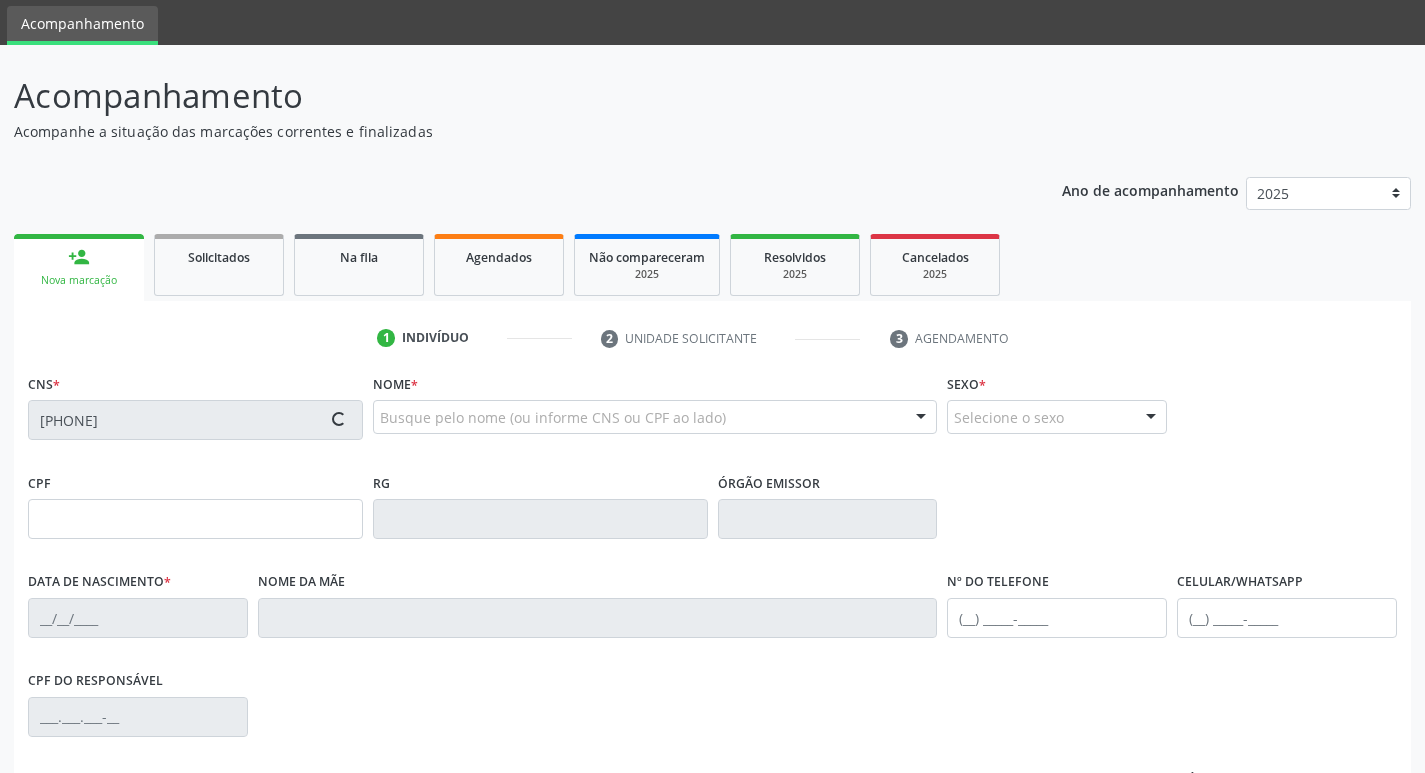 scroll, scrollTop: 100, scrollLeft: 0, axis: vertical 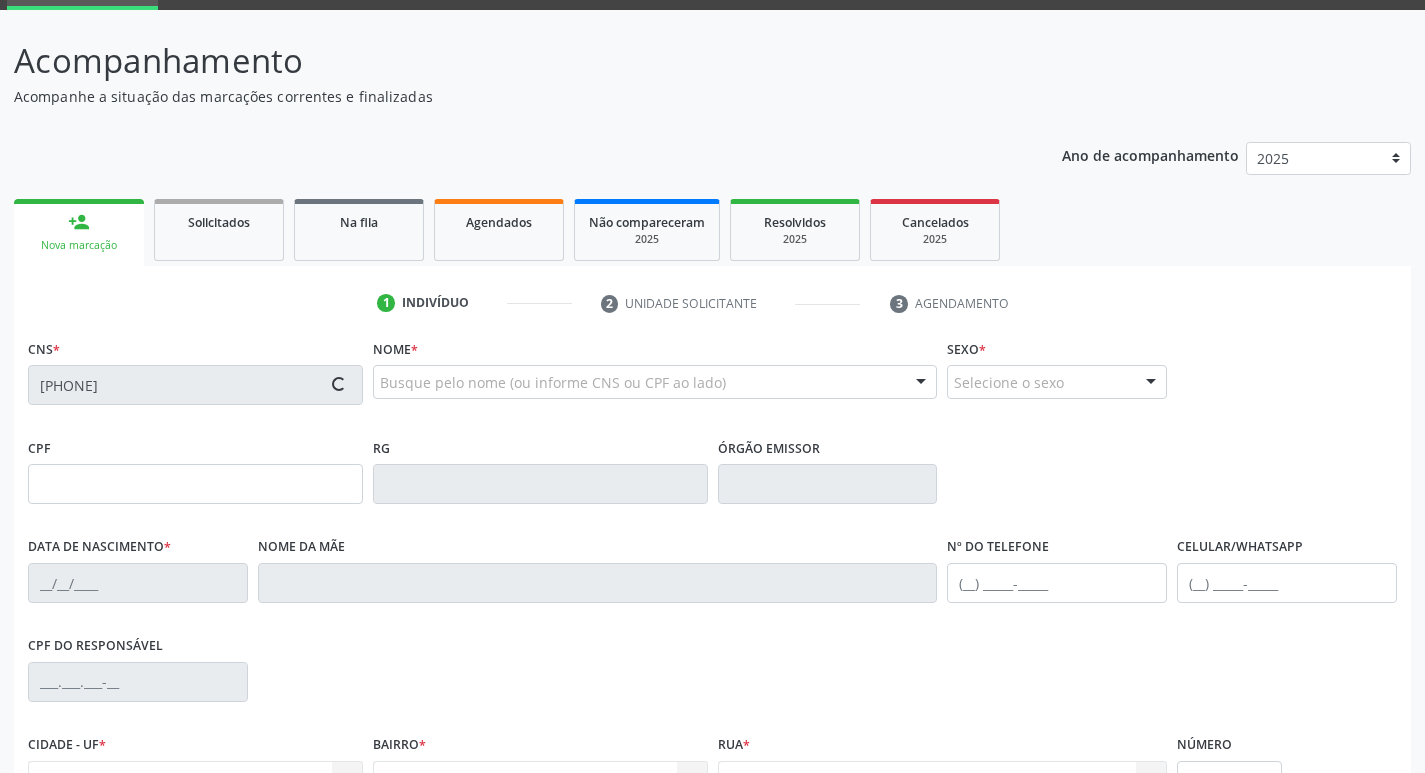 type on "[PHONE]" 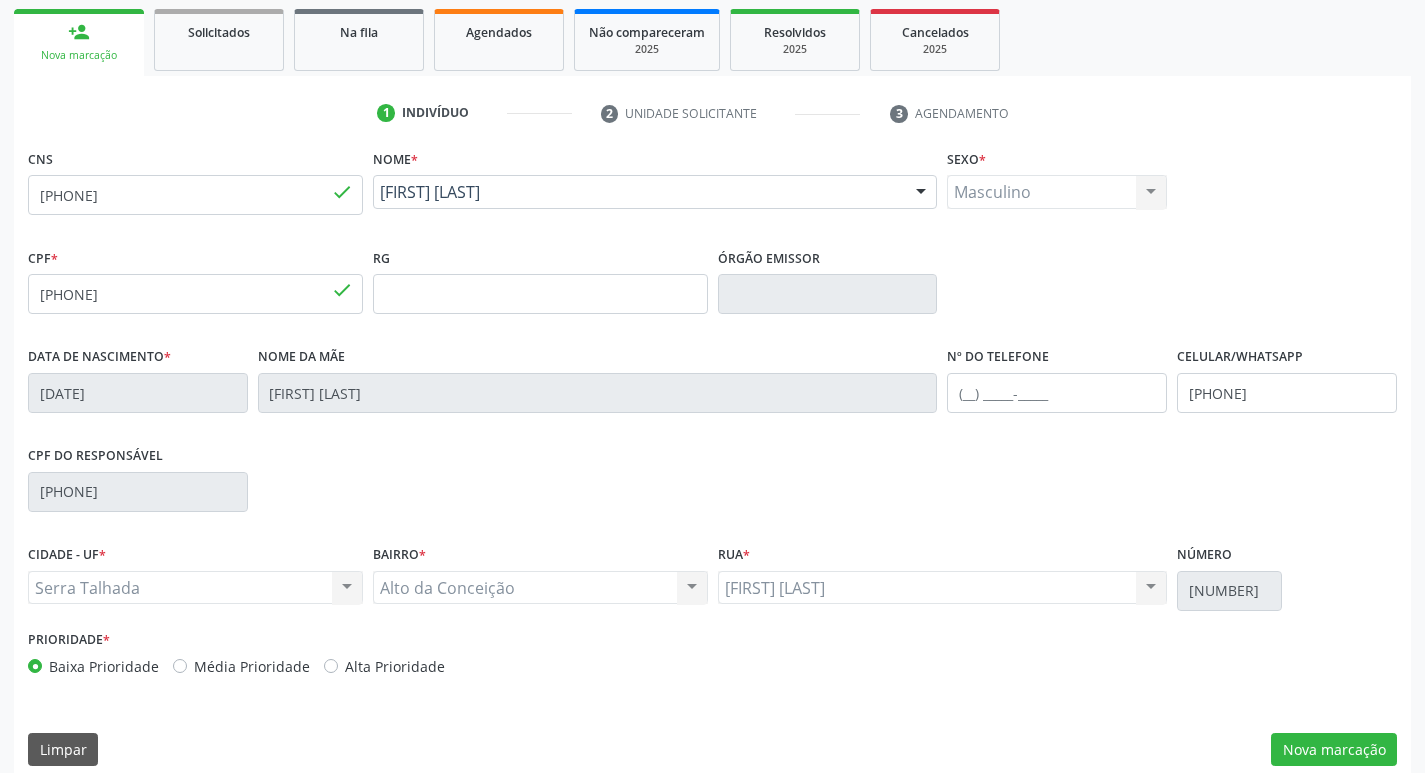 scroll, scrollTop: 311, scrollLeft: 0, axis: vertical 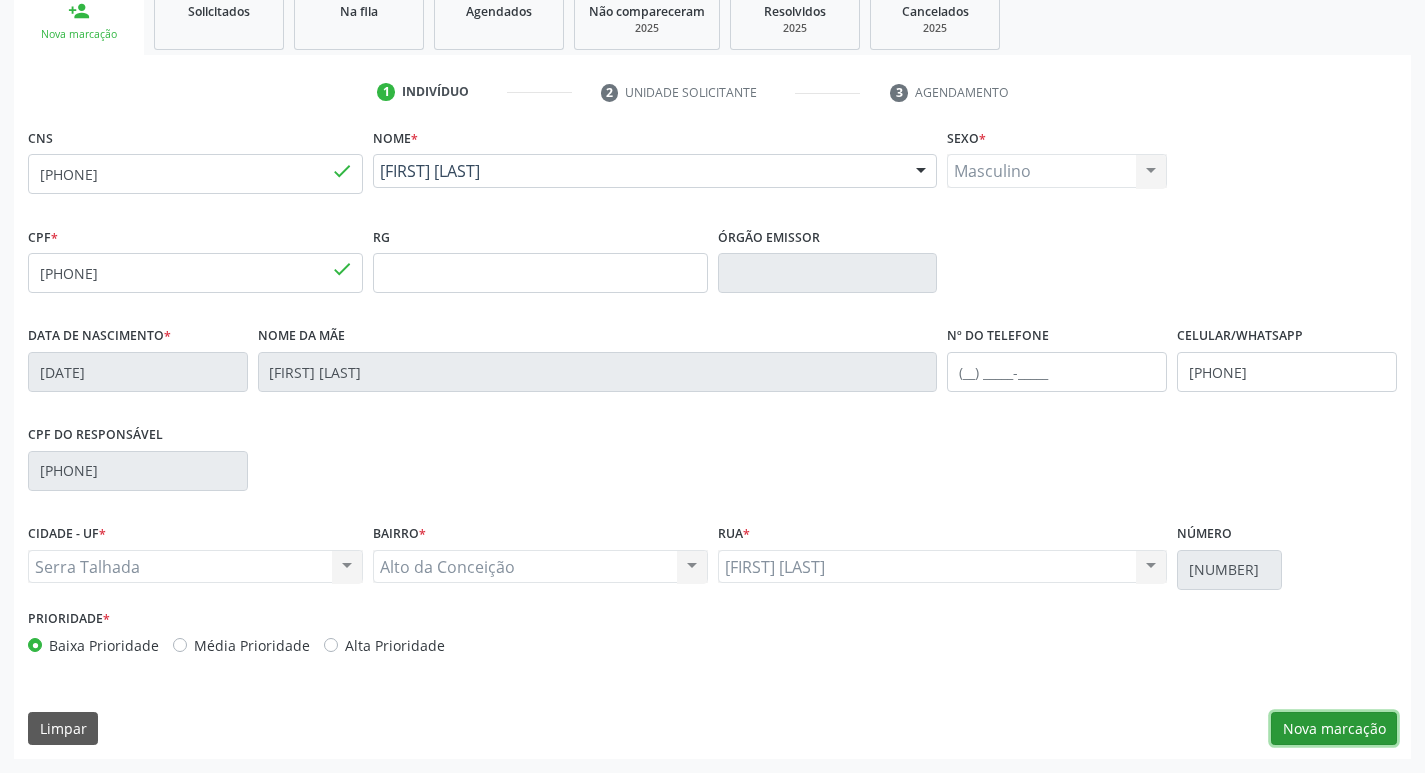 click on "Nova marcação" at bounding box center (1334, 729) 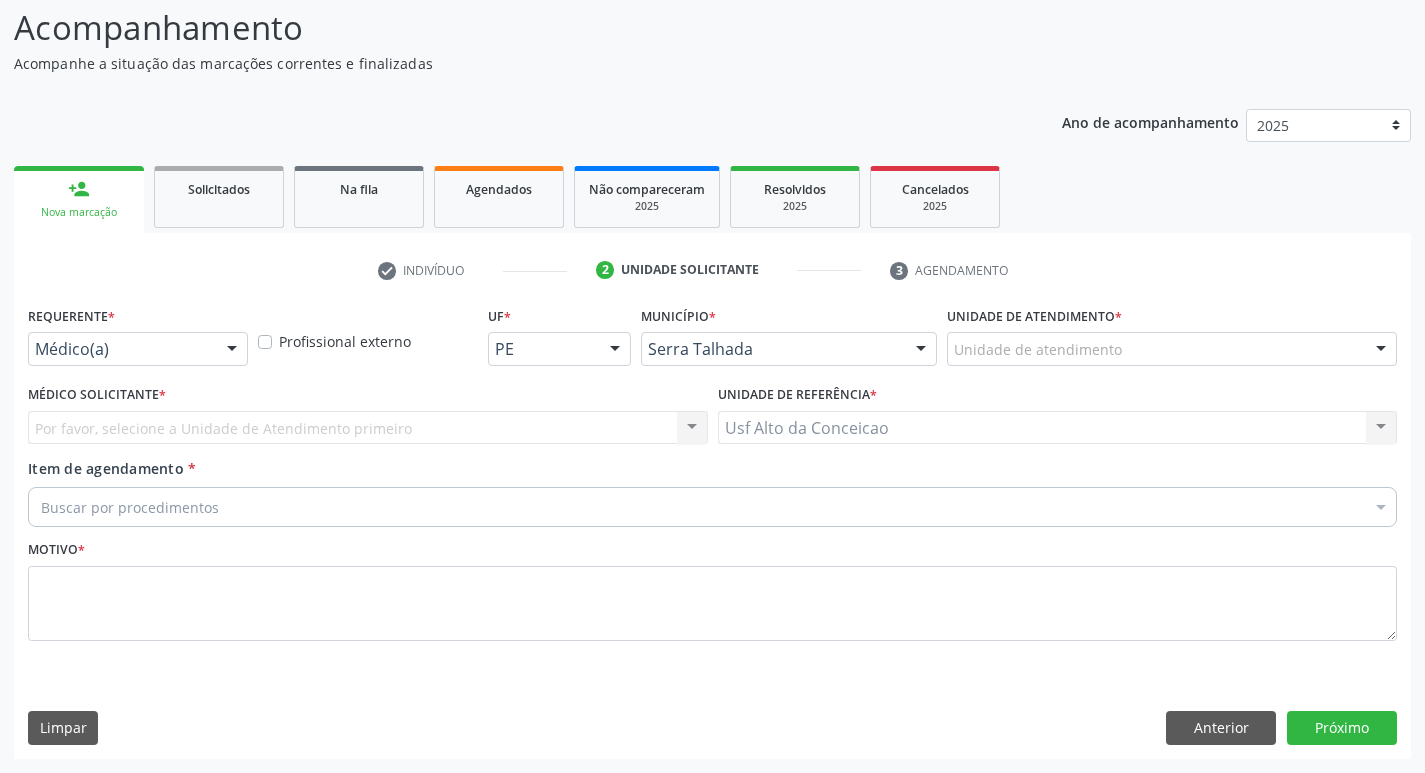 scroll, scrollTop: 133, scrollLeft: 0, axis: vertical 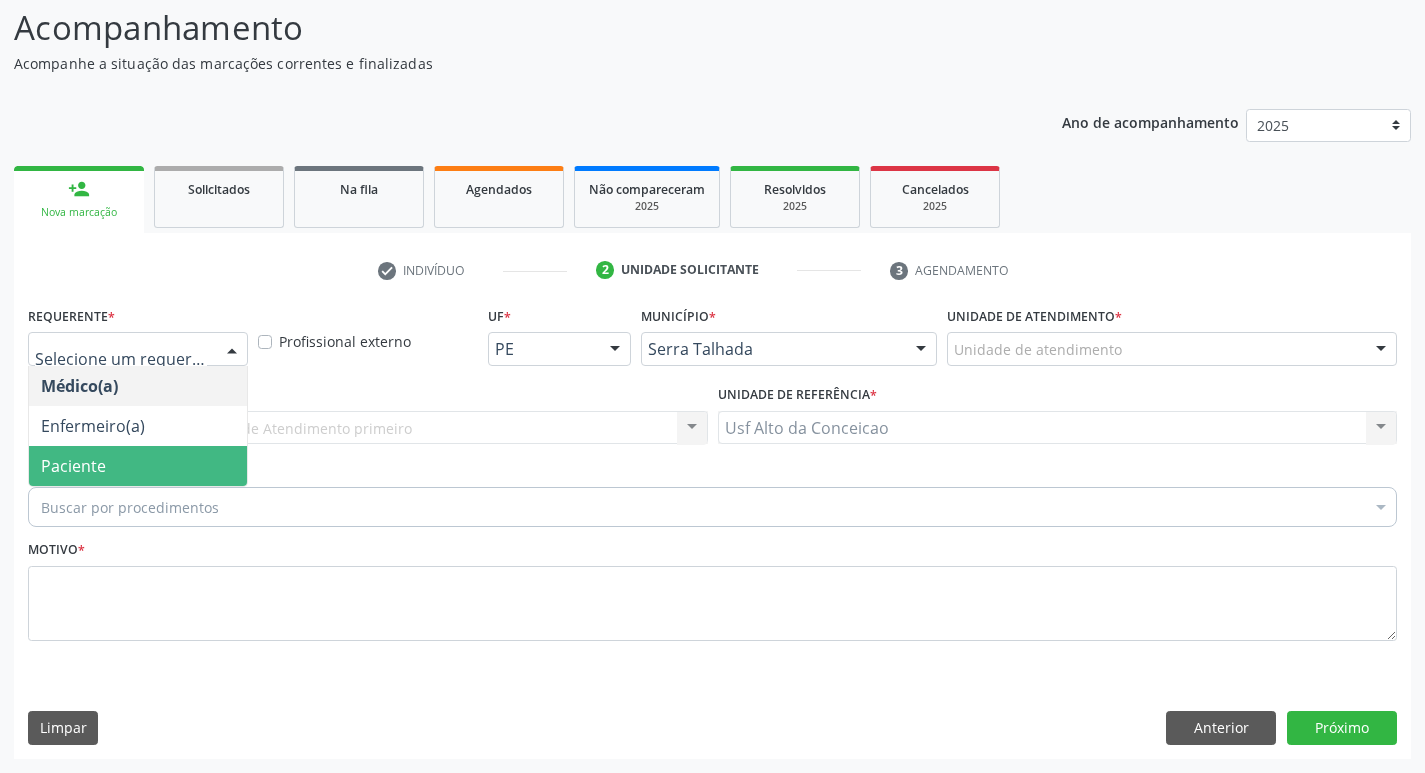 click on "Paciente" at bounding box center (138, 466) 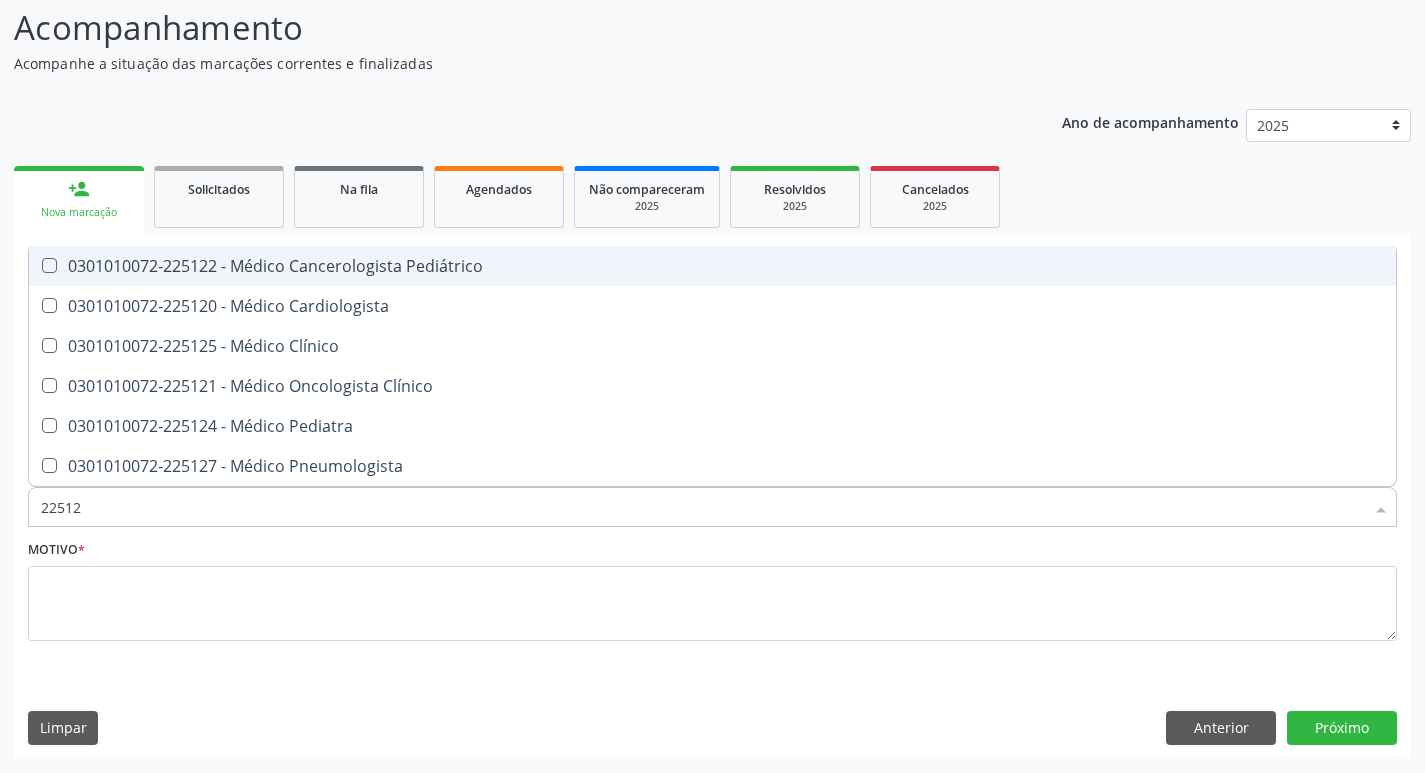 type on "225124" 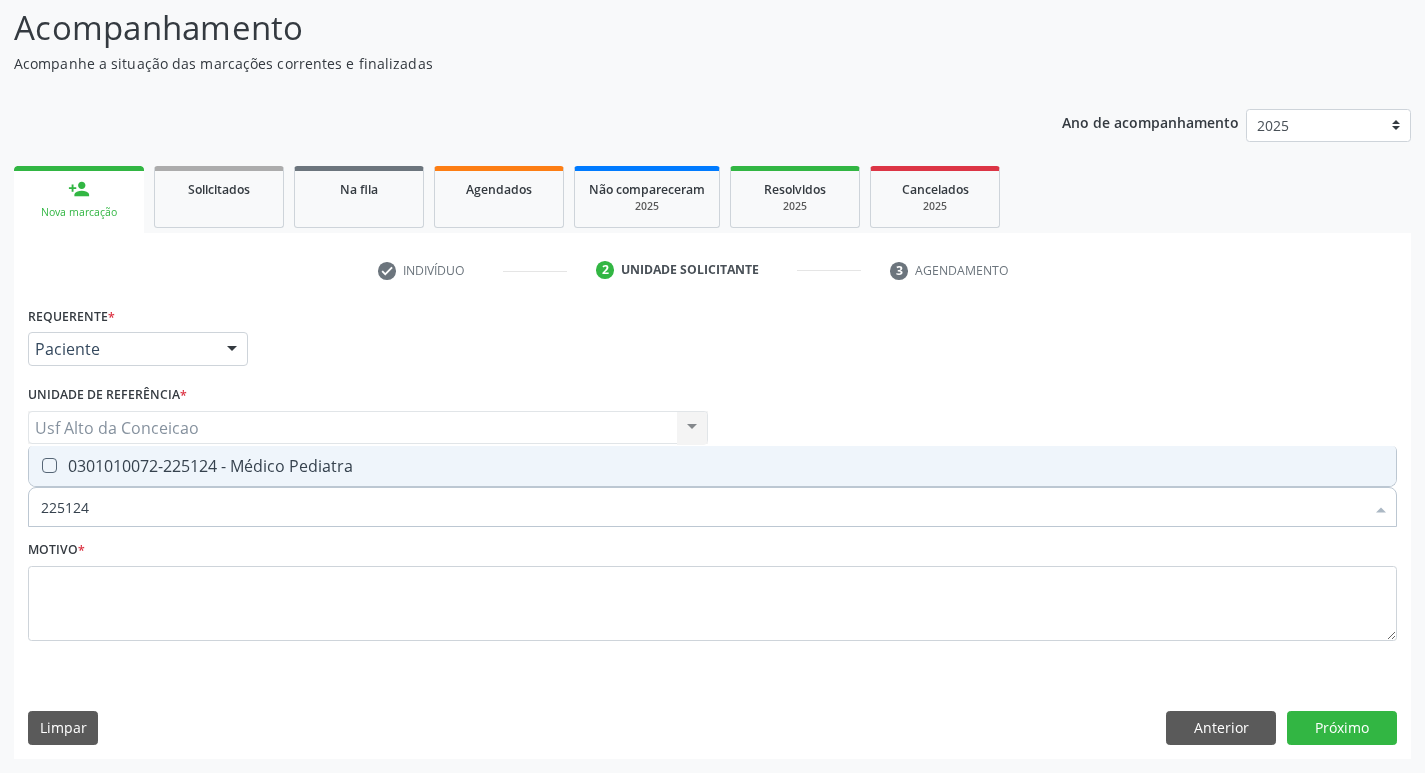 click on "0301010072-225124 - Médico Pediatra" at bounding box center [712, 466] 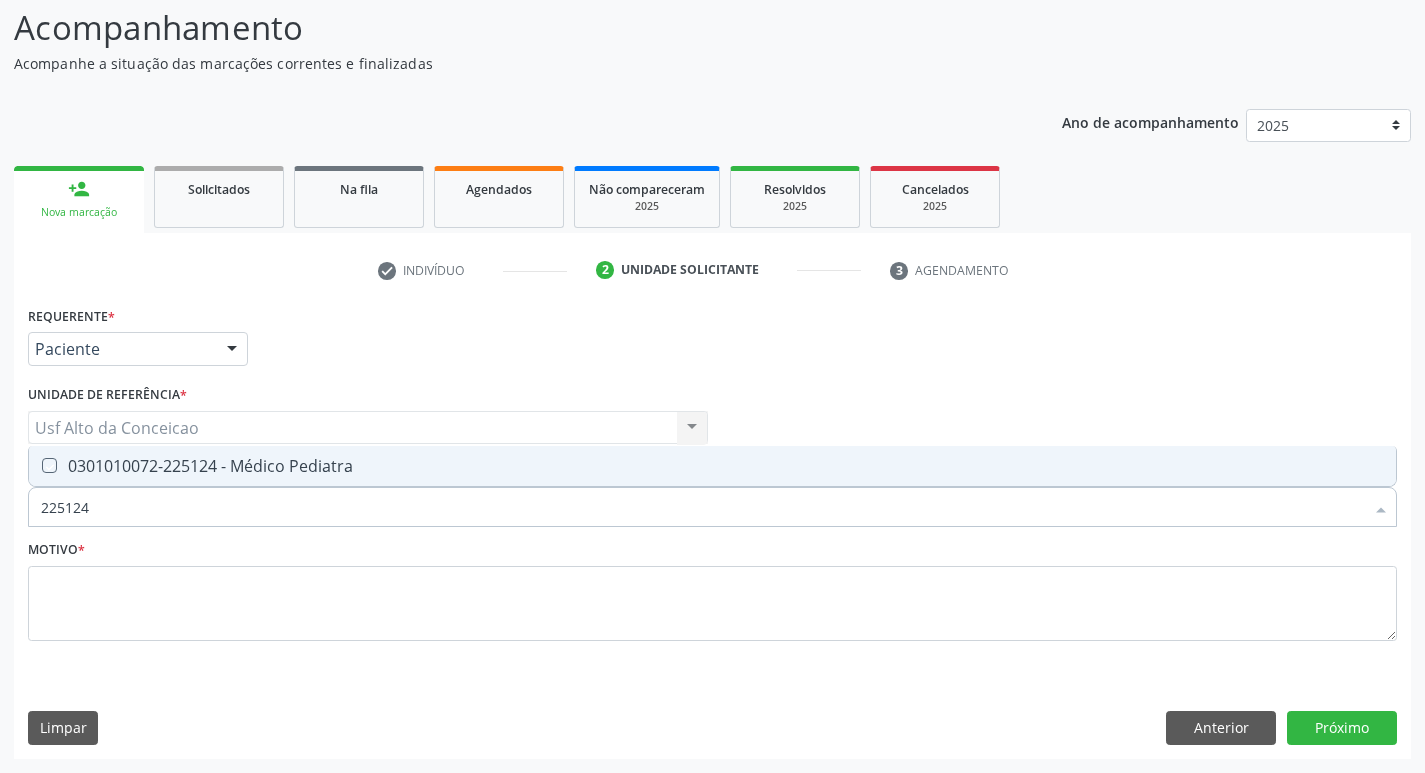 checkbox on "true" 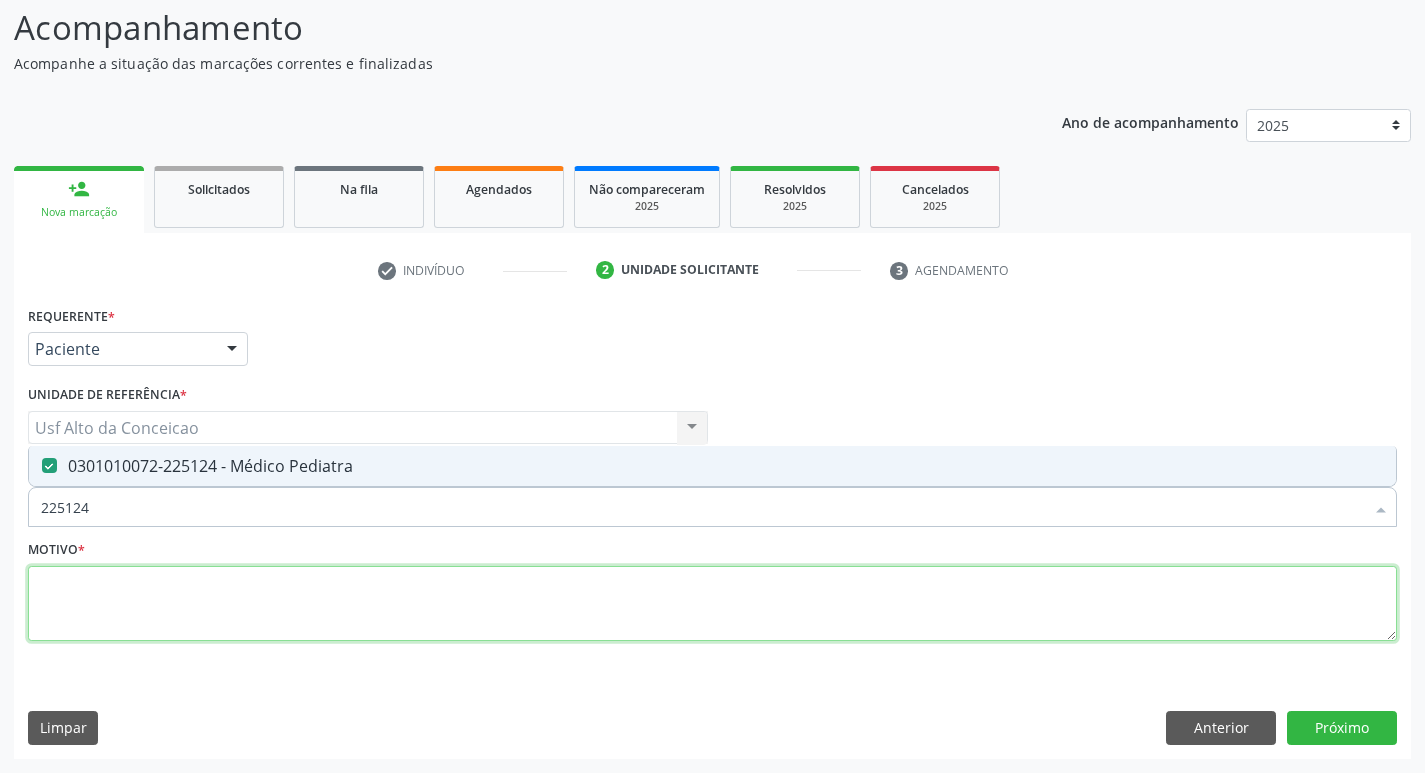 click at bounding box center (712, 604) 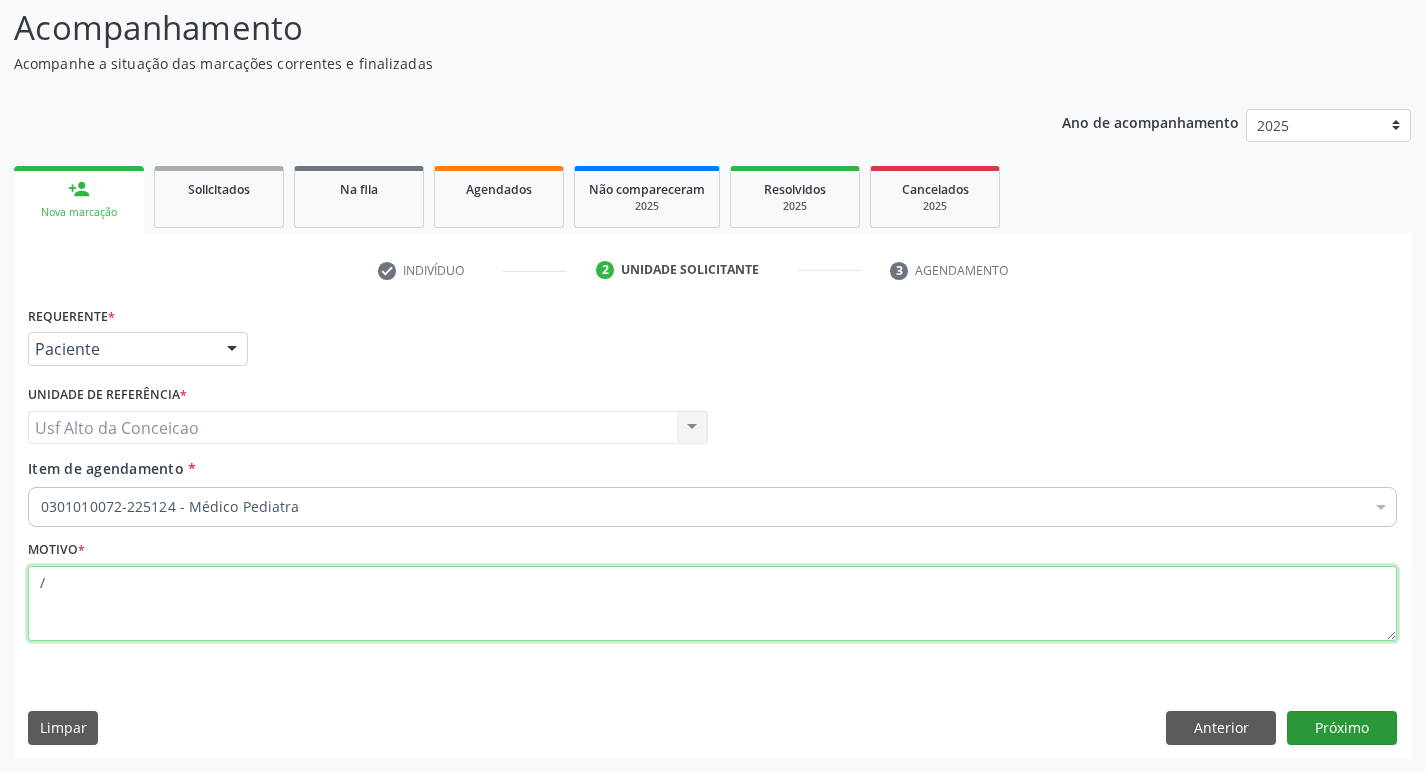 type on "/" 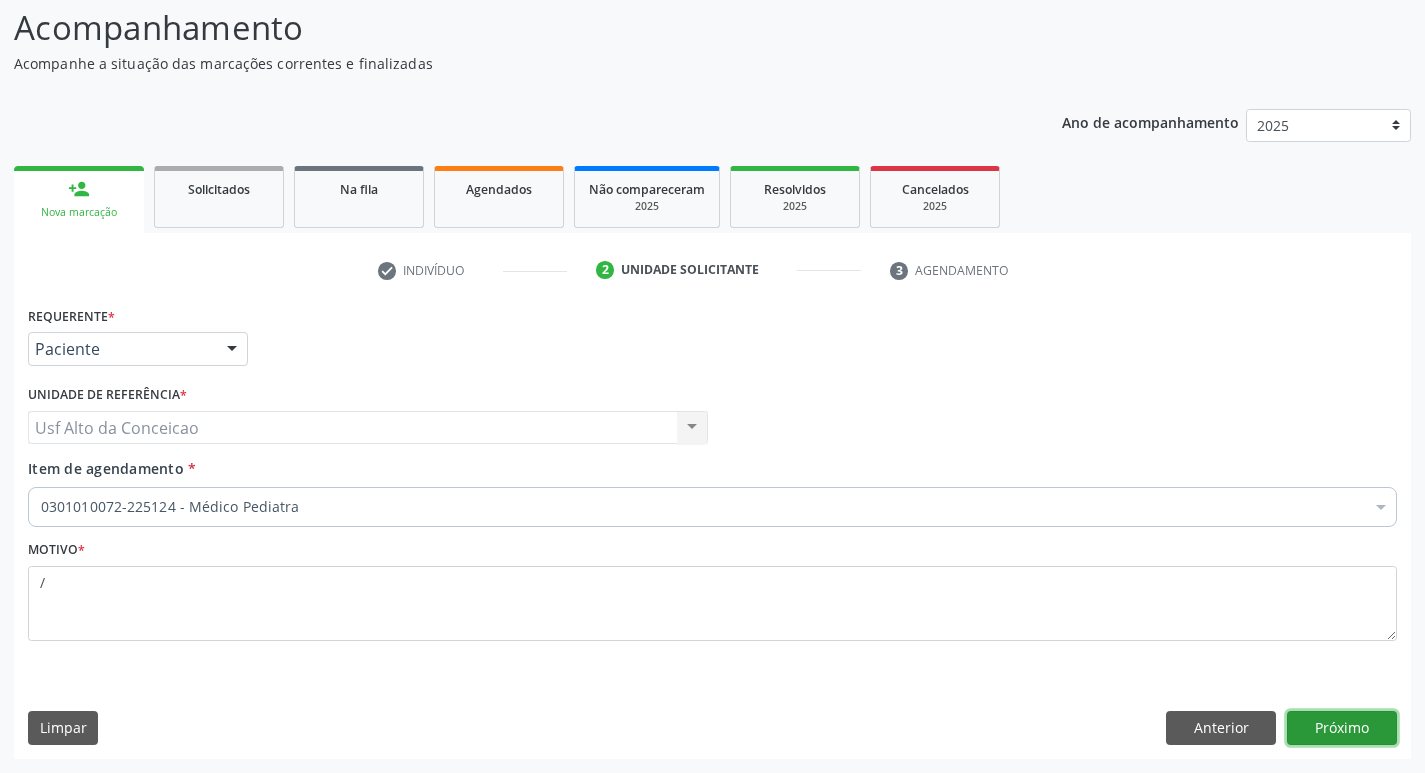 click on "Próximo" at bounding box center (1342, 728) 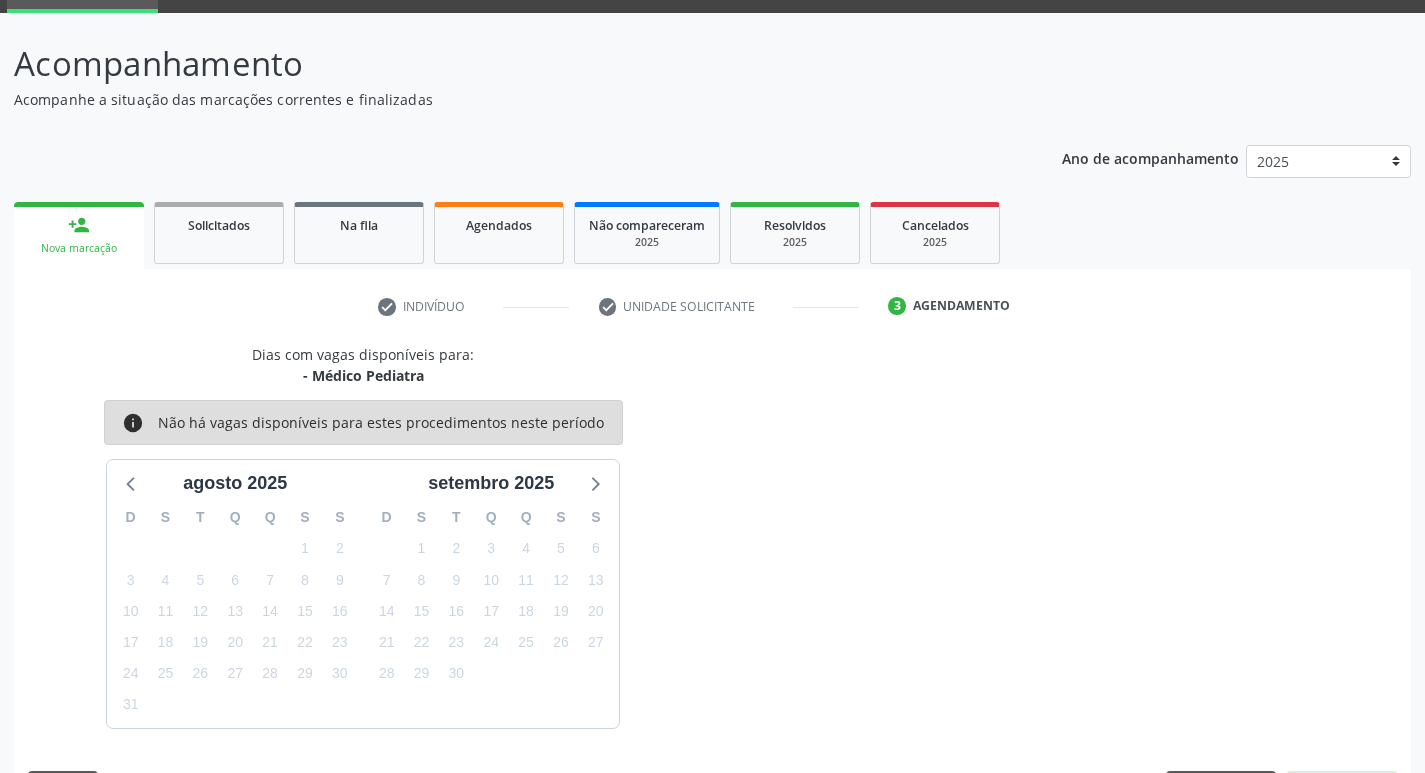 scroll, scrollTop: 133, scrollLeft: 0, axis: vertical 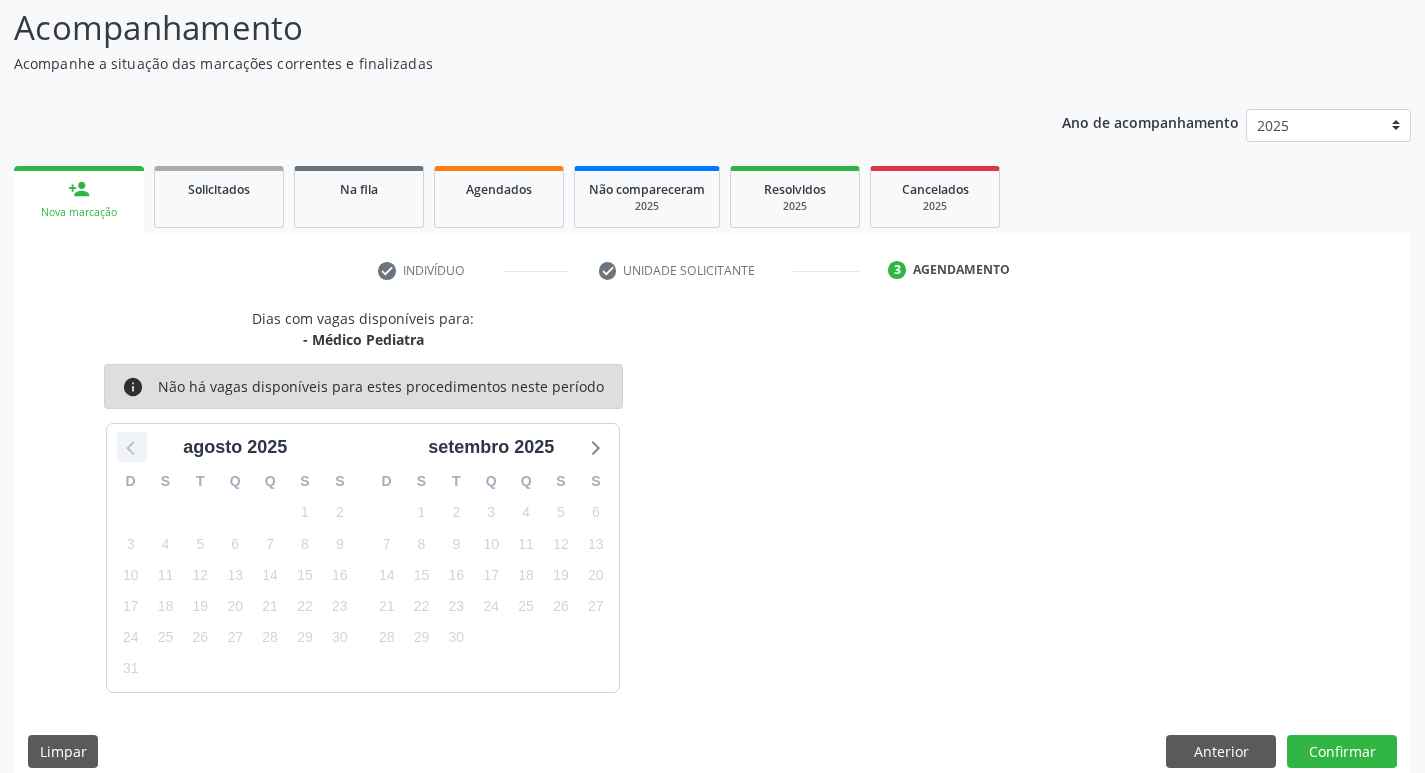 click 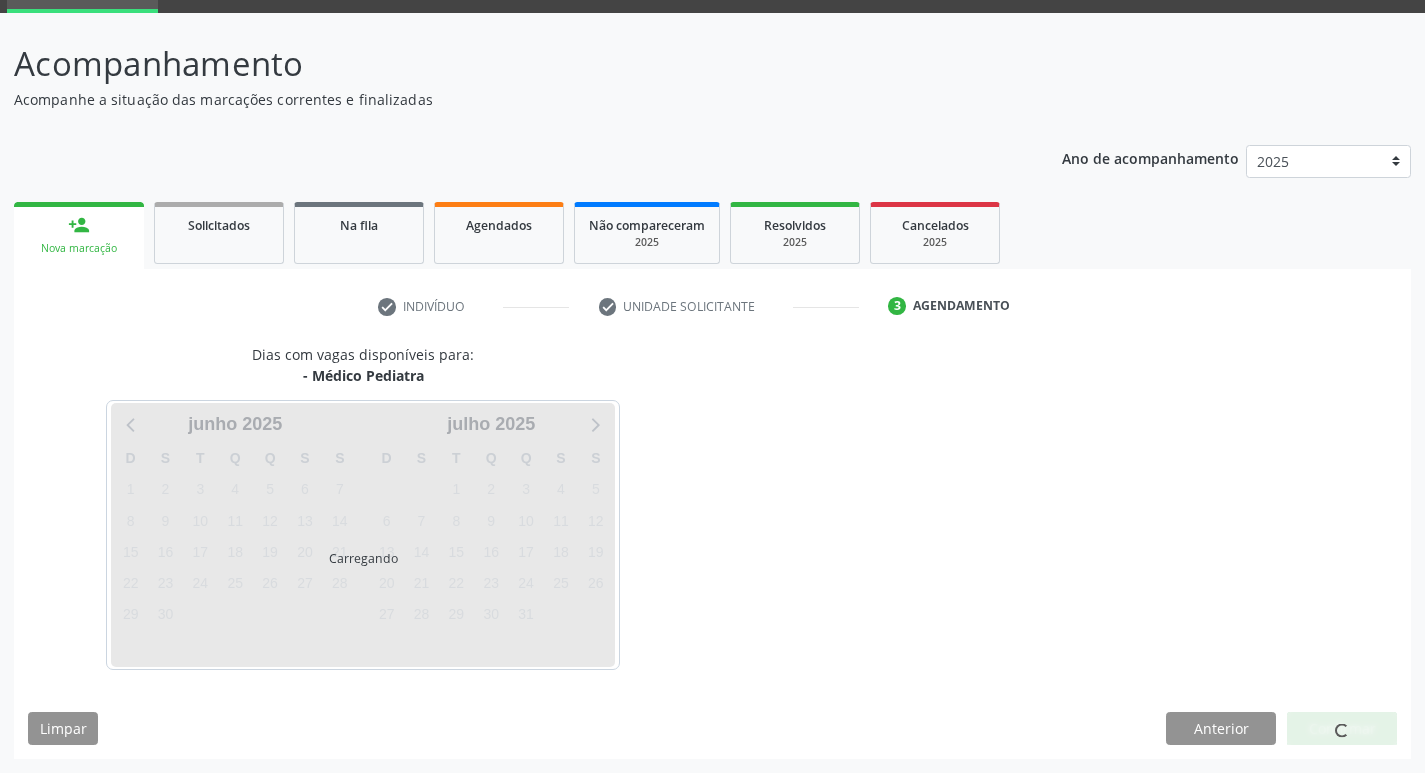 scroll, scrollTop: 133, scrollLeft: 0, axis: vertical 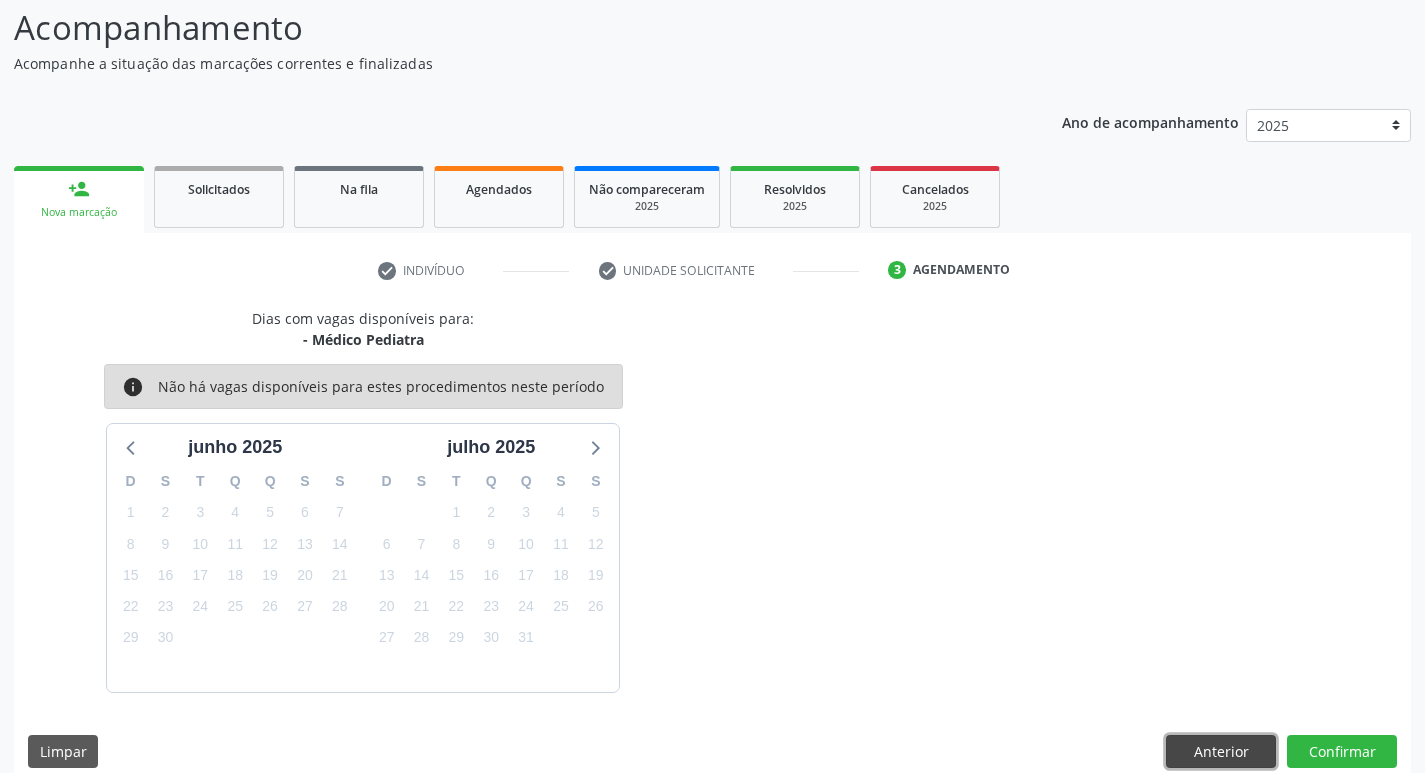 click on "Anterior" at bounding box center (1221, 752) 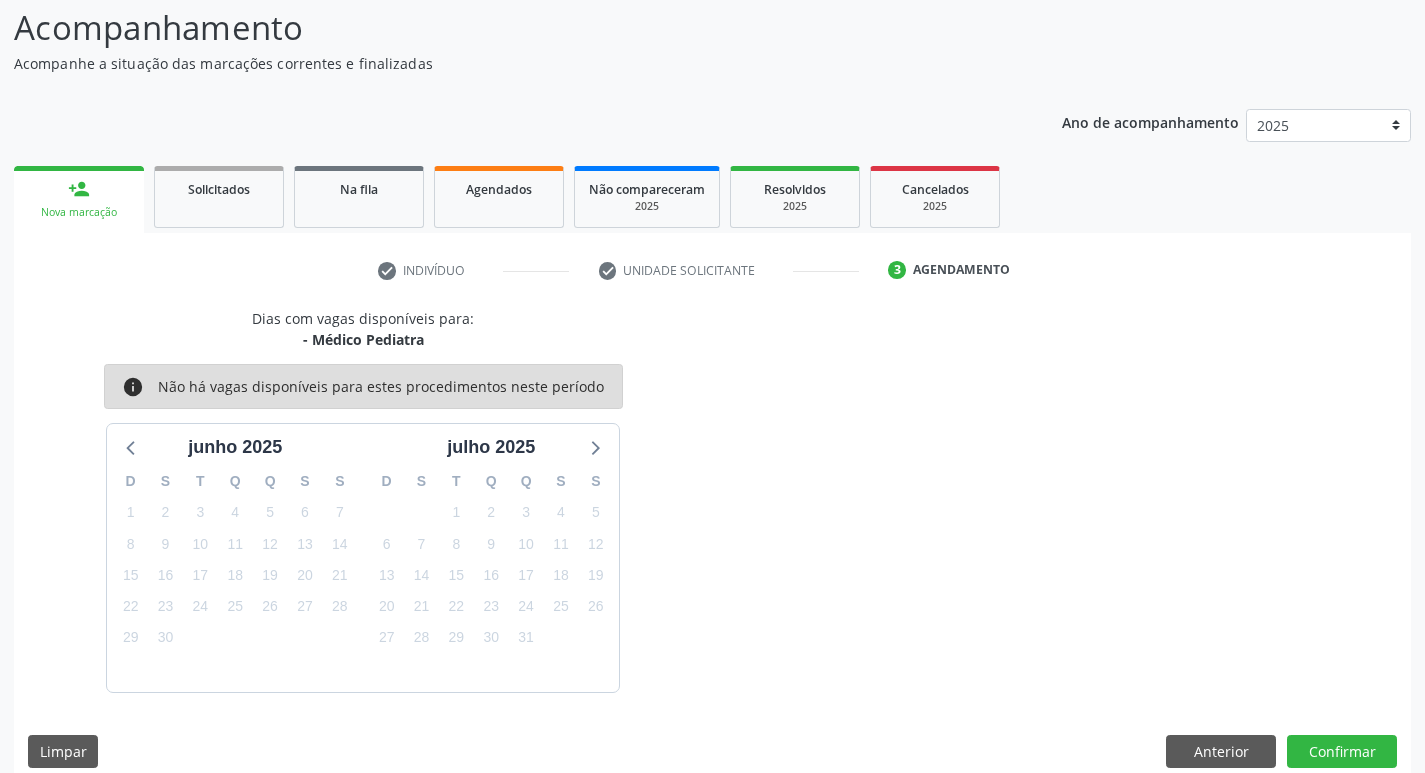 click on "Requerente
*
Paciente         Médico(a)   Enfermeiro(a)   Paciente
Nenhum resultado encontrado para: "   "
Não há nenhuma opção para ser exibida.
UF
[STATE]         [STATE]
Nenhum resultado encontrado para: "   "
Não há nenhuma opção para ser exibida.
Município
[CITY]         [CITY]
Nenhum resultado encontrado para: "   "
Não há nenhuma opção para ser exibida.
Médico Solicitante
Por favor, selecione a Unidade de Atendimento primeiro
Nenhum resultado encontrado para: "   "
Não há nenhuma opção para ser exibida.
Unidade de referência
*
Usf Alto da Conceicao         Usf Alto da Conceicao
Nenhum resultado encontrado para: "   "
Não há nenhuma opção para ser exibida.
Item de agendamento" at bounding box center [0, 0] 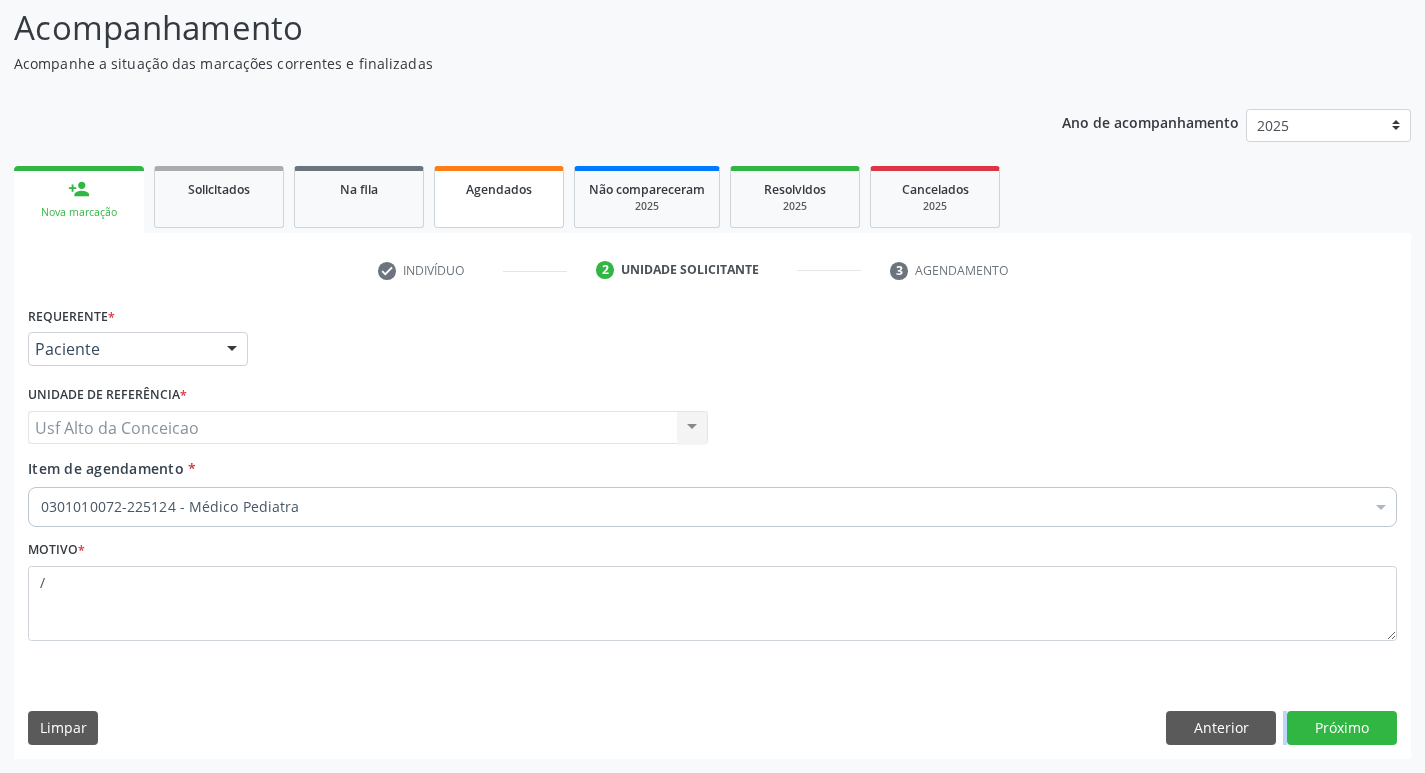 click on "Agendados" at bounding box center (499, 197) 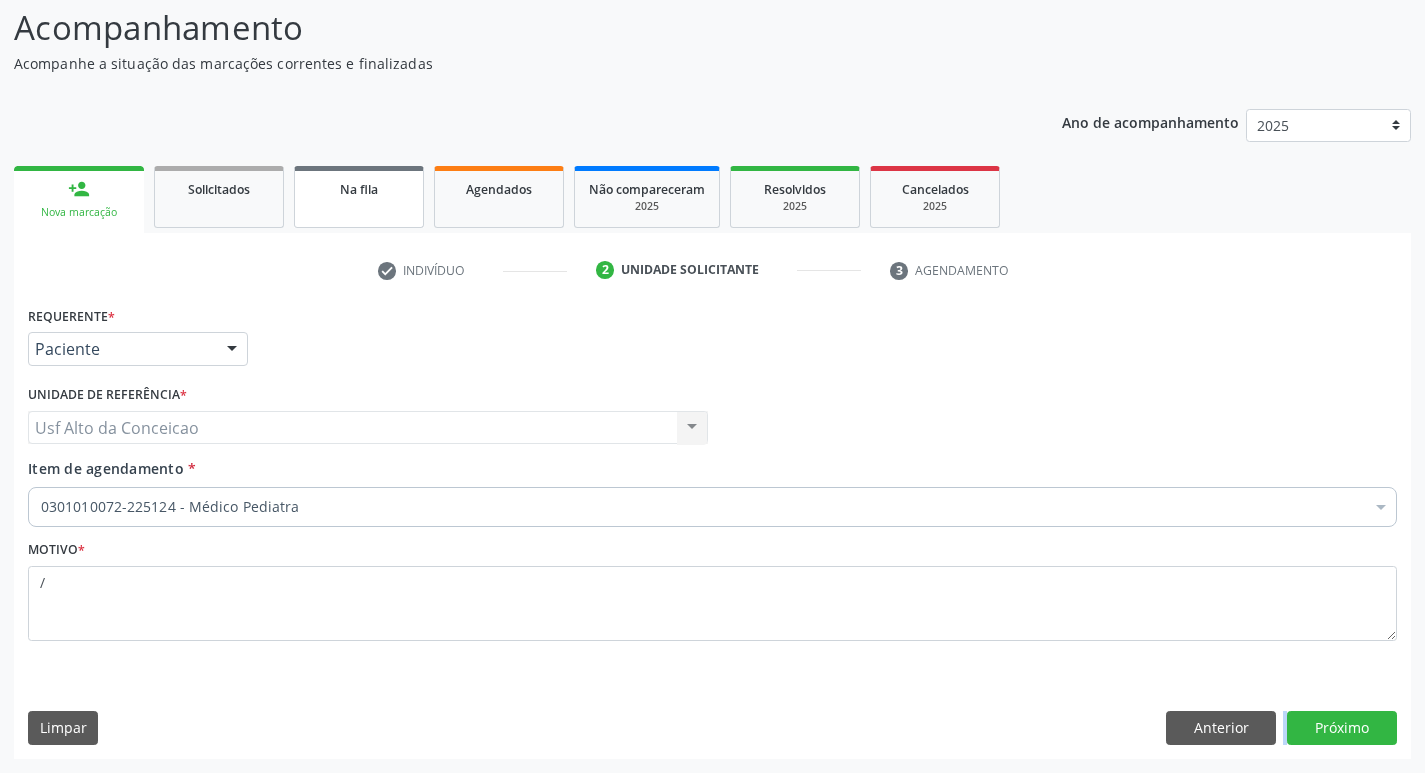 scroll, scrollTop: 0, scrollLeft: 0, axis: both 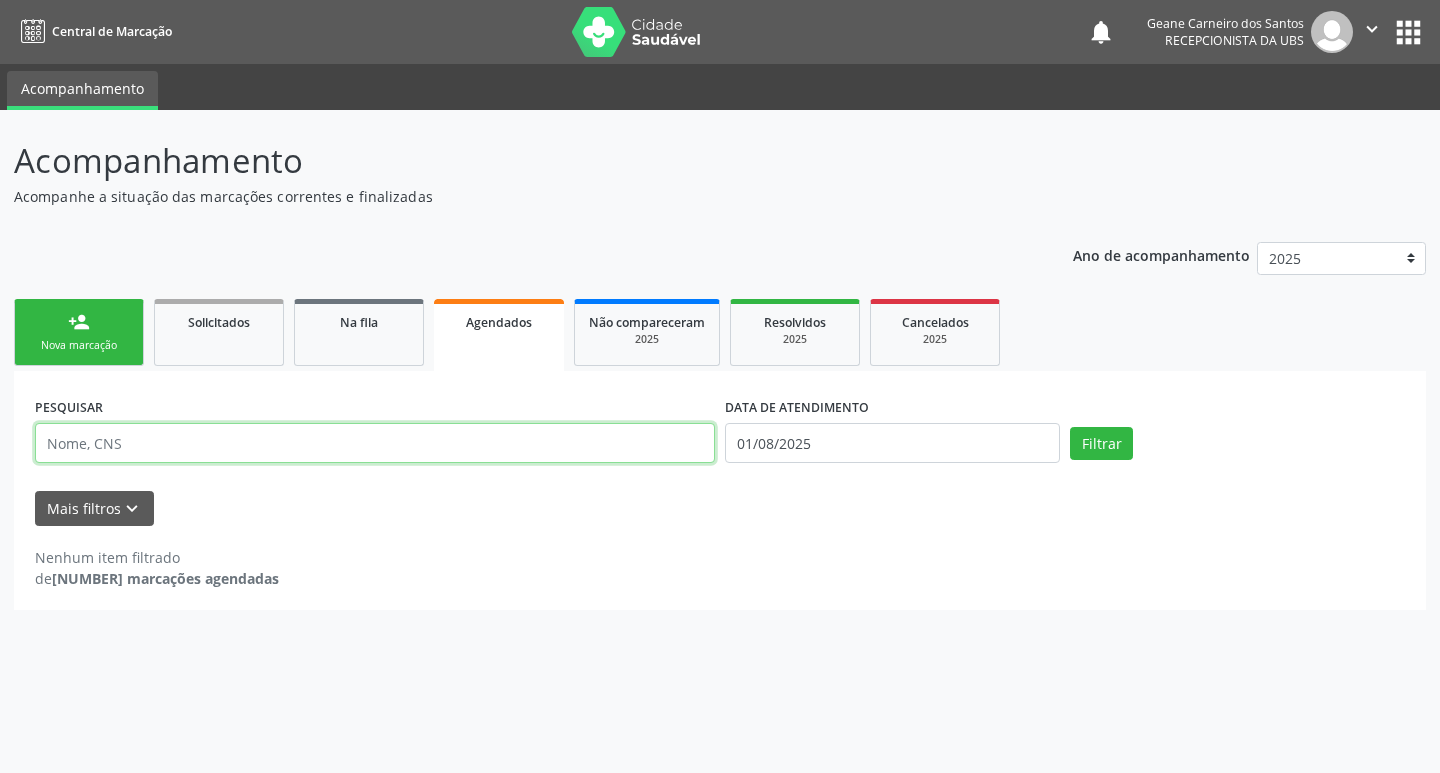 click at bounding box center (375, 443) 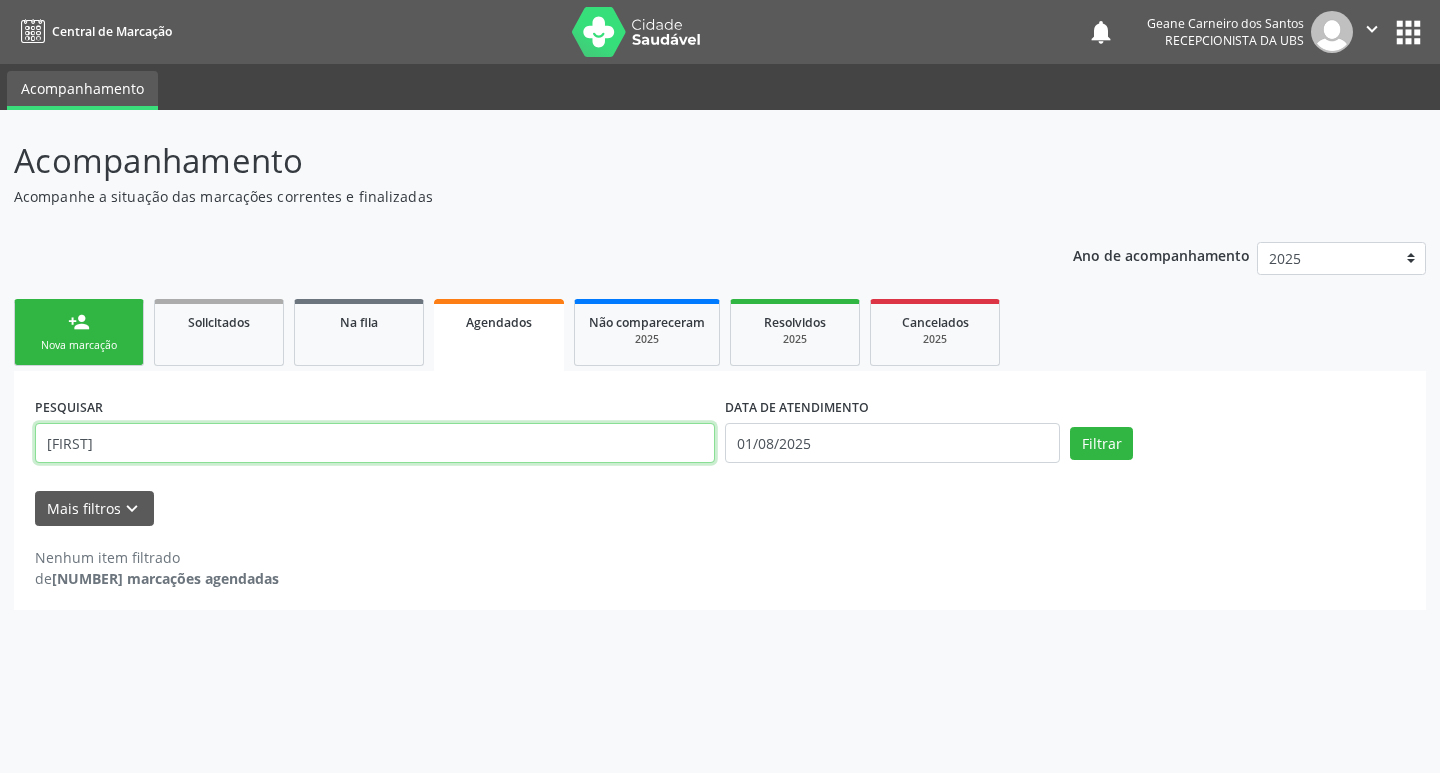 type on "[FIRST]" 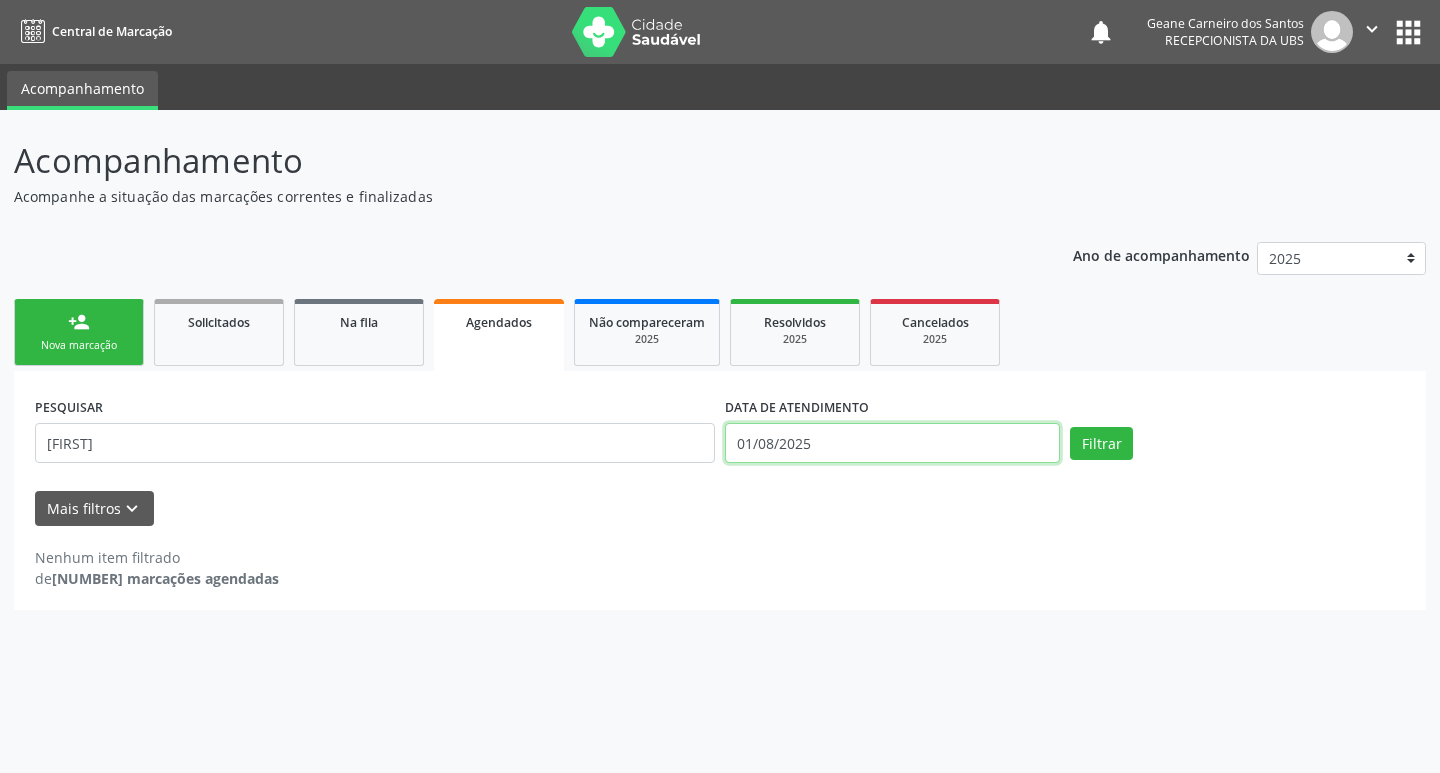 click on "01/08/2025" at bounding box center [892, 443] 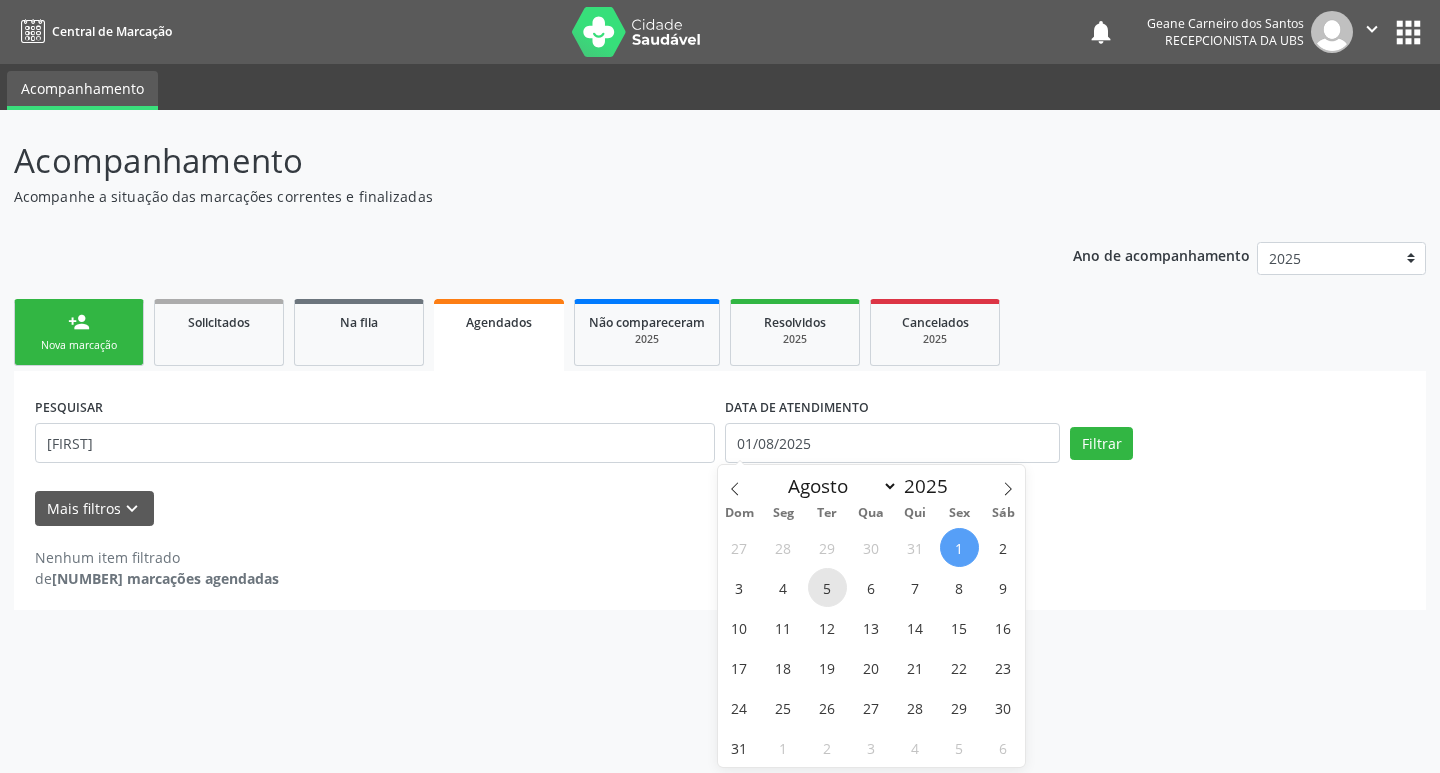 click on "5" at bounding box center [827, 587] 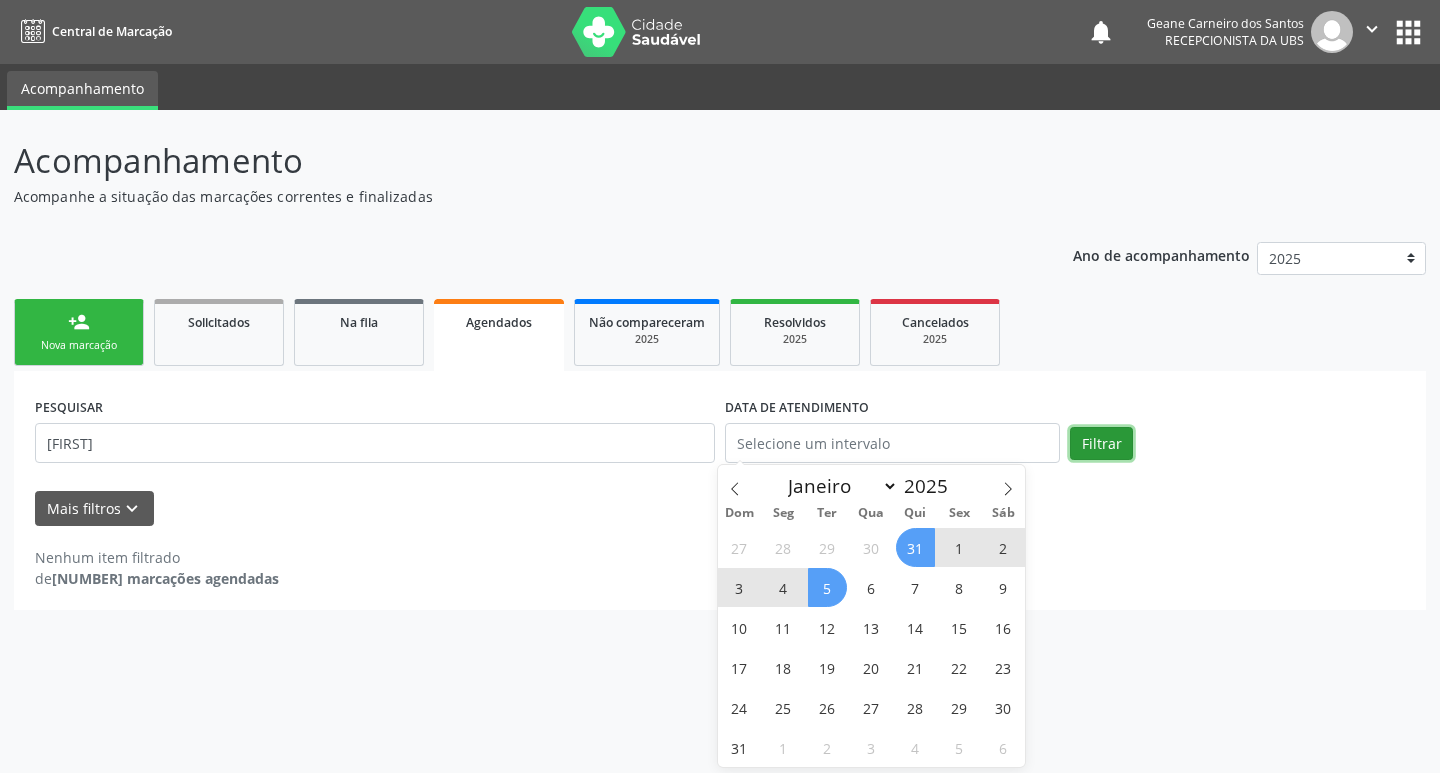 click on "Filtrar" at bounding box center (1101, 444) 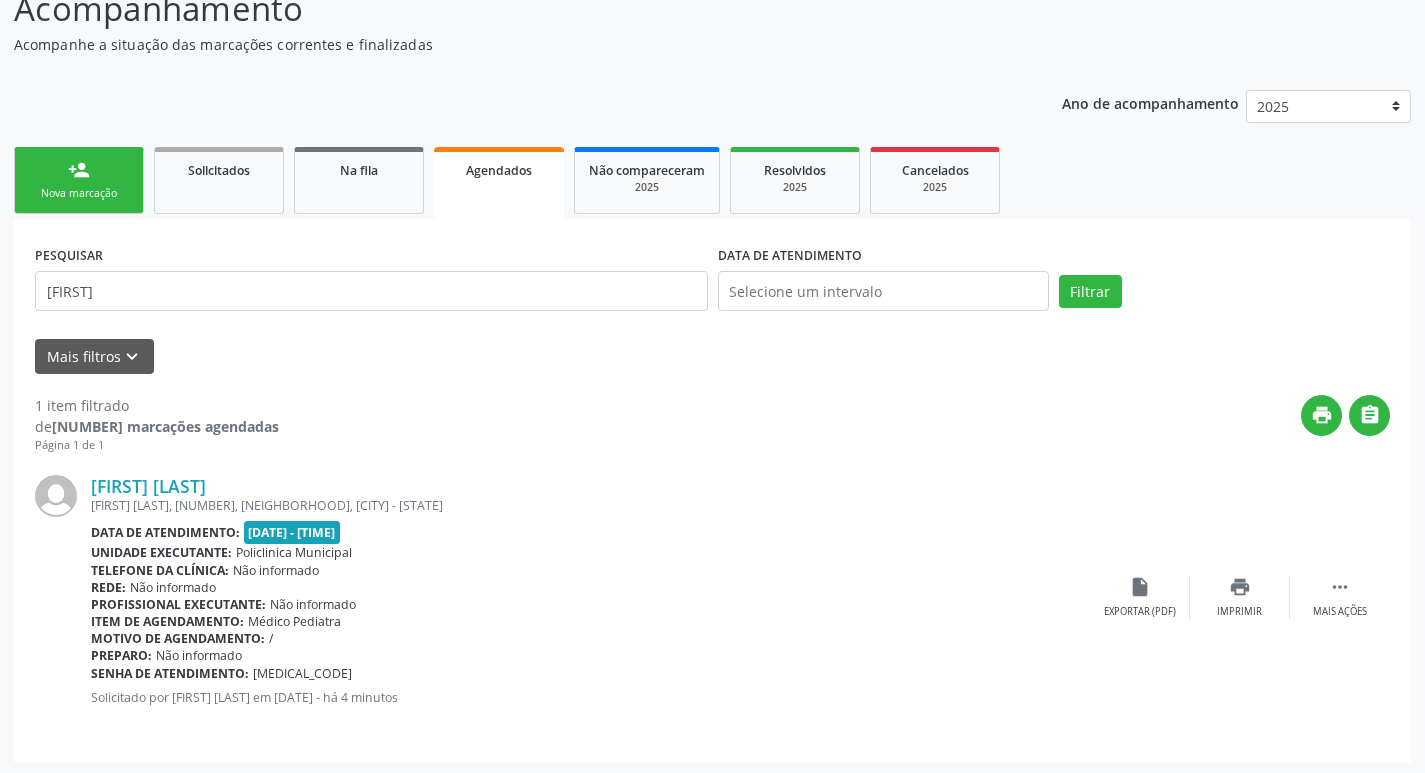 scroll, scrollTop: 155, scrollLeft: 0, axis: vertical 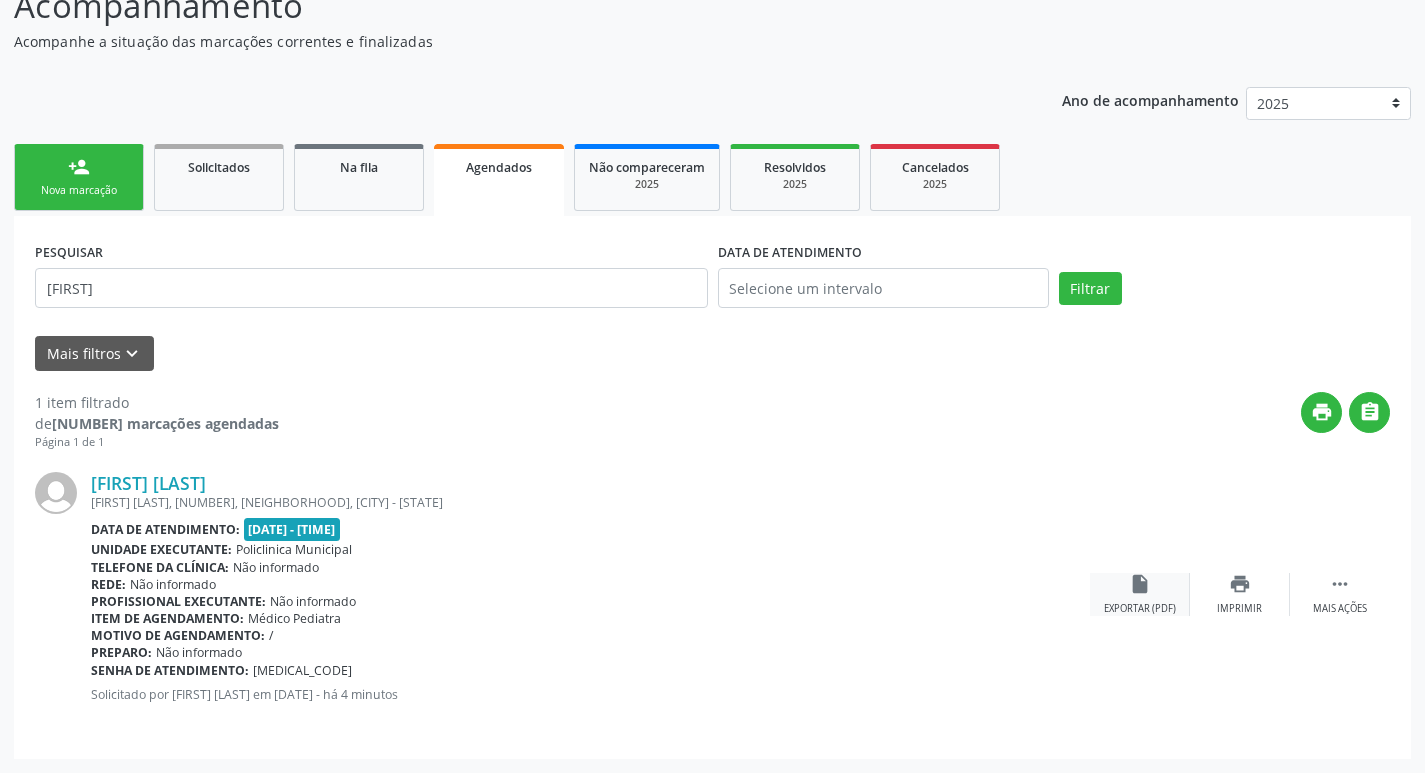 click on "insert_drive_file
Exportar (PDF)" at bounding box center [1140, 594] 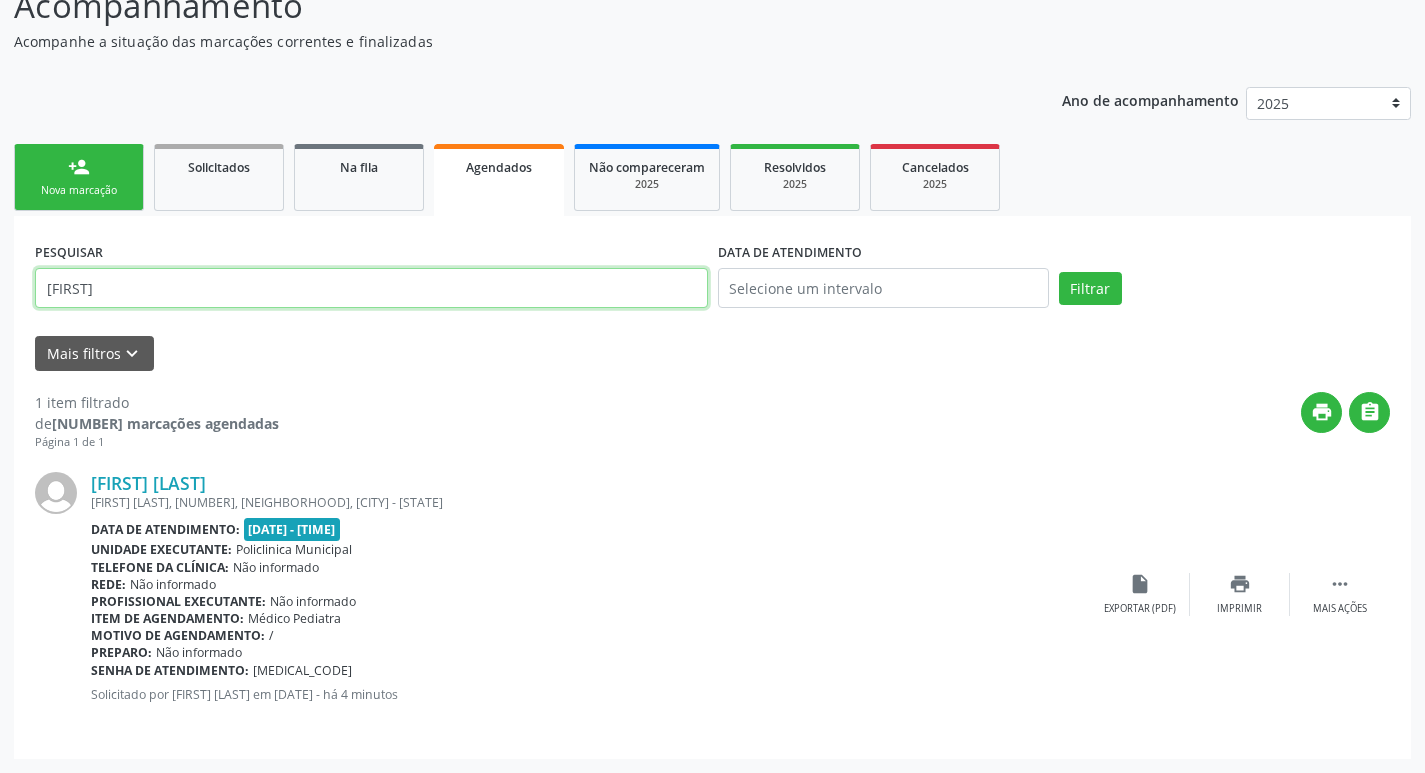 click on "[FIRST]" at bounding box center (371, 288) 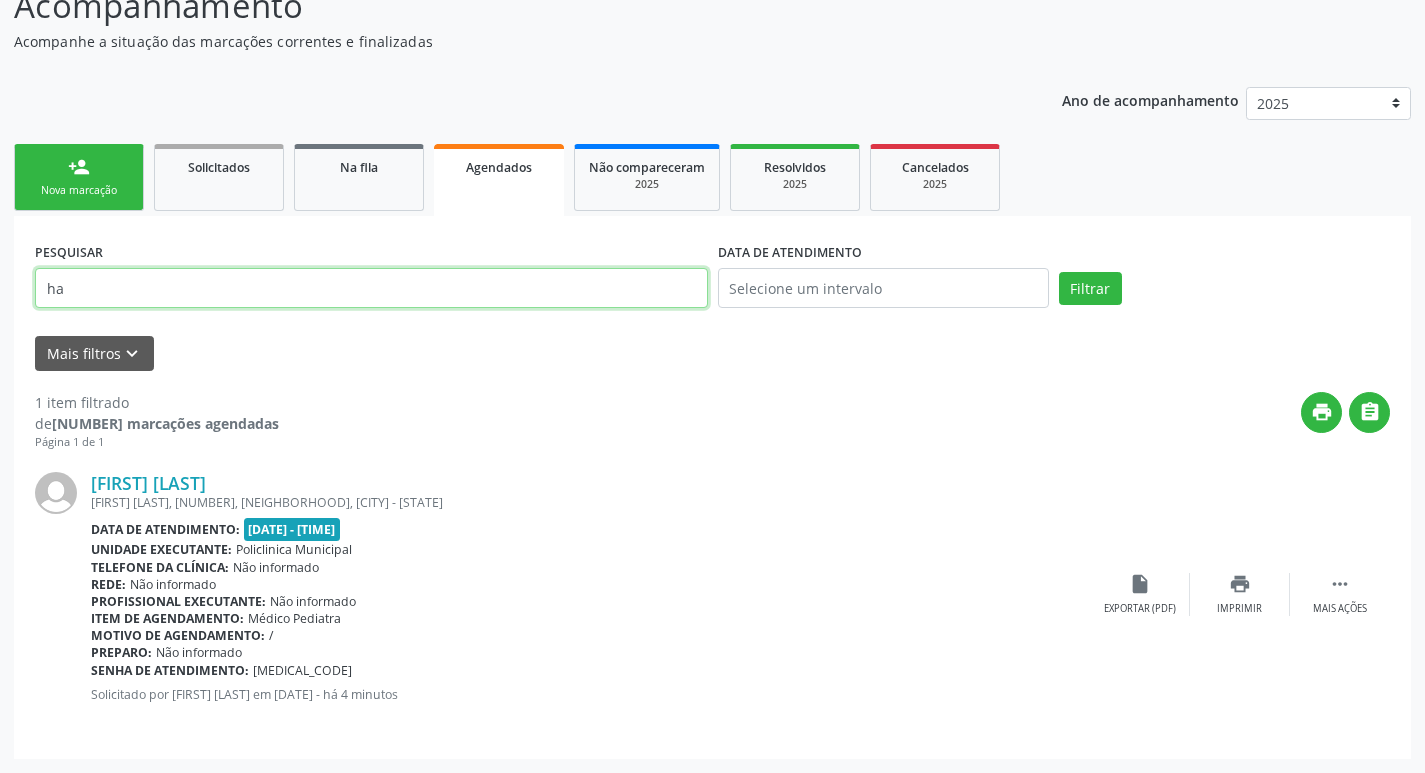 type on "h" 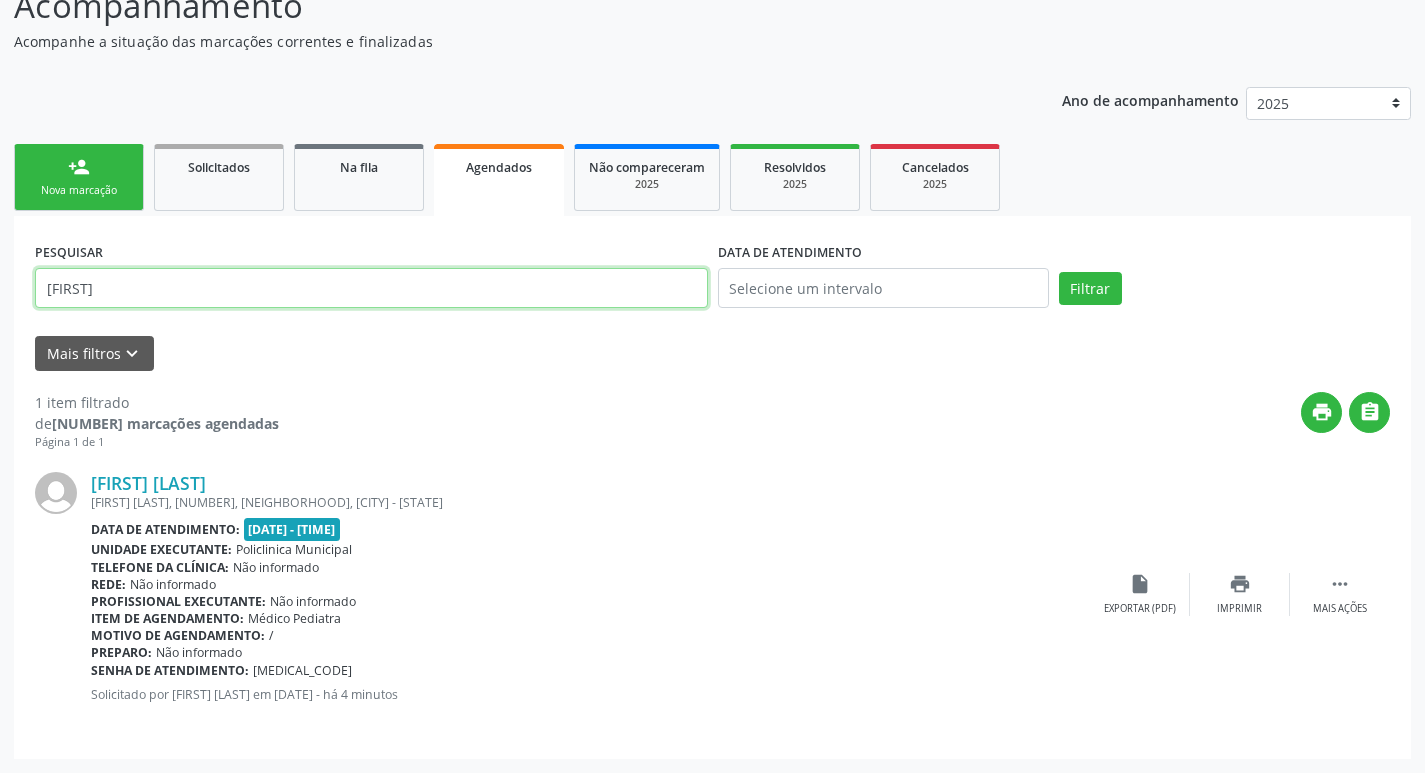 type on "[FIRST]" 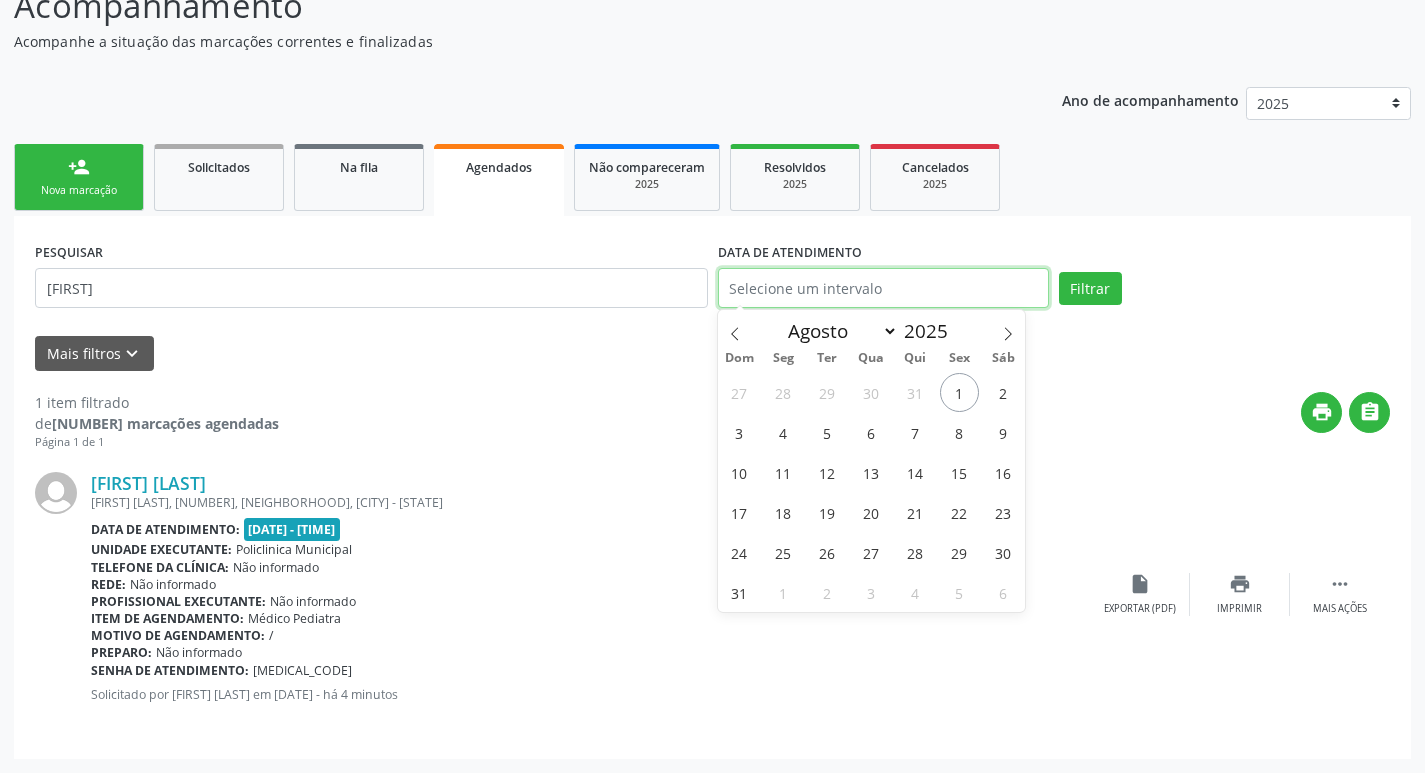 click at bounding box center (883, 288) 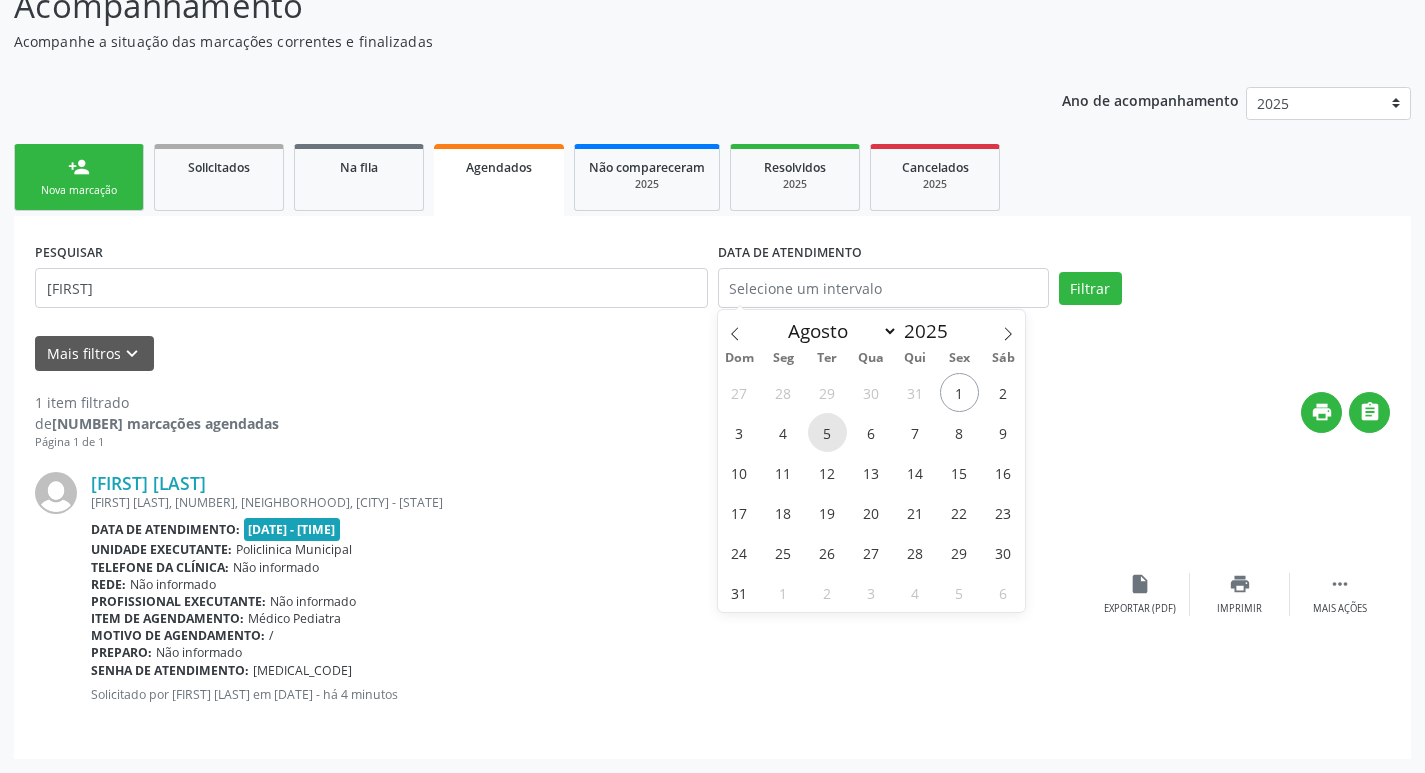 click on "5" at bounding box center [827, 432] 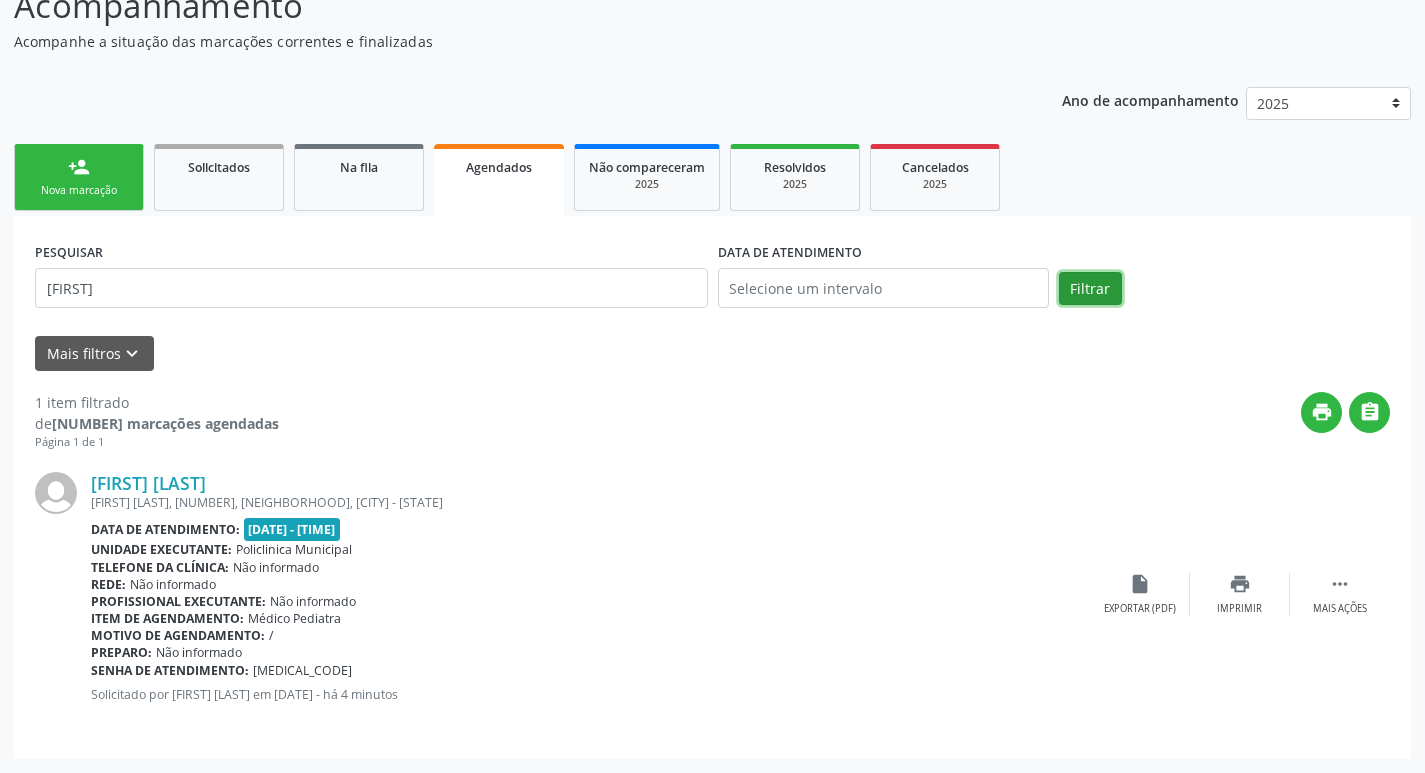 click on "Filtrar" at bounding box center [1090, 289] 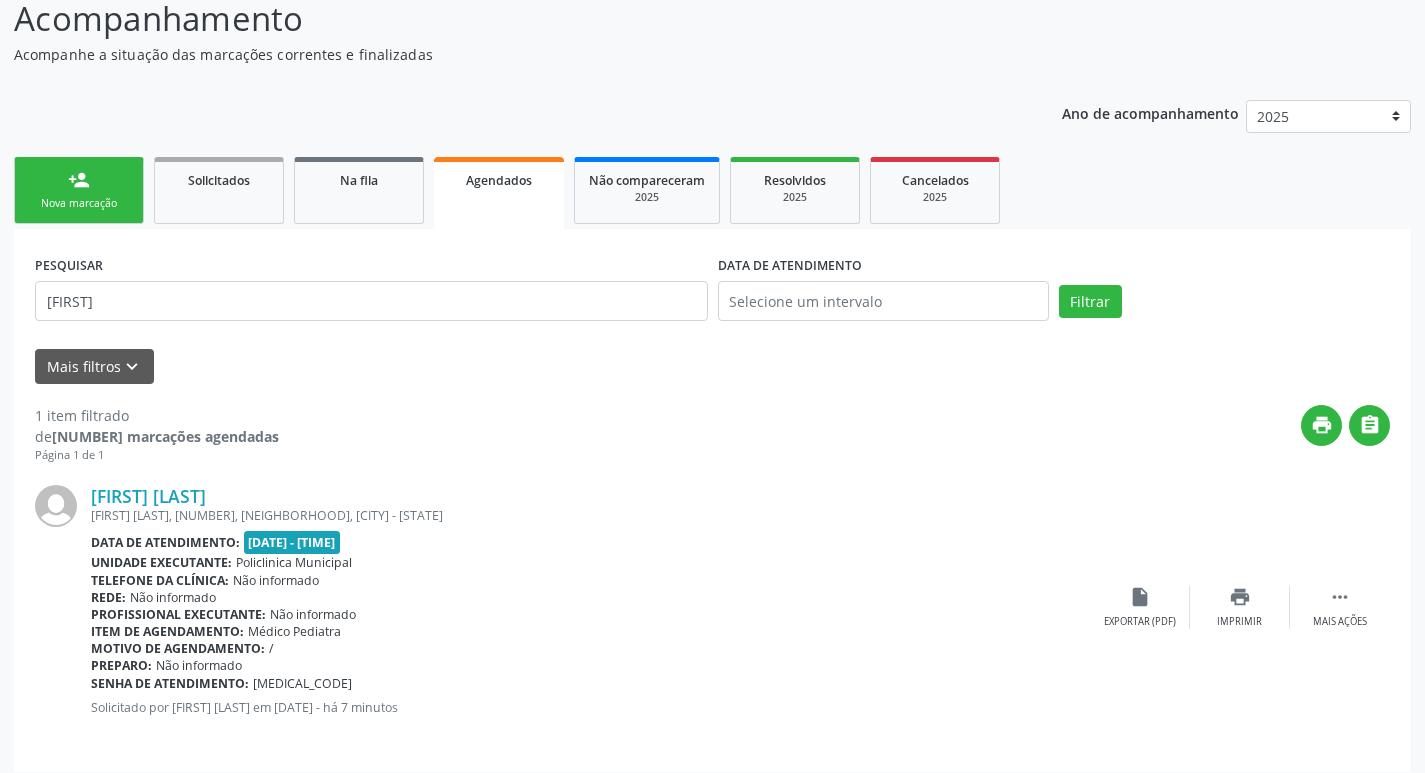 scroll, scrollTop: 155, scrollLeft: 0, axis: vertical 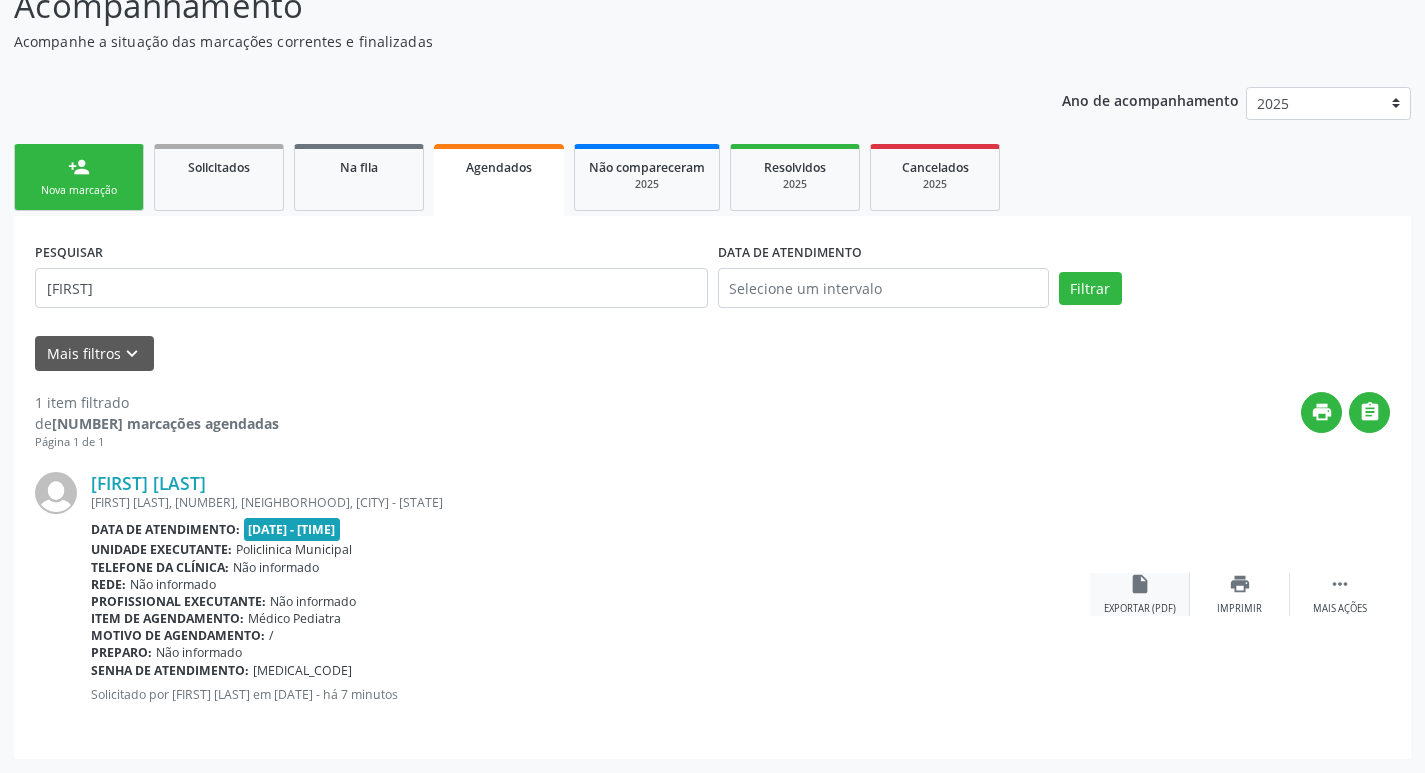 click on "insert_drive_file
Exportar (PDF)" at bounding box center (1140, 594) 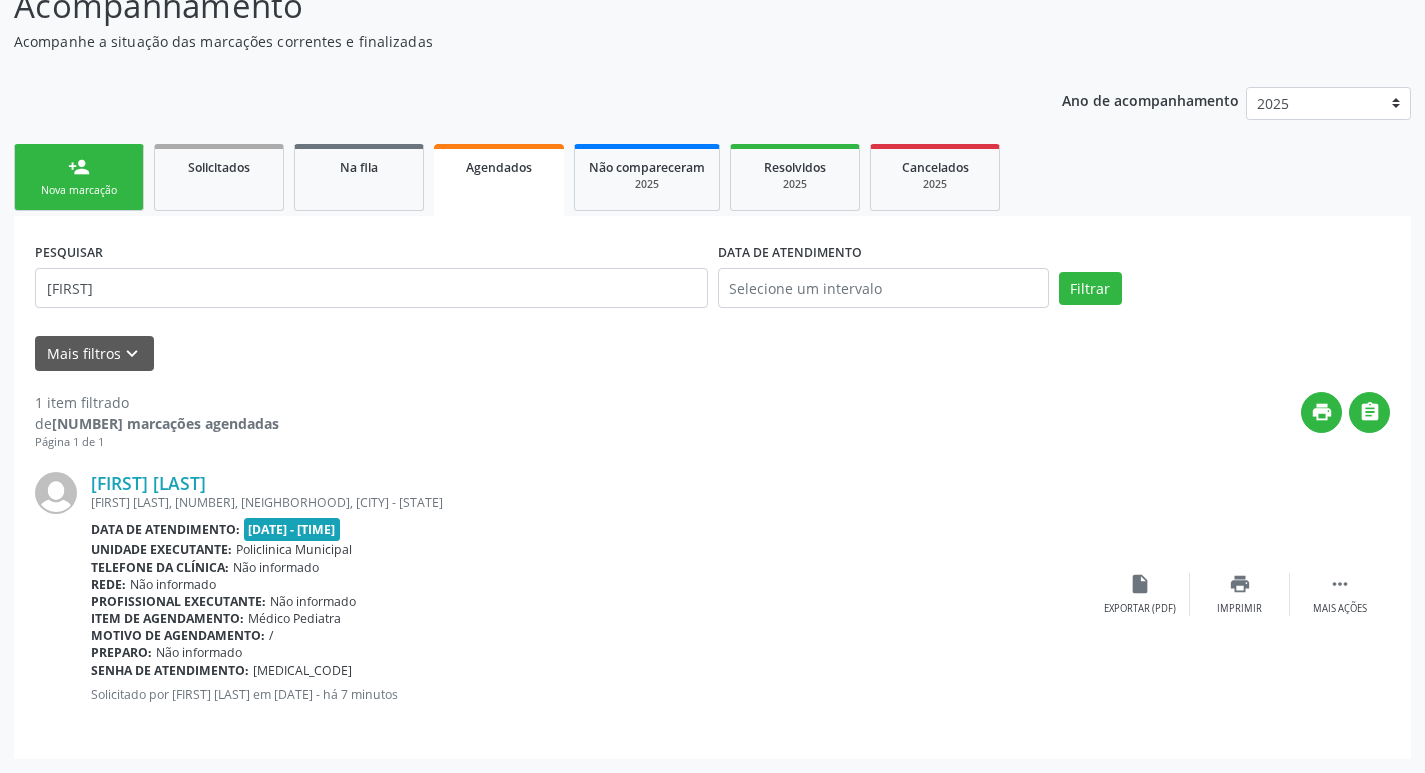 click on "person_add
Nova marcação" at bounding box center (79, 177) 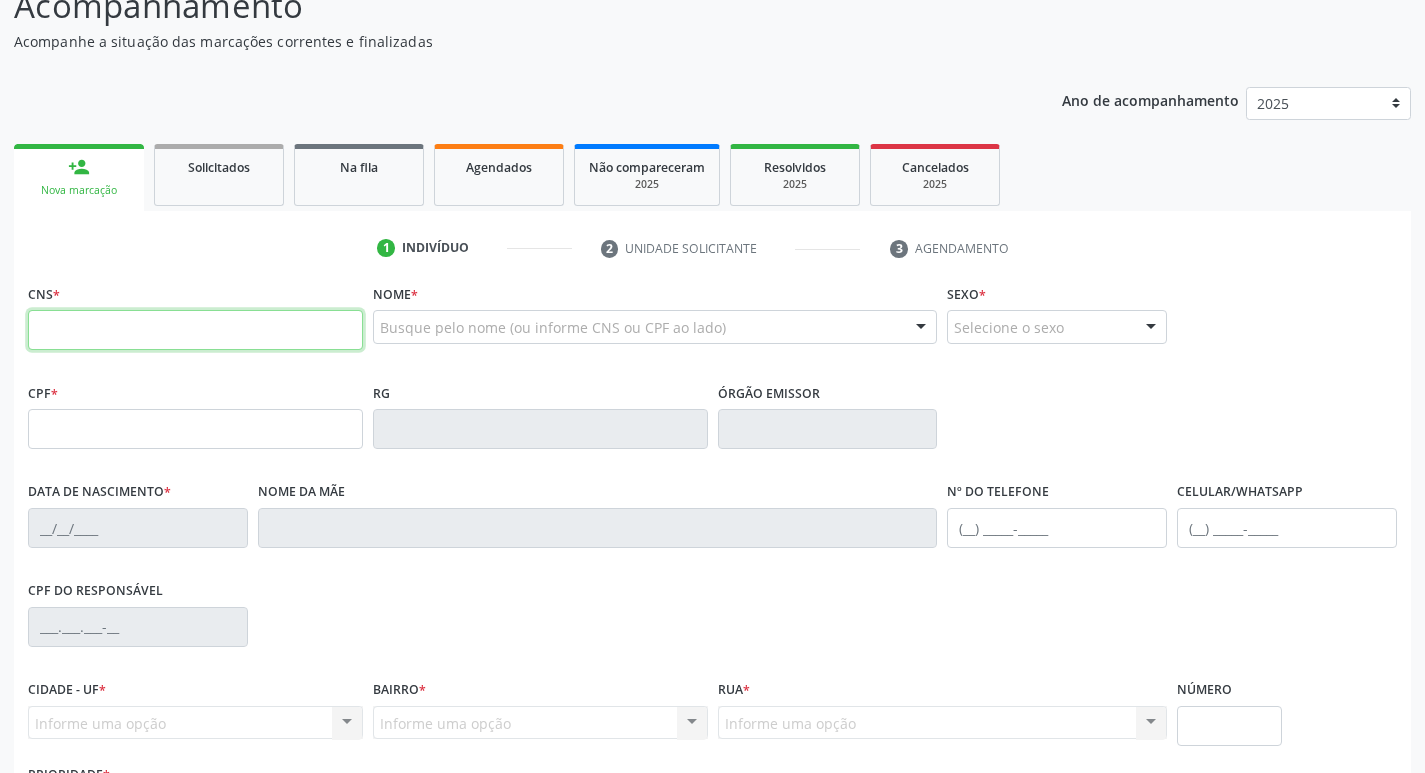 click at bounding box center (195, 330) 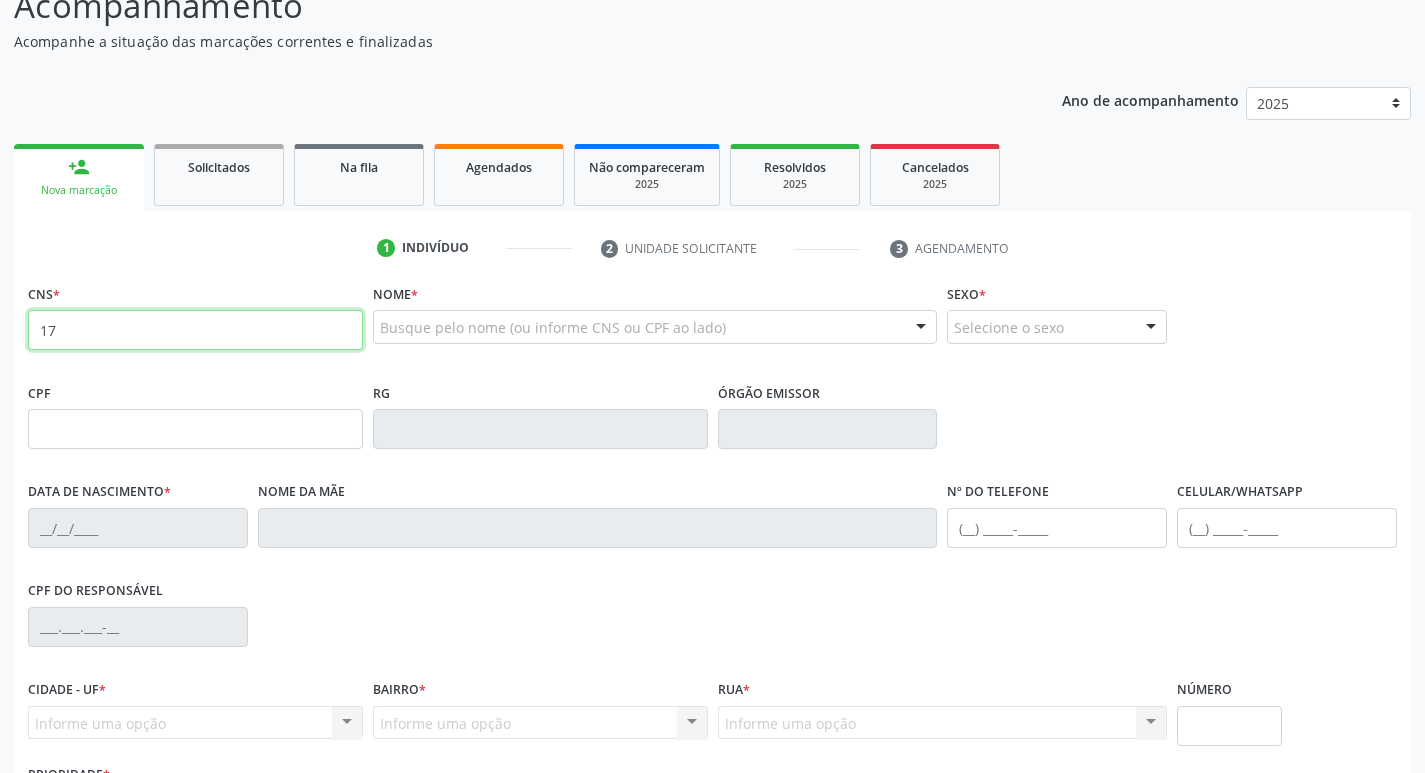 type on "1" 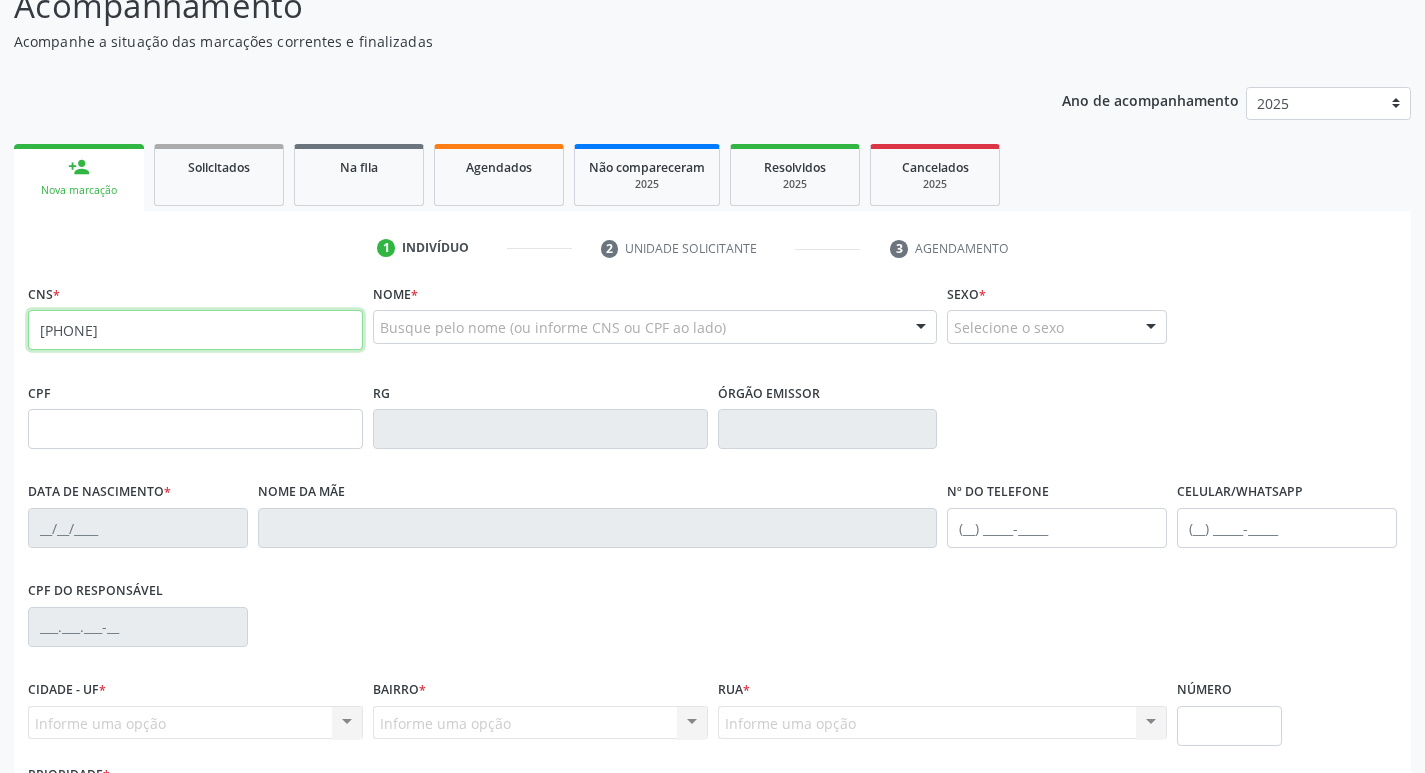click on "[PHONE]" at bounding box center (195, 330) 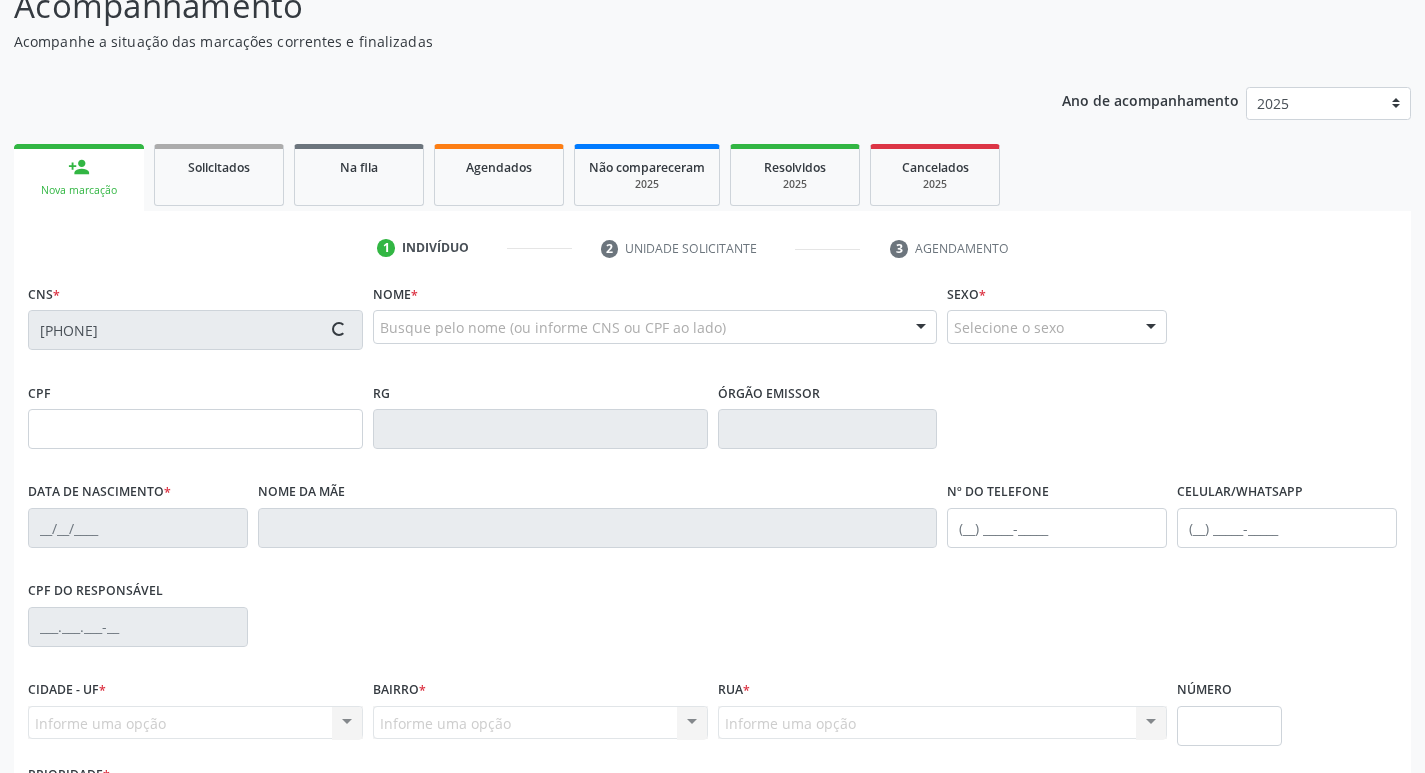 type on "[DATE]" 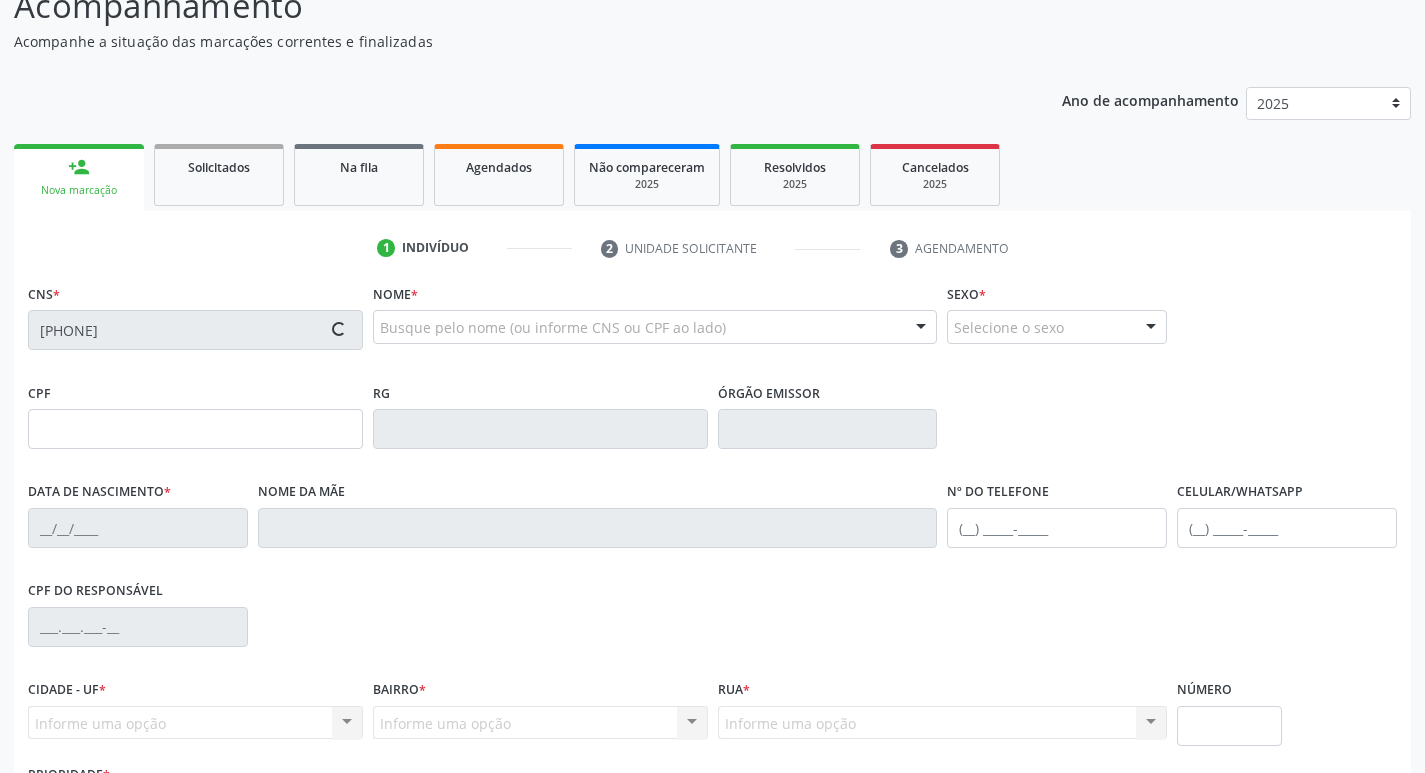 type on "[FIRST] [LAST]" 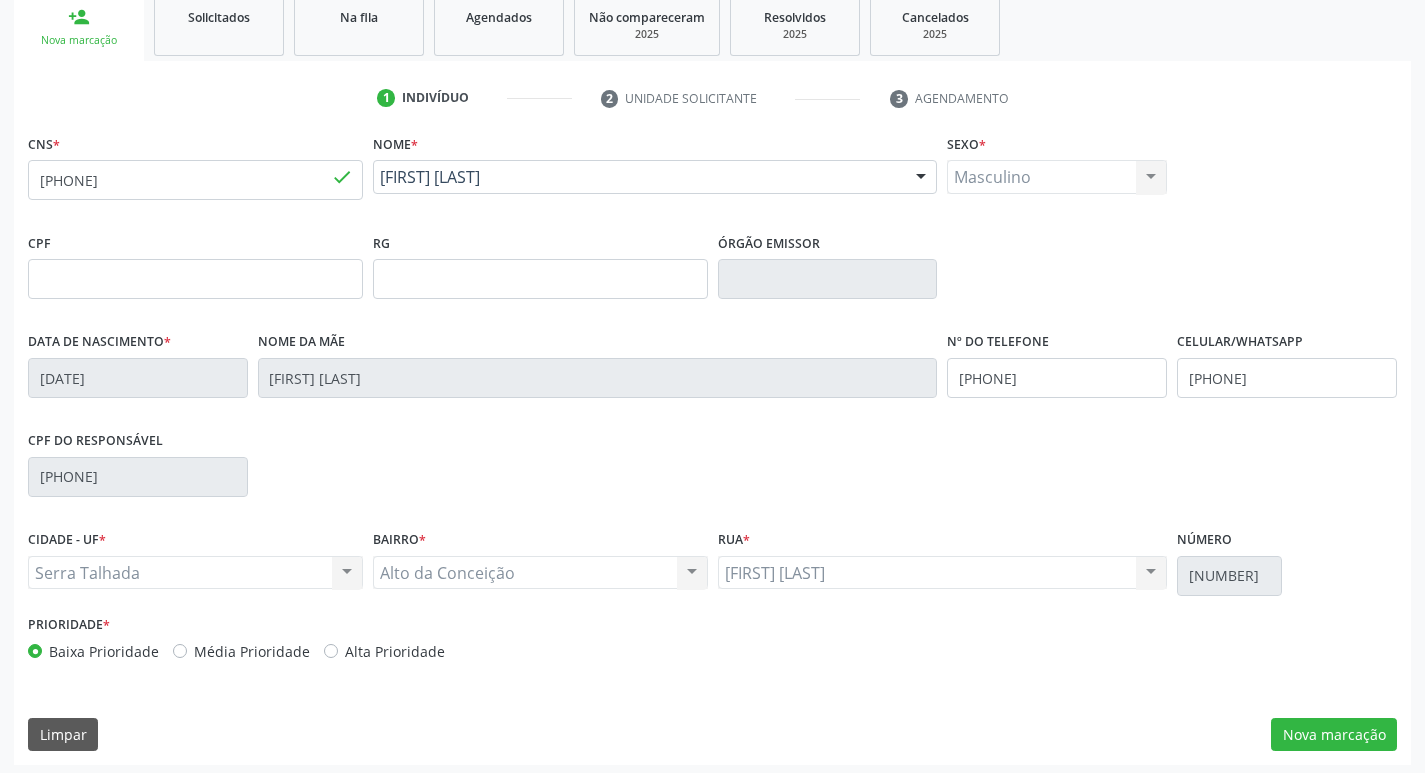 scroll, scrollTop: 311, scrollLeft: 0, axis: vertical 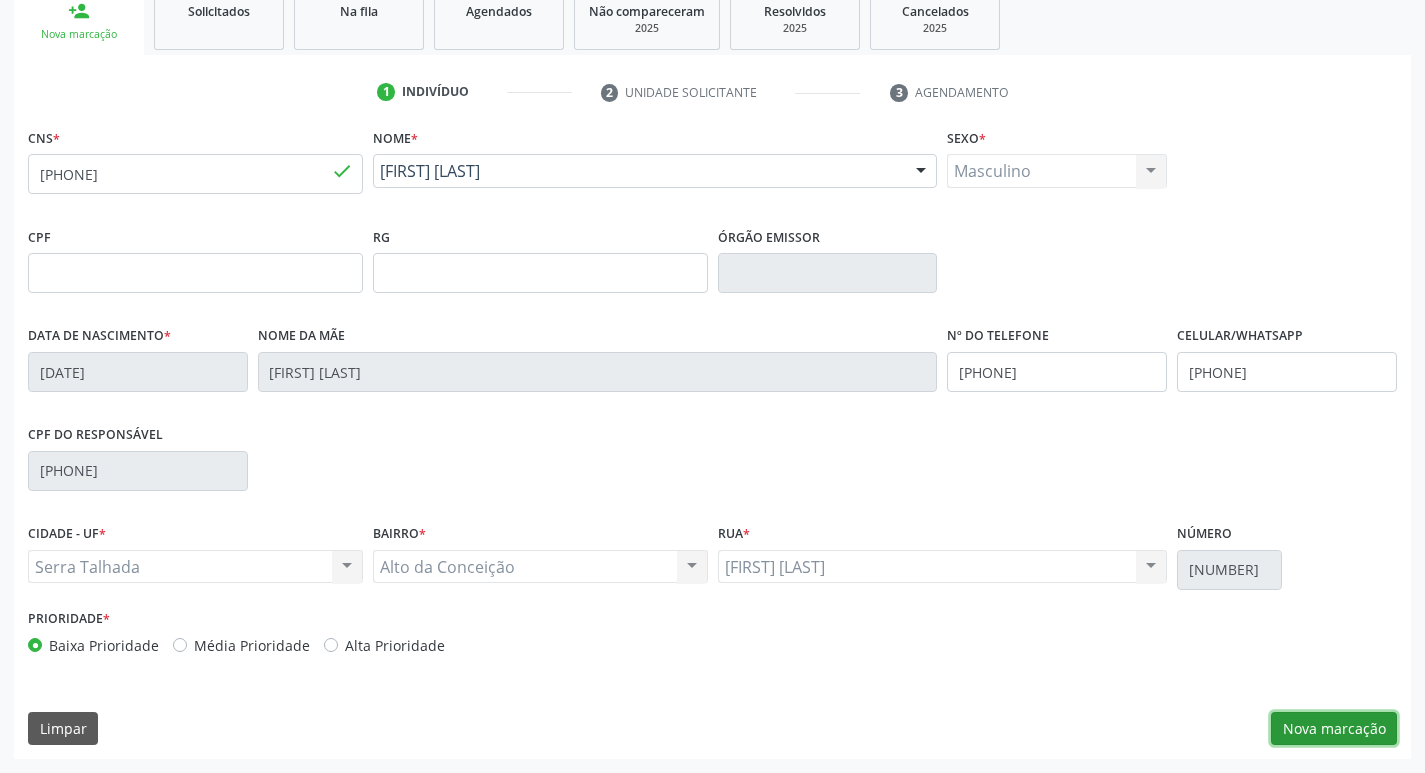 click on "Nova marcação" at bounding box center (1334, 729) 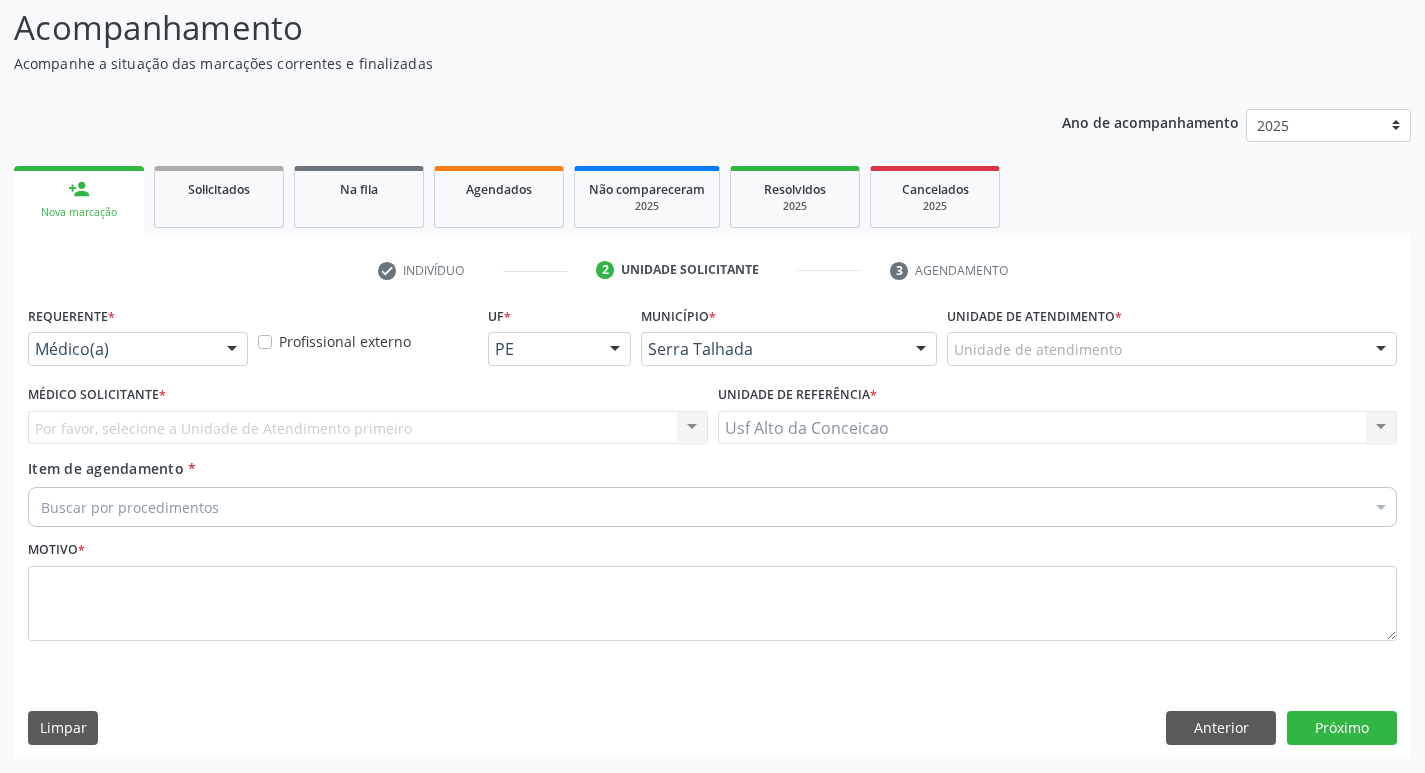 scroll, scrollTop: 133, scrollLeft: 0, axis: vertical 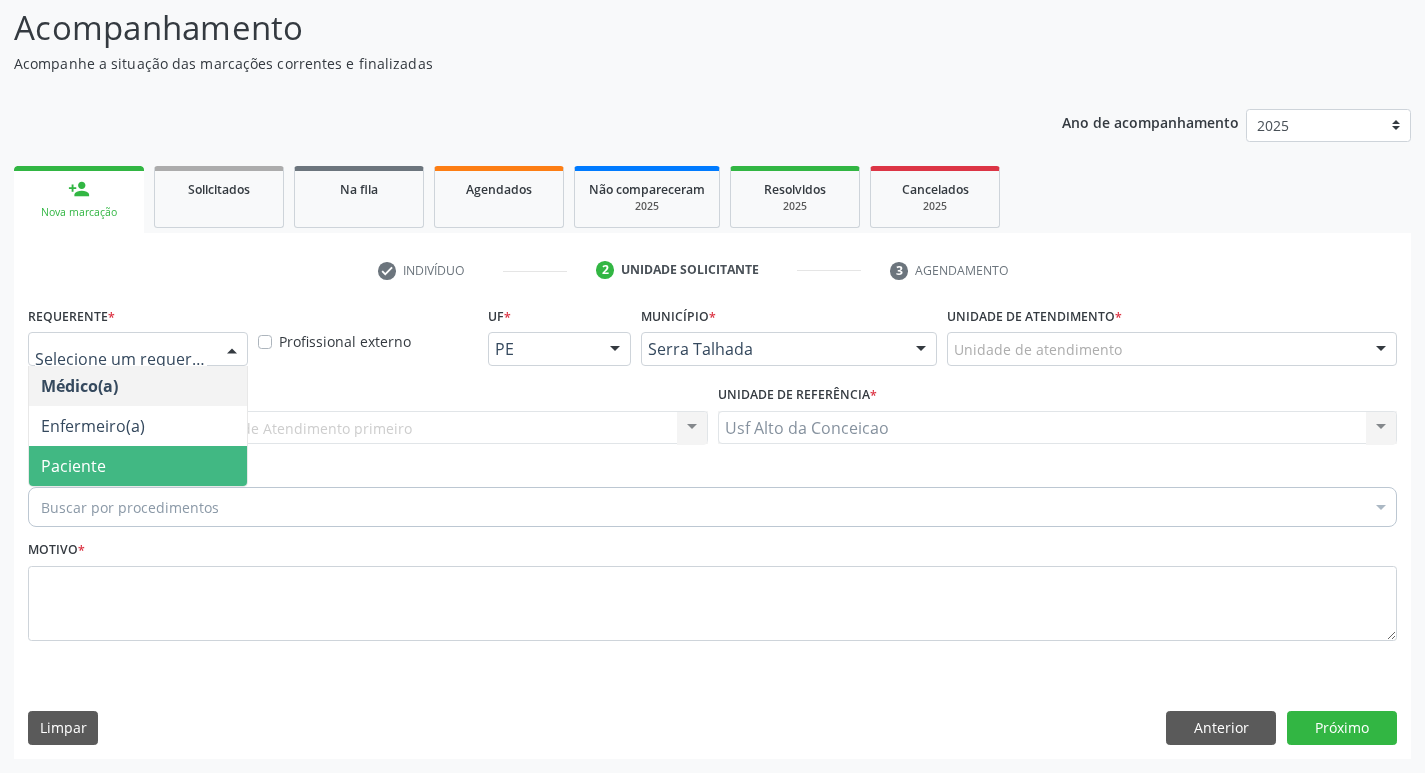 click on "Paciente" at bounding box center (138, 466) 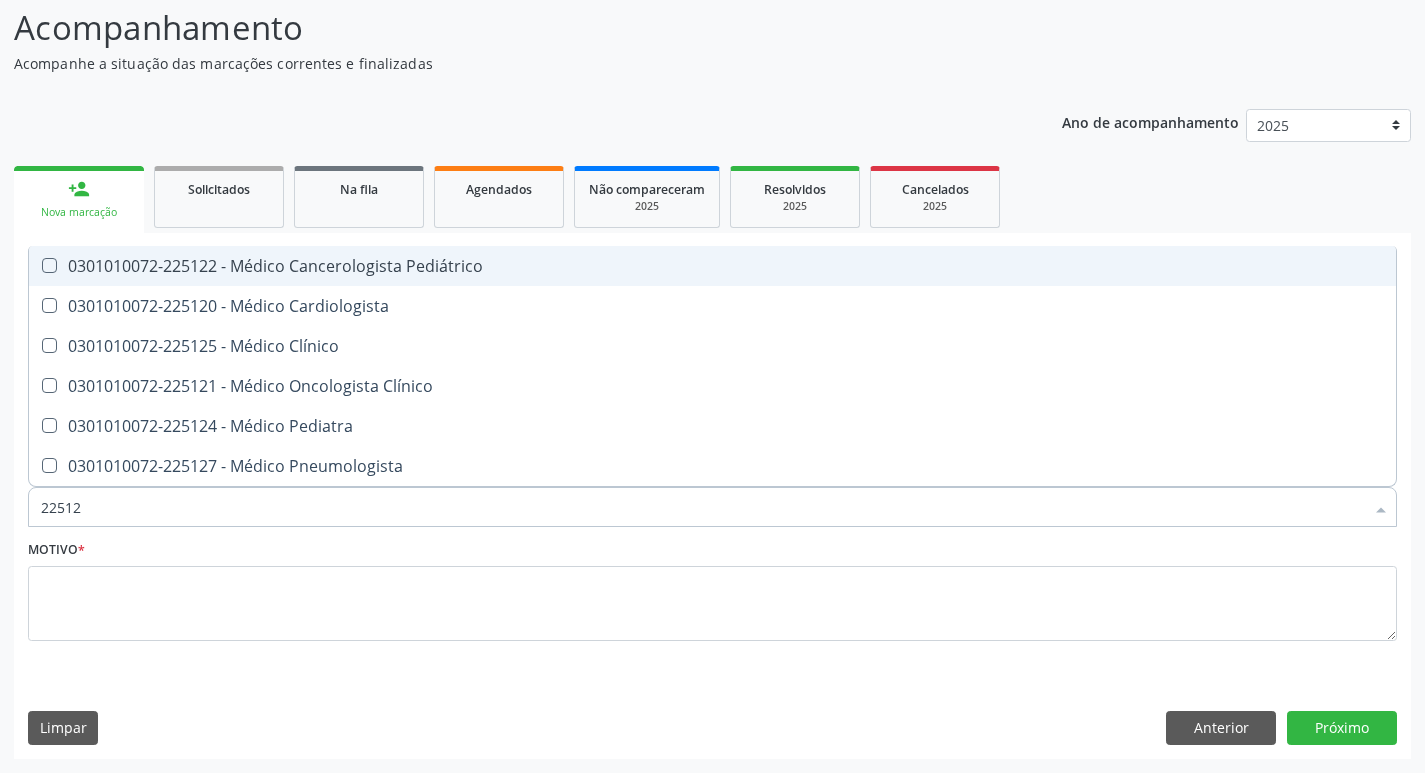 type on "225124" 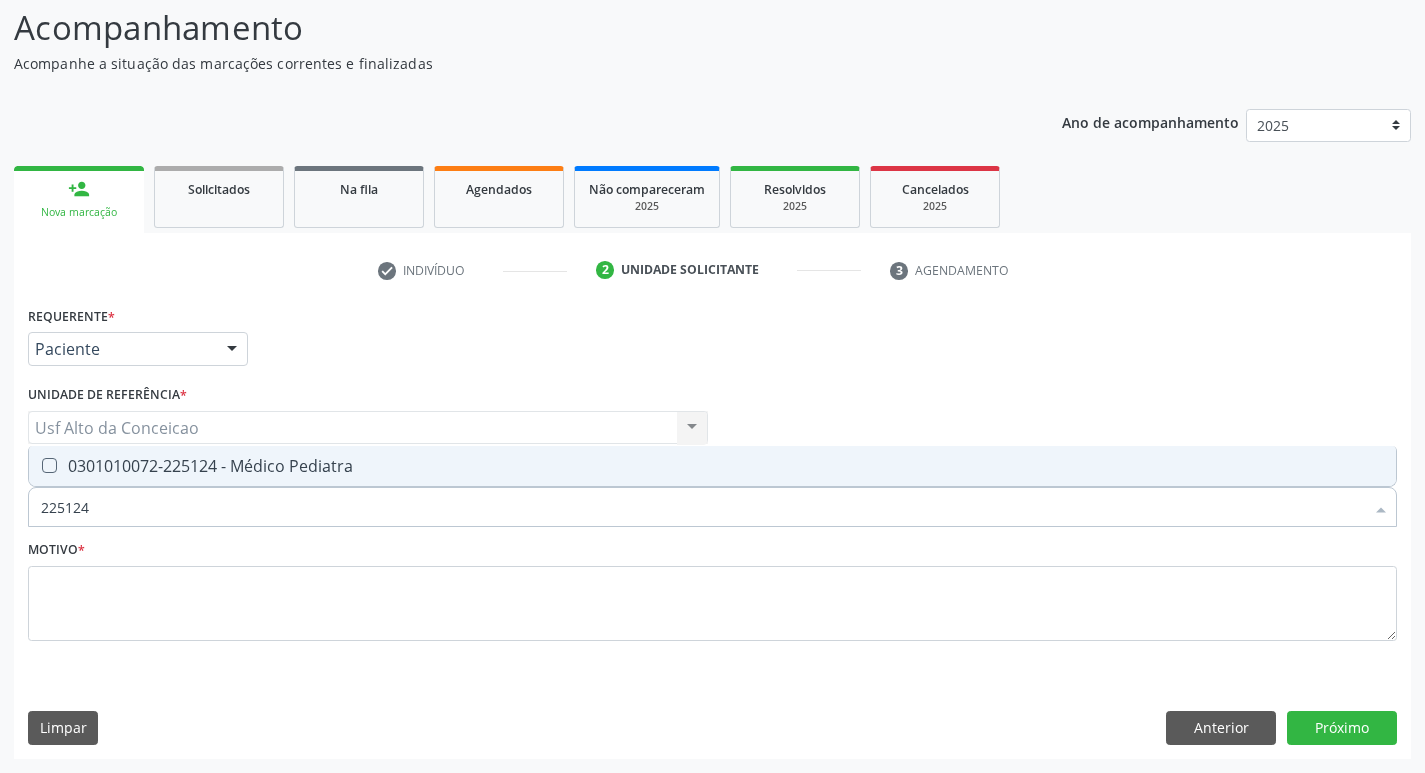 click on "0301010072-225124 - Médico Pediatra" at bounding box center [712, 466] 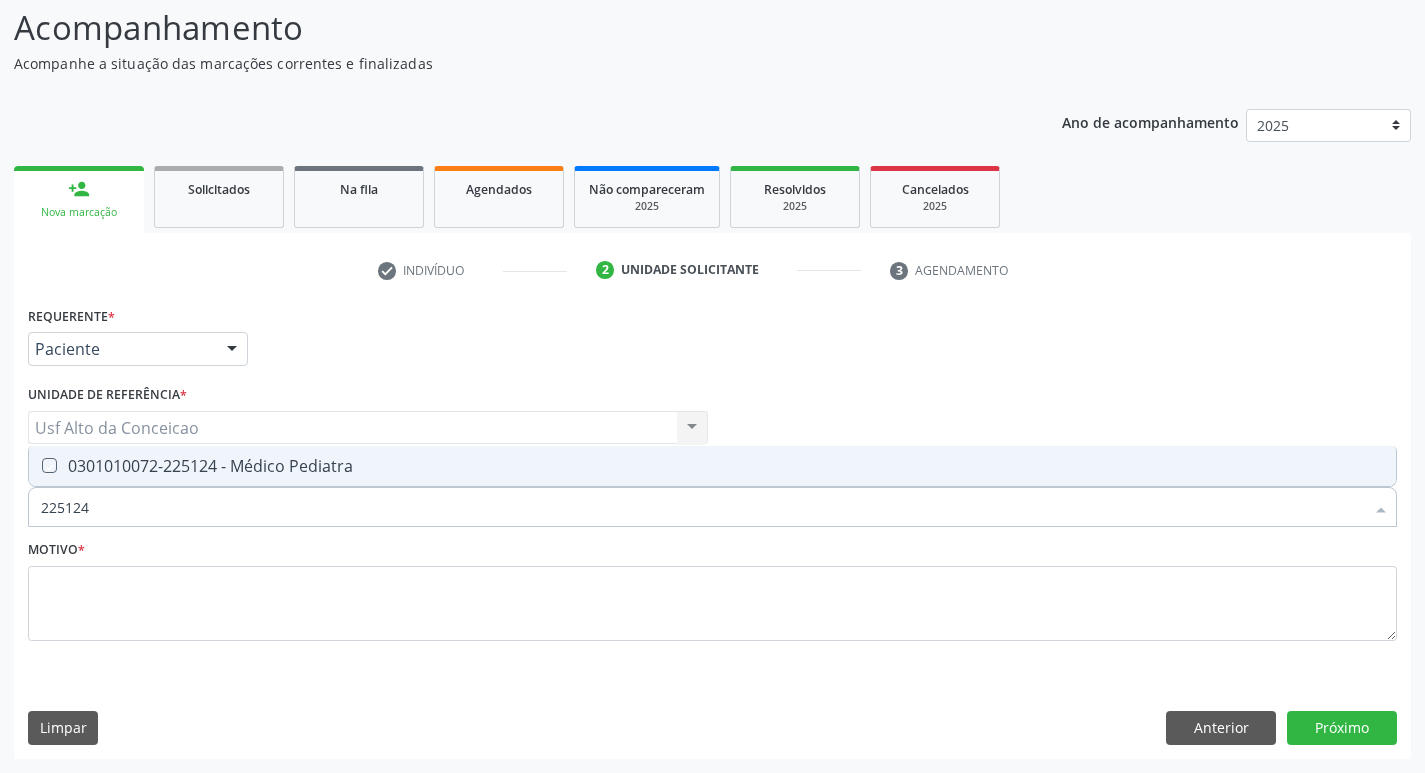 checkbox on "true" 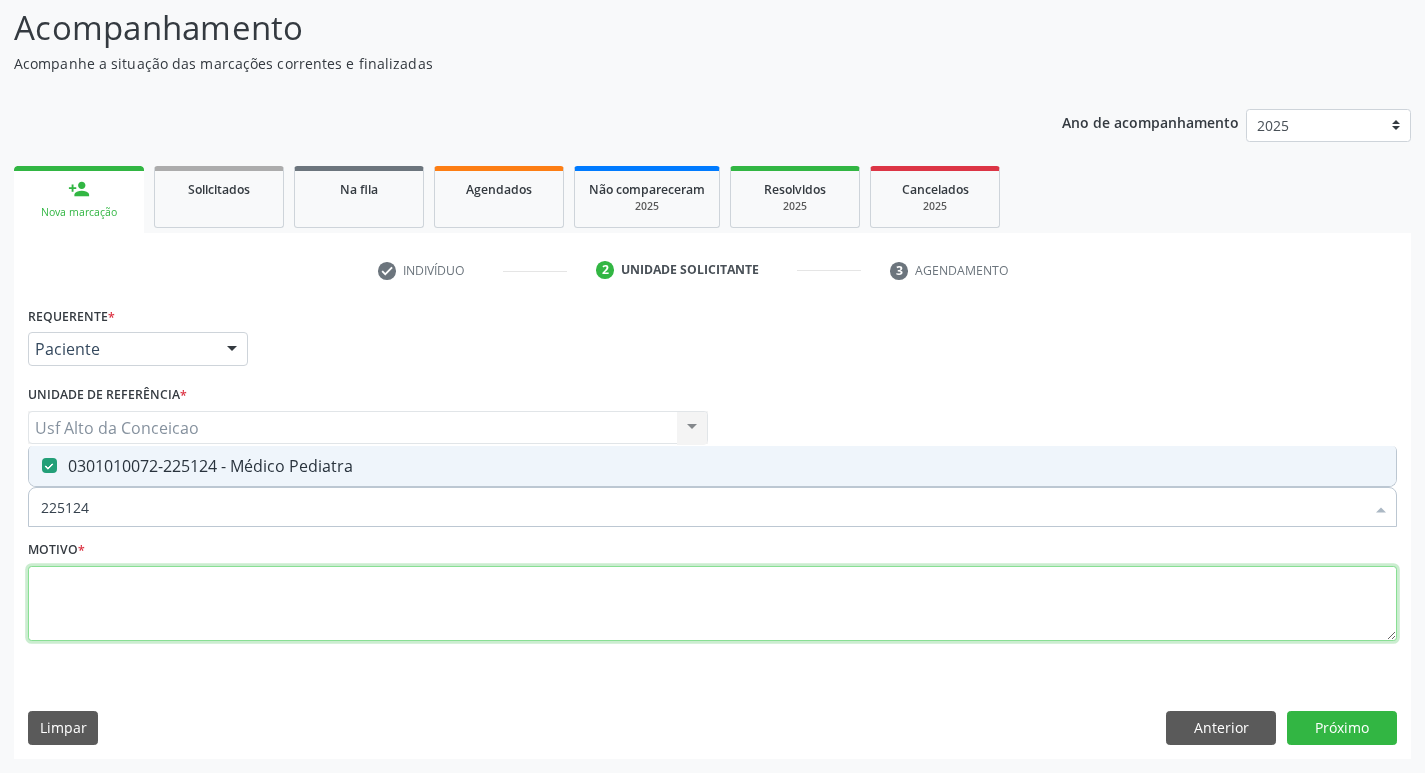 click at bounding box center (712, 604) 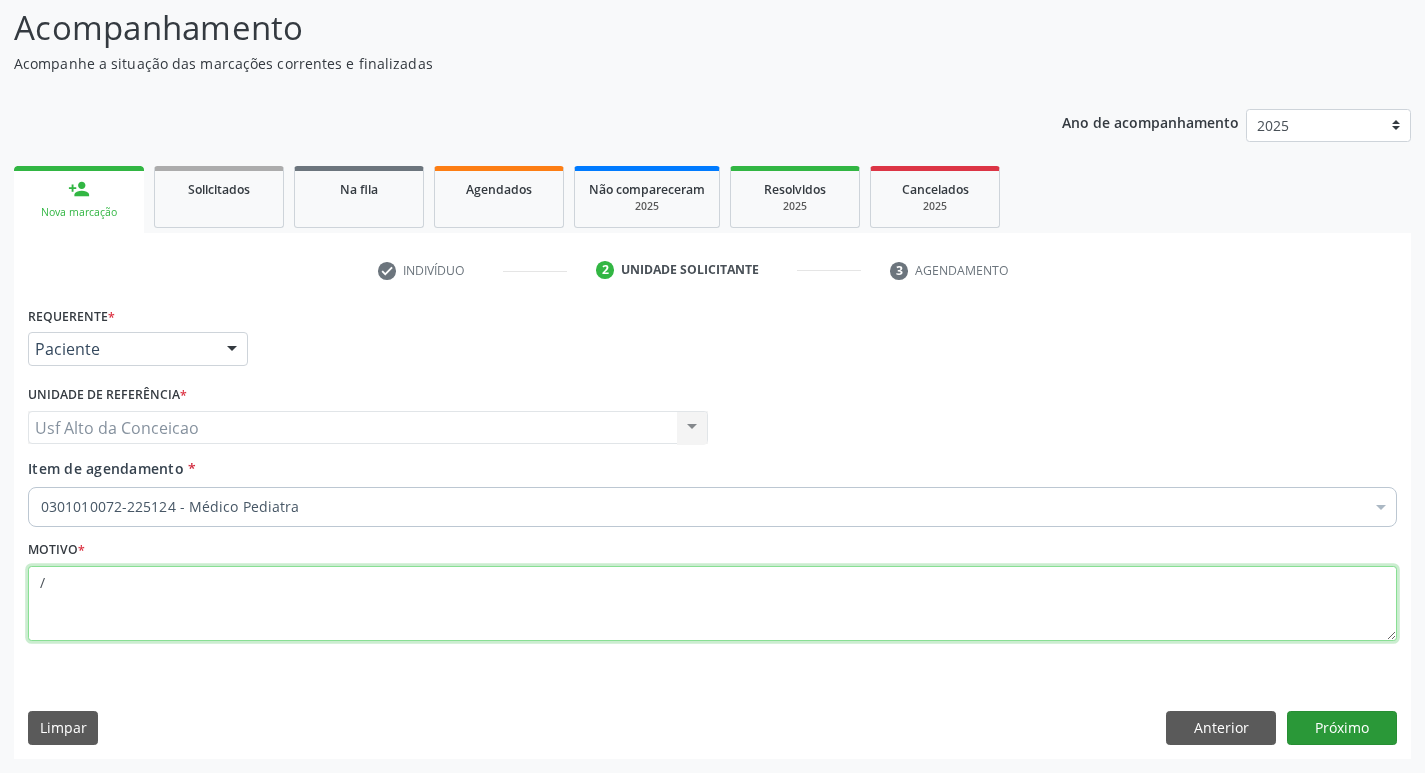 type on "/" 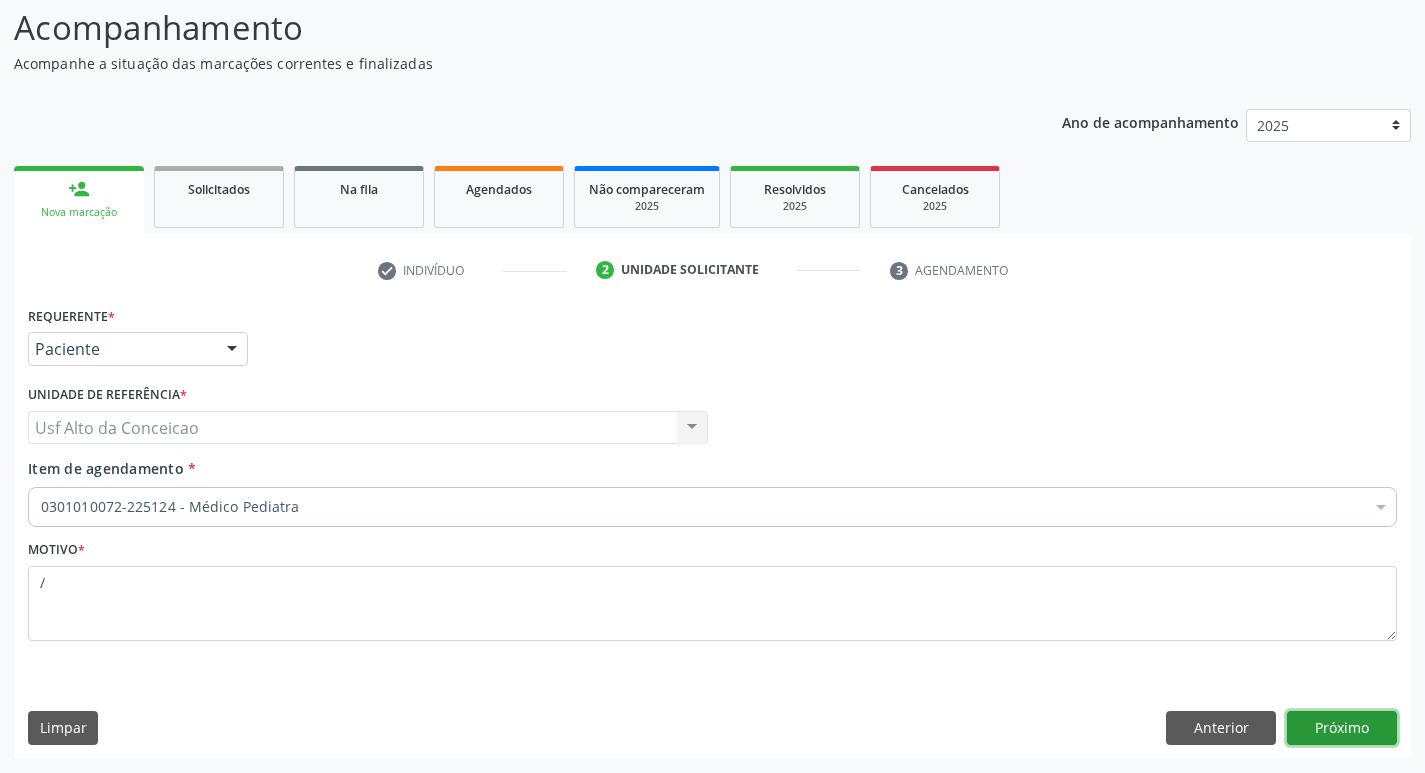 click on "Próximo" at bounding box center (1342, 728) 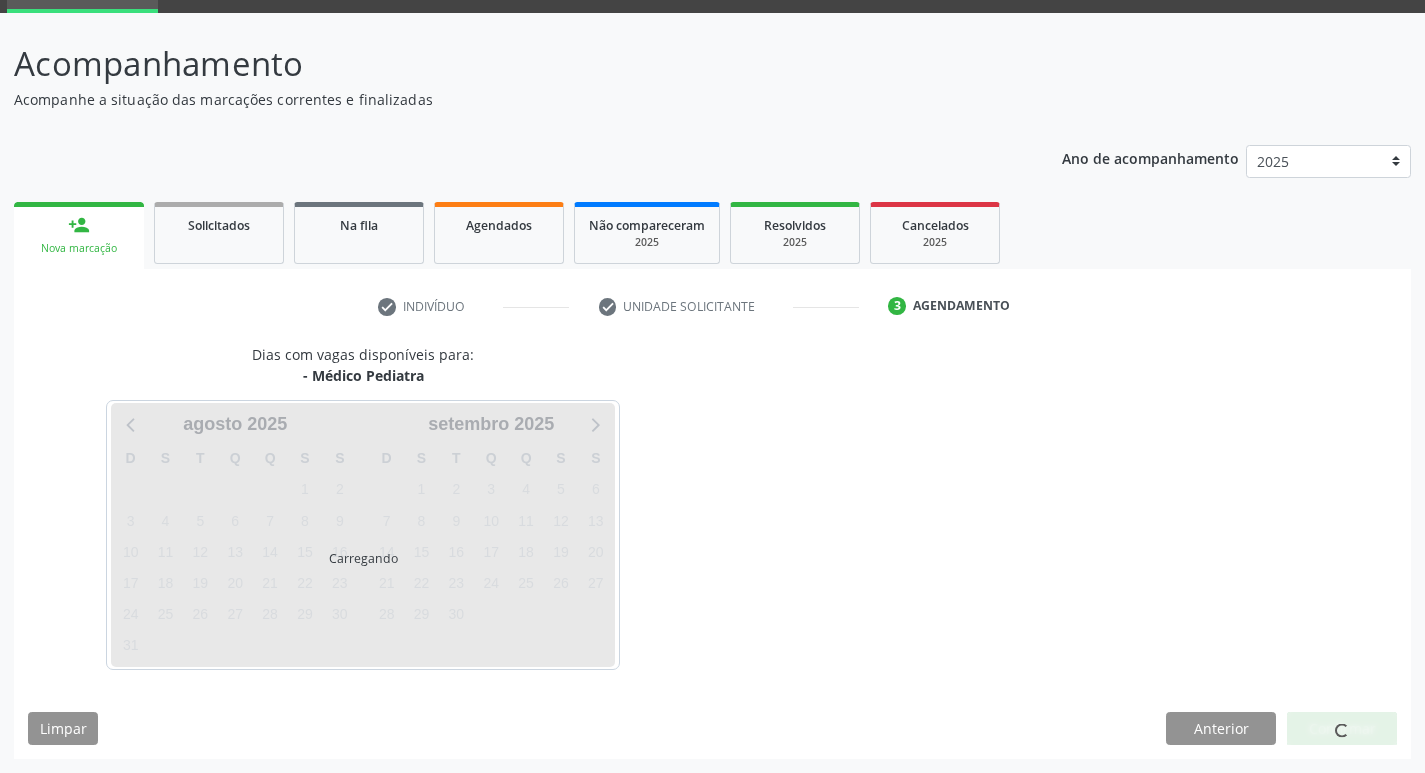 scroll, scrollTop: 97, scrollLeft: 0, axis: vertical 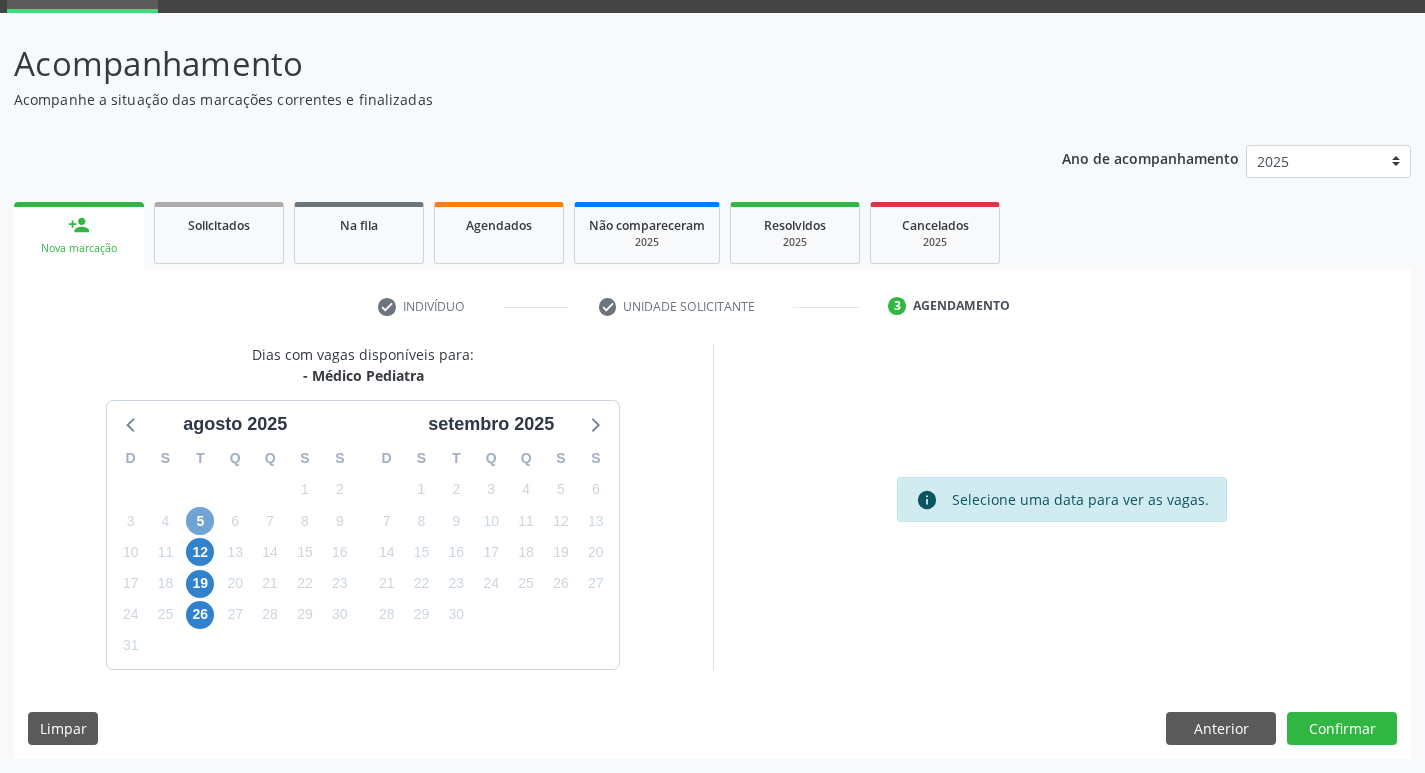 click on "5" at bounding box center (200, 521) 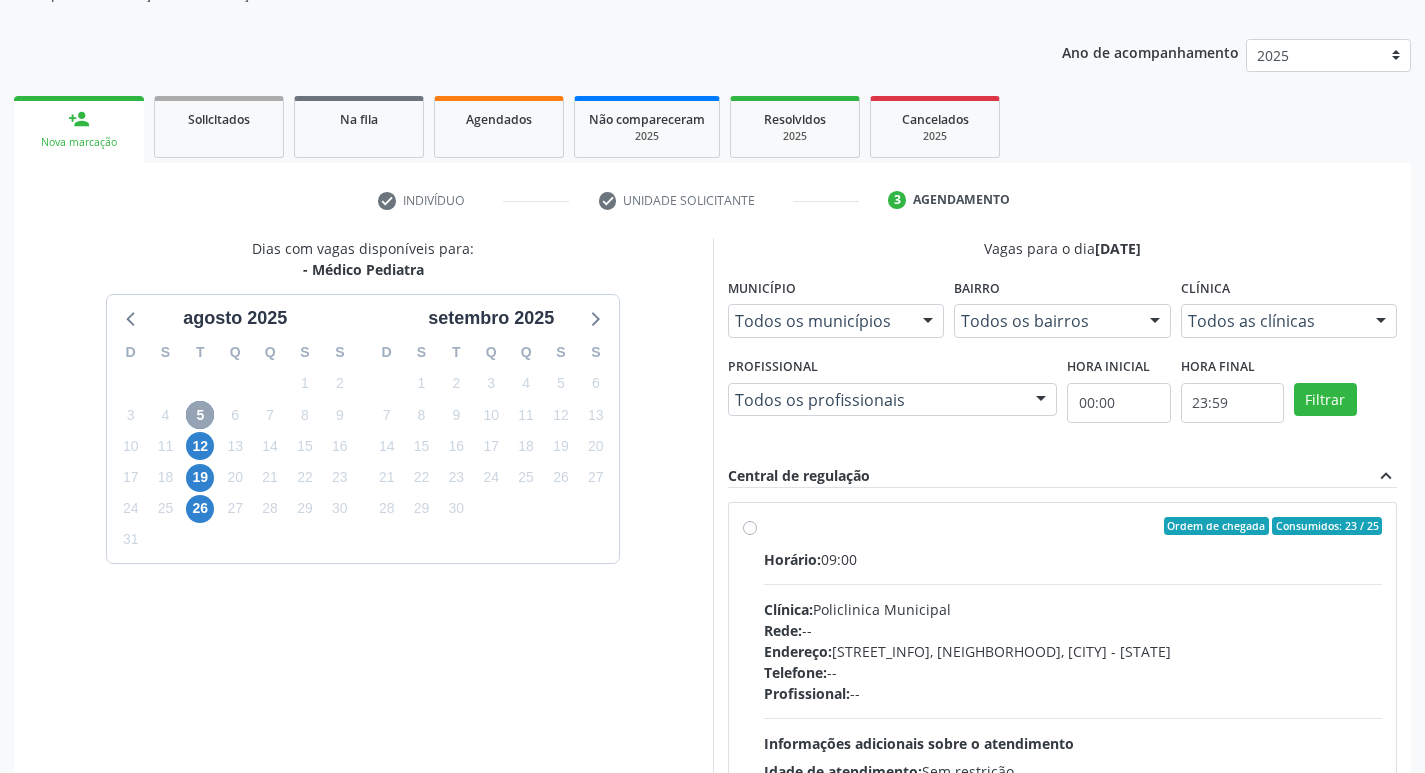 scroll, scrollTop: 297, scrollLeft: 0, axis: vertical 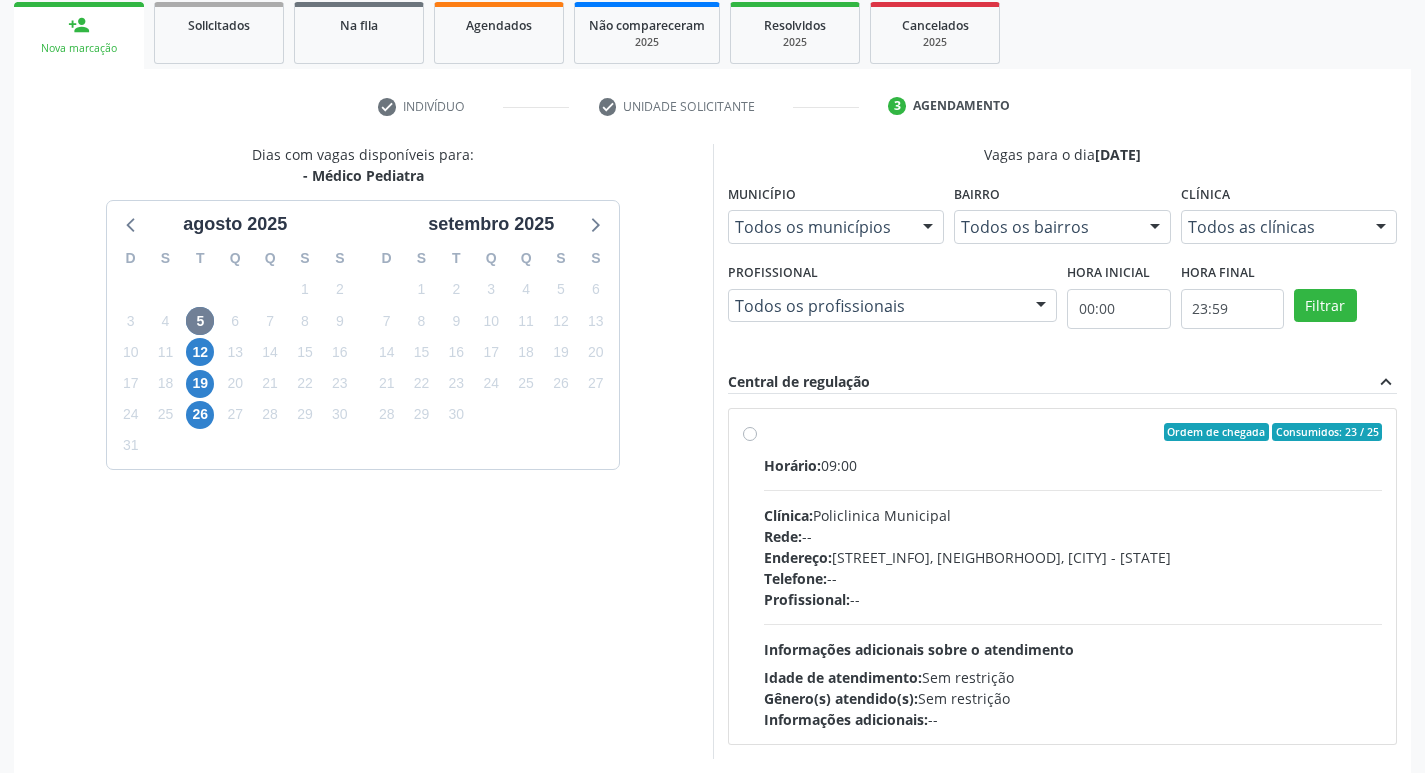 click on "Ordem de chegada
Consumidos: 23 / 25
Horário:   09:00
Clínica:  Policlinica Municipal
Rede:
--
Endereço:   Predio, nº S/N, [NEIGHBORHOOD], [CITY] - [STATE]
Telefone:   --
Profissional:
--
Informações adicionais sobre o atendimento
Idade de atendimento:
Sem restrição
Gênero(s) atendido(s):
Sem restrição
Informações adicionais:
--" at bounding box center [1073, 576] 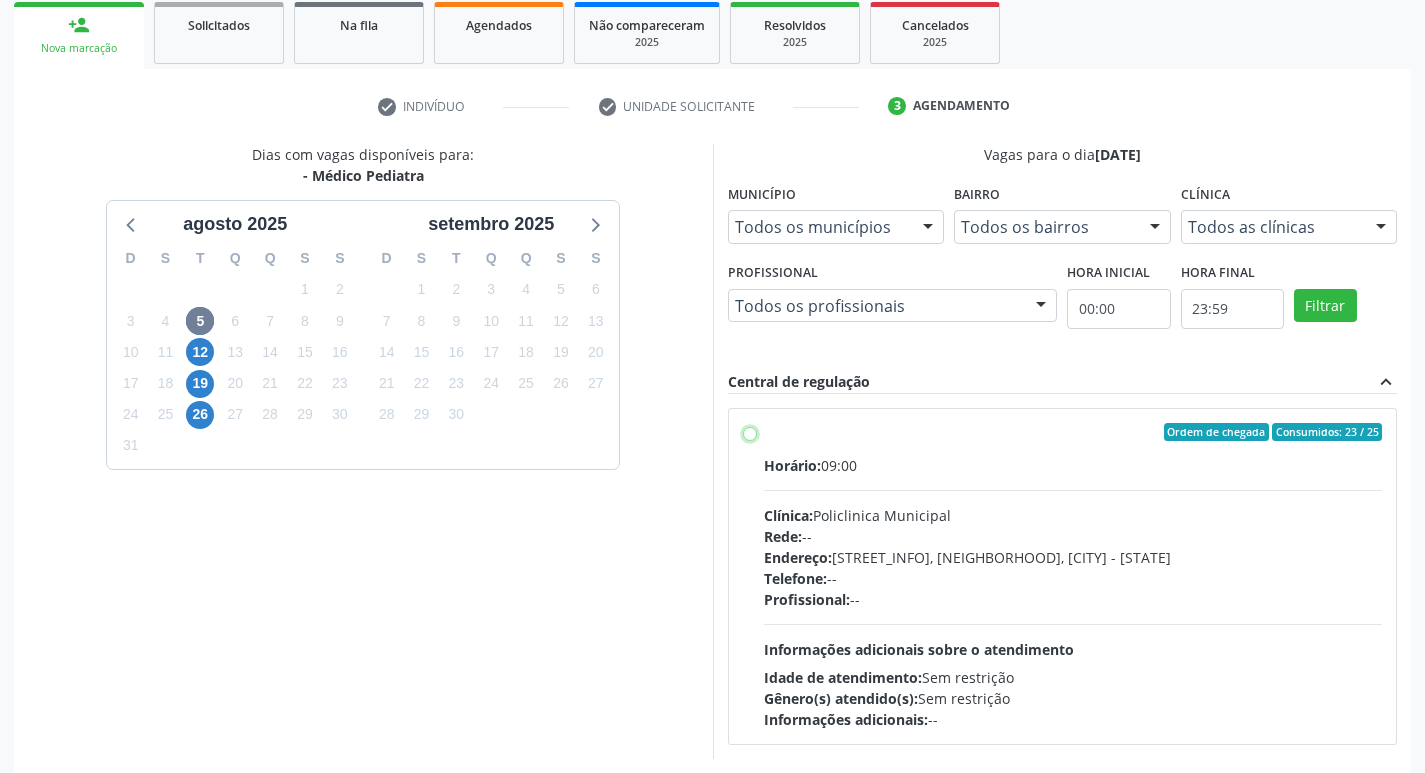 click on "Ordem de chegada
Consumidos: 23 / 25
Horário:   09:00
Clínica:  Policlinica Municipal
Rede:
--
Endereço:   Predio, nº S/N, [NEIGHBORHOOD], [CITY] - [STATE]
Telefone:   --
Profissional:
--
Informações adicionais sobre o atendimento
Idade de atendimento:
Sem restrição
Gênero(s) atendido(s):
Sem restrição
Informações adicionais:
--" at bounding box center [750, 432] 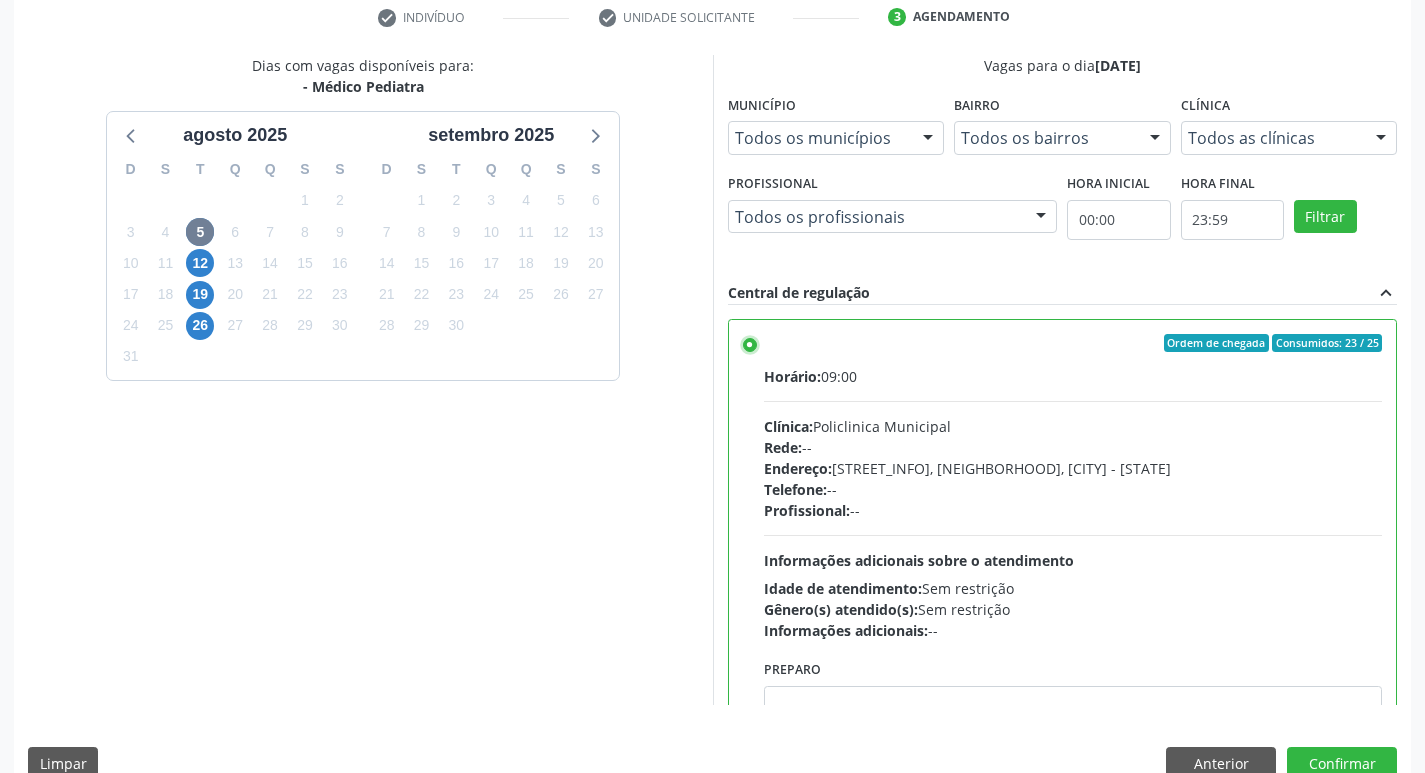 scroll, scrollTop: 422, scrollLeft: 0, axis: vertical 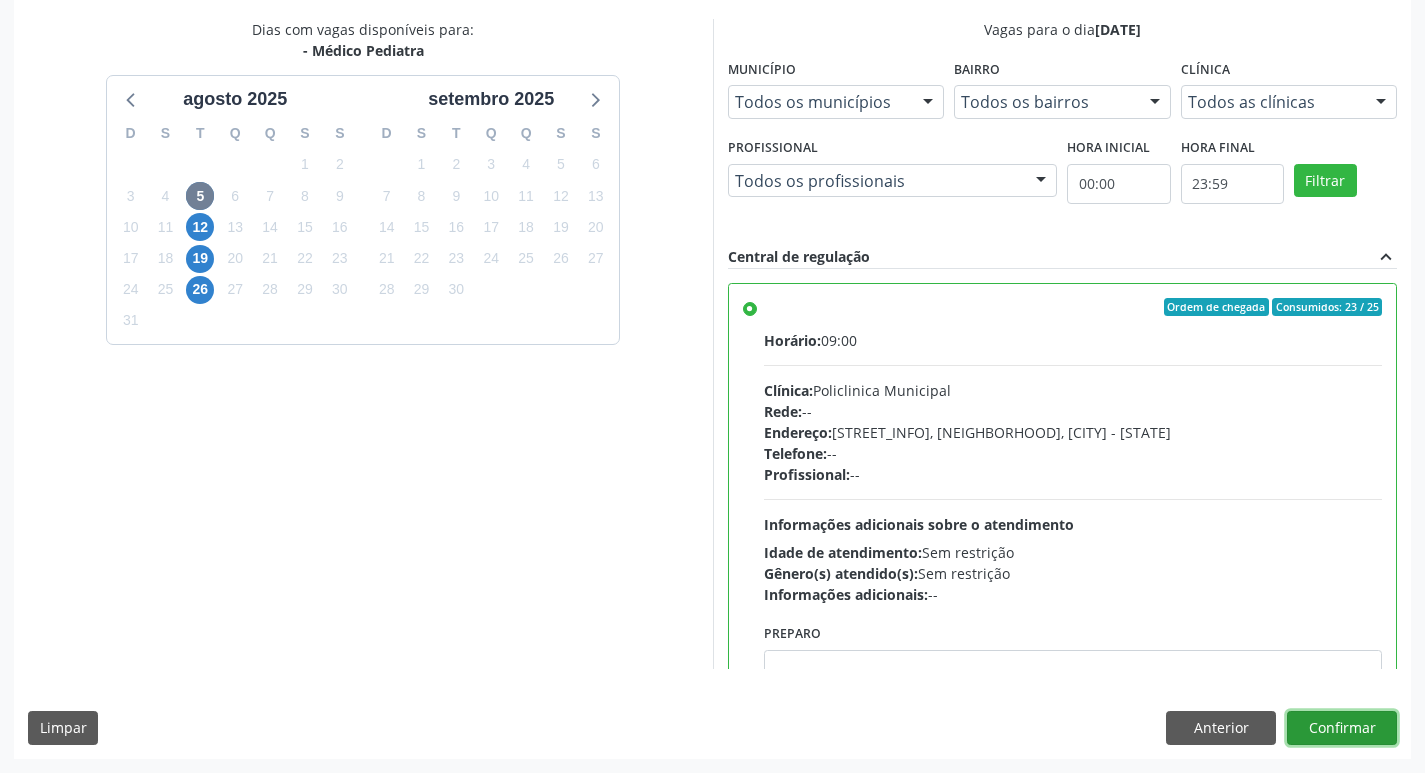 click on "Confirmar" at bounding box center (1342, 728) 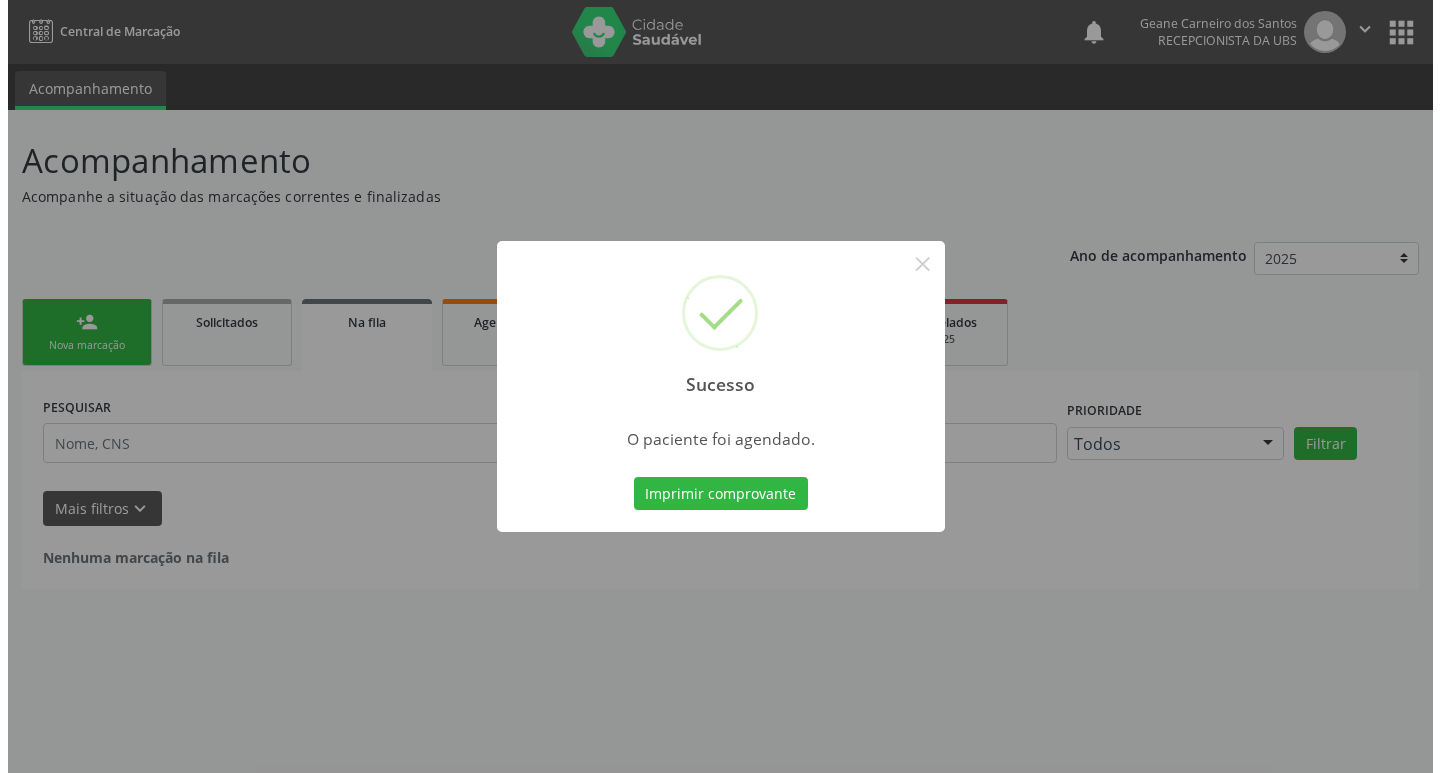scroll, scrollTop: 0, scrollLeft: 0, axis: both 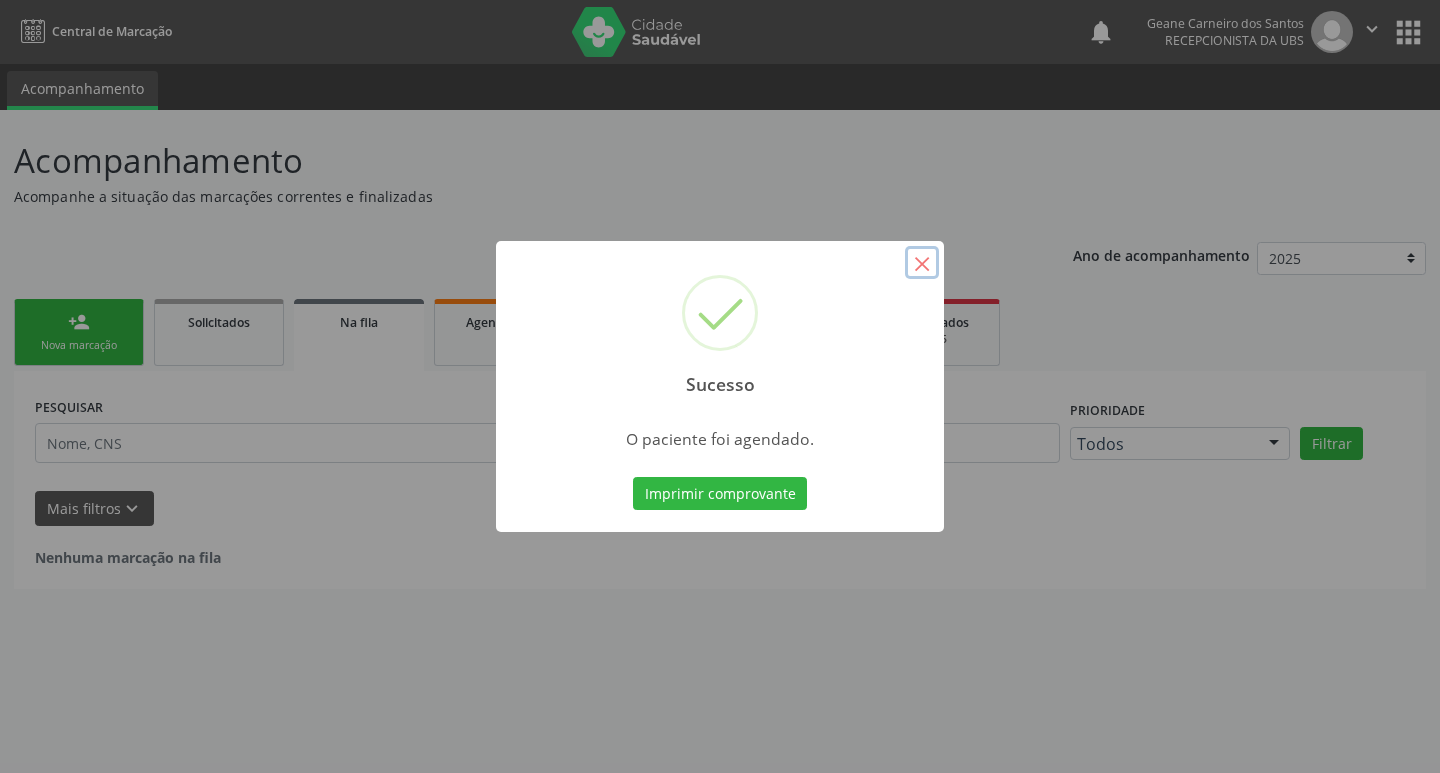 click on "×" at bounding box center [922, 263] 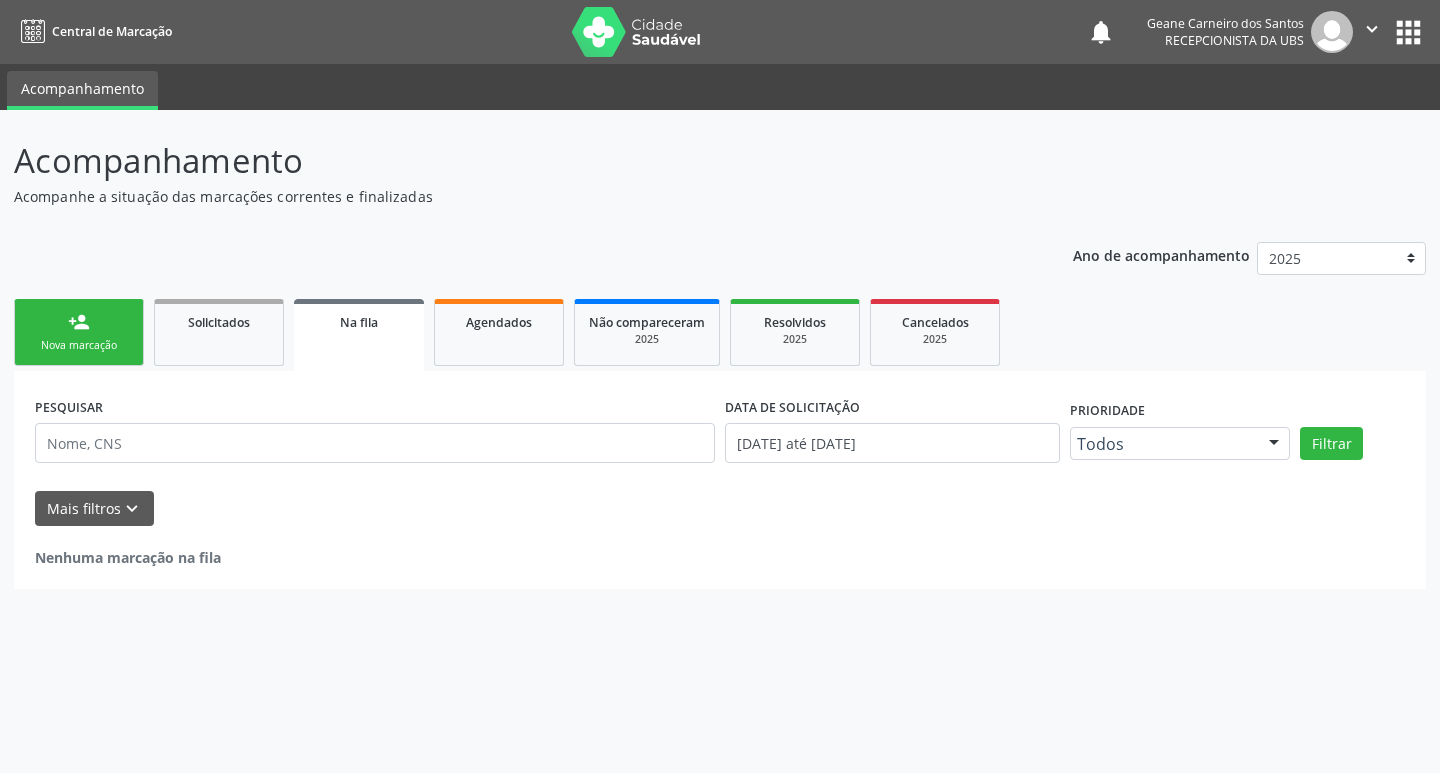click on "Nova marcação" at bounding box center (79, 345) 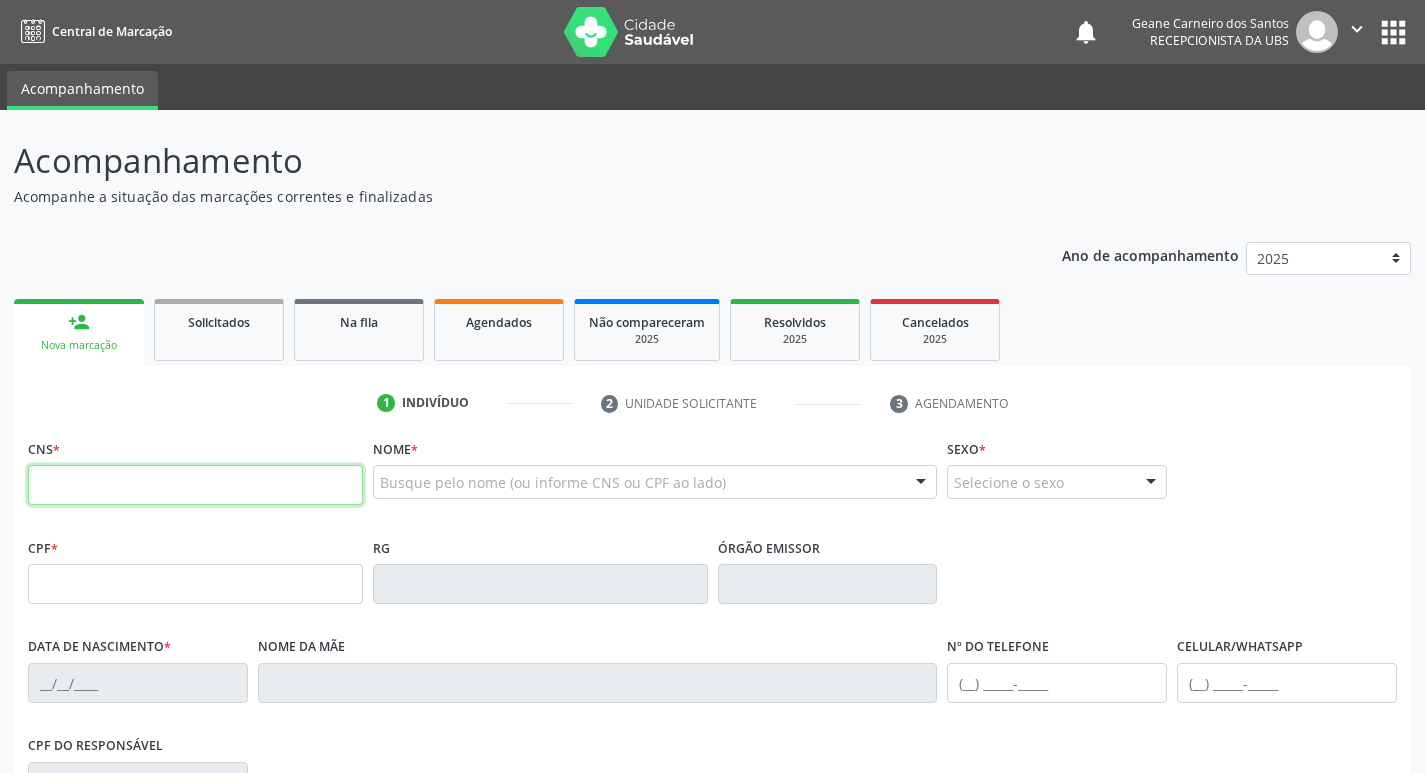 click at bounding box center [195, 485] 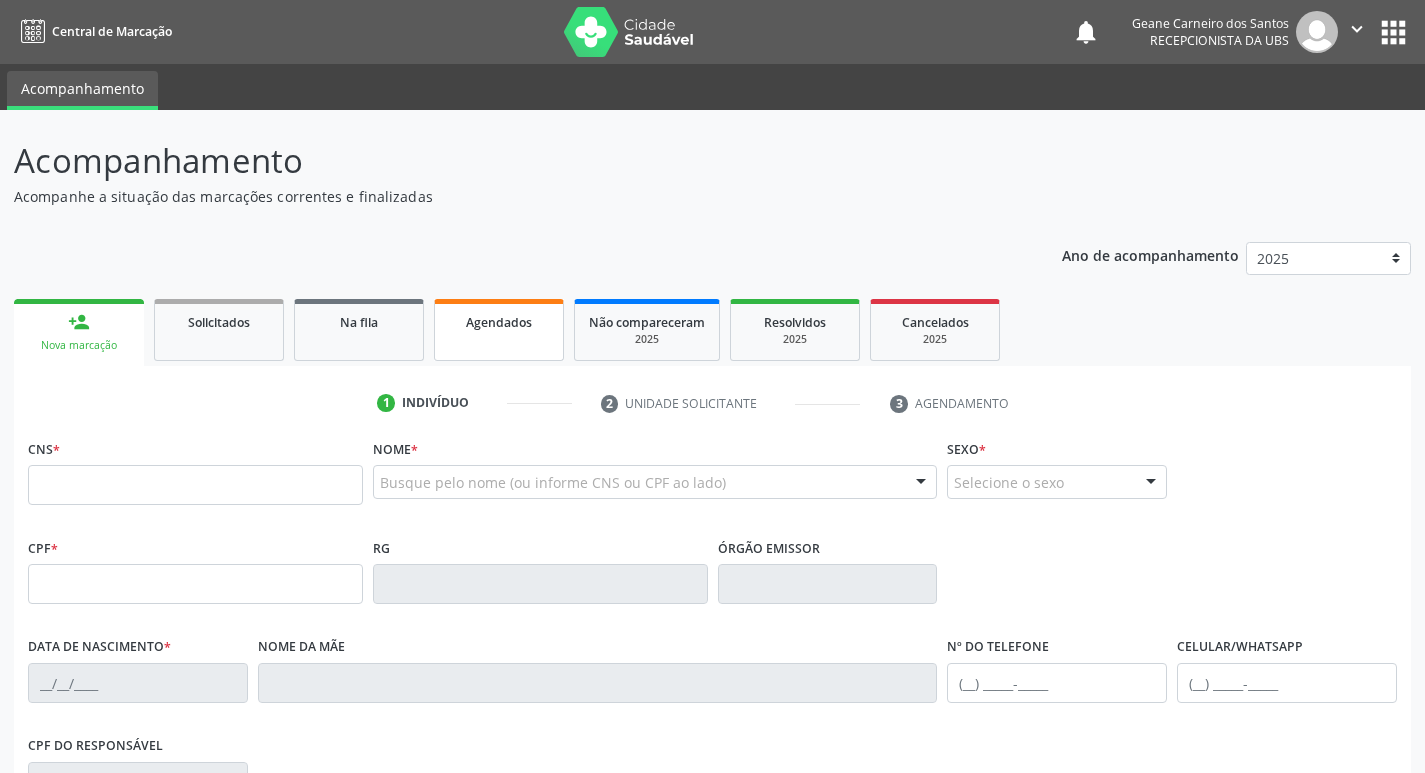 click on "Agendados" at bounding box center [499, 330] 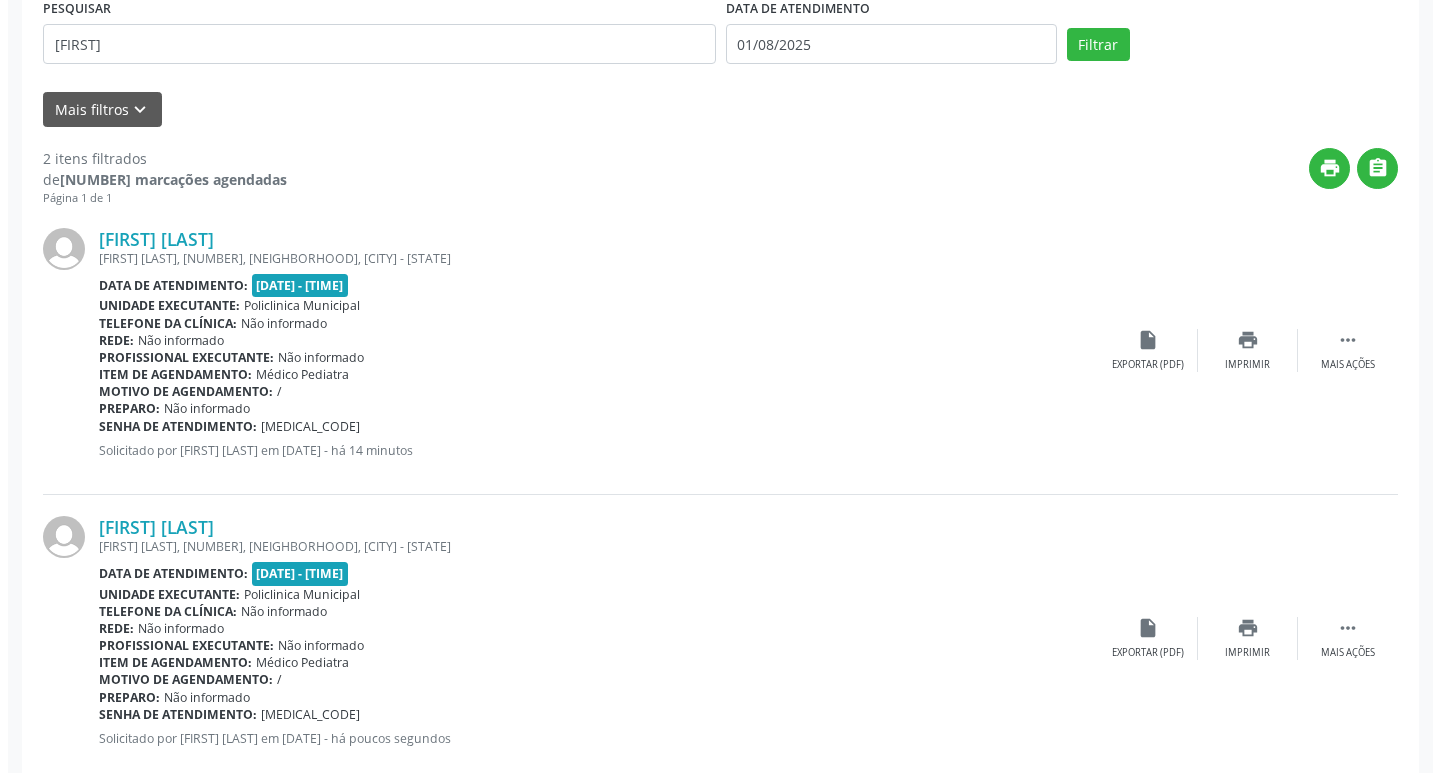 scroll, scrollTop: 400, scrollLeft: 0, axis: vertical 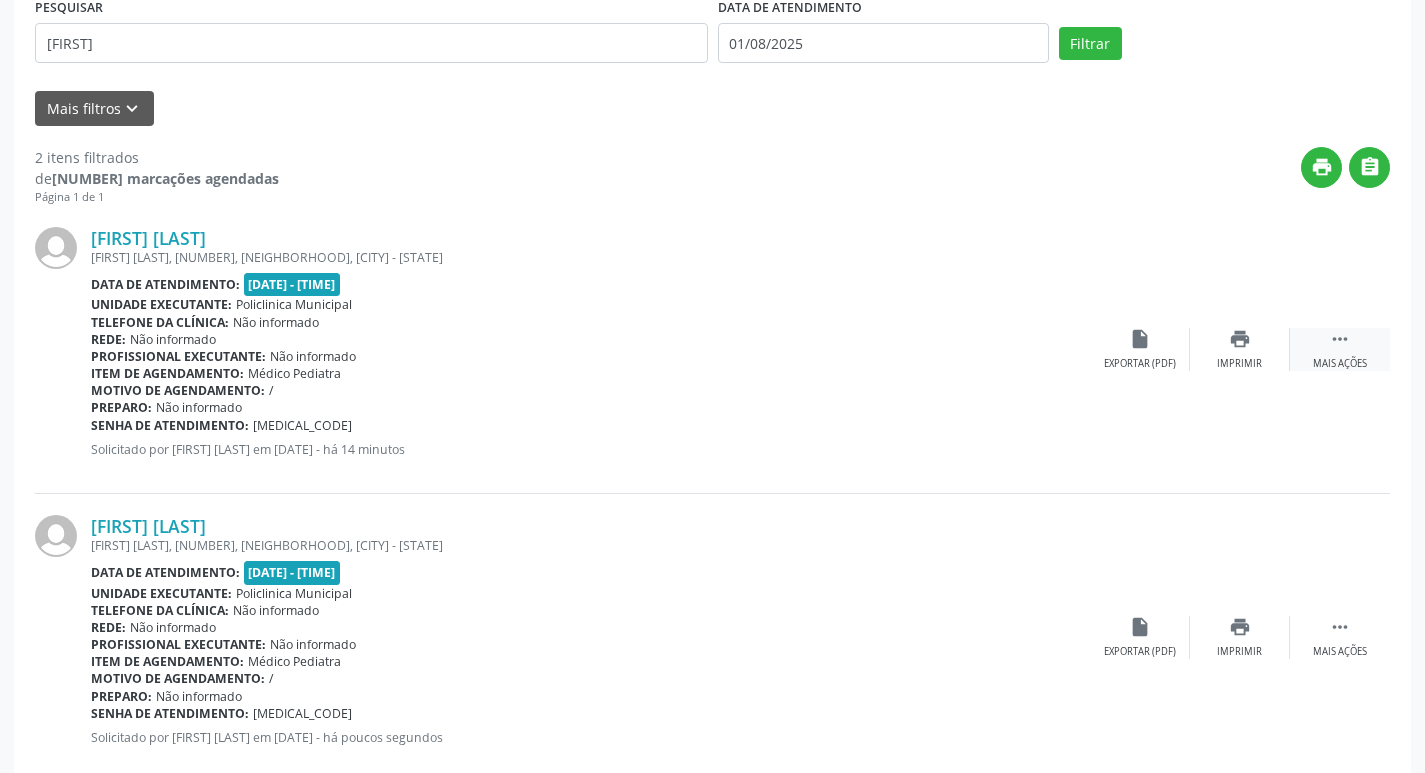 click on "
Mais ações" at bounding box center (1340, 349) 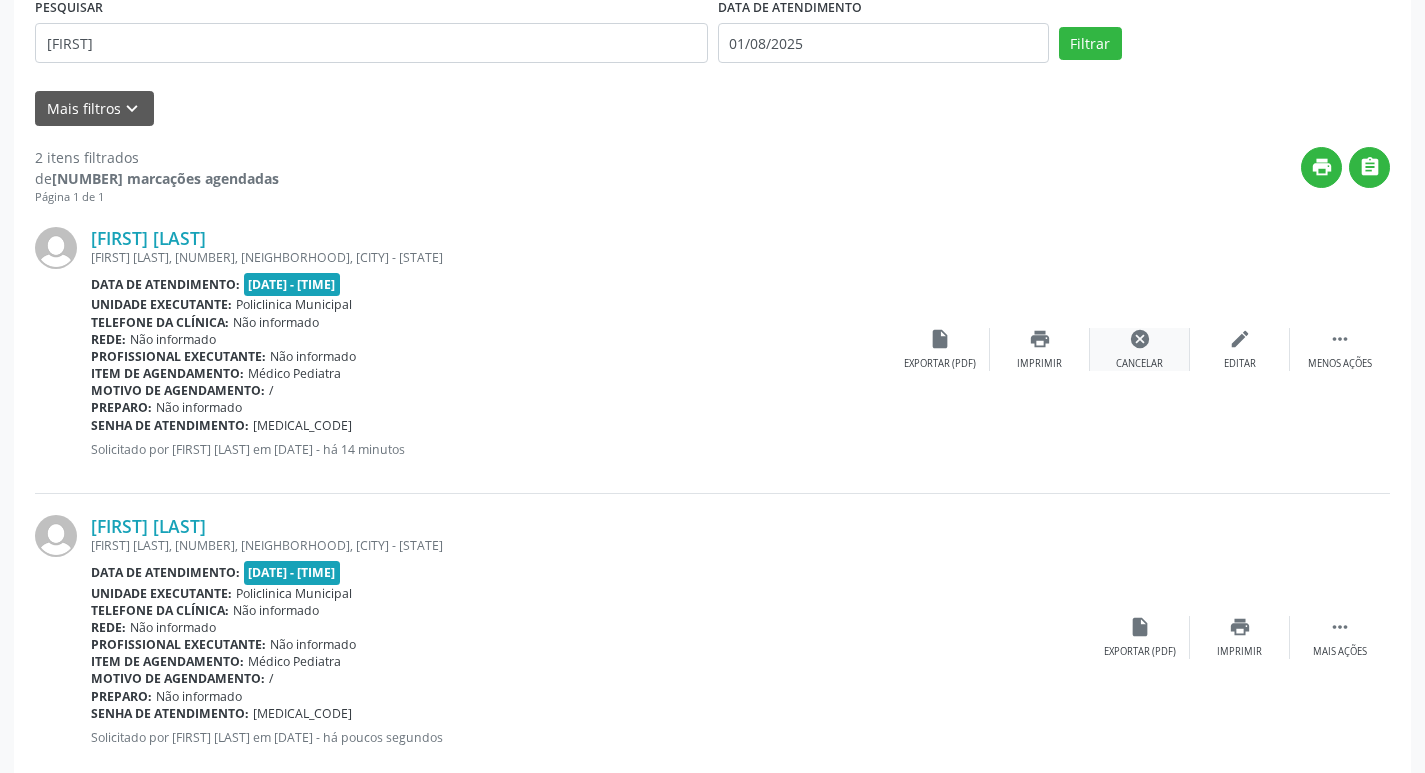 click on "cancel
Cancelar" at bounding box center [1140, 349] 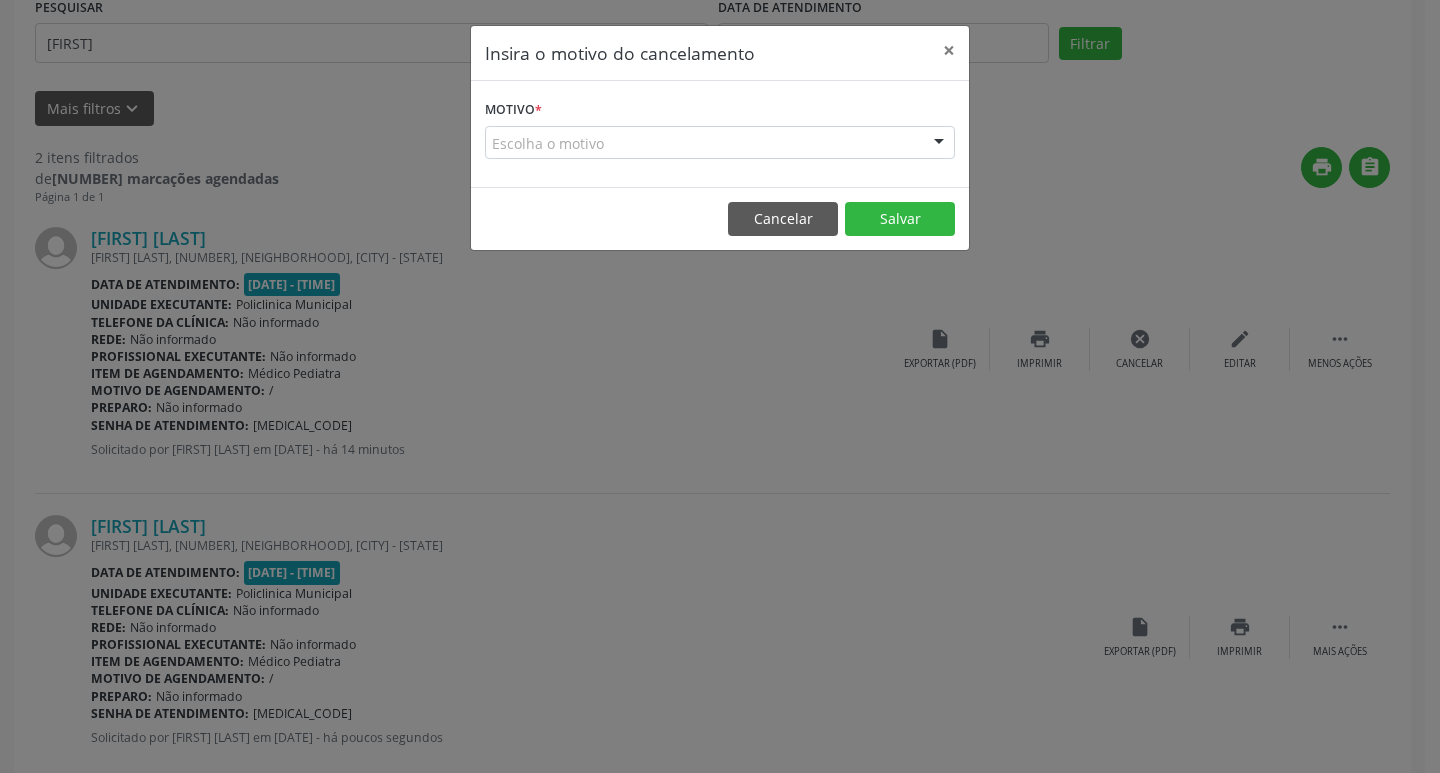 click on "Escolha o motivo" at bounding box center (720, 143) 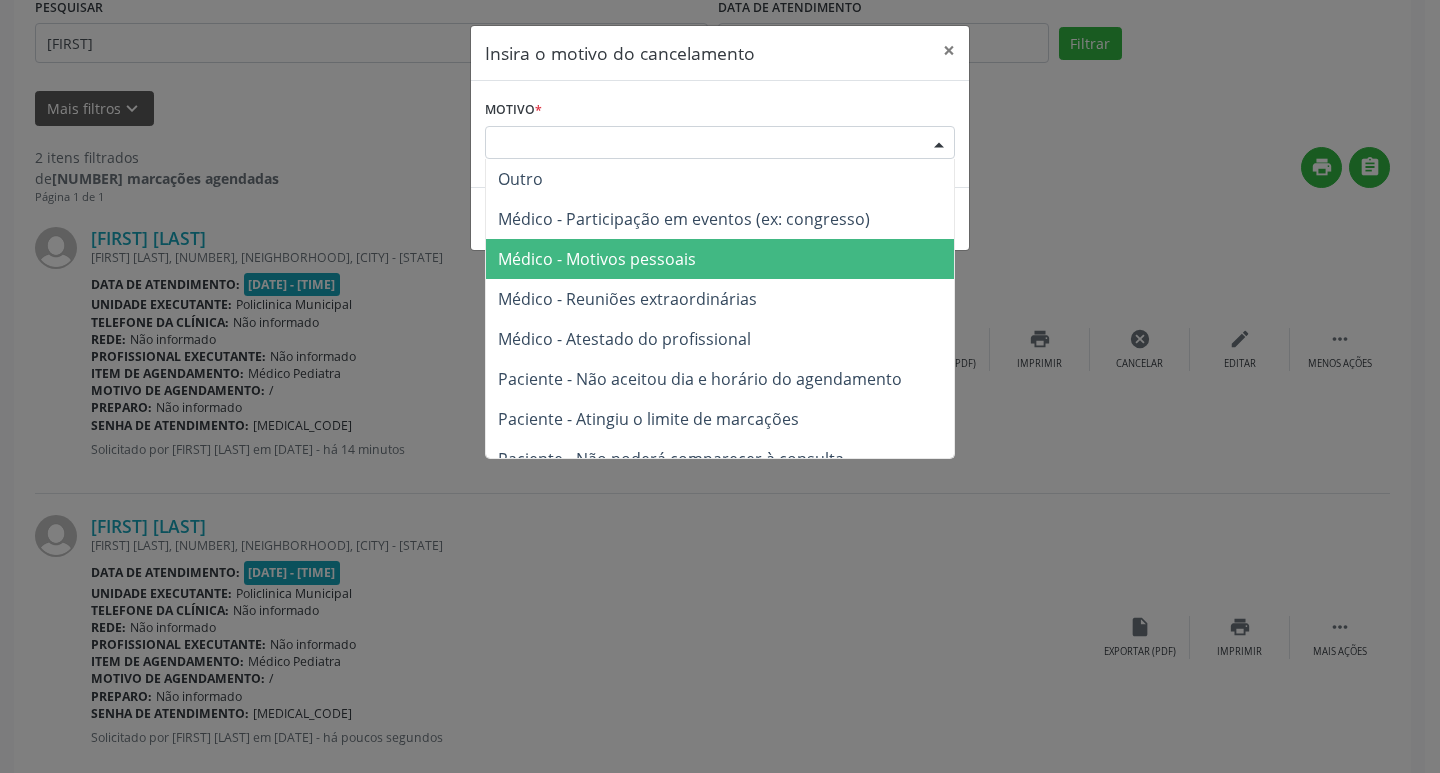 click on "Médico - Motivos pessoais" at bounding box center (720, 259) 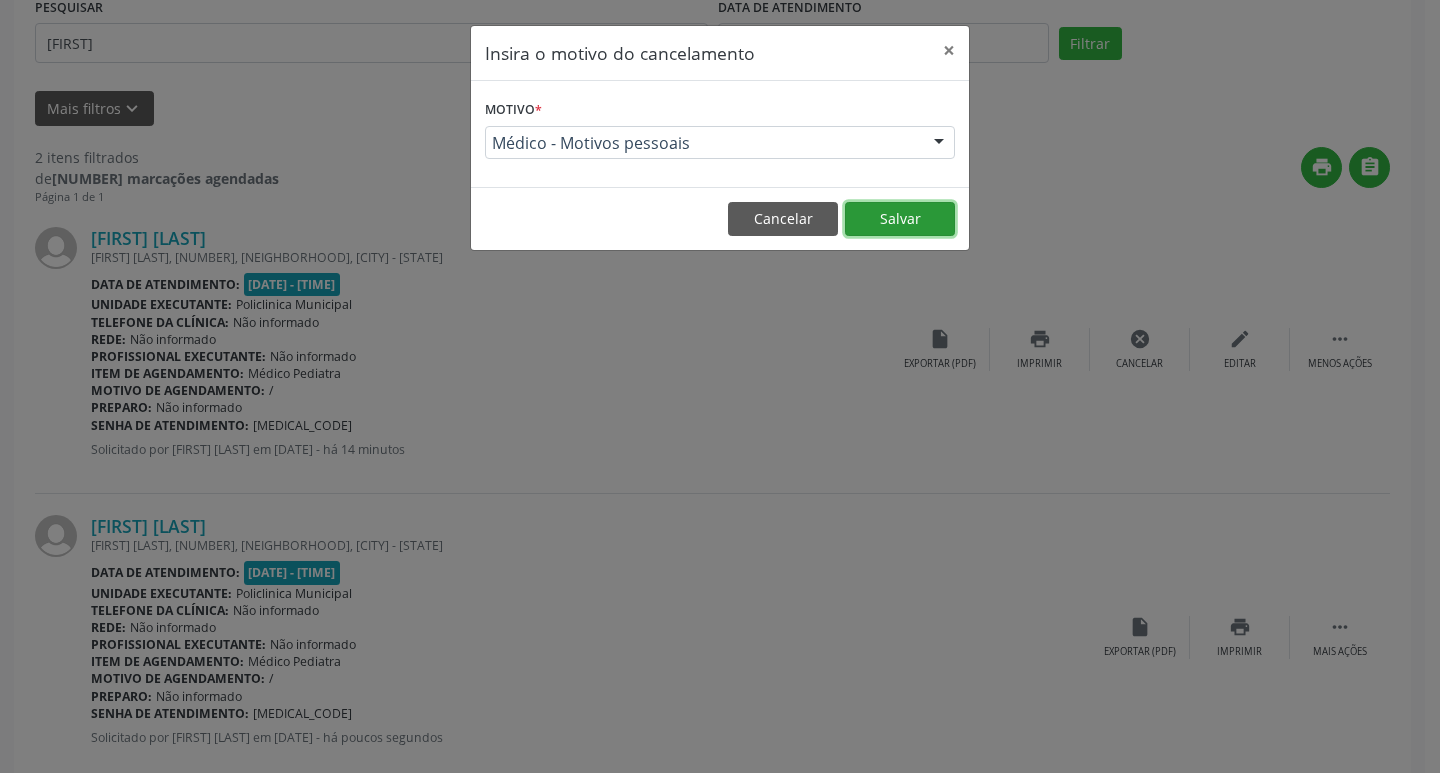 click on "Salvar" at bounding box center [900, 219] 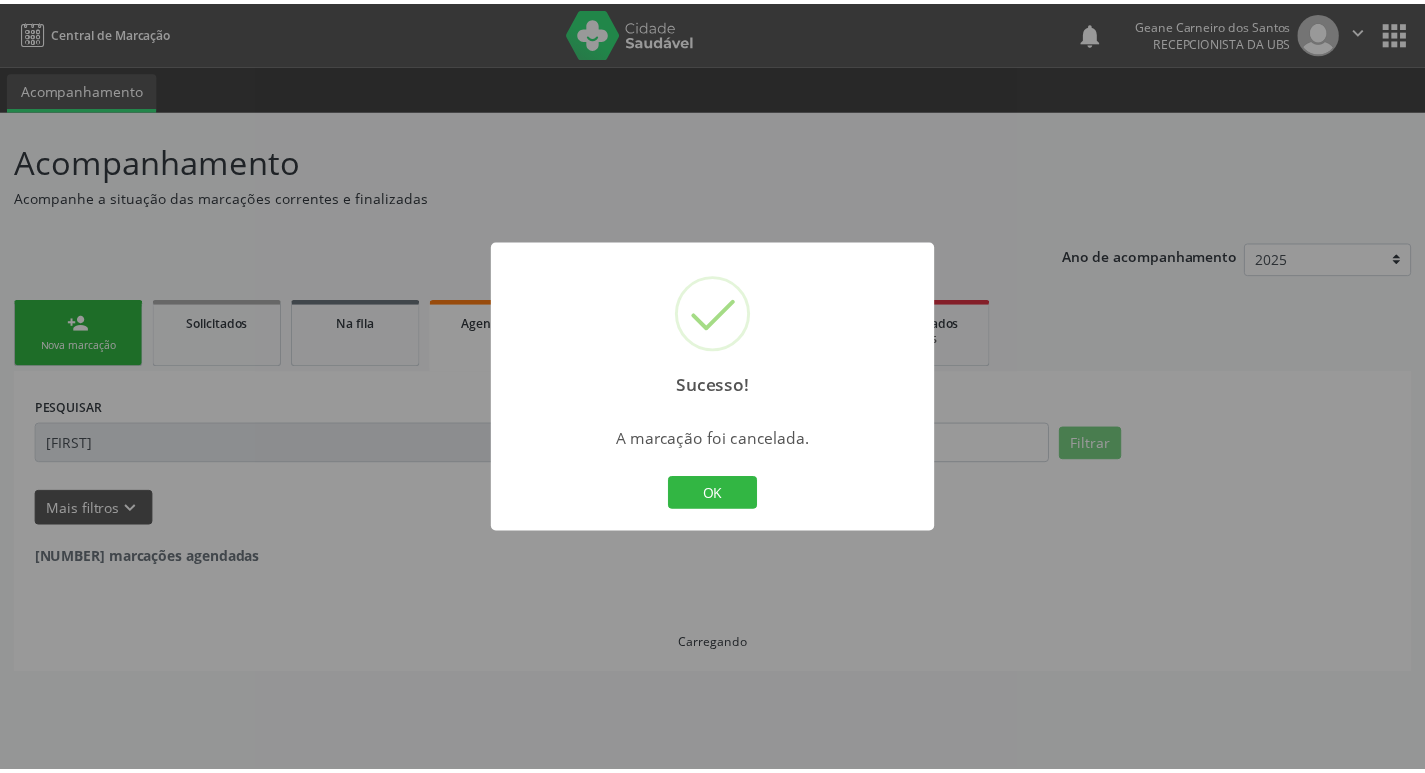 scroll, scrollTop: 0, scrollLeft: 0, axis: both 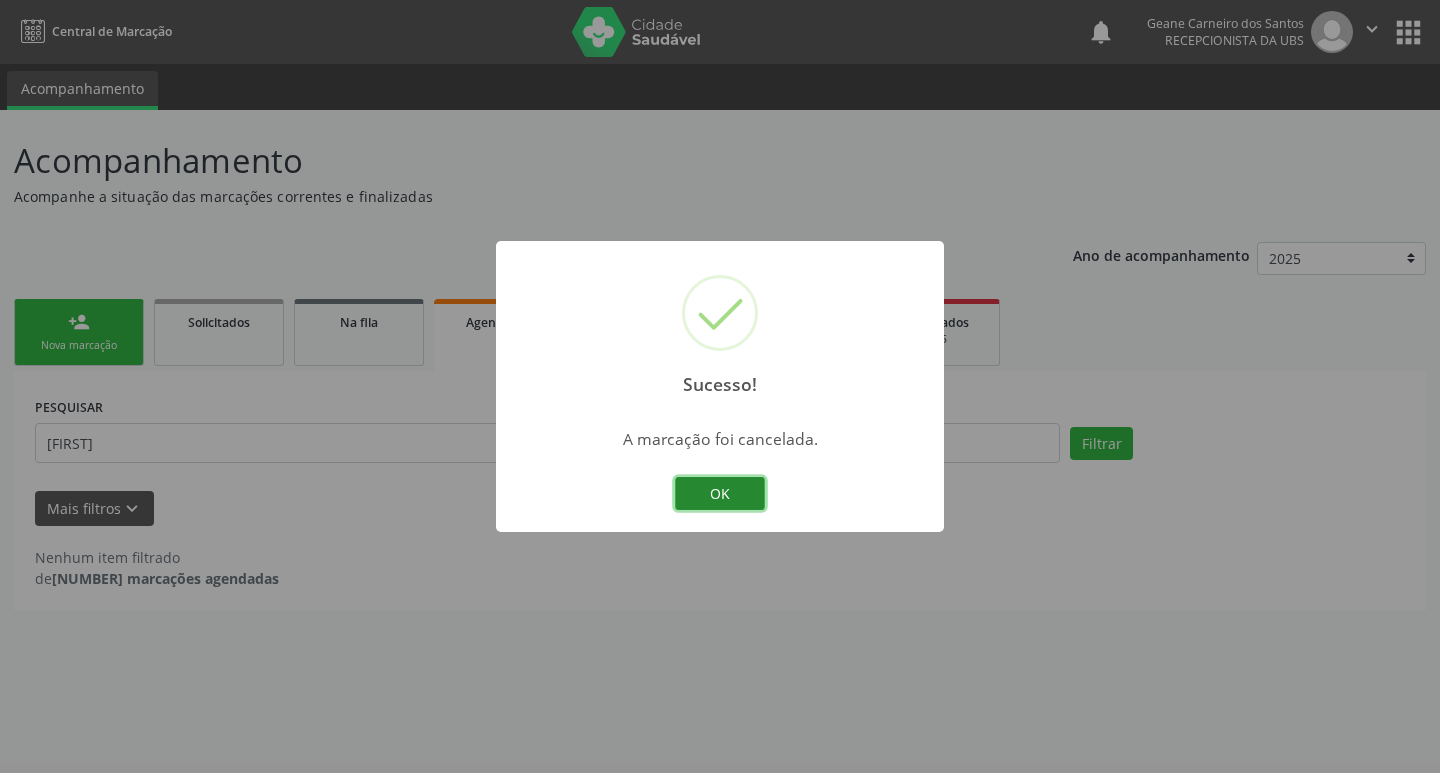 click on "OK" at bounding box center (720, 494) 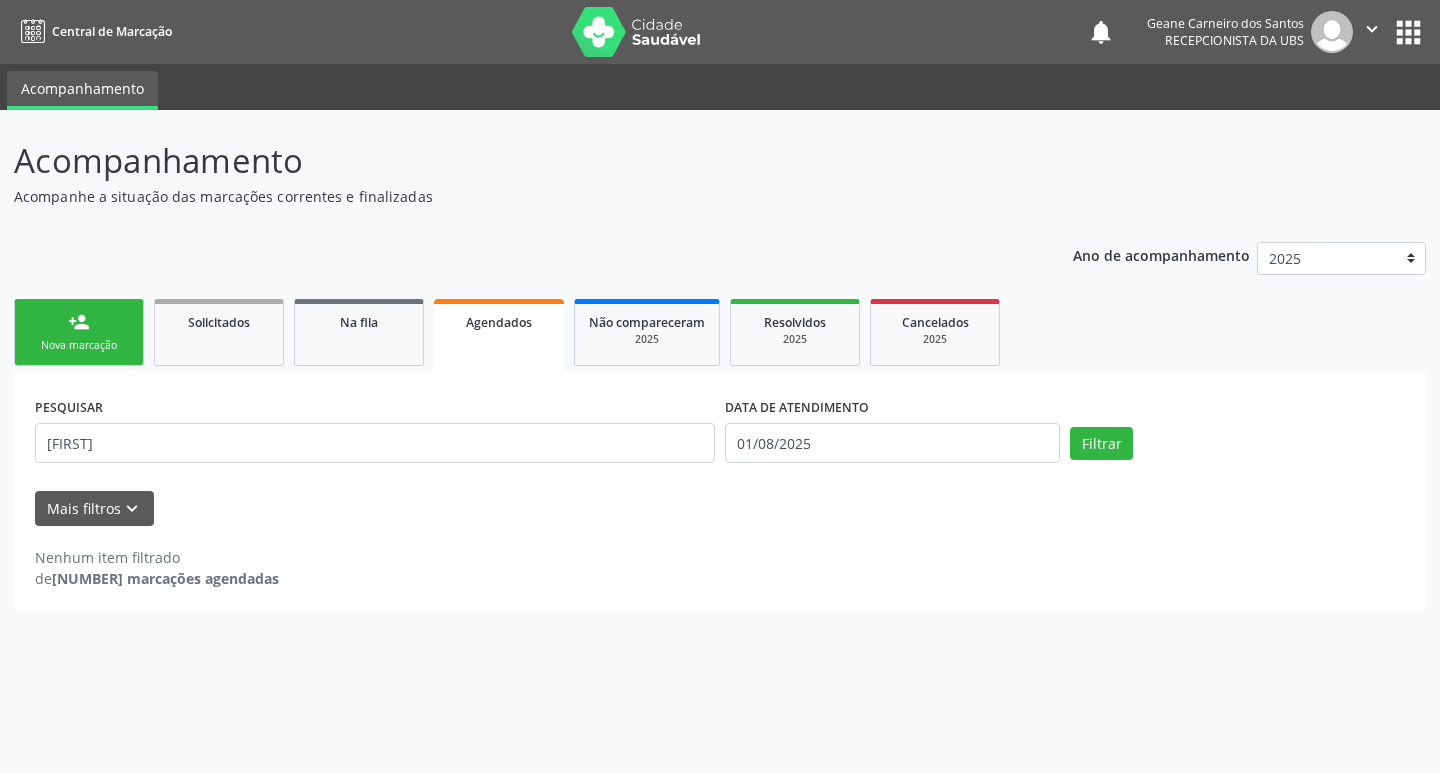 click on "person_add
Nova marcação" at bounding box center (79, 332) 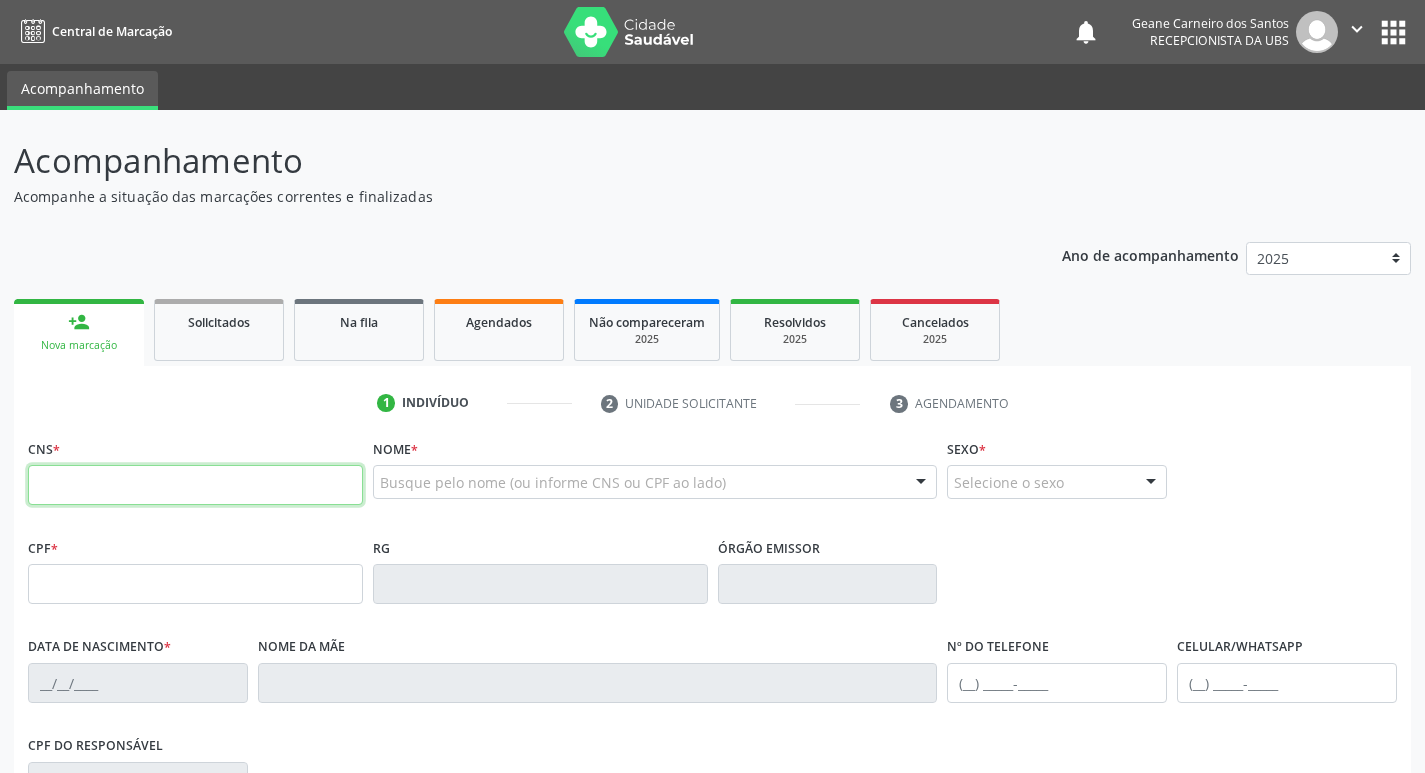 click at bounding box center (195, 485) 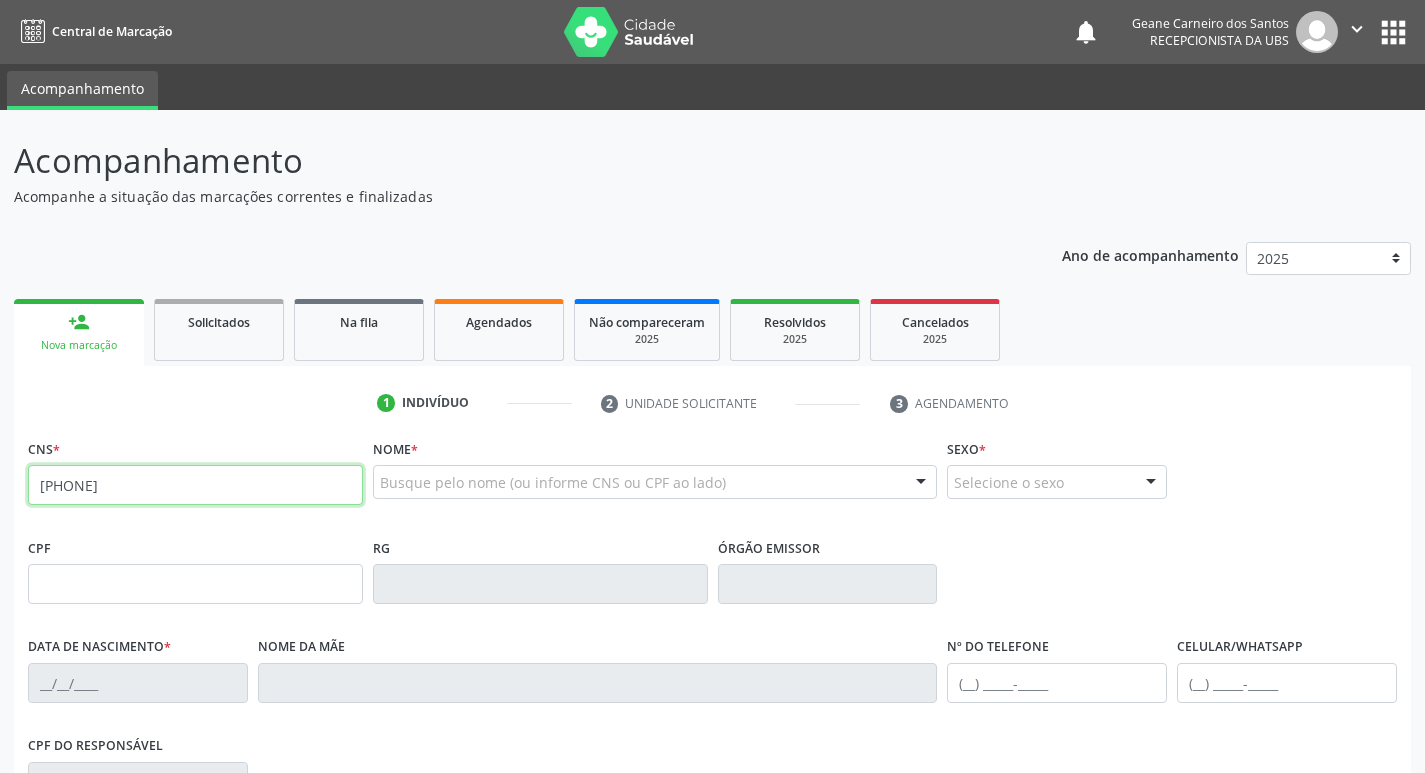 type on "[PHONE]" 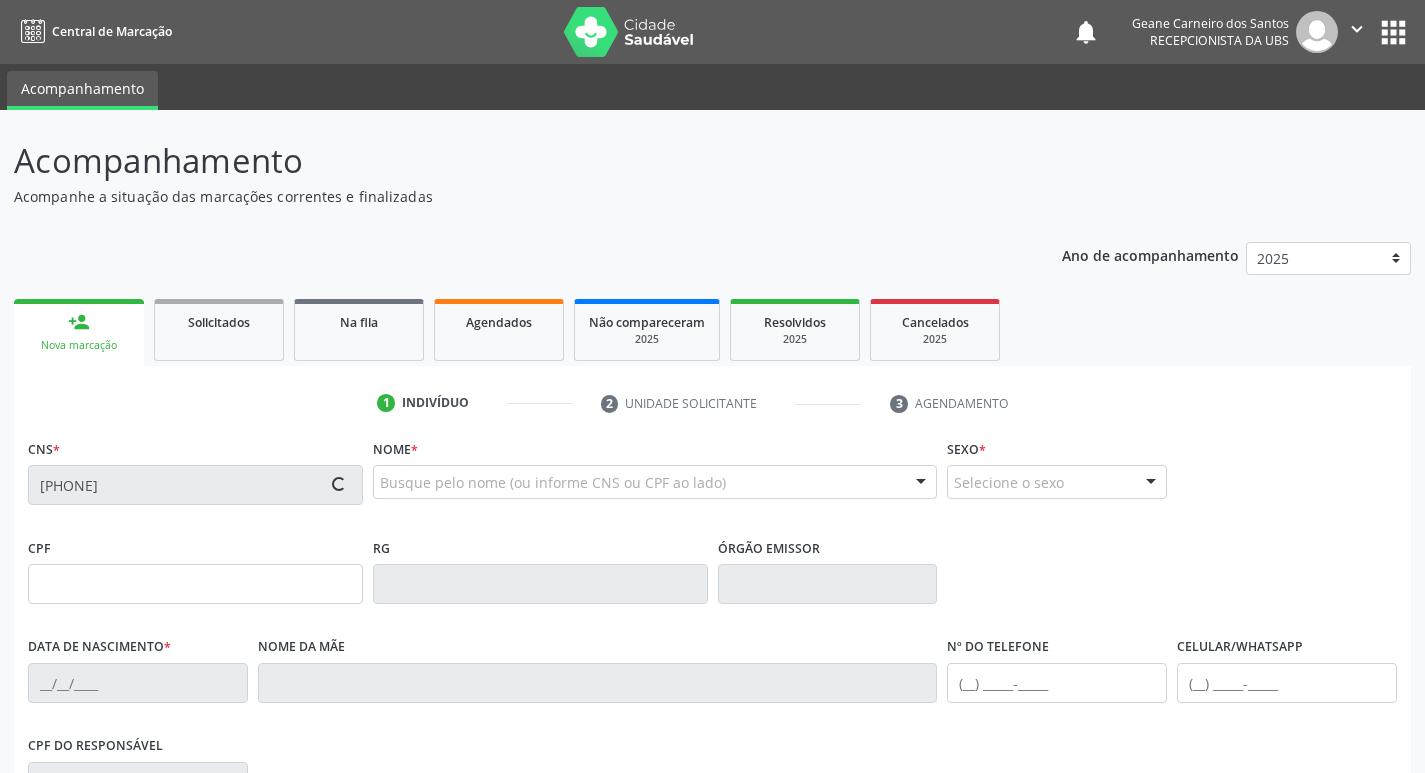 type on "[PHONE]" 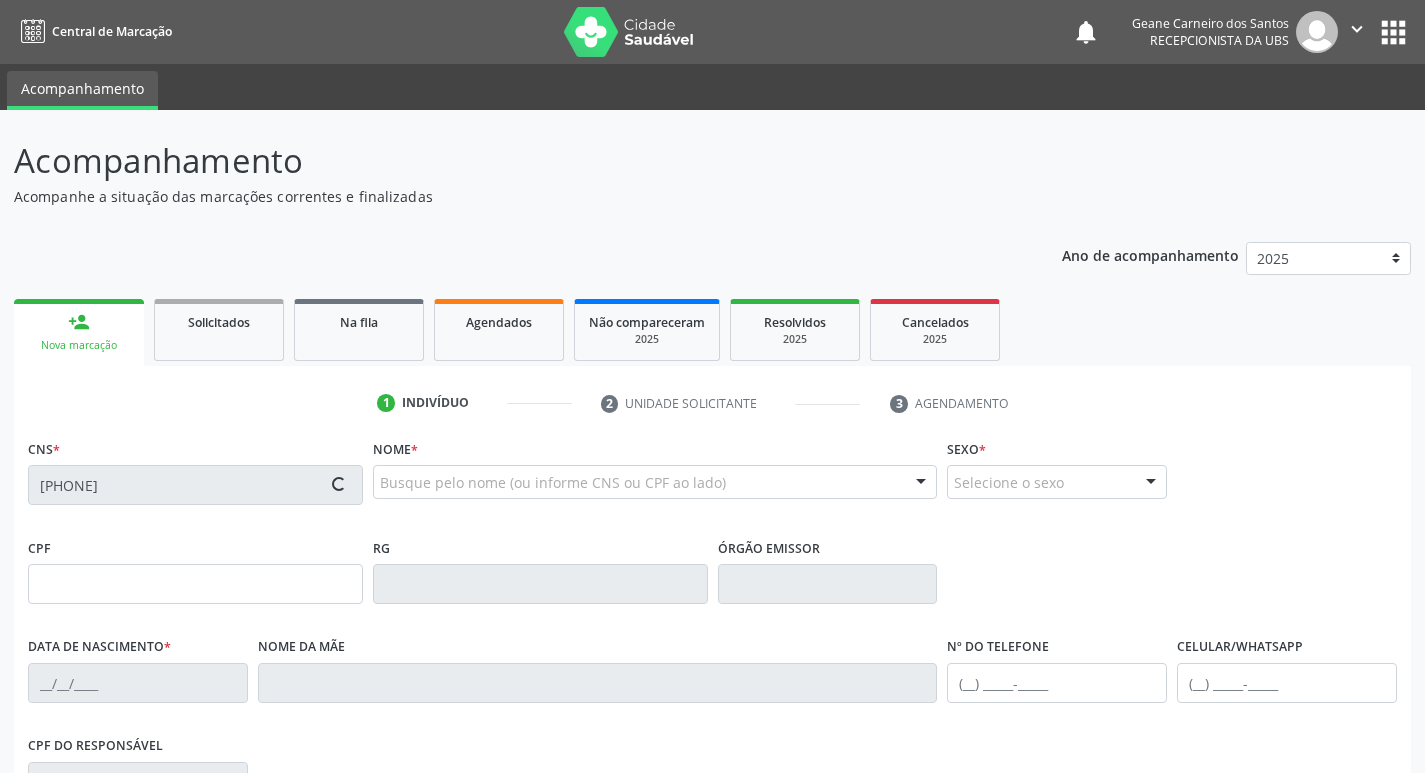 type on "[DATE]" 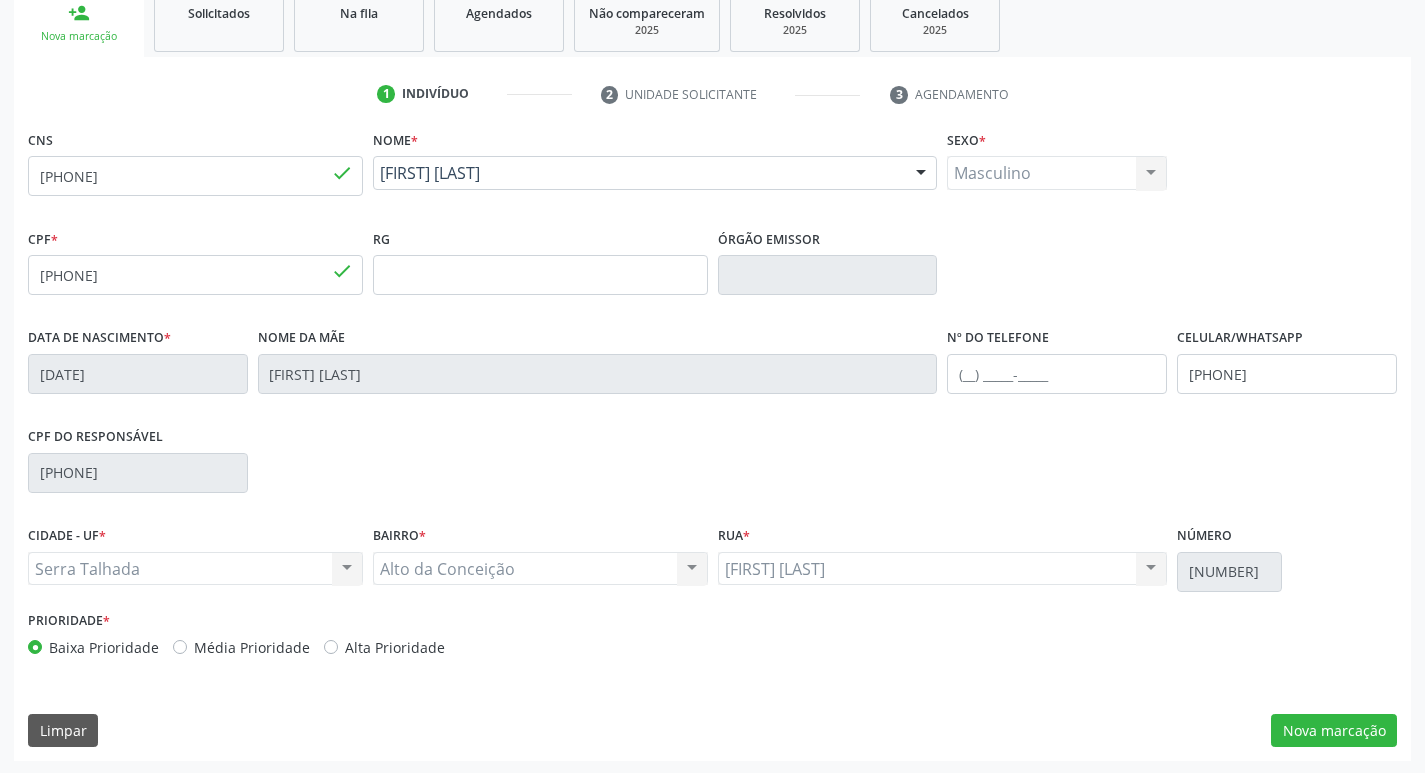 scroll, scrollTop: 311, scrollLeft: 0, axis: vertical 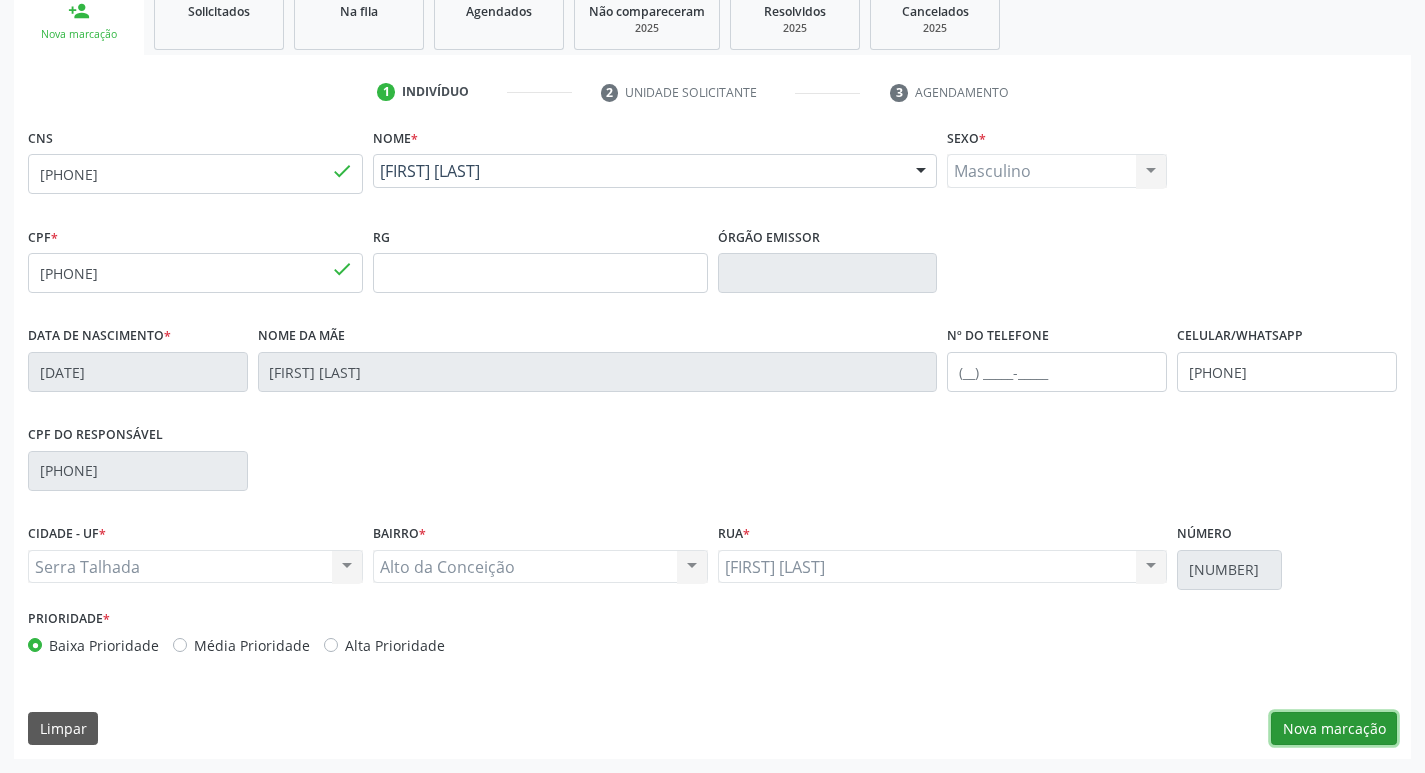 click on "Nova marcação" at bounding box center (1334, 729) 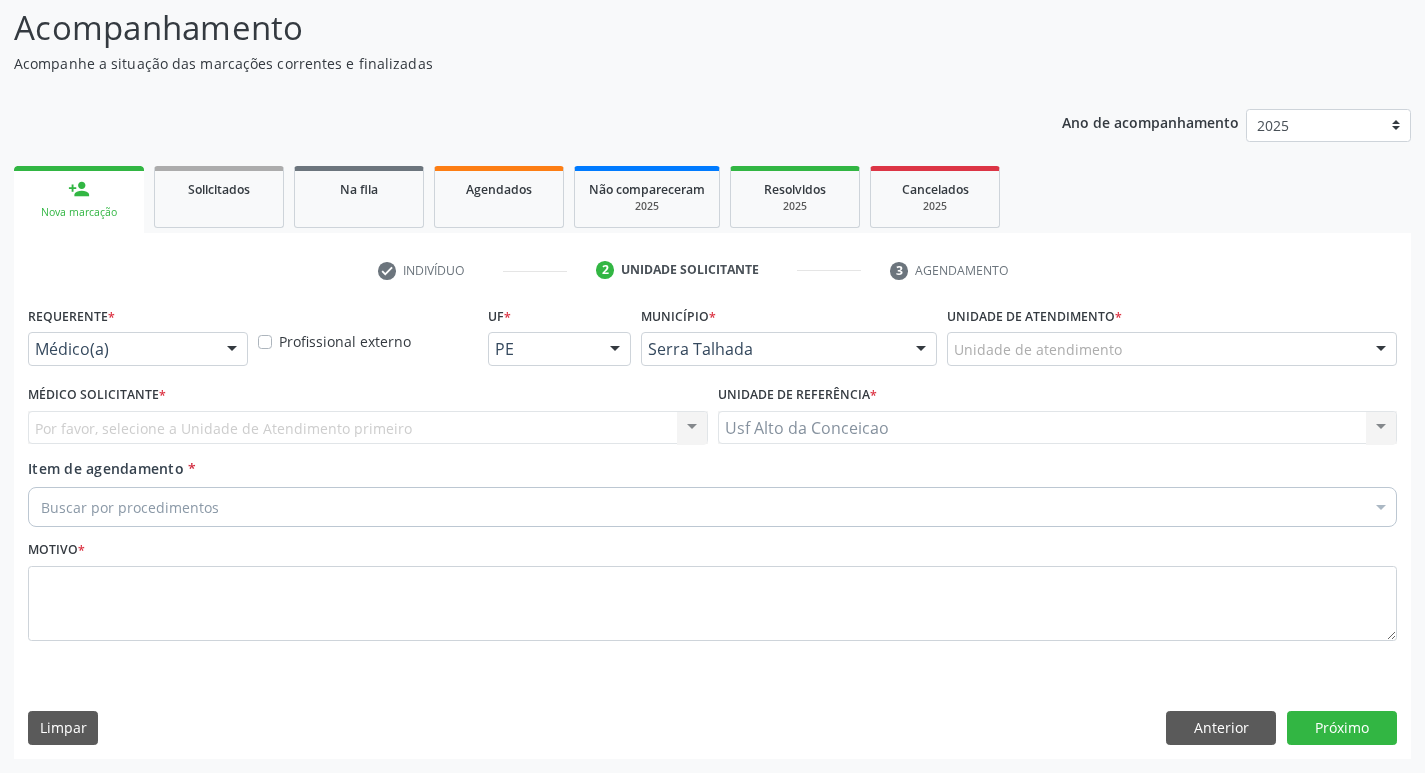 scroll, scrollTop: 133, scrollLeft: 0, axis: vertical 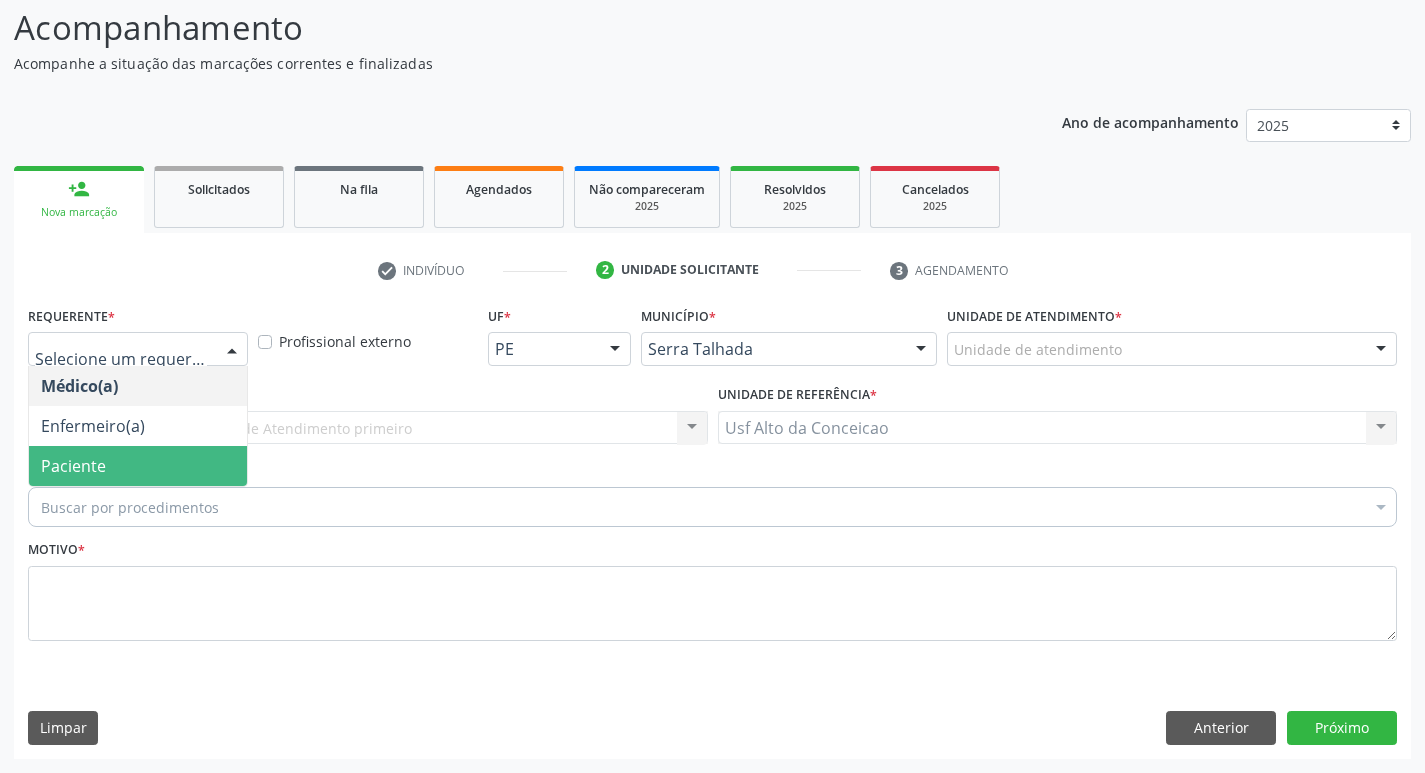 click on "Paciente" at bounding box center (73, 466) 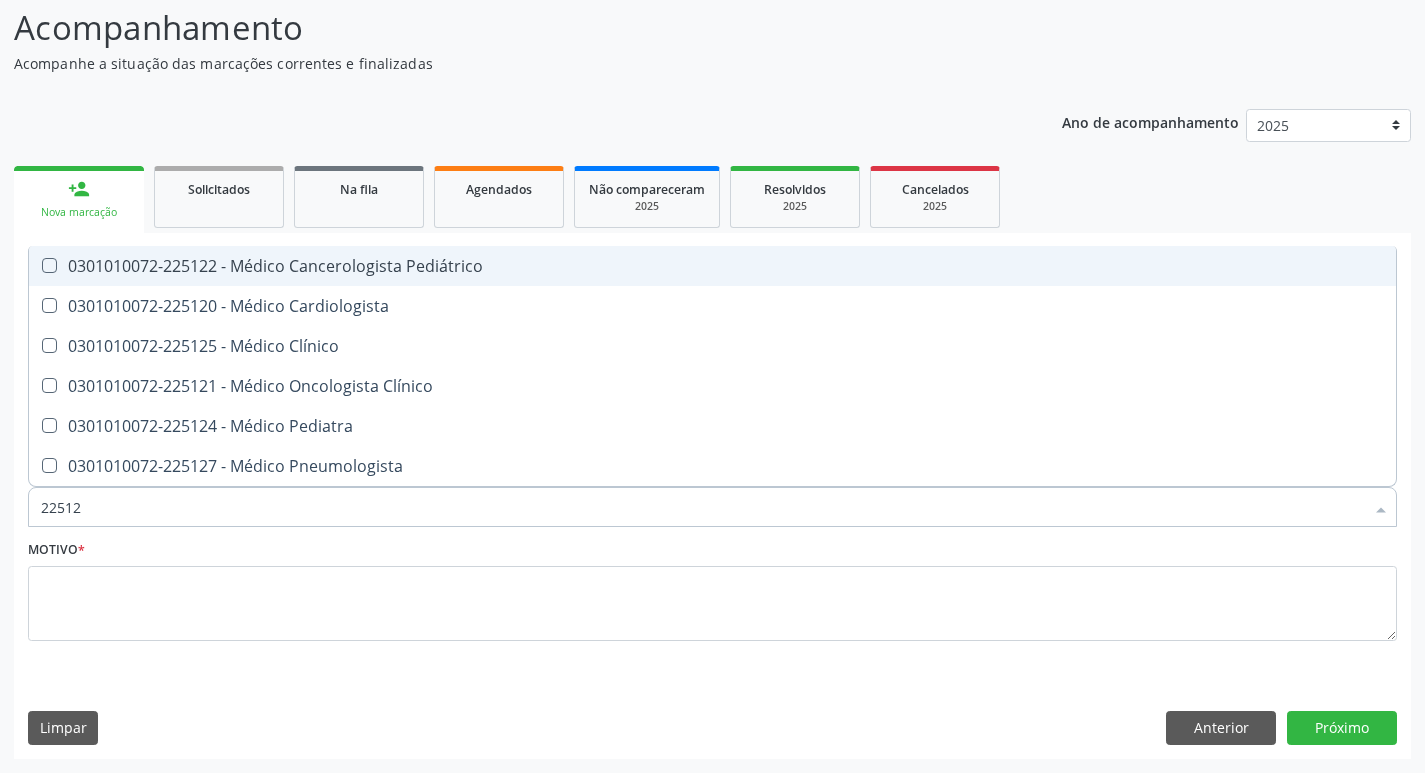 type on "225124" 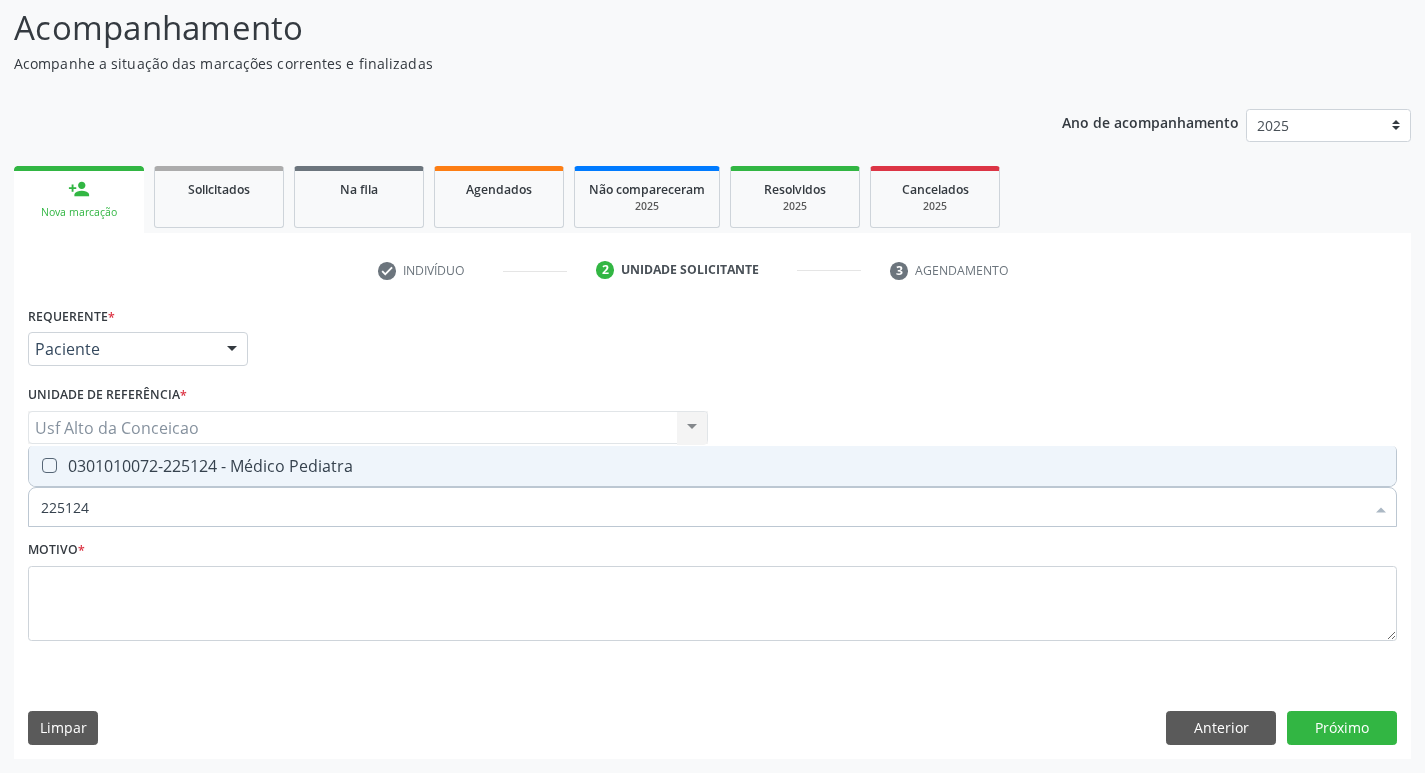 click on "0301010072-225124 - Médico Pediatra" at bounding box center [712, 466] 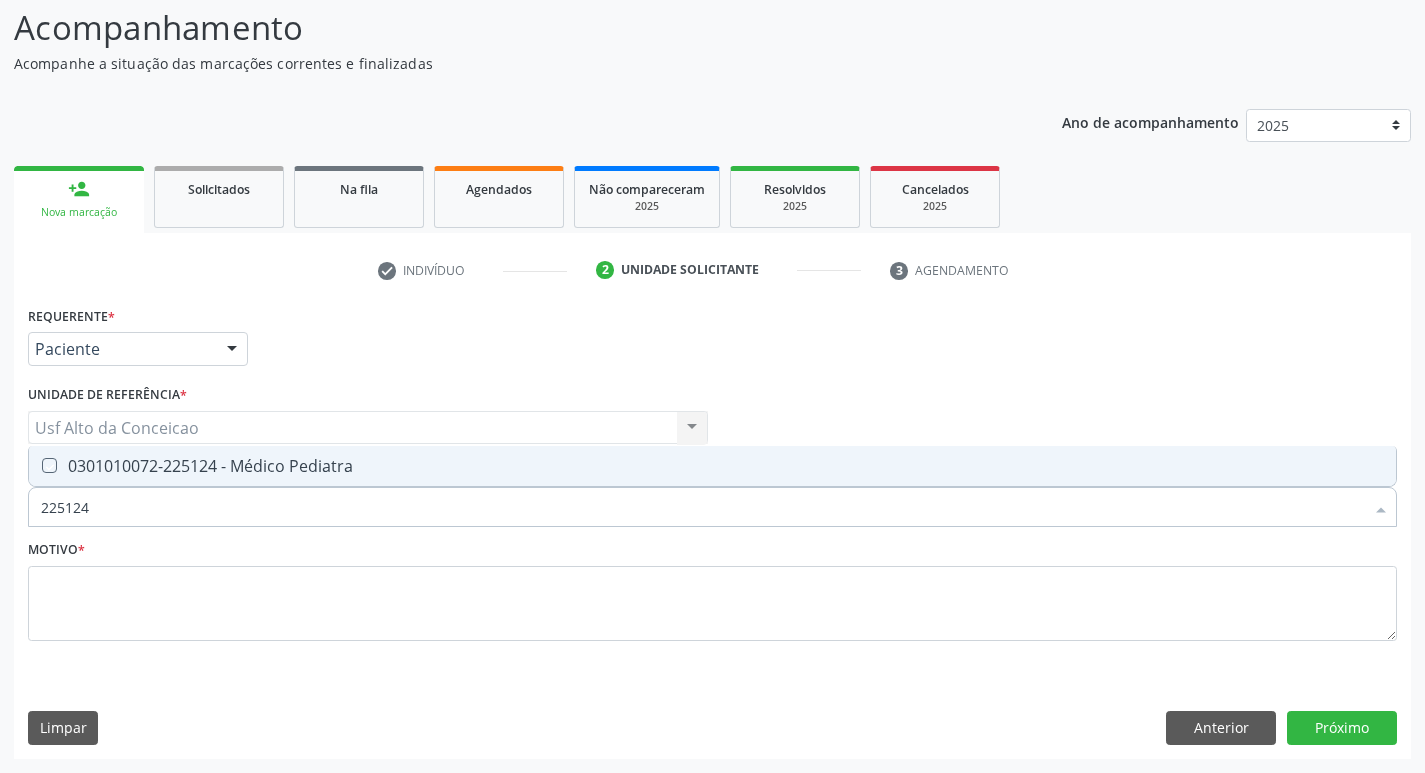 checkbox on "true" 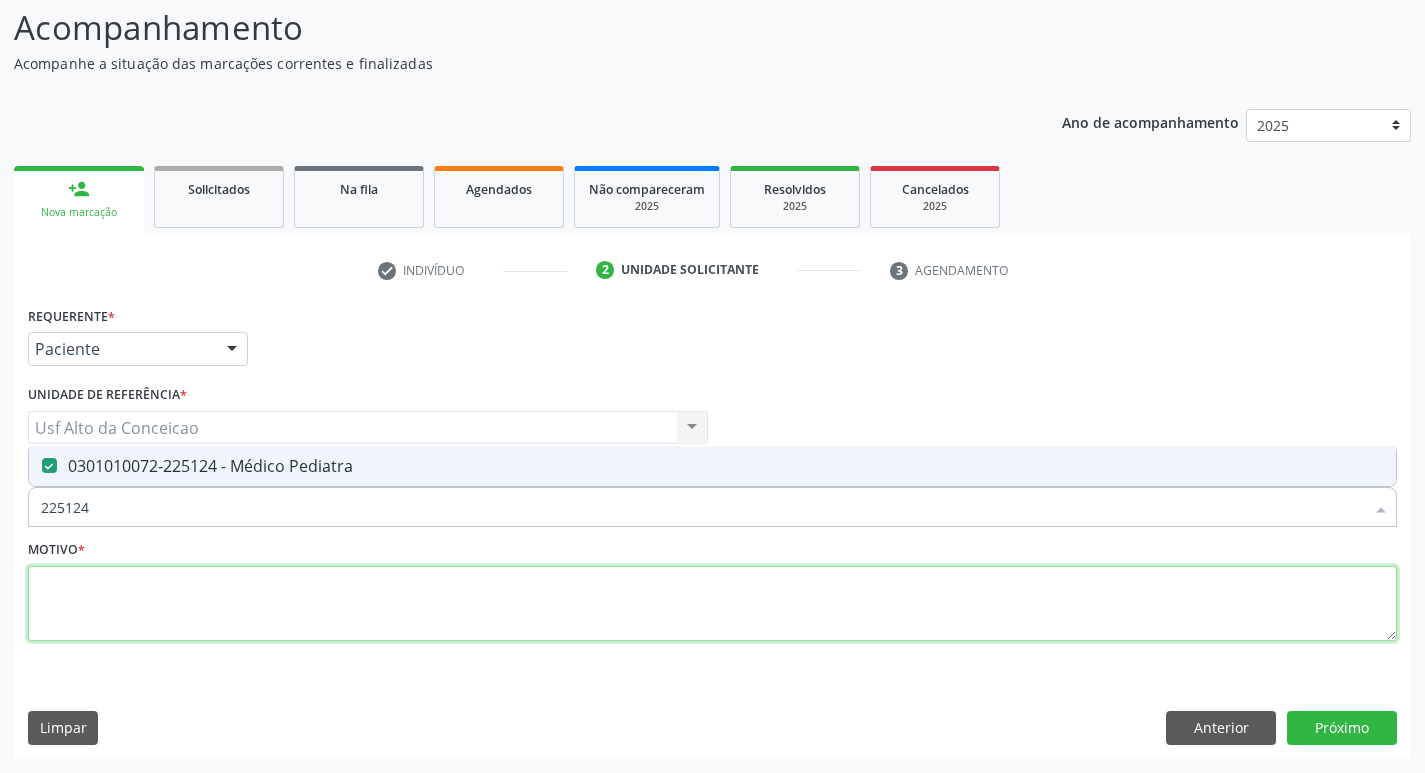 click at bounding box center [712, 604] 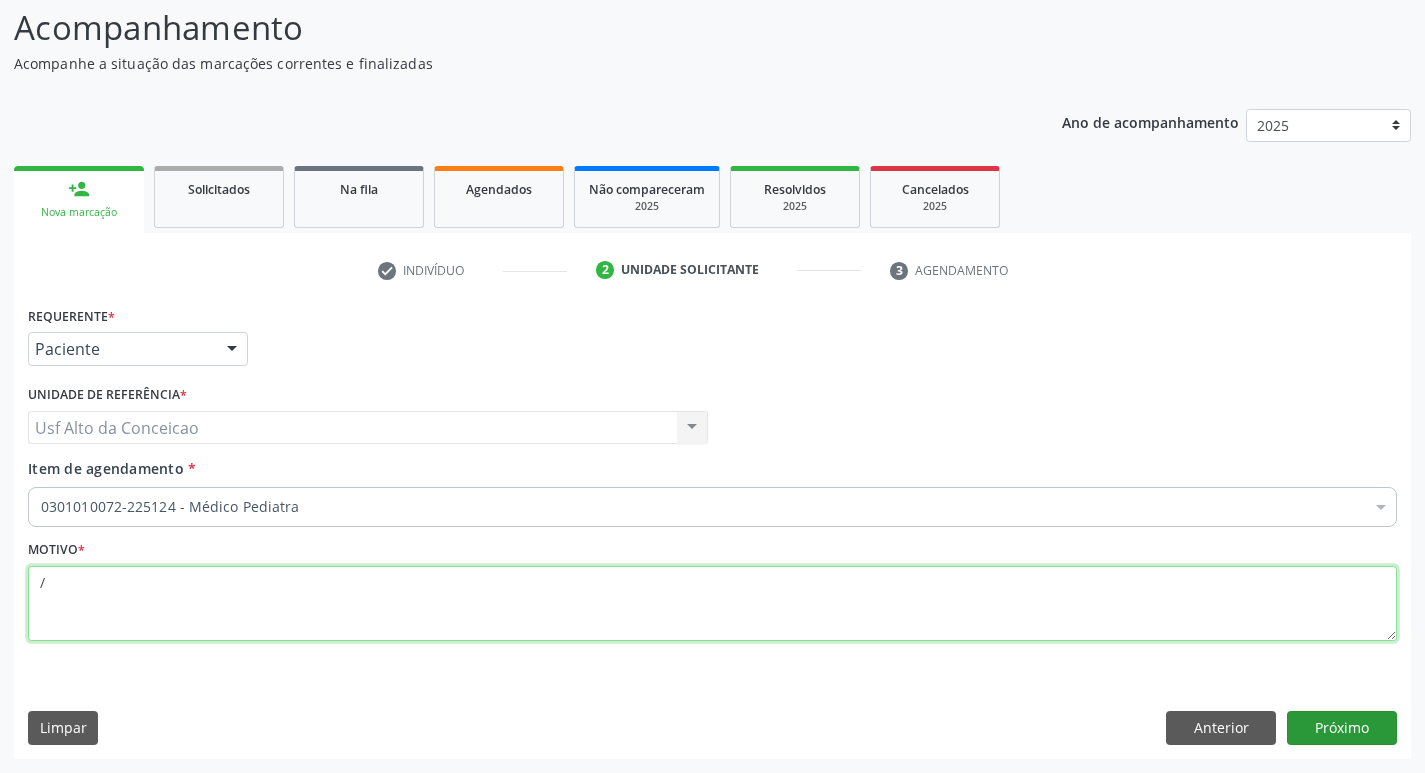 type on "/" 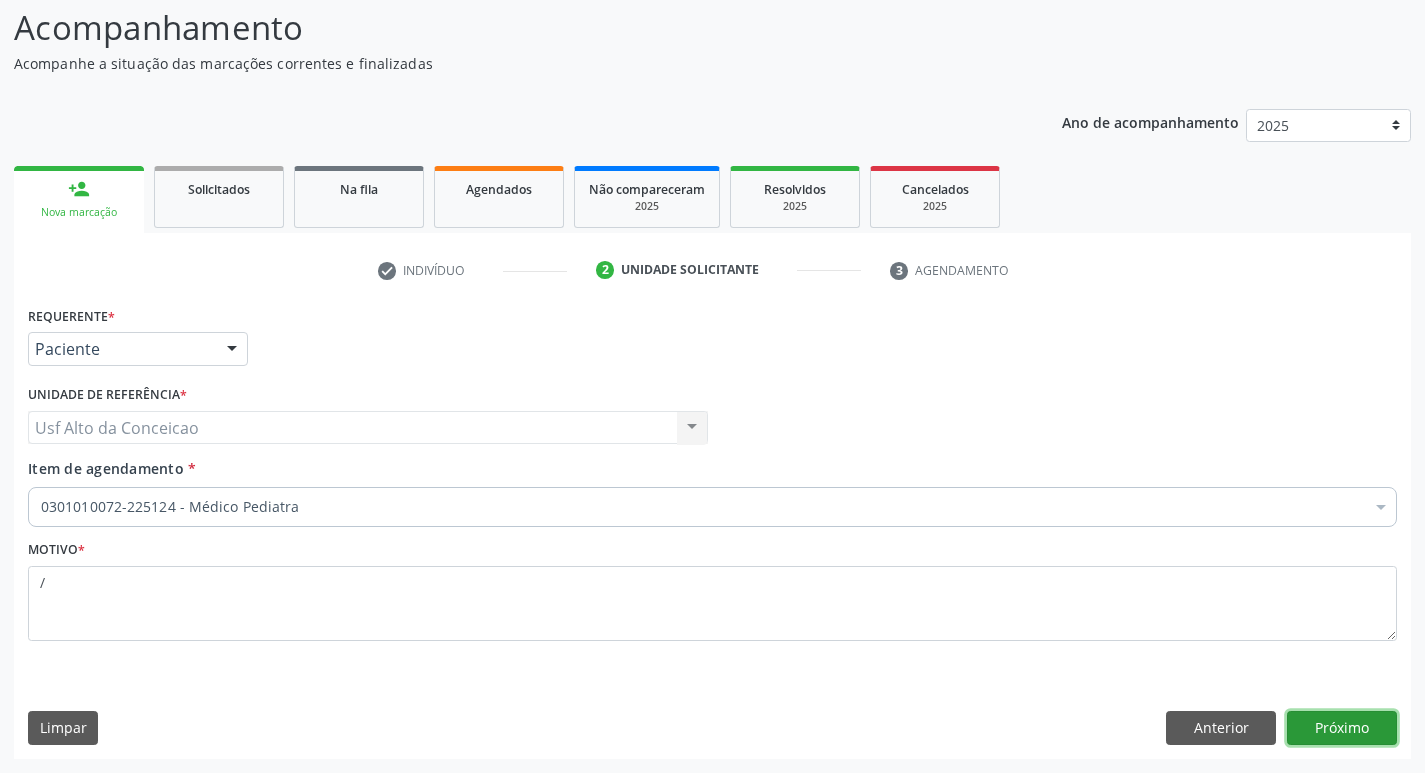 click on "Próximo" at bounding box center [1342, 728] 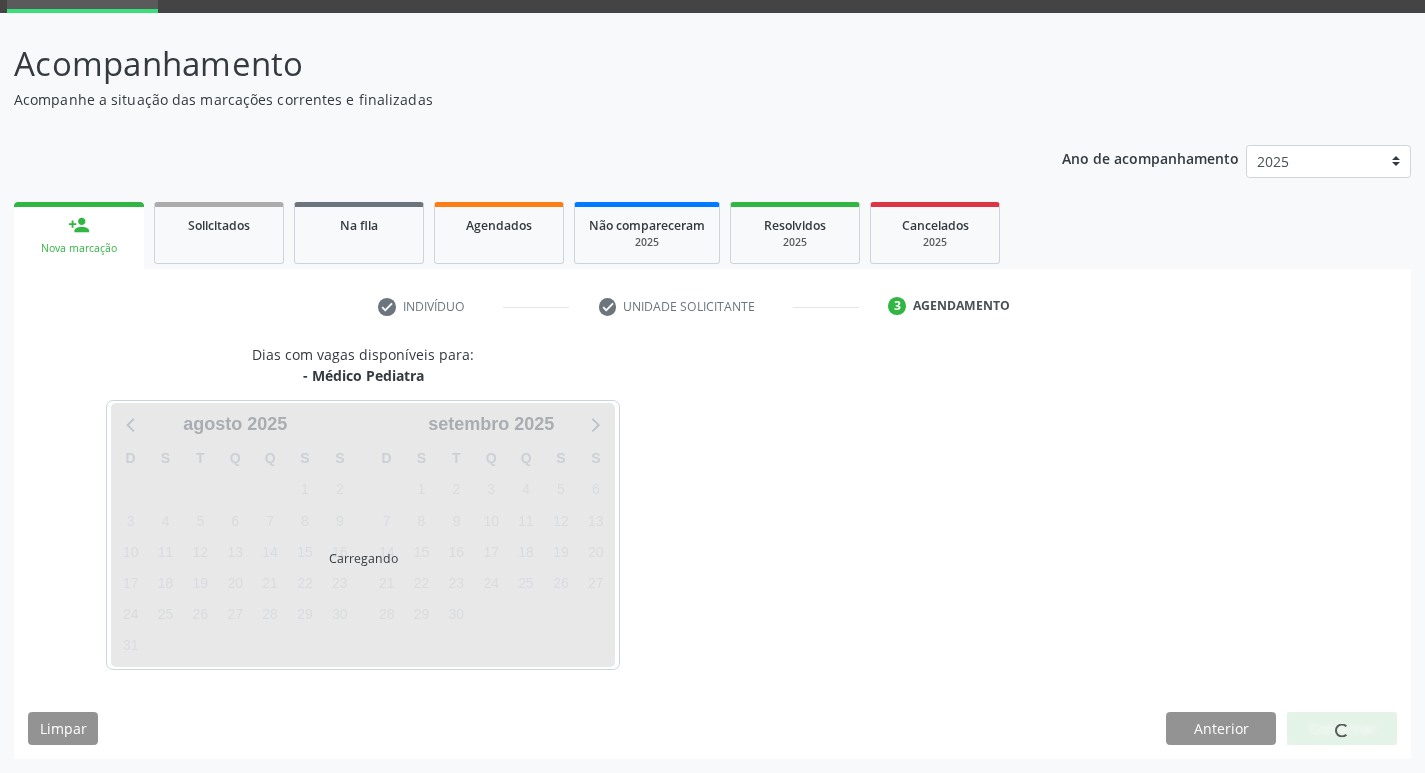 scroll, scrollTop: 97, scrollLeft: 0, axis: vertical 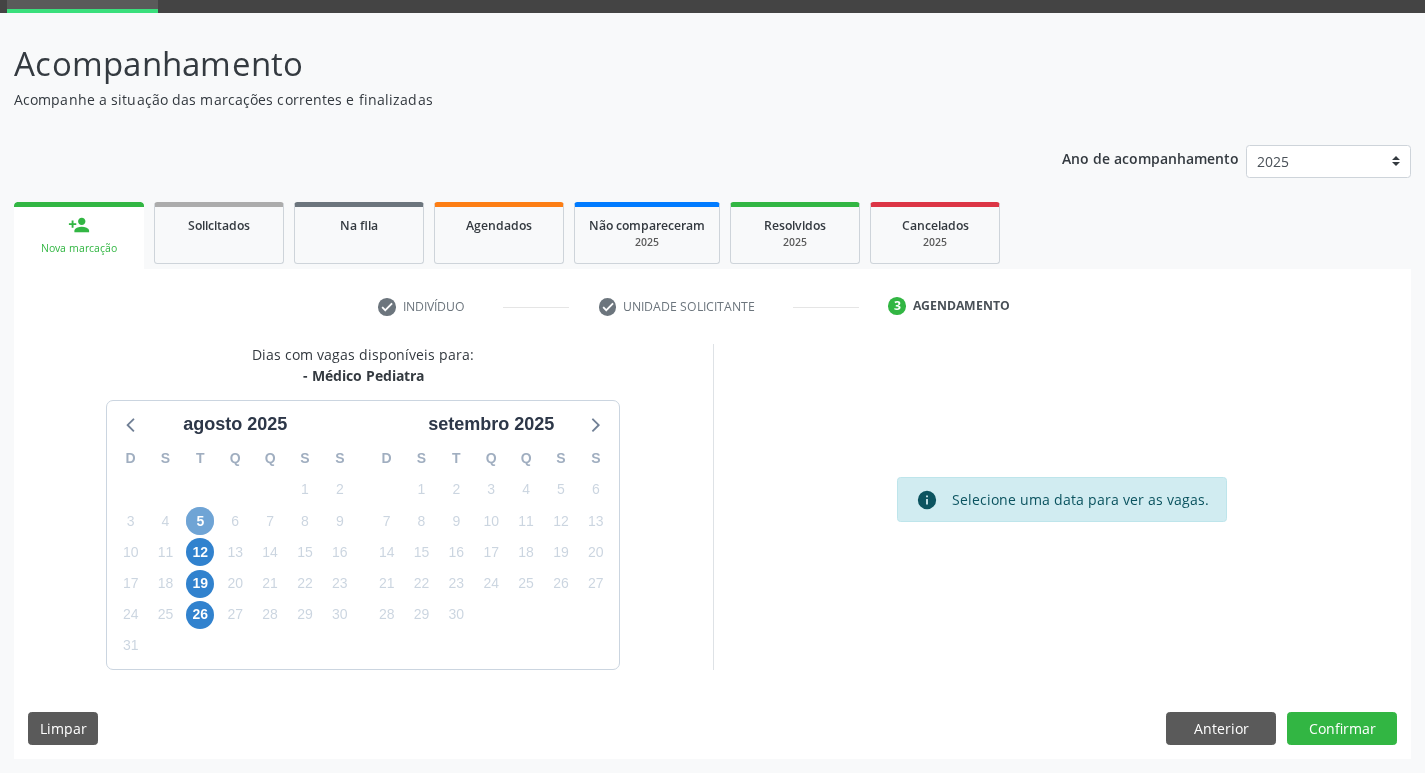 click on "5" at bounding box center [200, 521] 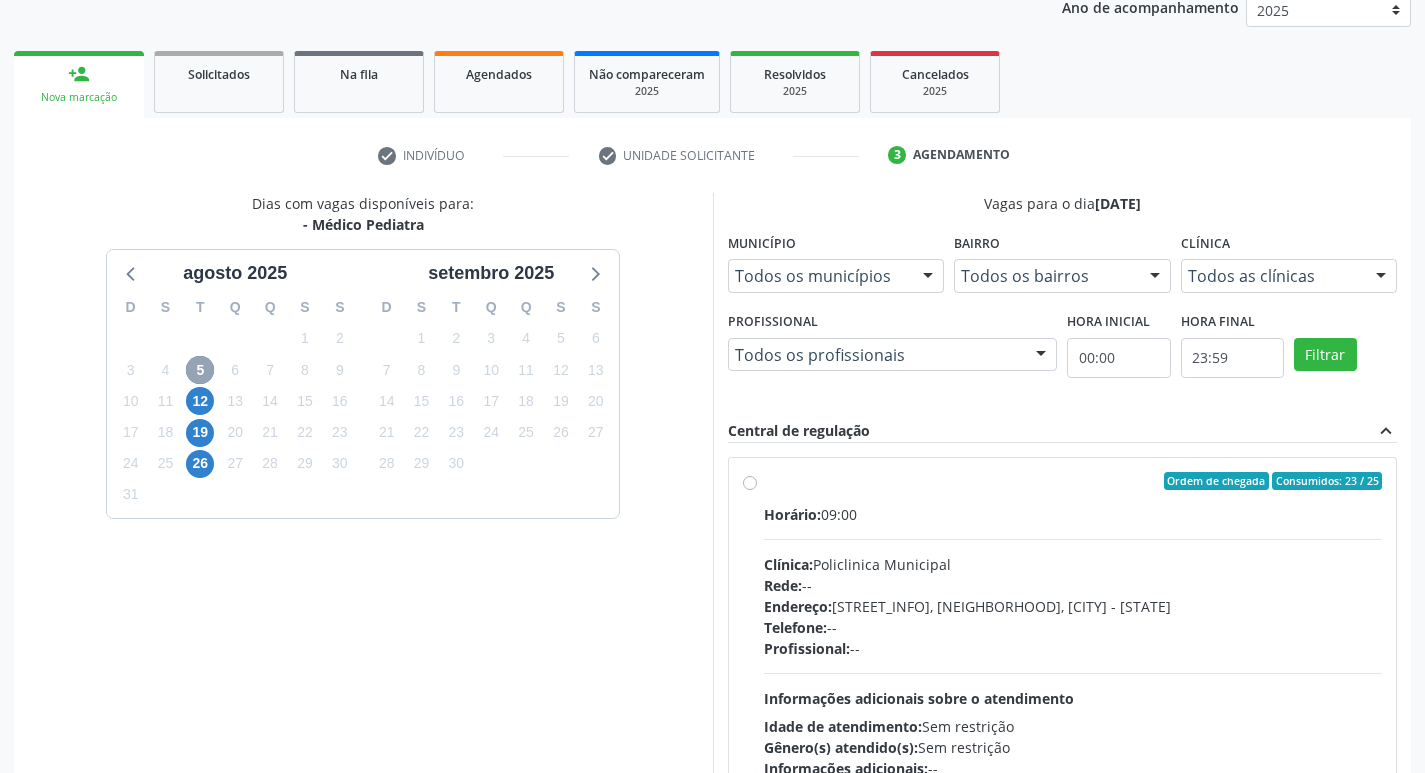scroll, scrollTop: 340, scrollLeft: 0, axis: vertical 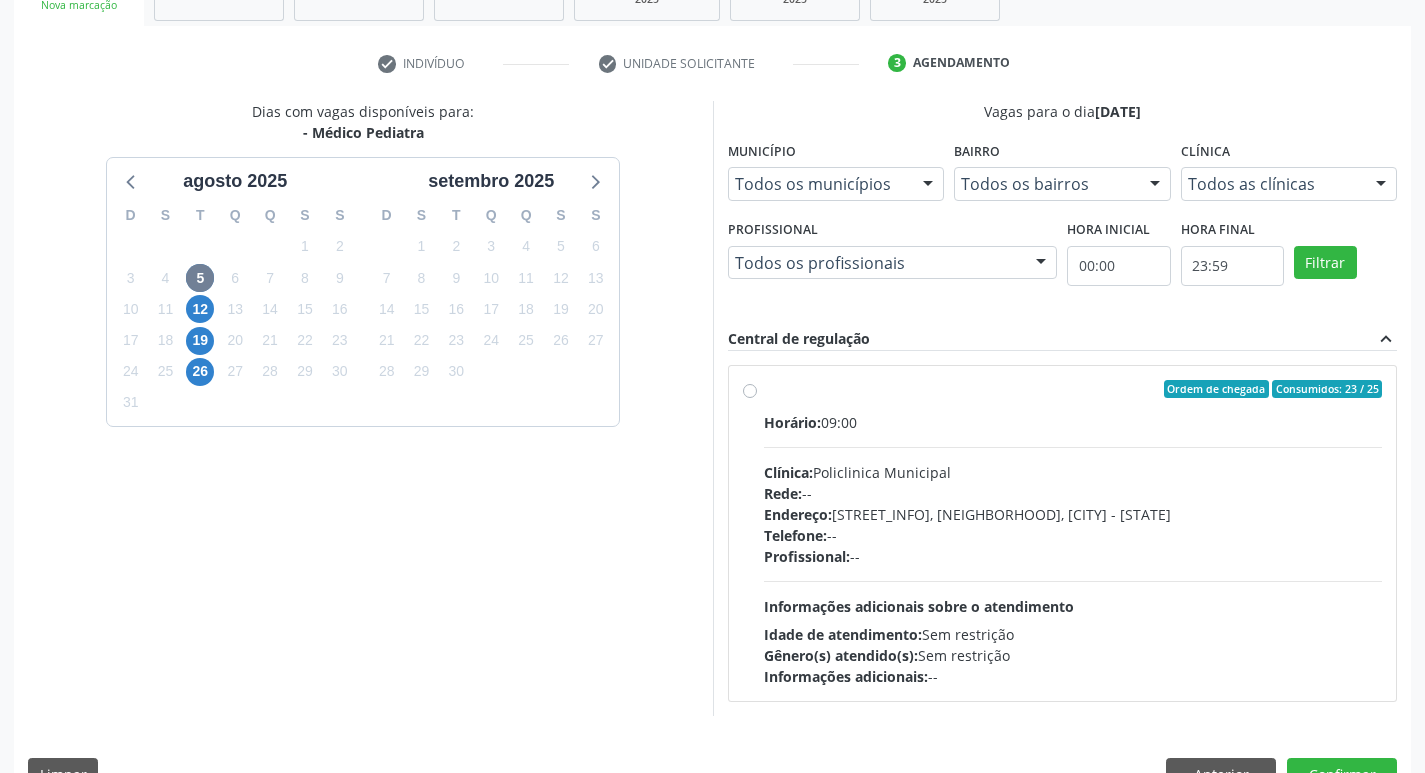 click on "Ordem de chegada
Consumidos: 23 / 25
Horário:   09:00
Clínica:  Policlinica Municipal
Rede:
--
Endereço:   Predio, nº S/N, [NEIGHBORHOOD], [CITY] - [STATE]
Telefone:   --
Profissional:
--
Informações adicionais sobre o atendimento
Idade de atendimento:
Sem restrição
Gênero(s) atendido(s):
Sem restrição
Informações adicionais:
--" at bounding box center (1073, 533) 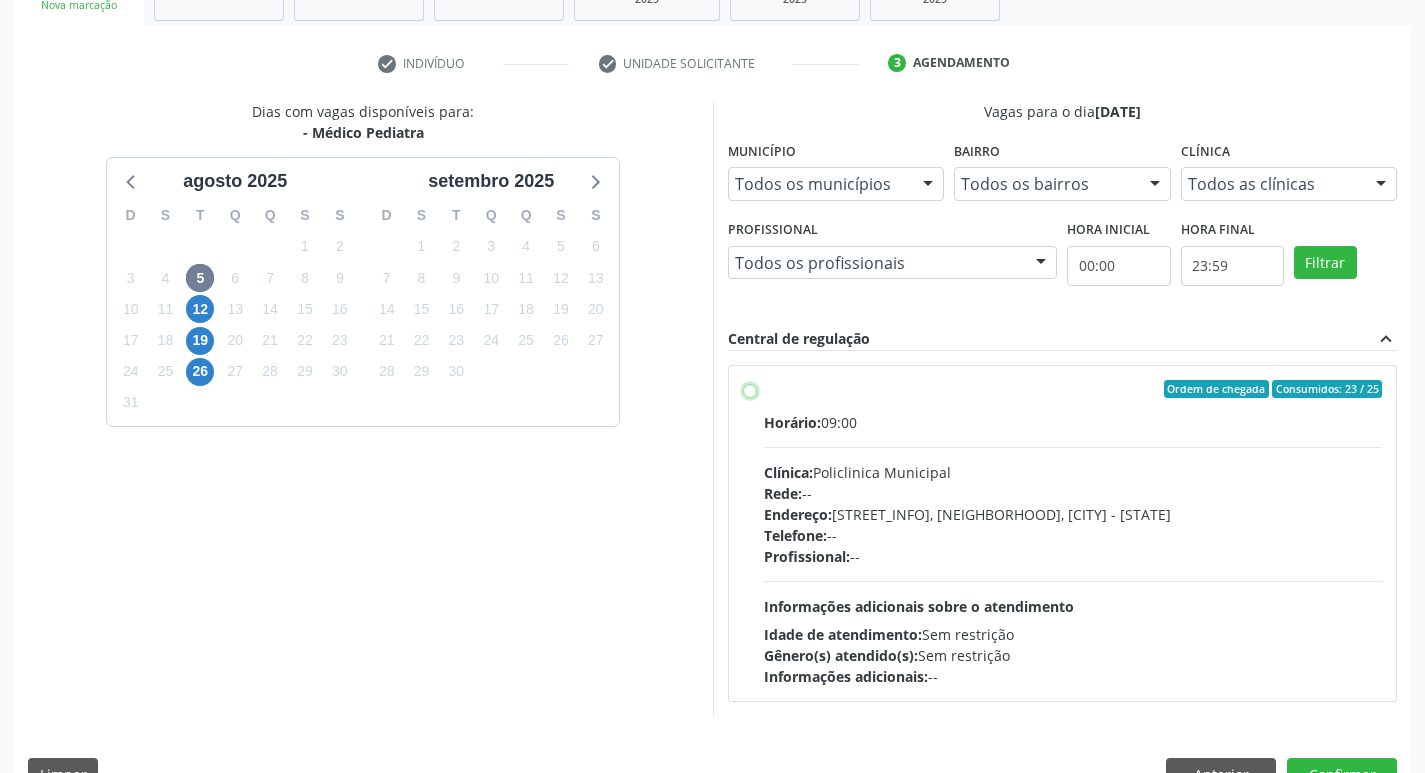 click on "Ordem de chegada
Consumidos: 23 / 25
Horário:   09:00
Clínica:  Policlinica Municipal
Rede:
--
Endereço:   Predio, nº S/N, [NEIGHBORHOOD], [CITY] - [STATE]
Telefone:   --
Profissional:
--
Informações adicionais sobre o atendimento
Idade de atendimento:
Sem restrição
Gênero(s) atendido(s):
Sem restrição
Informações adicionais:
--" at bounding box center [750, 389] 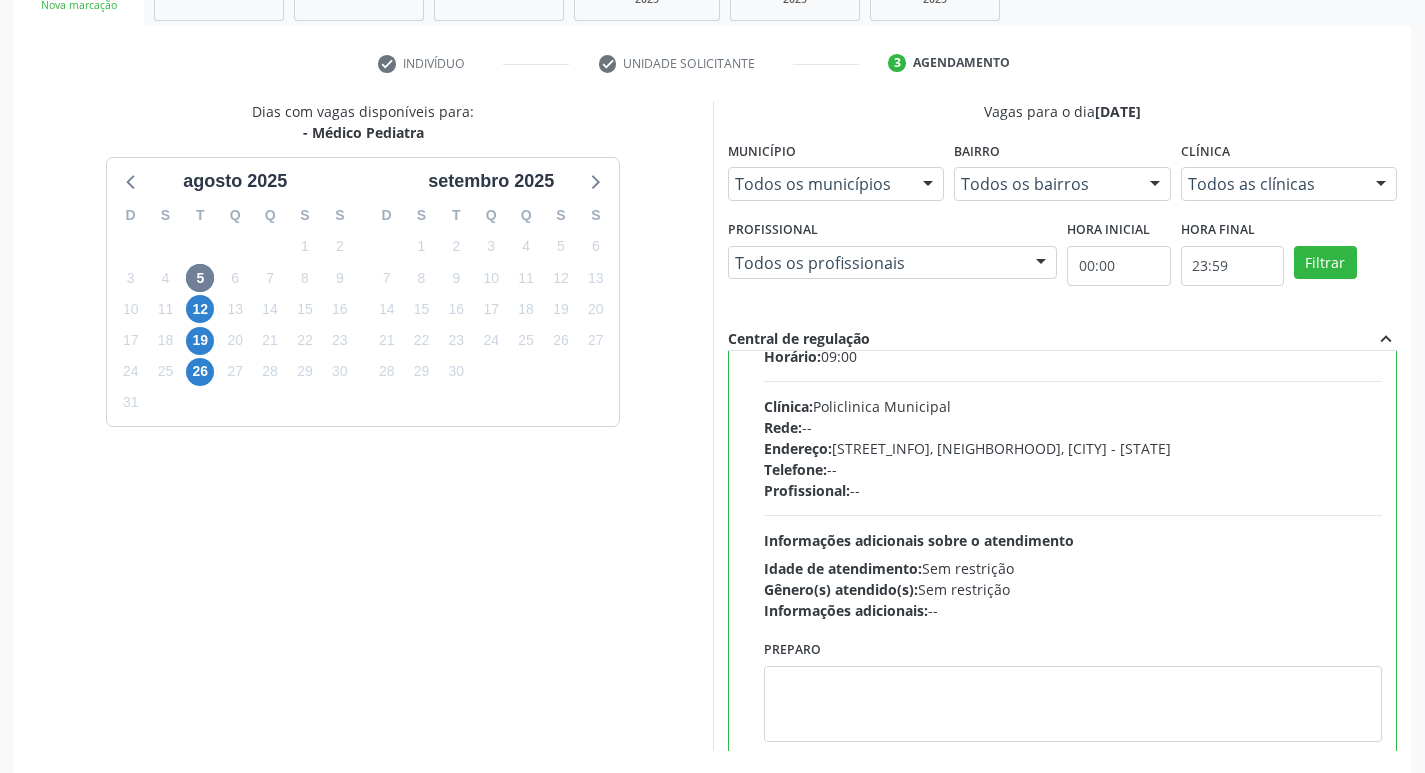 scroll, scrollTop: 99, scrollLeft: 0, axis: vertical 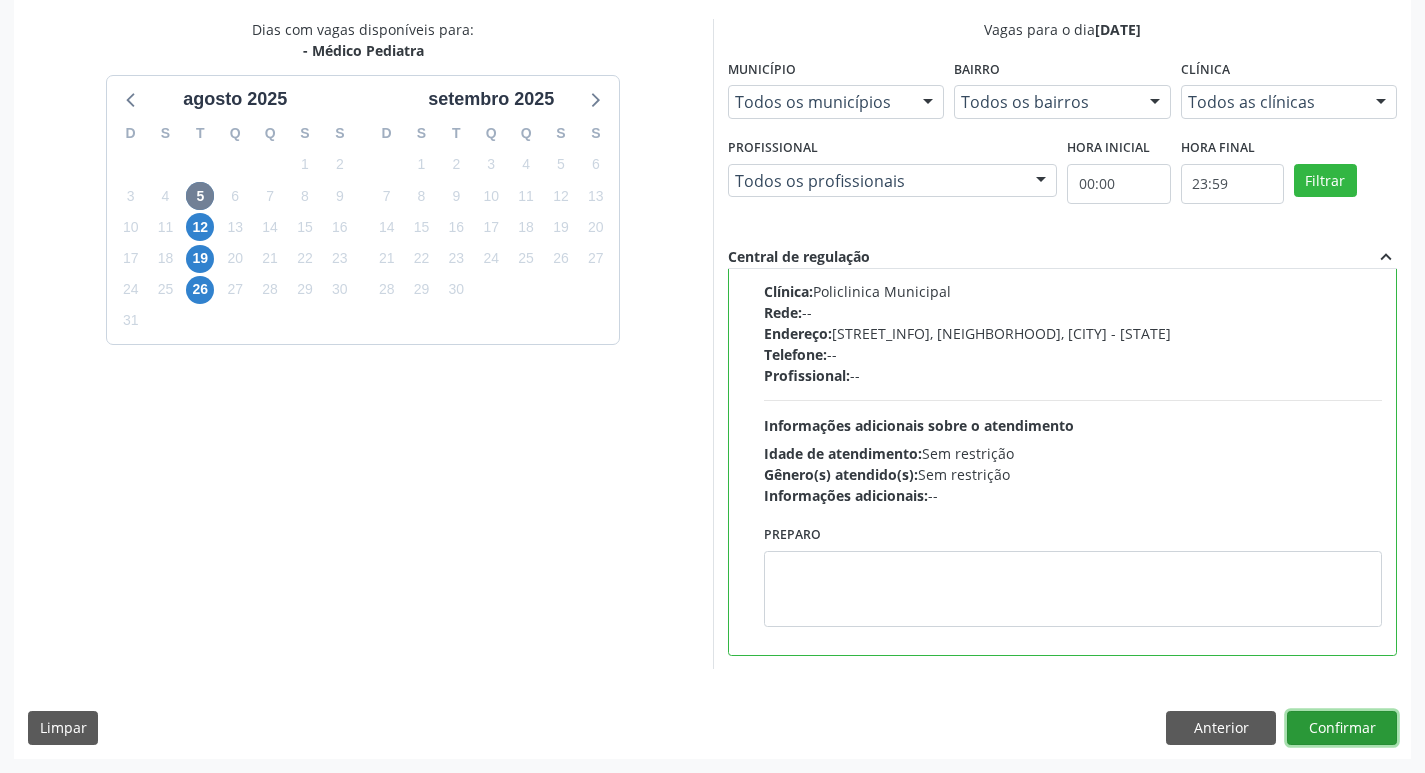 click on "Confirmar" at bounding box center [1342, 728] 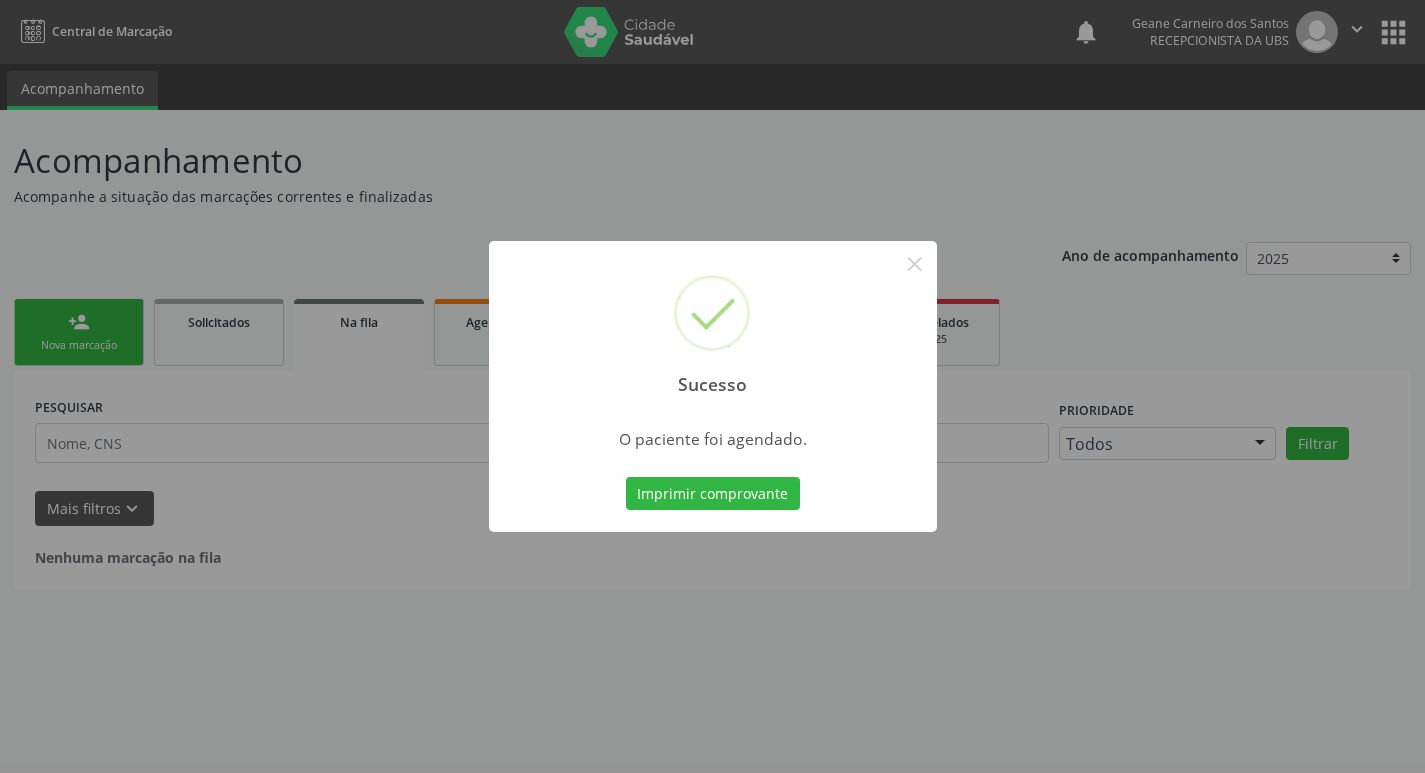 scroll, scrollTop: 0, scrollLeft: 0, axis: both 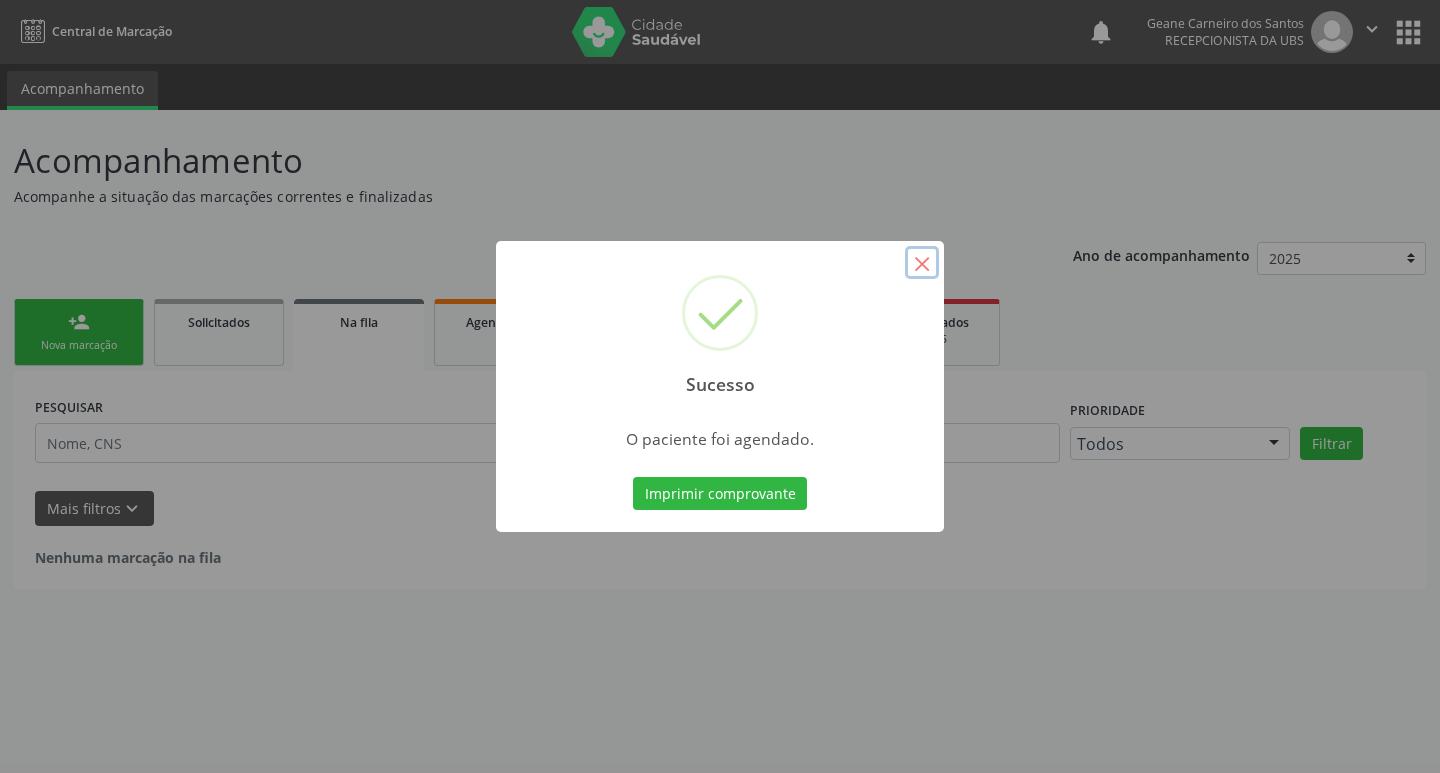 click on "×" at bounding box center (922, 263) 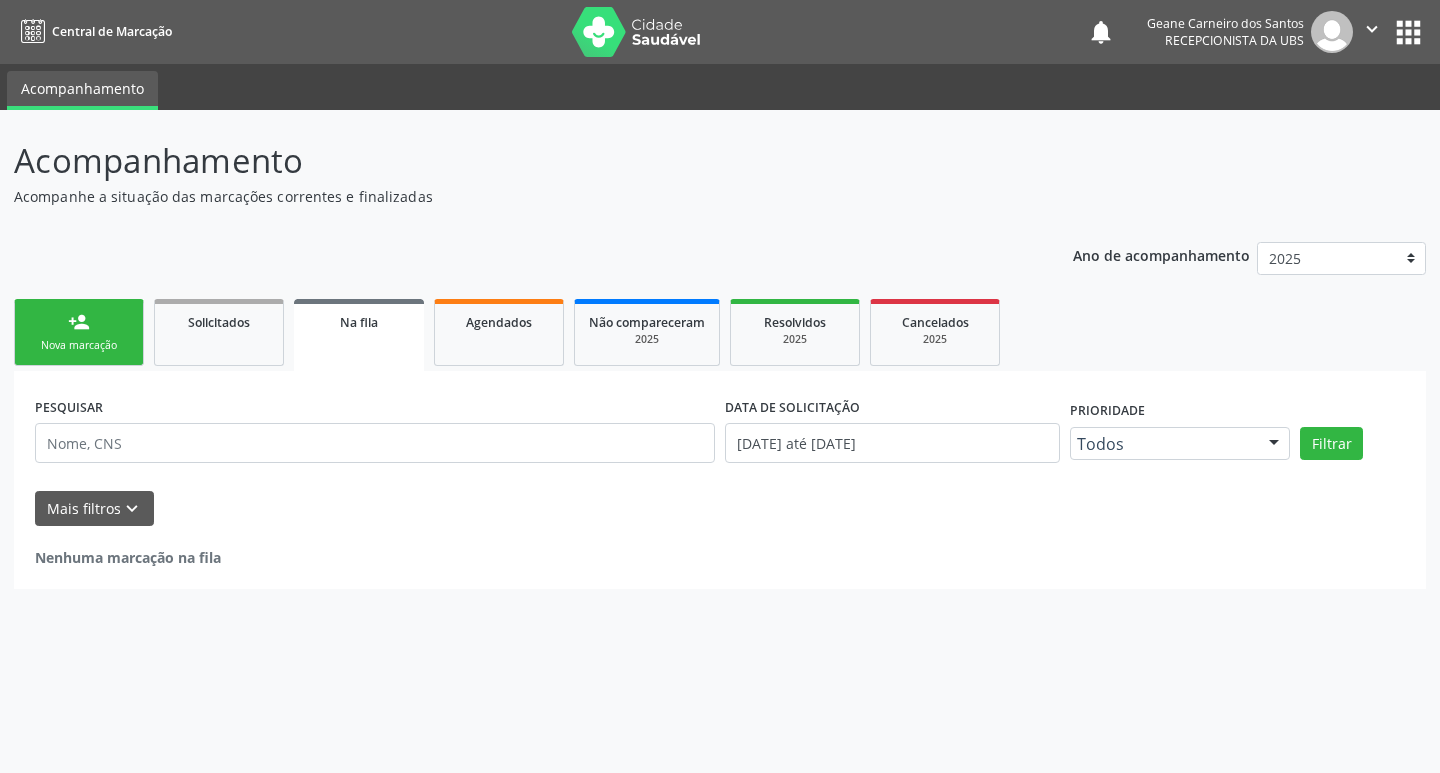 click on "person_add
Nova marcação" at bounding box center (79, 332) 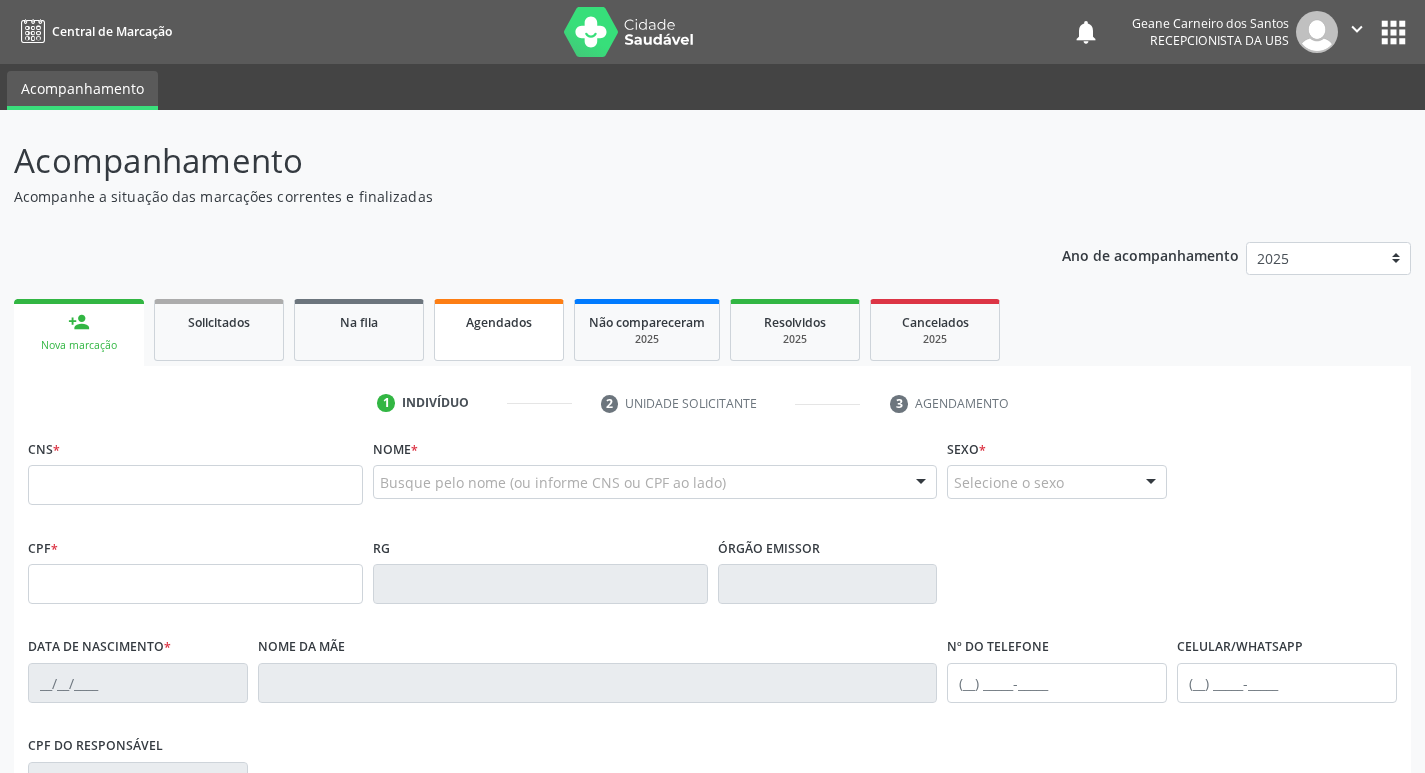 click on "Agendados" at bounding box center (499, 330) 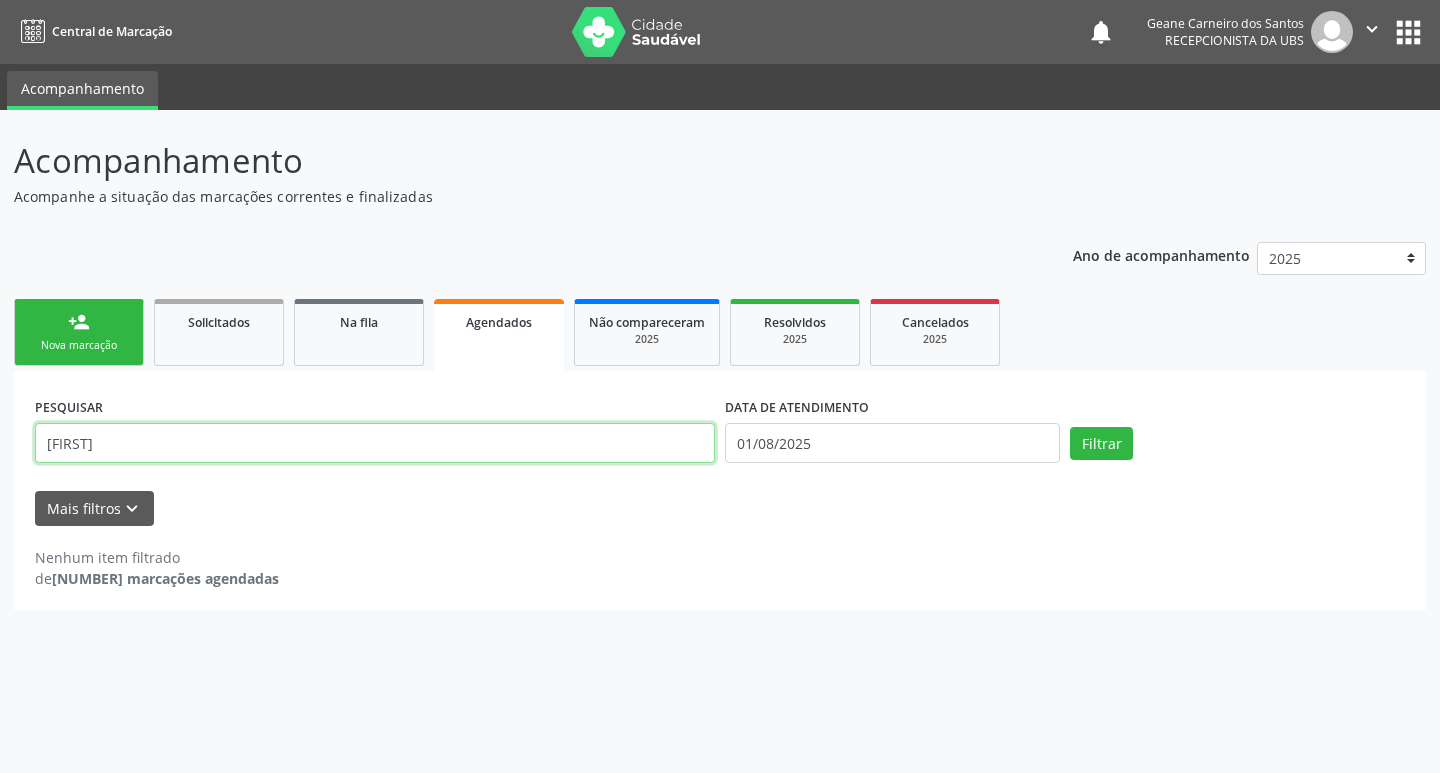 click on "[FIRST]" at bounding box center (375, 443) 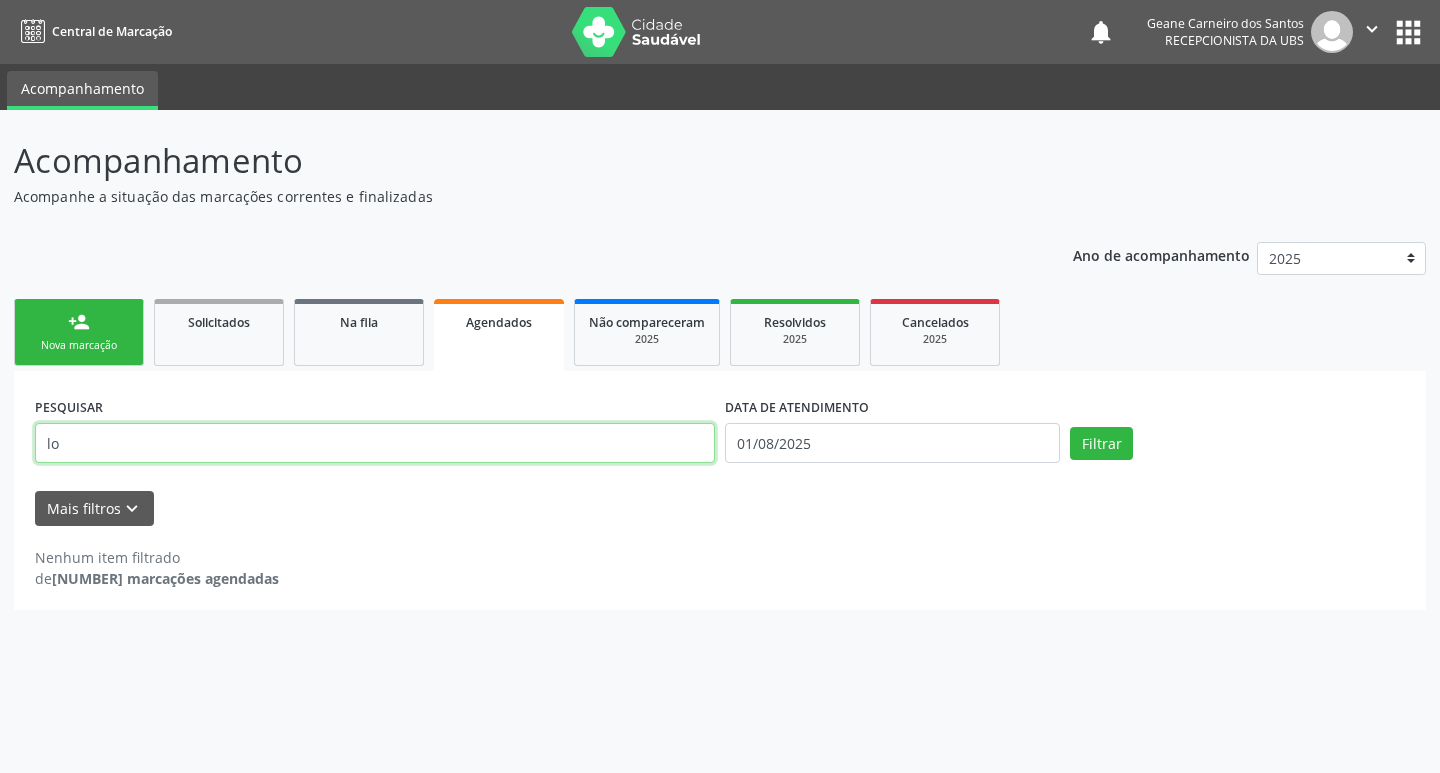 type on "l" 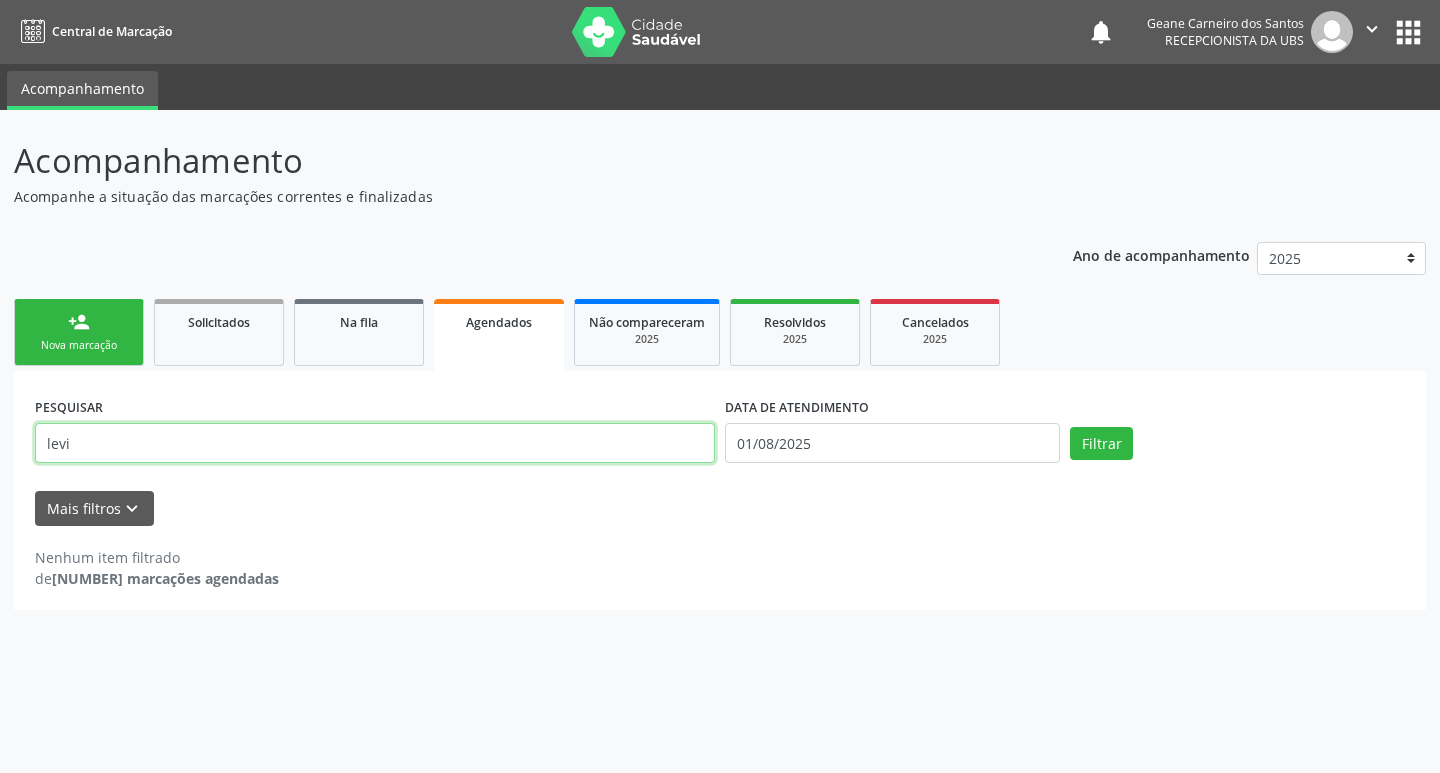 type on "levi" 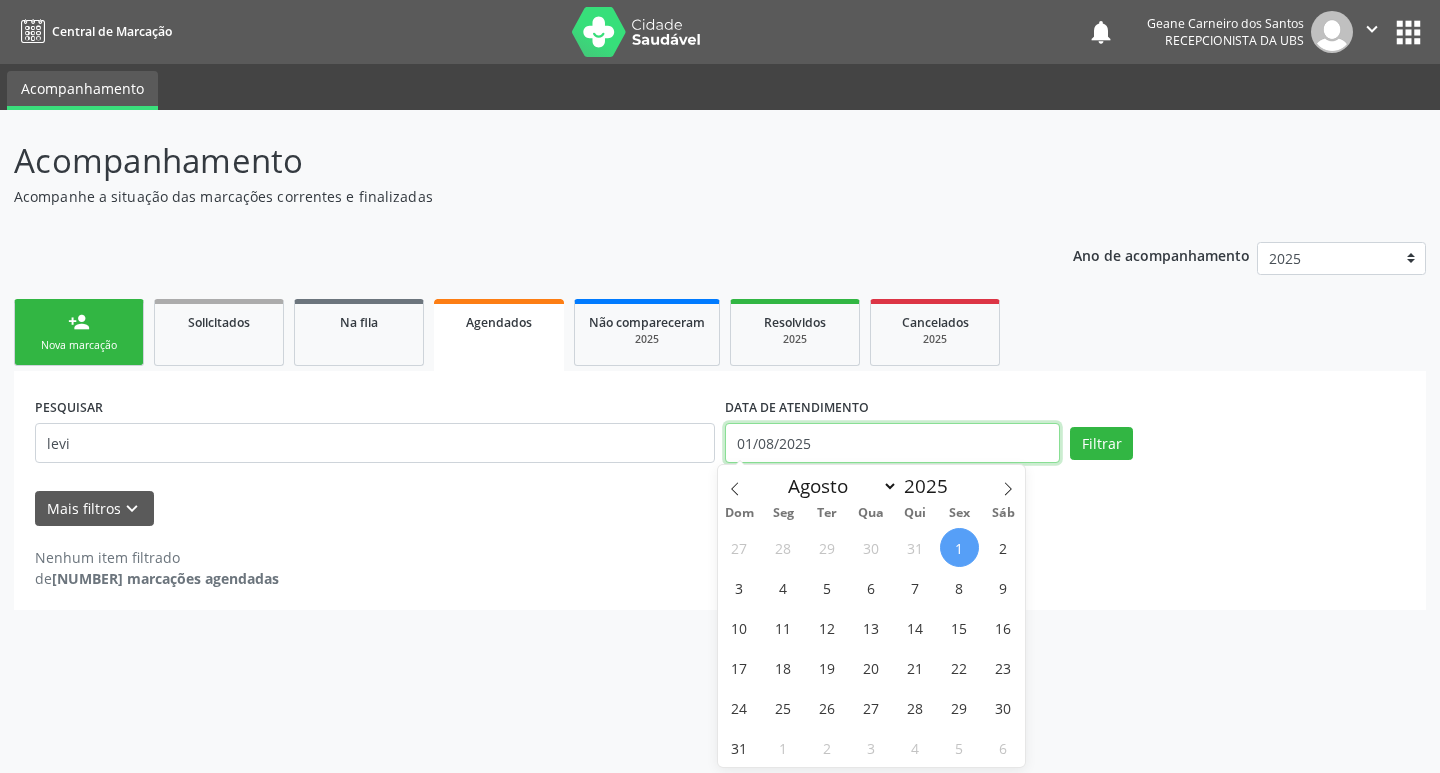 click on "01/08/2025" at bounding box center (892, 443) 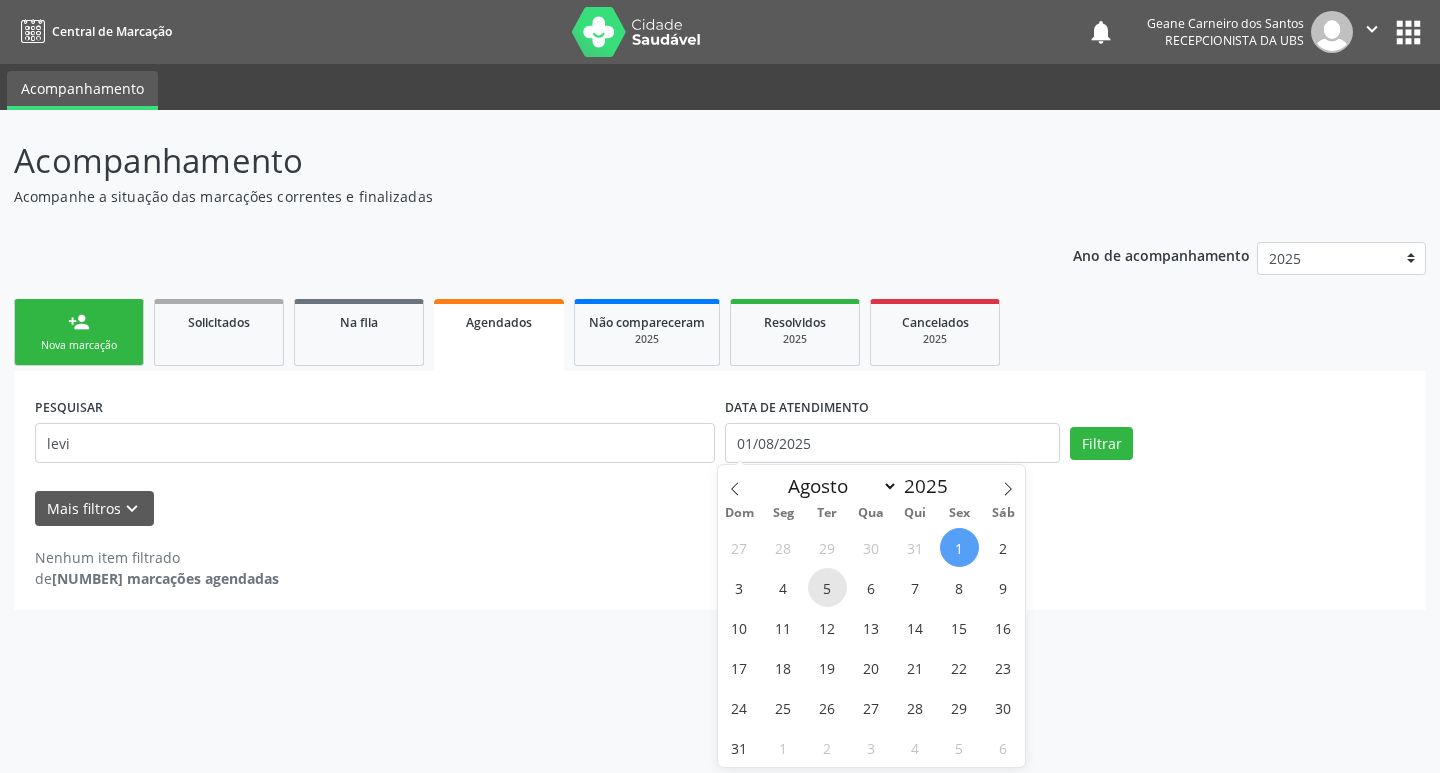 click on "5" at bounding box center (827, 587) 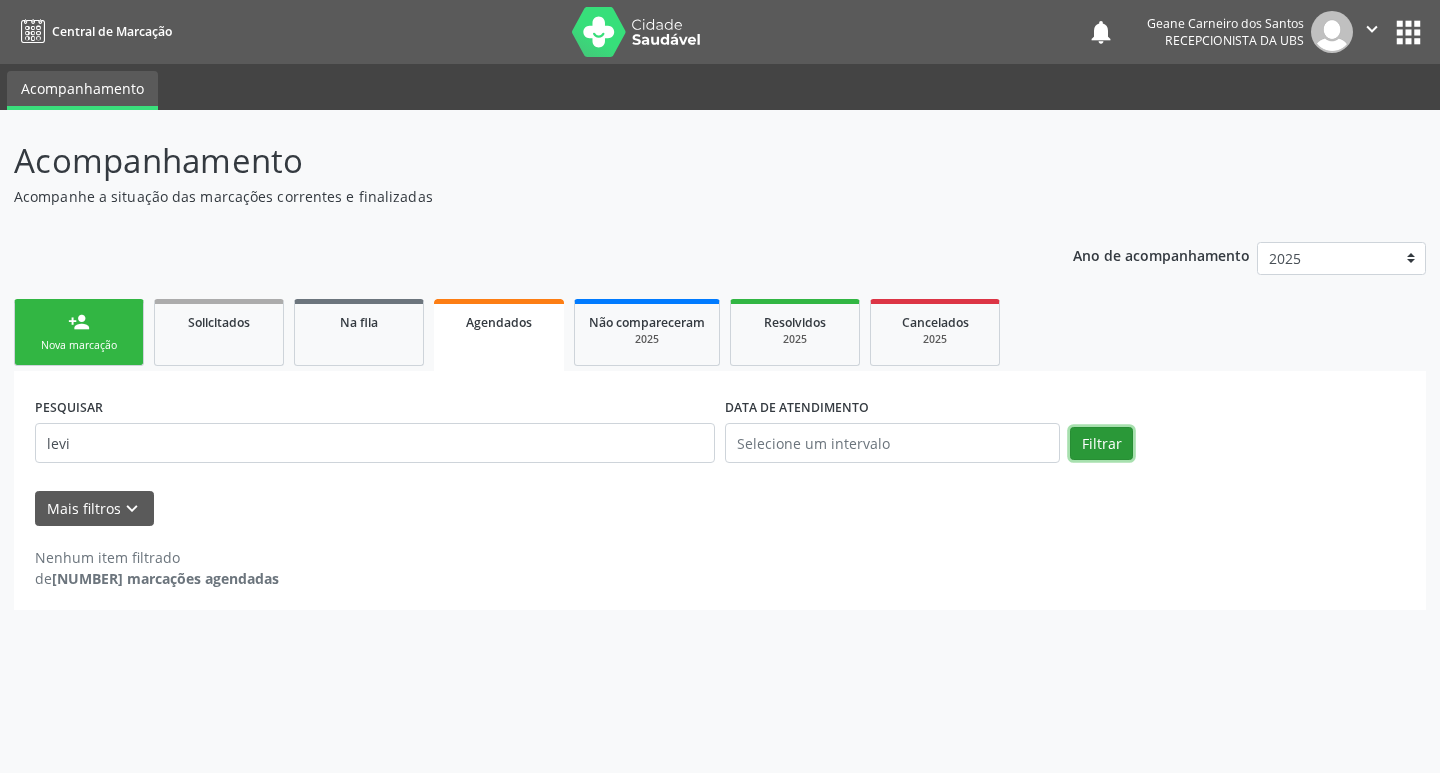 click on "Filtrar" at bounding box center [1101, 444] 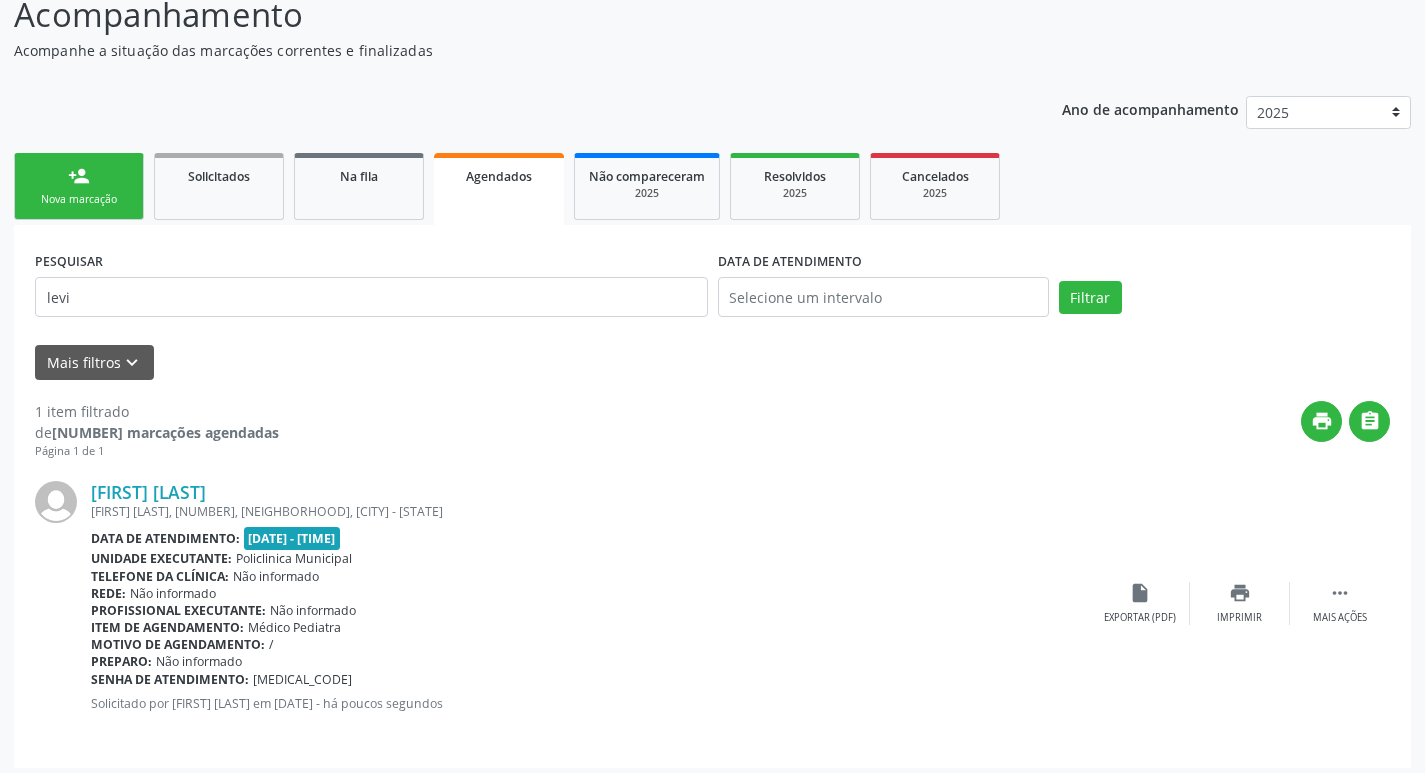 scroll, scrollTop: 155, scrollLeft: 0, axis: vertical 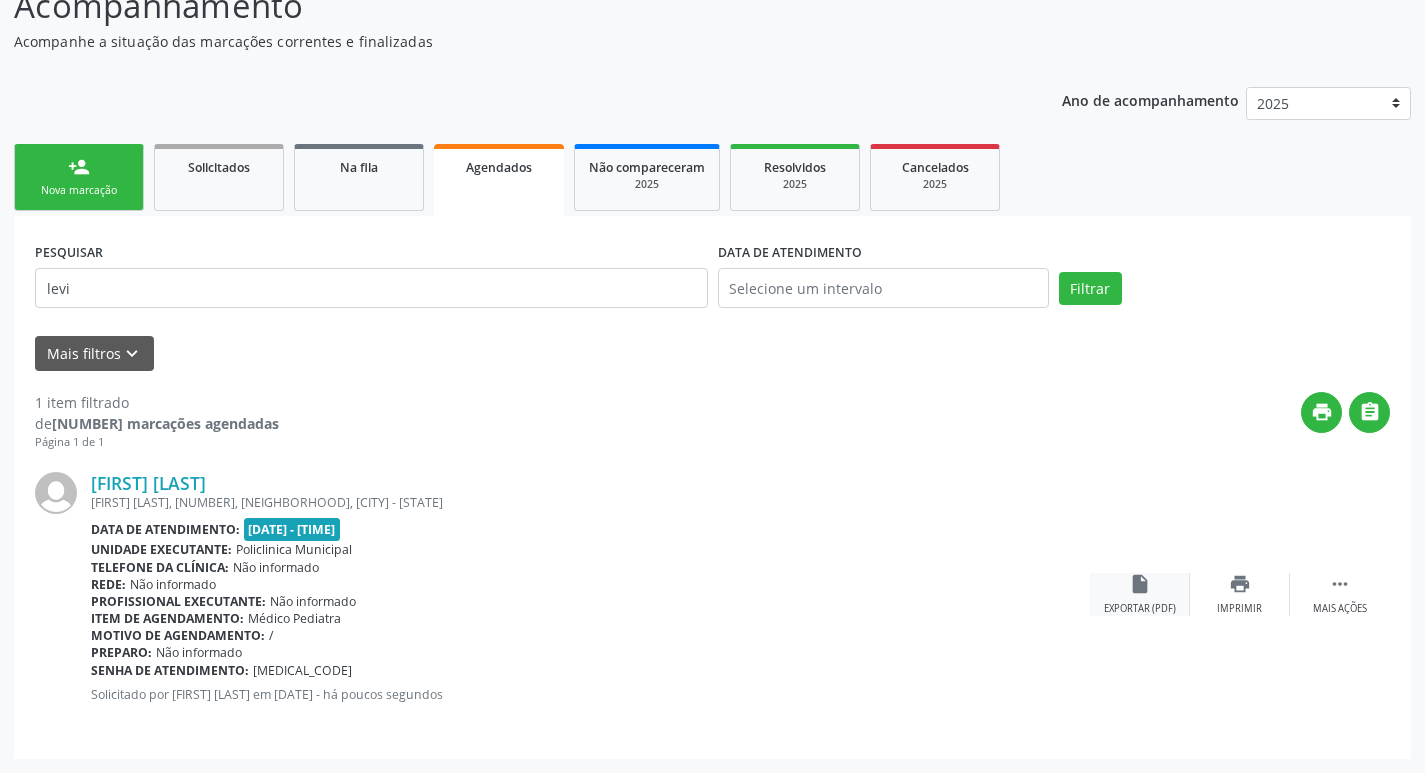 click on "insert_drive_file" at bounding box center (1140, 584) 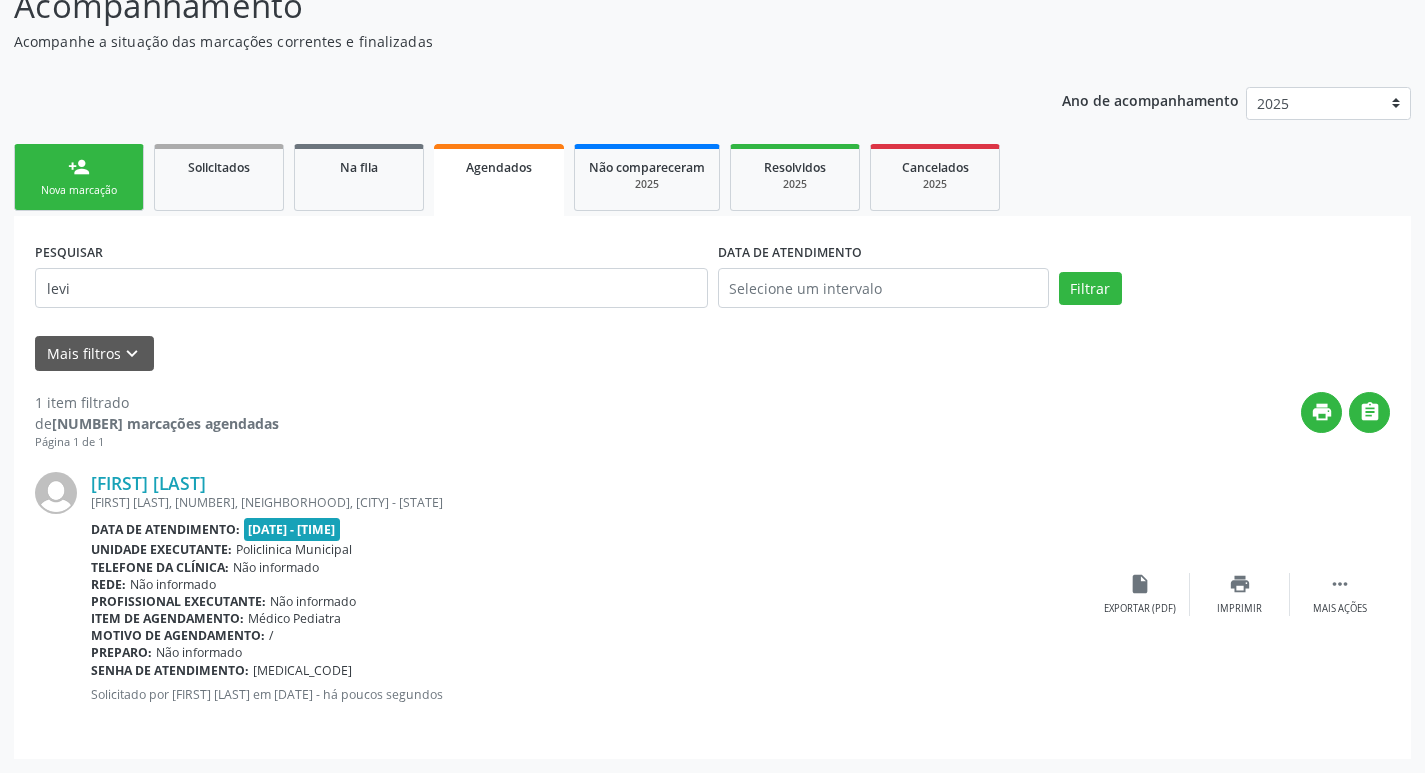 click on "Nova marcação" at bounding box center (79, 190) 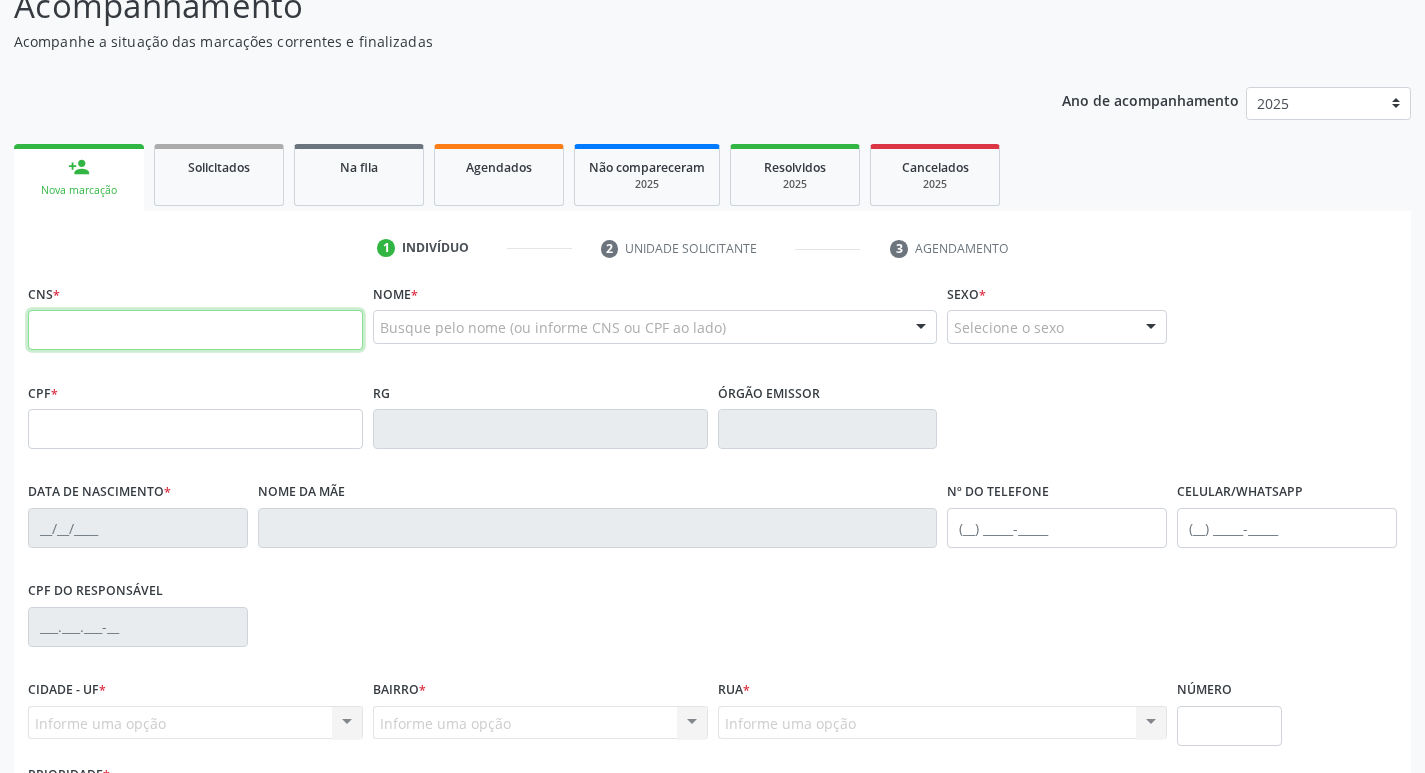 click at bounding box center (195, 330) 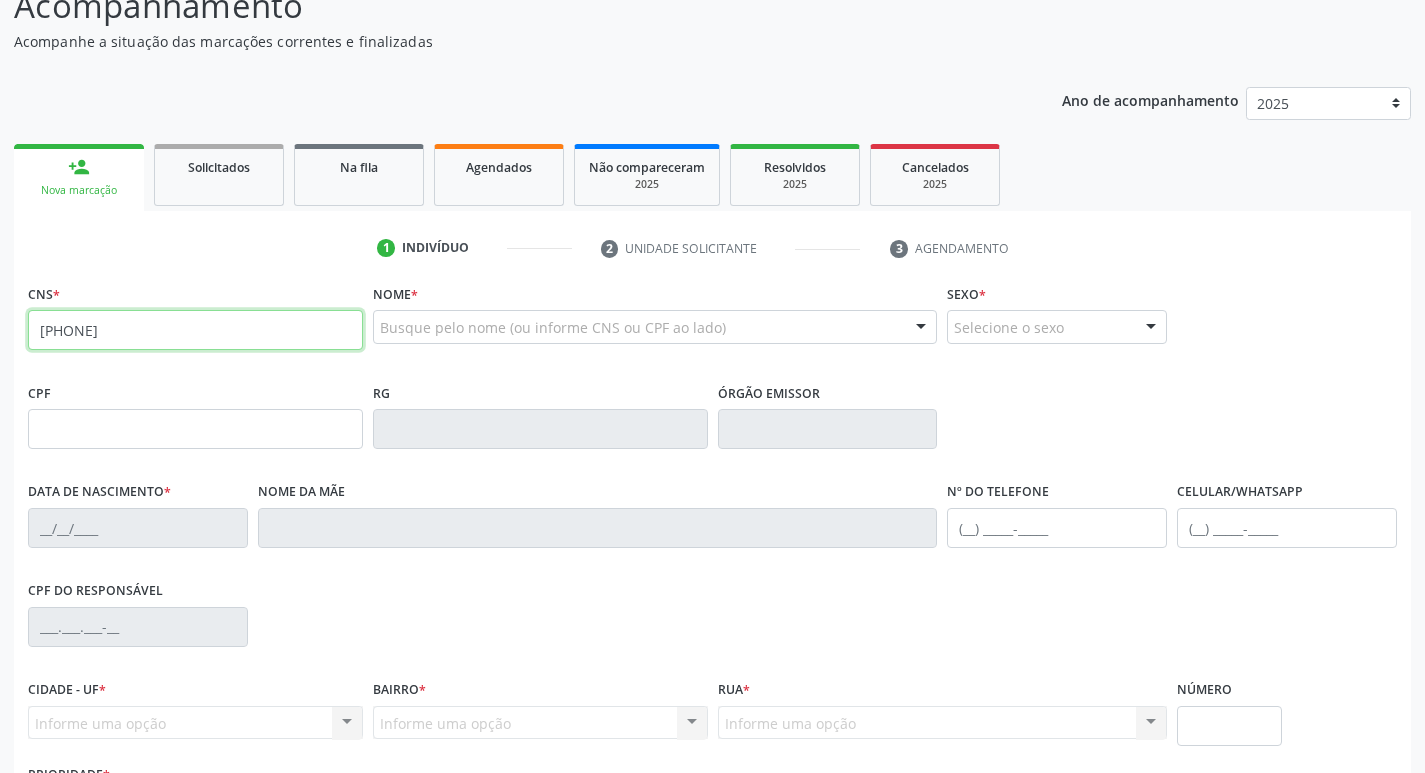 type on "[PHONE]" 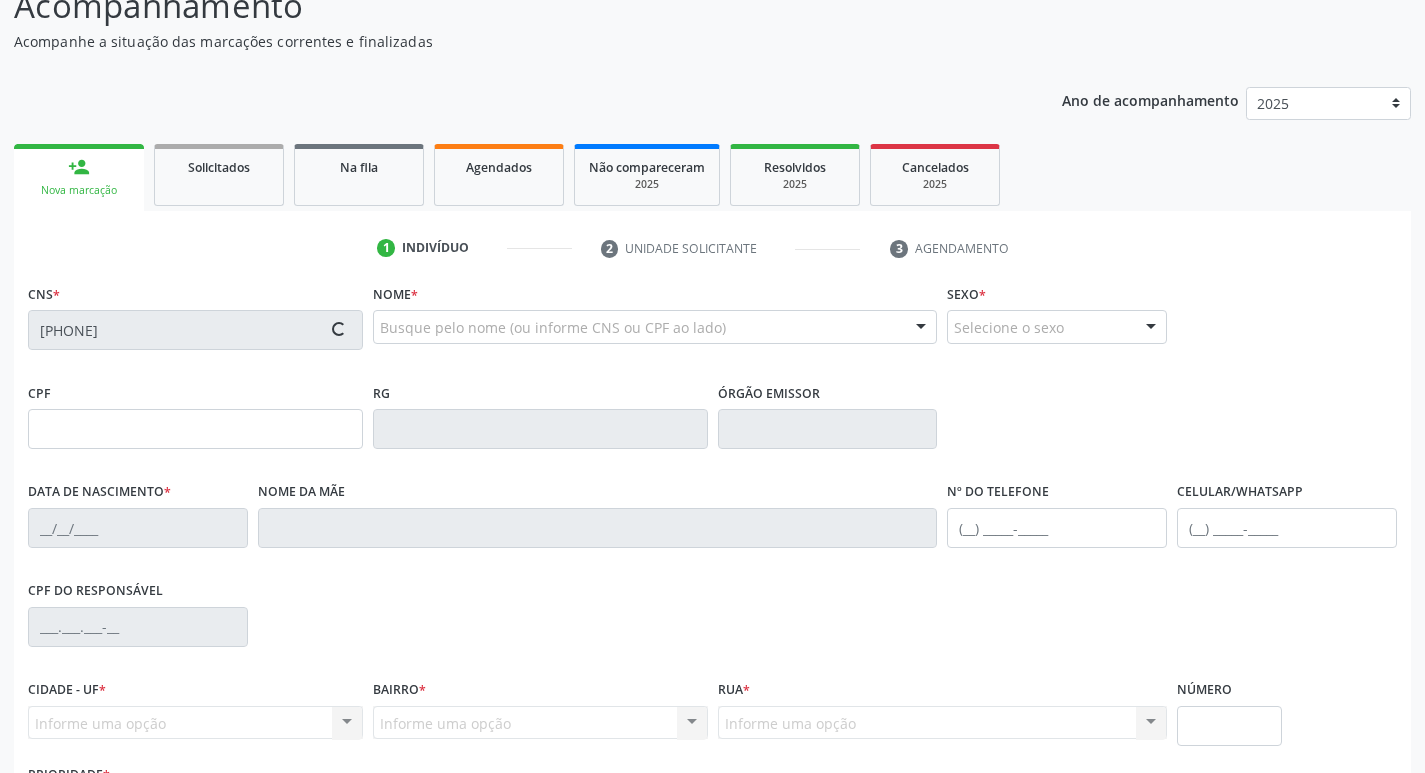 type on "[PHONE]" 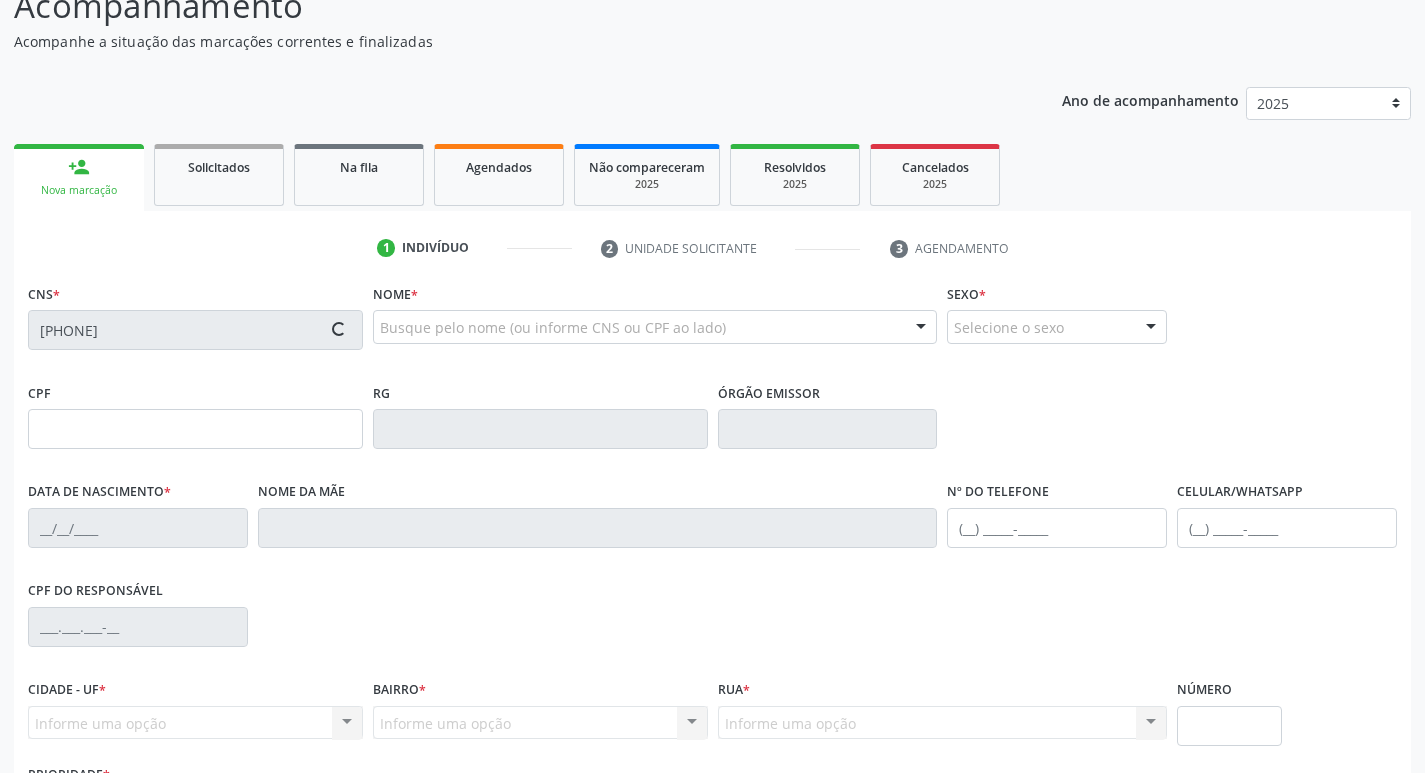 type on "[DATE]" 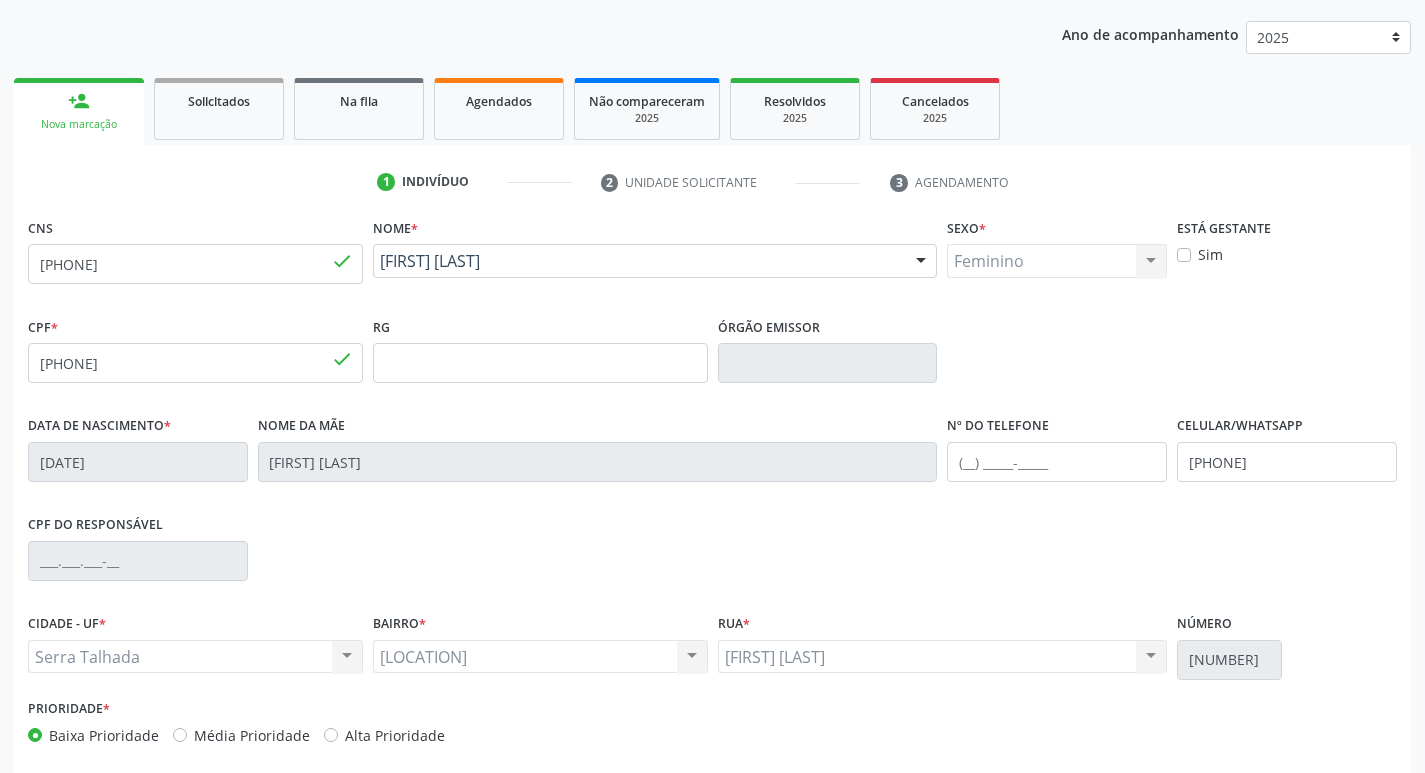 scroll, scrollTop: 311, scrollLeft: 0, axis: vertical 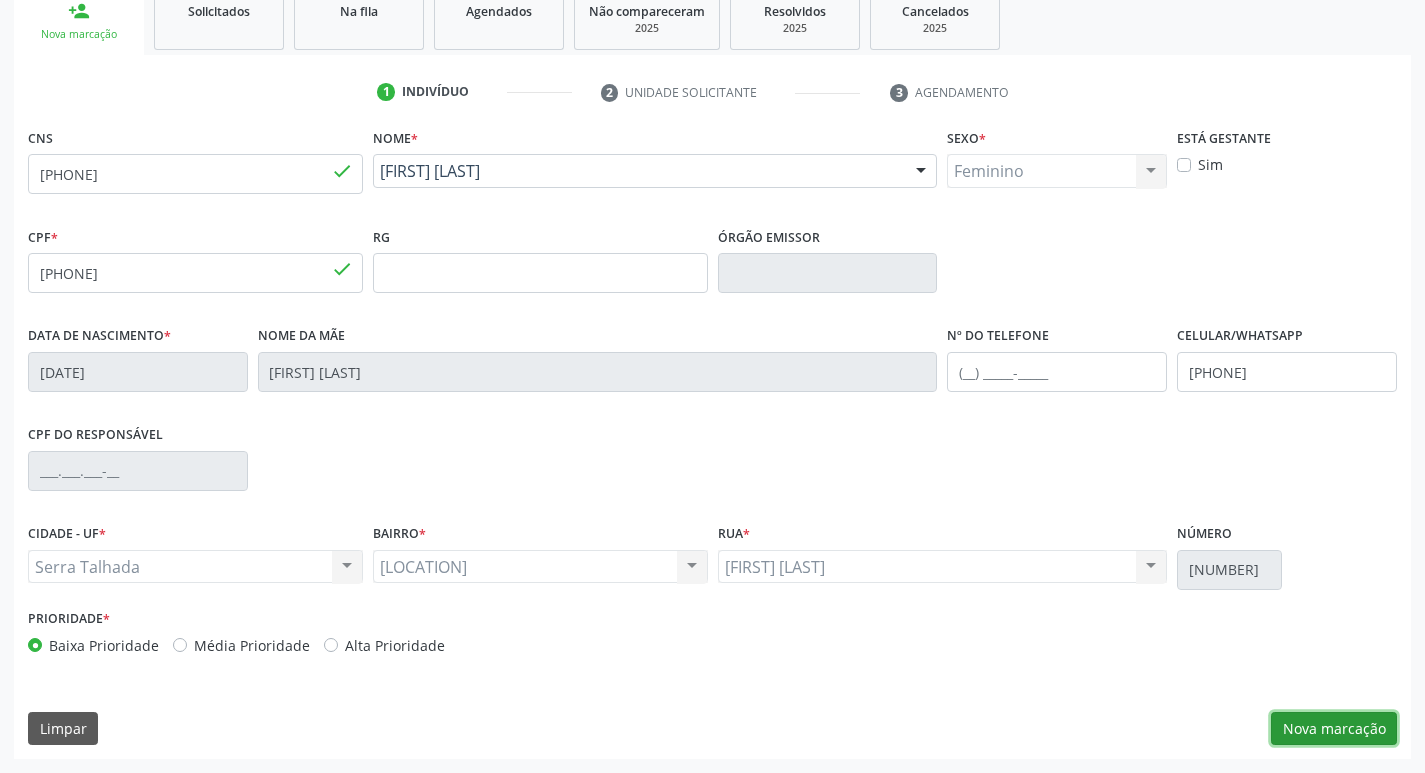 click on "Nova marcação" at bounding box center (1334, 729) 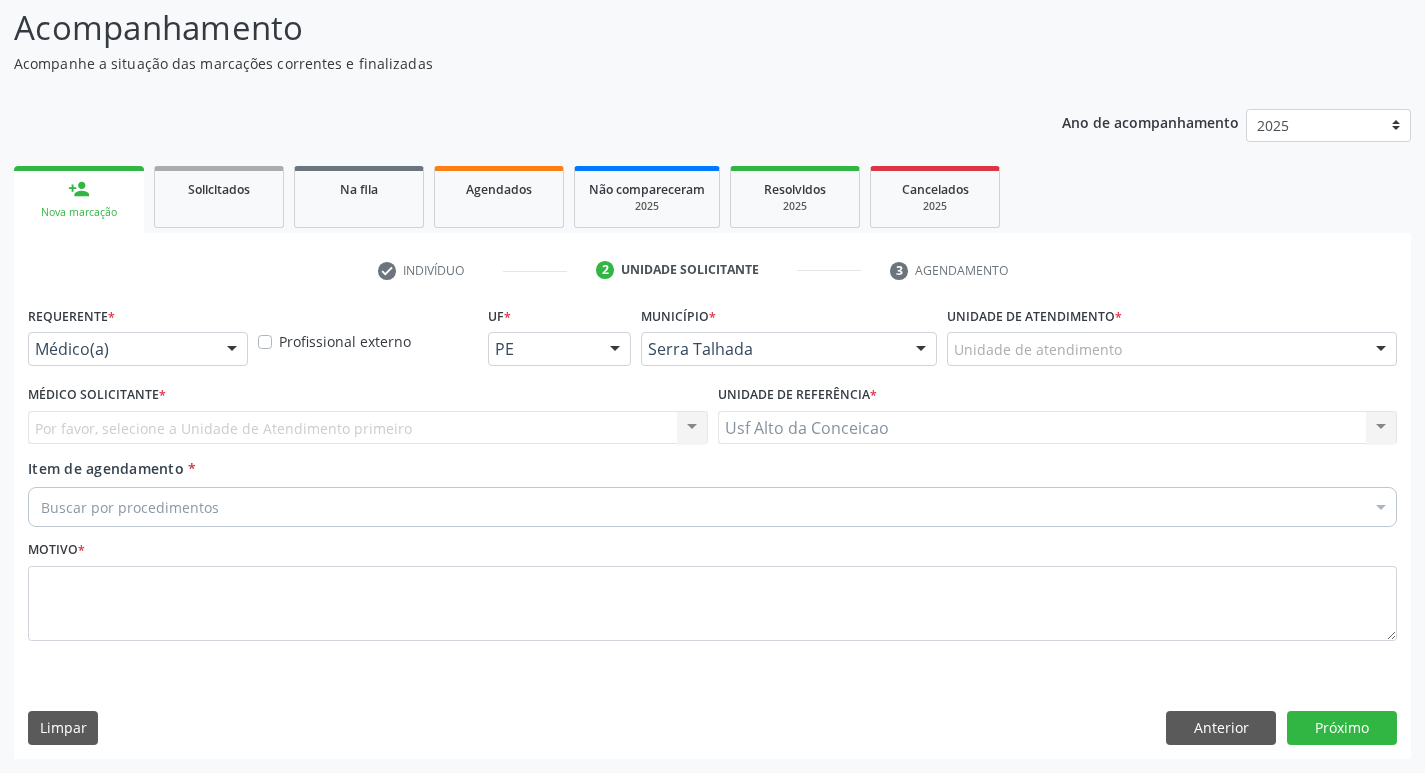 scroll, scrollTop: 133, scrollLeft: 0, axis: vertical 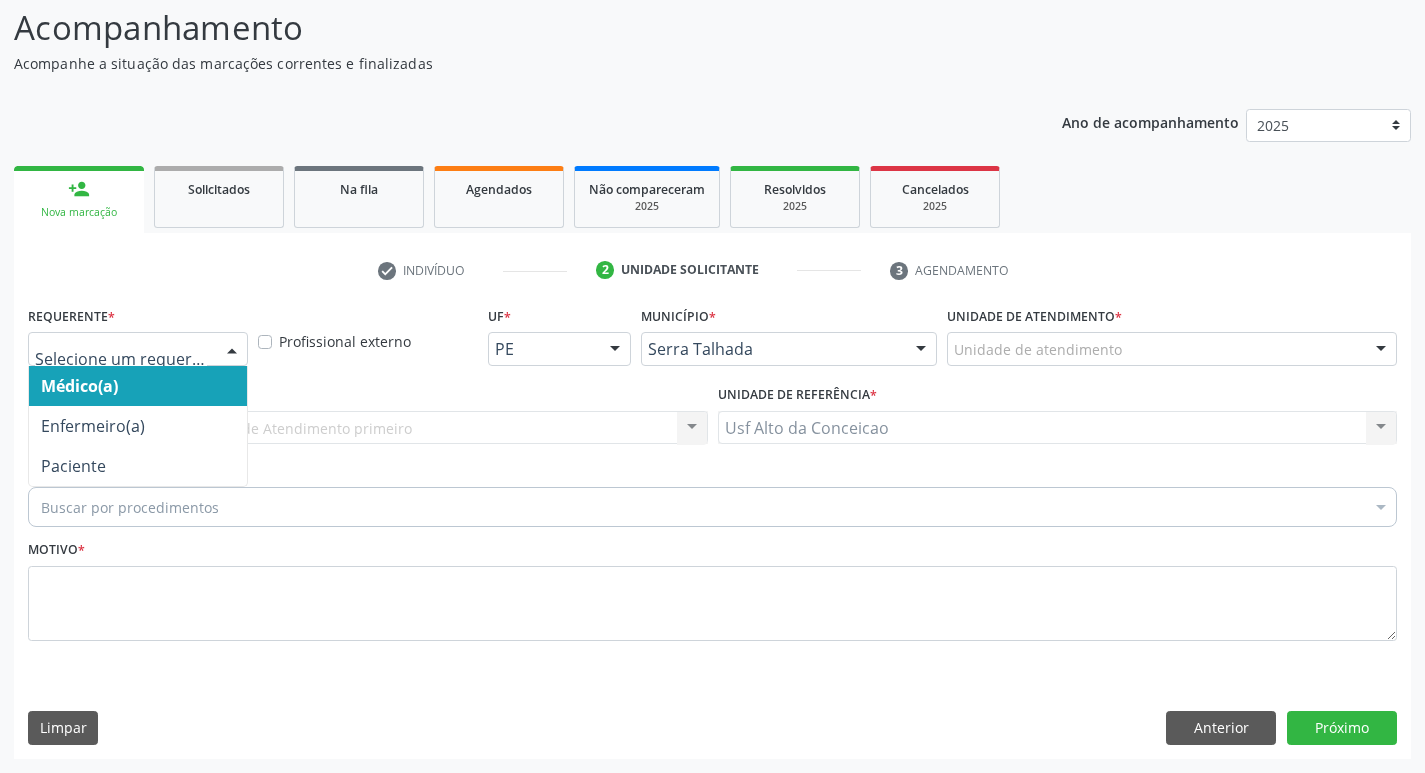 click at bounding box center [138, 349] 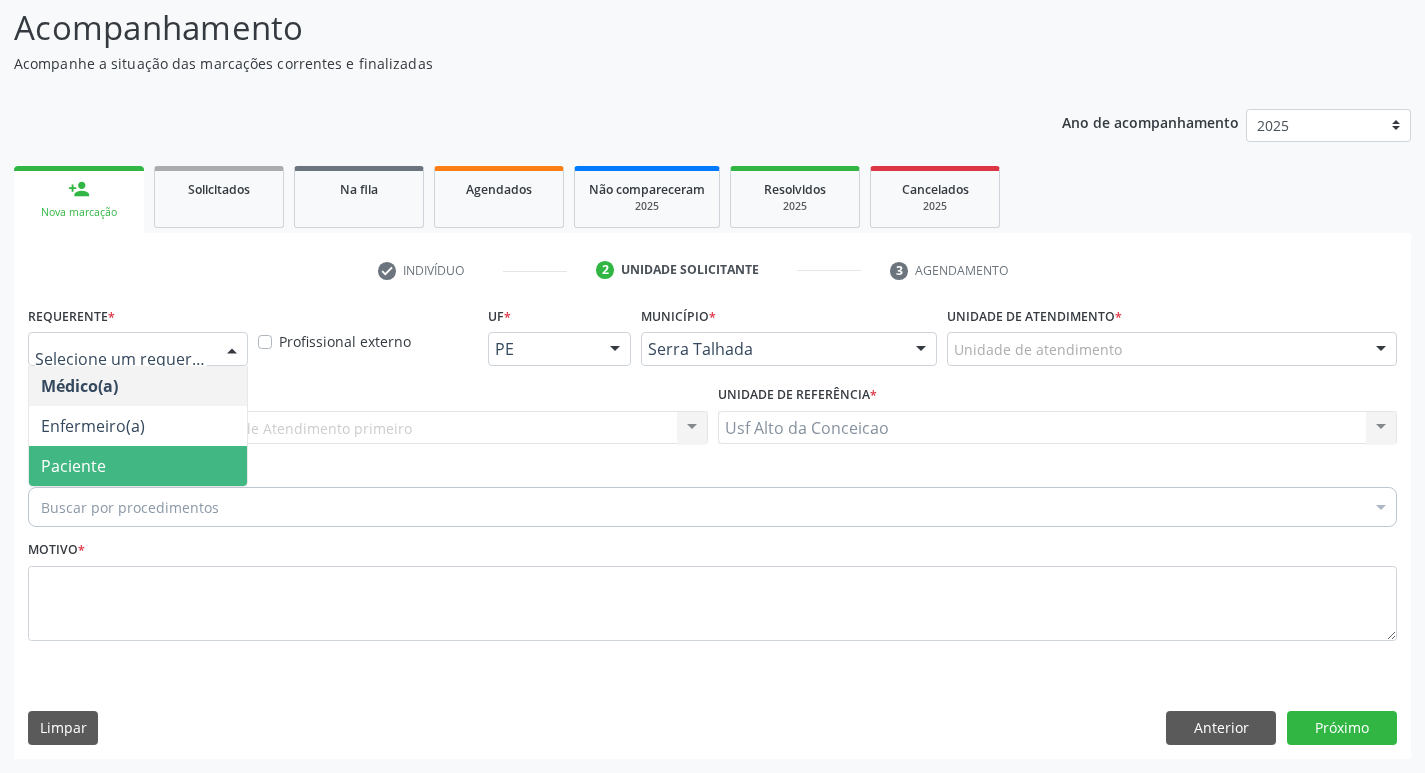 click on "Paciente" at bounding box center [138, 466] 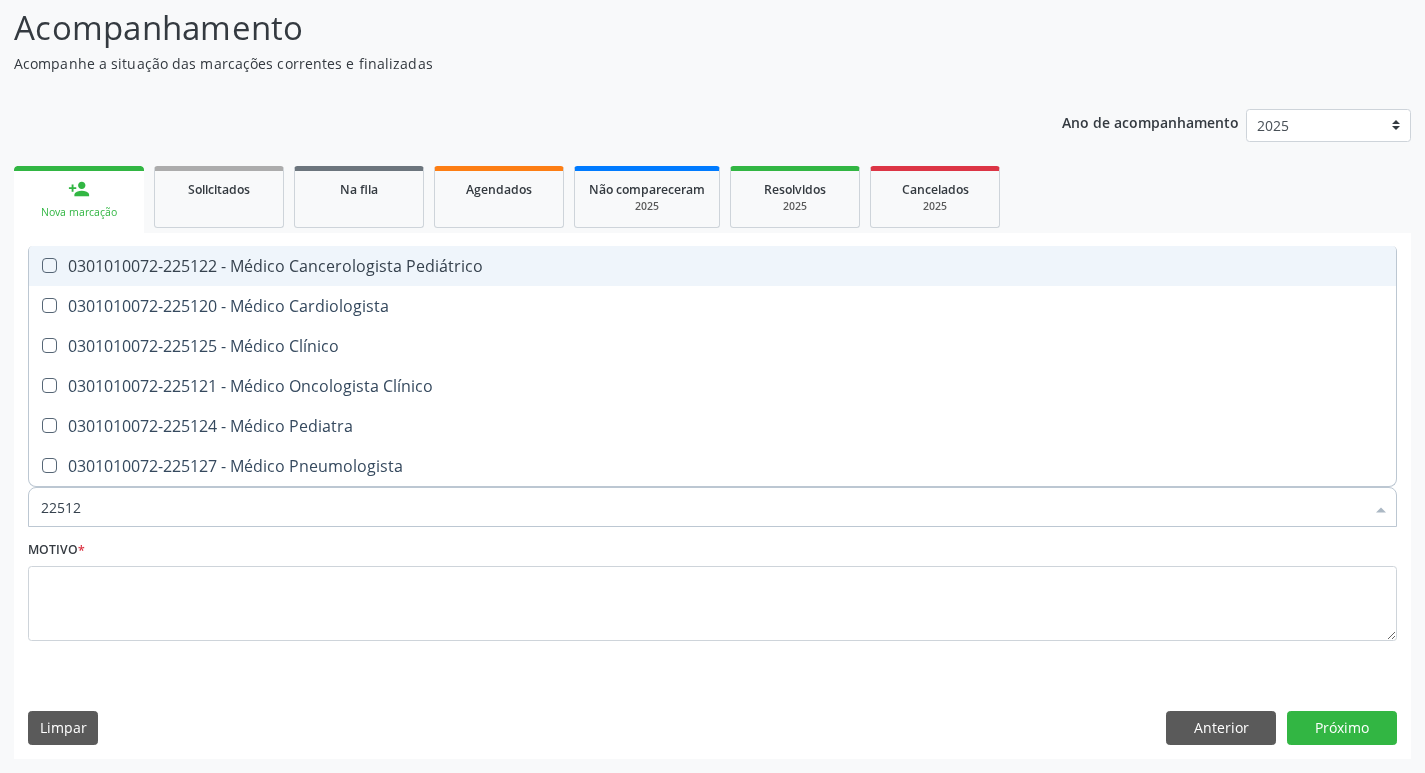 type on "225124" 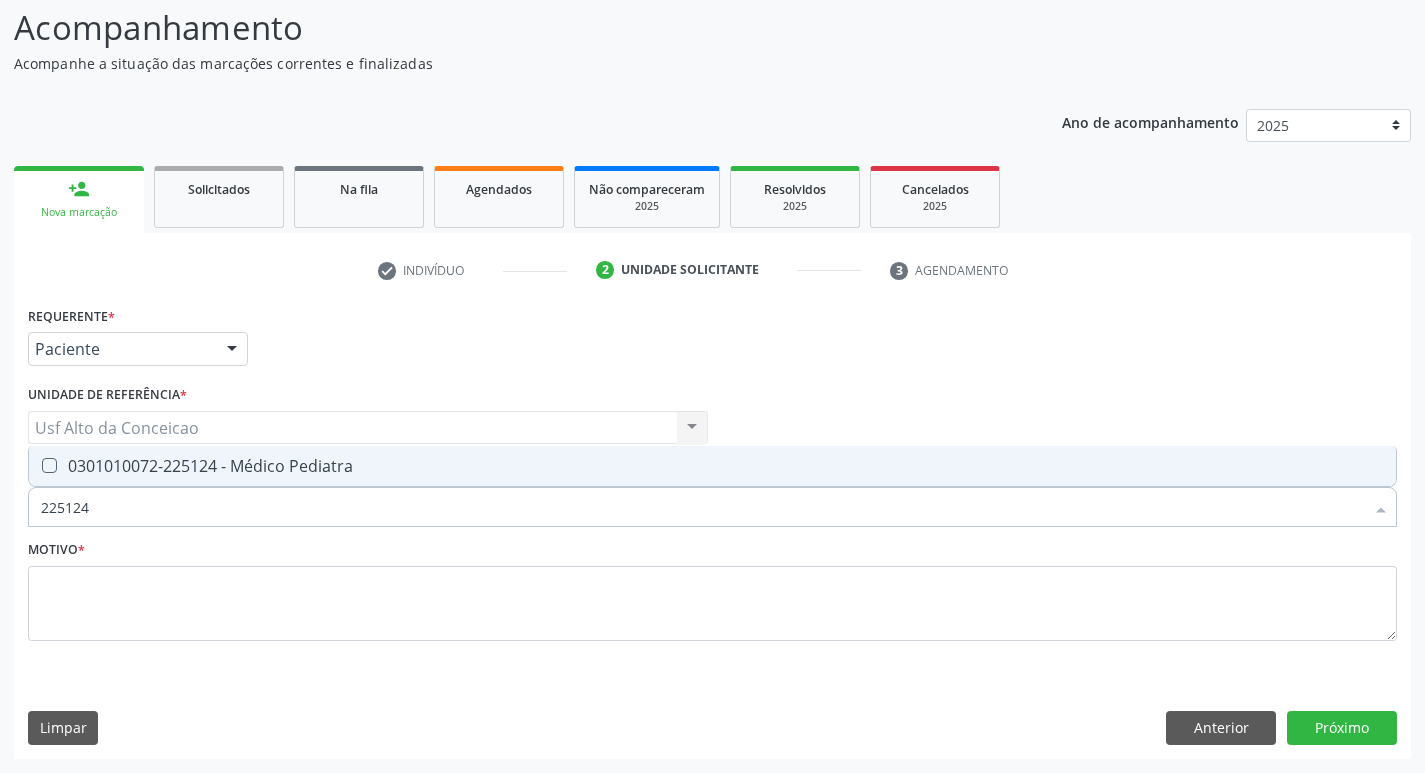 click on "0301010072-225124 - Médico Pediatra" at bounding box center [712, 466] 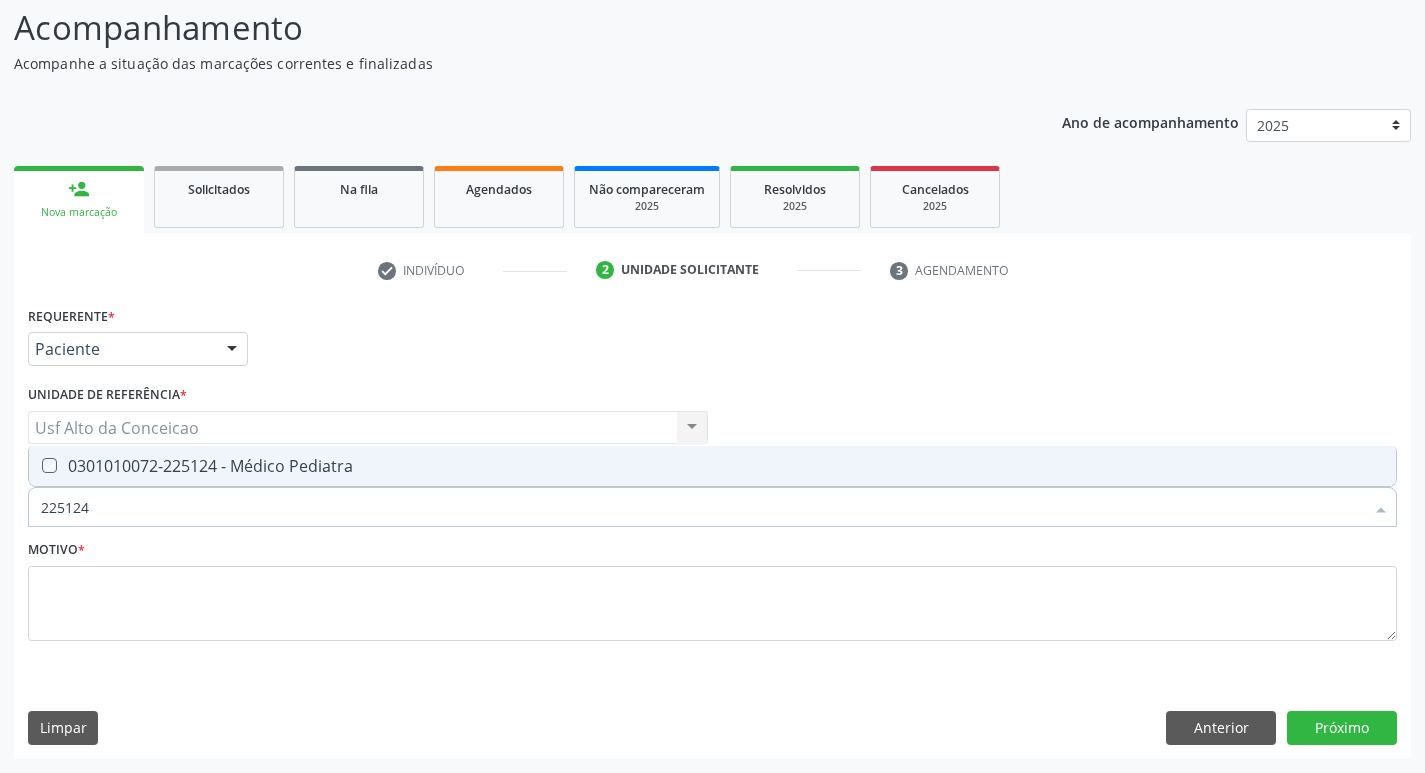 checkbox on "true" 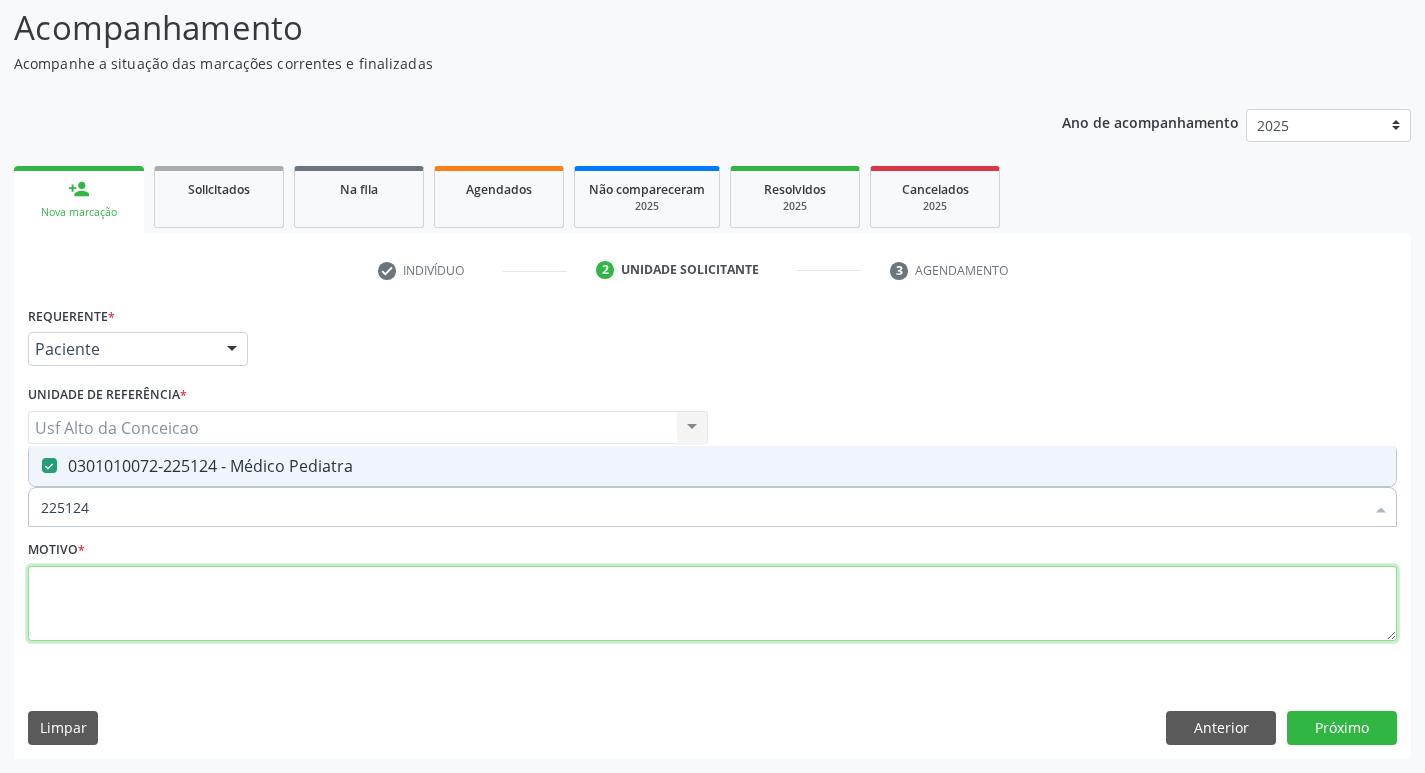 click at bounding box center [712, 604] 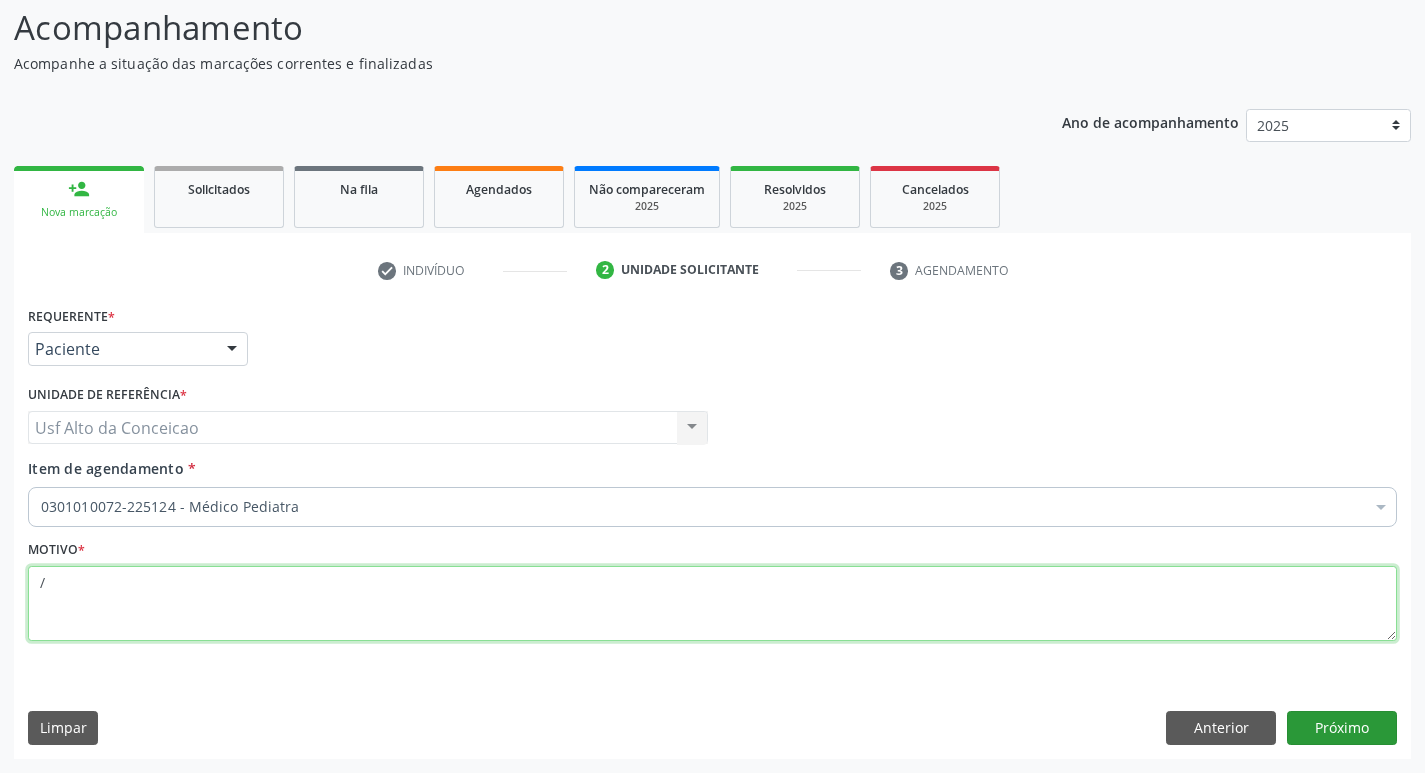 type on "/" 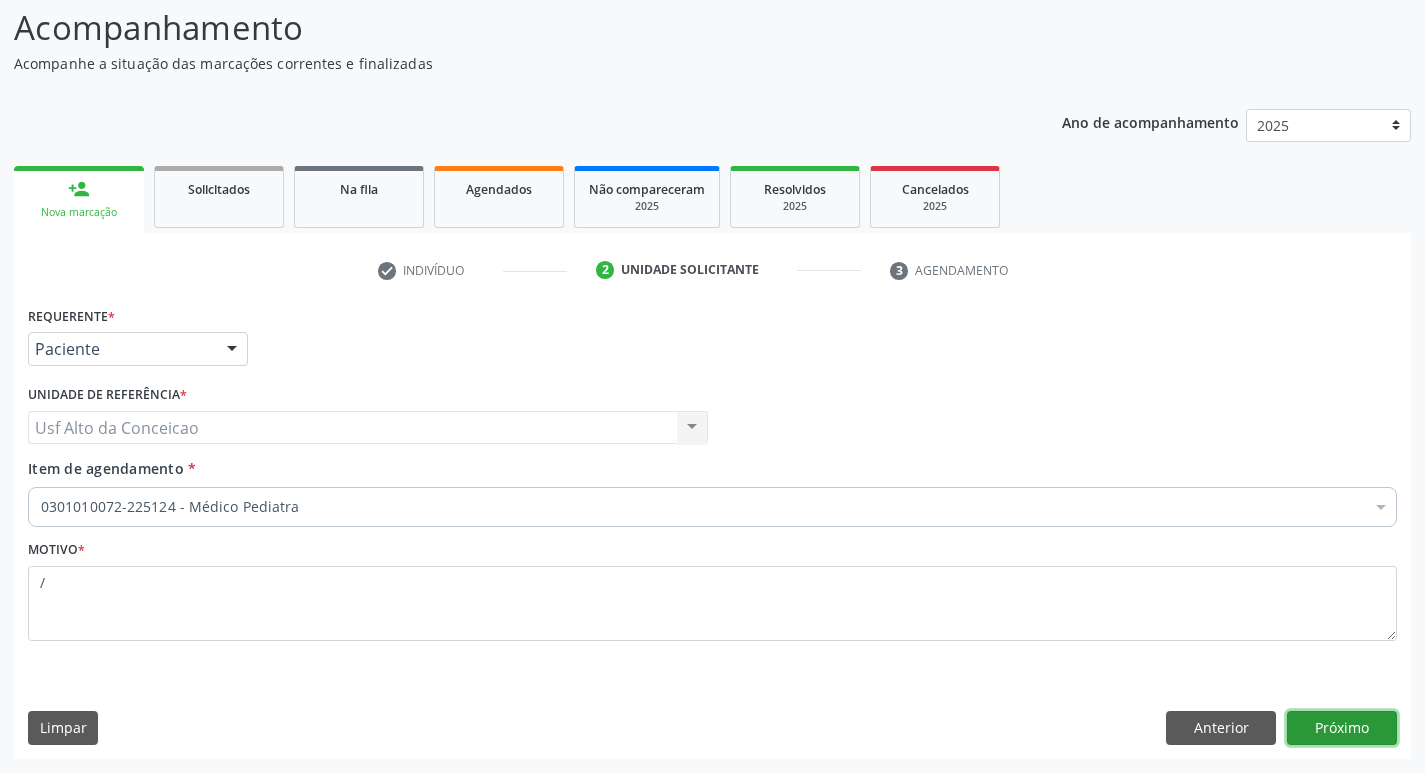 click on "Próximo" at bounding box center [1342, 728] 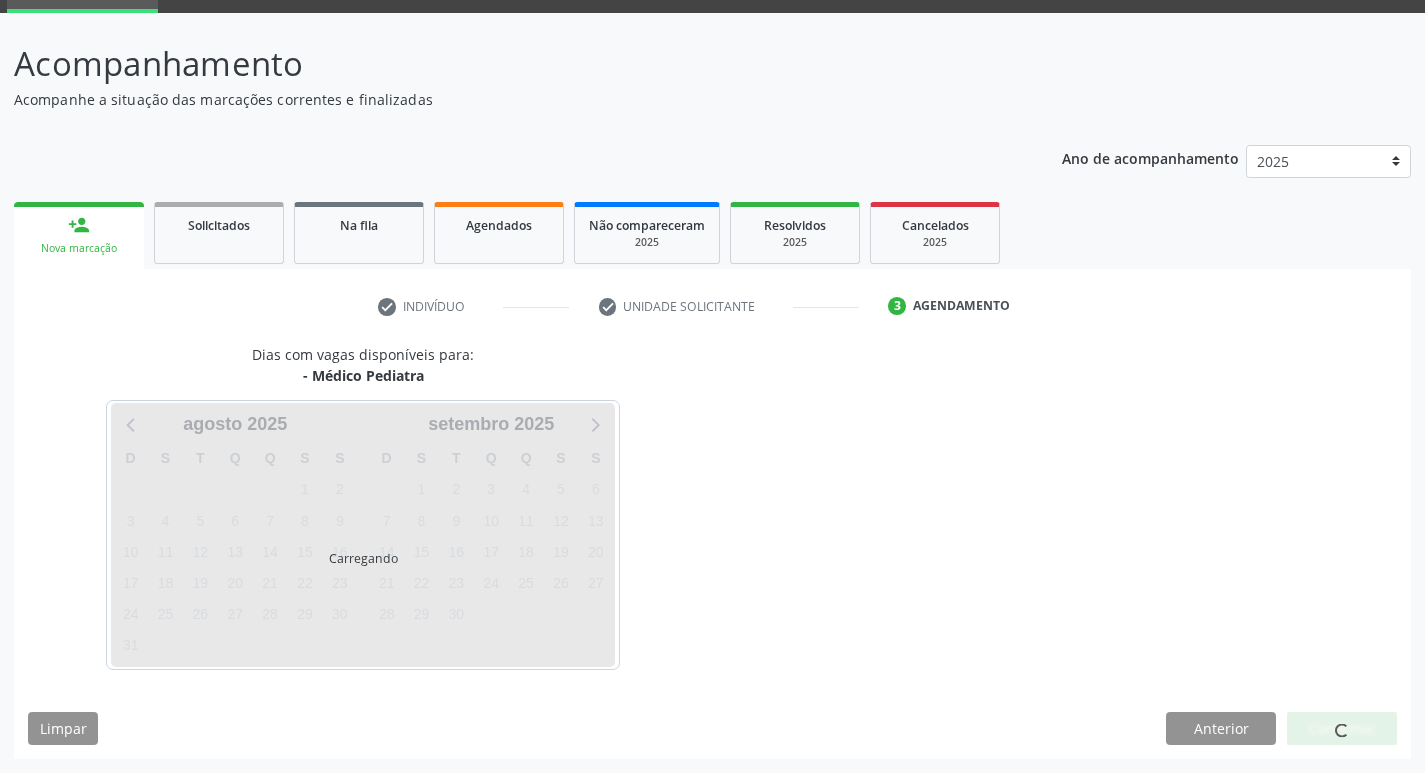scroll, scrollTop: 97, scrollLeft: 0, axis: vertical 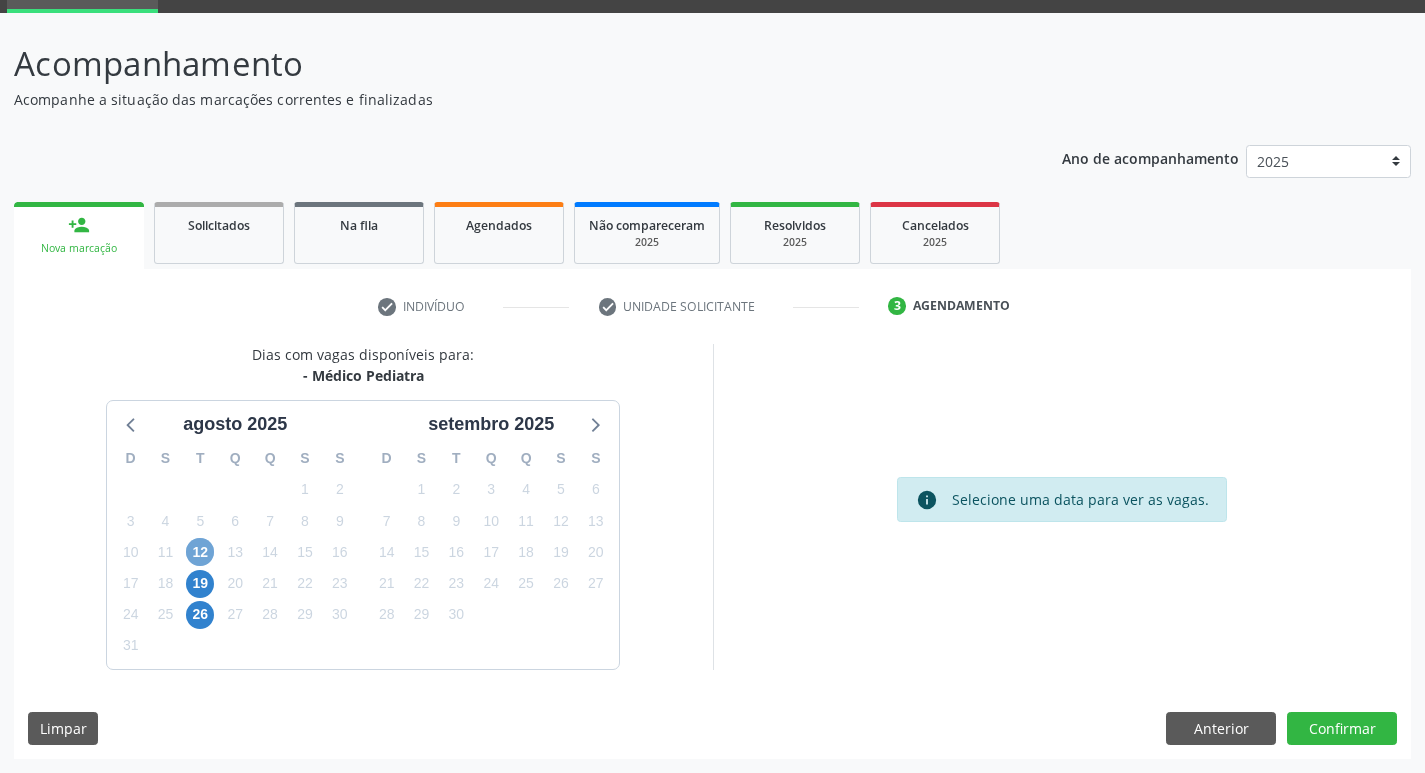 click on "12" at bounding box center (200, 552) 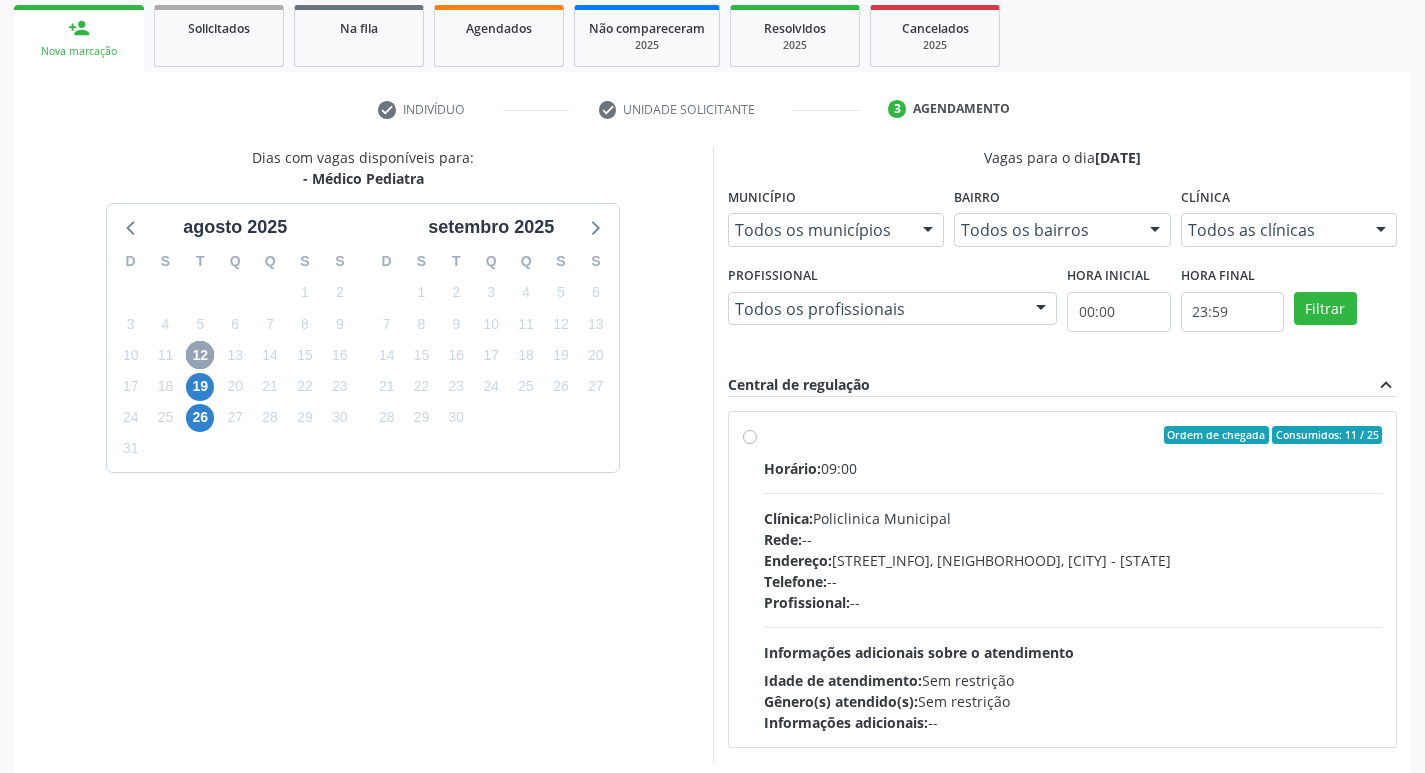 scroll, scrollTop: 376, scrollLeft: 0, axis: vertical 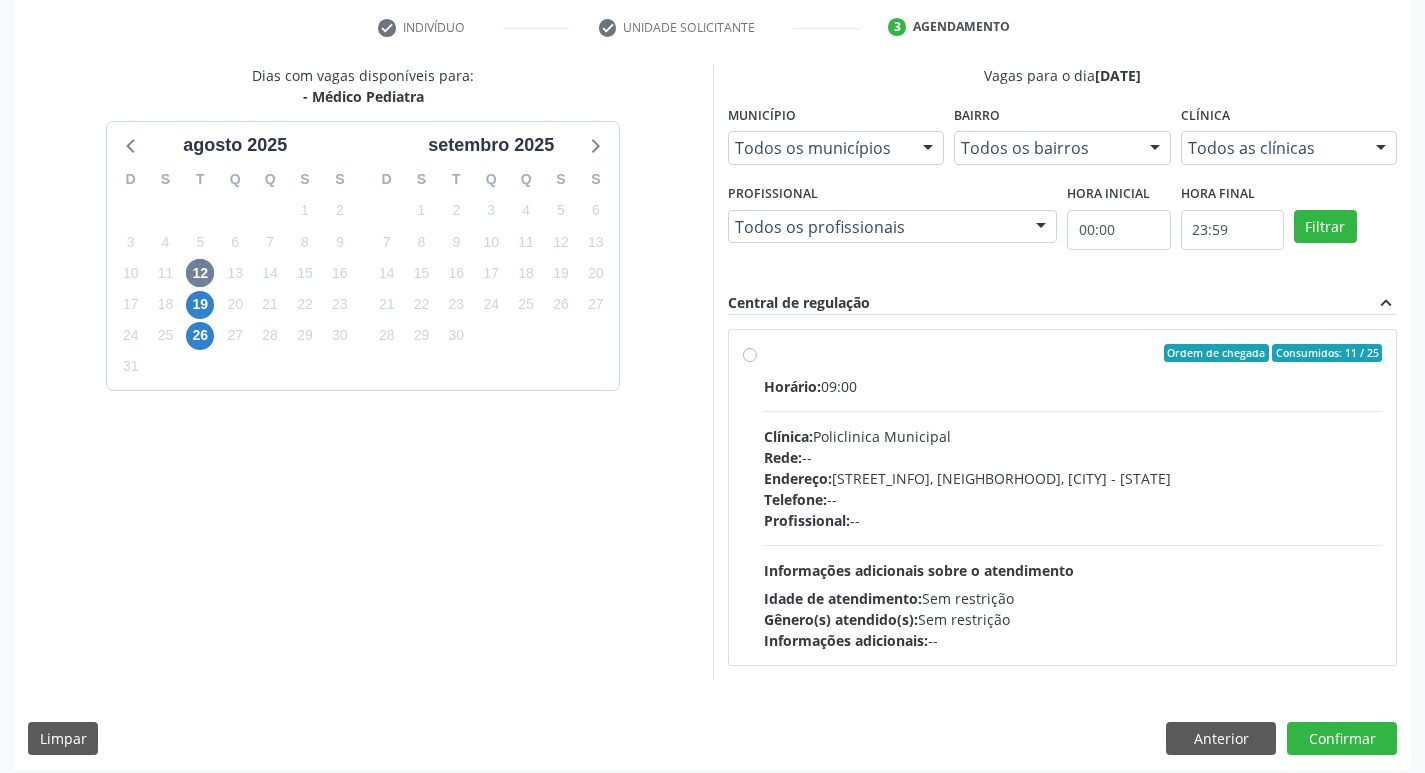 click on "Ordem de chegada
Consumidos: 11 / 25
Horário:   09:00
Clínica:  Policlinica Municipal
Rede:
--
Endereço:   Predio, nº S/N, [NEIGHBORHOOD], [CITY] - [STATE]
Telefone:   --
Profissional:
--
Informações adicionais sobre o atendimento
Idade de atendimento:
Sem restrição
Gênero(s) atendido(s):
Sem restrição
Informações adicionais:
--" at bounding box center (1073, 497) 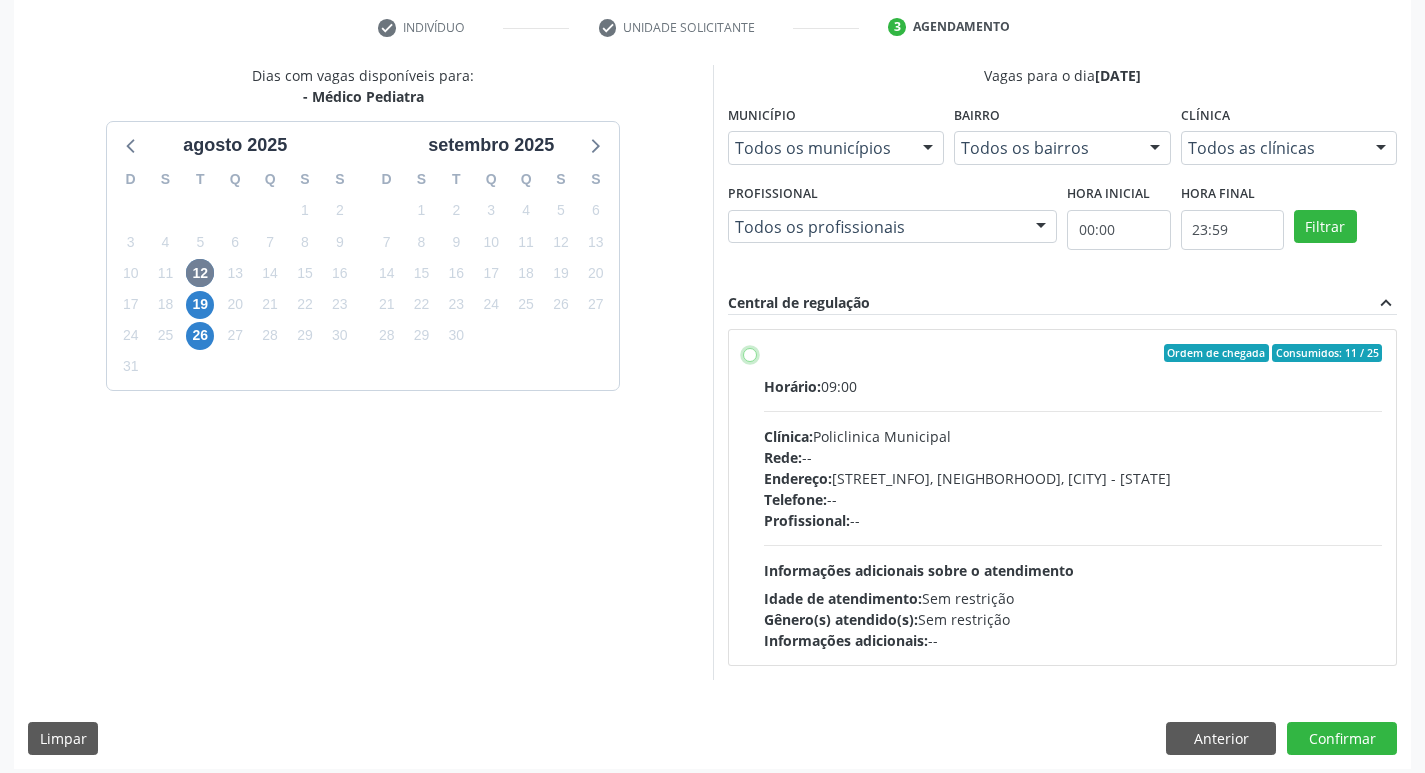 click on "Ordem de chegada
Consumidos: 11 / 25
Horário:   09:00
Clínica:  Policlinica Municipal
Rede:
--
Endereço:   Predio, nº S/N, [NEIGHBORHOOD], [CITY] - [STATE]
Telefone:   --
Profissional:
--
Informações adicionais sobre o atendimento
Idade de atendimento:
Sem restrição
Gênero(s) atendido(s):
Sem restrição
Informações adicionais:
--" at bounding box center [750, 353] 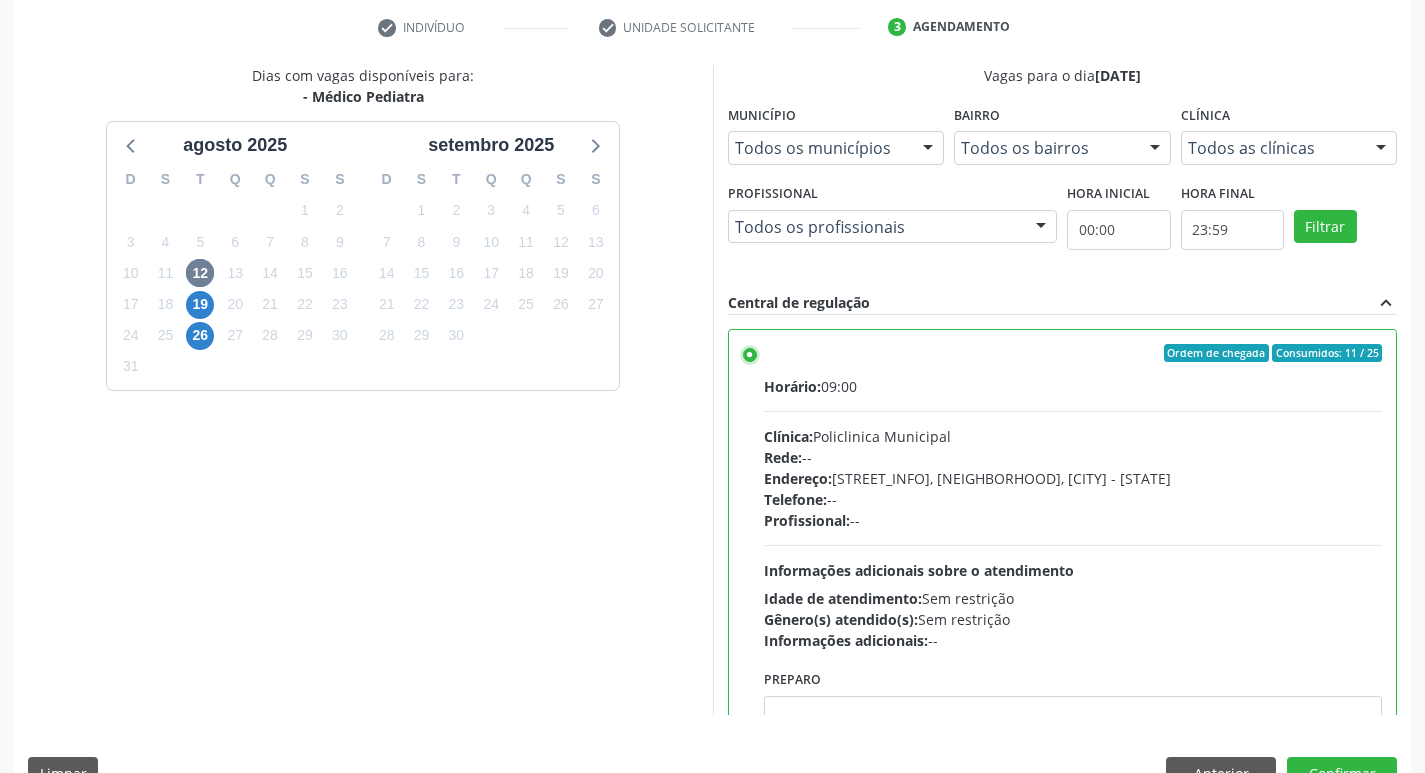 scroll, scrollTop: 422, scrollLeft: 0, axis: vertical 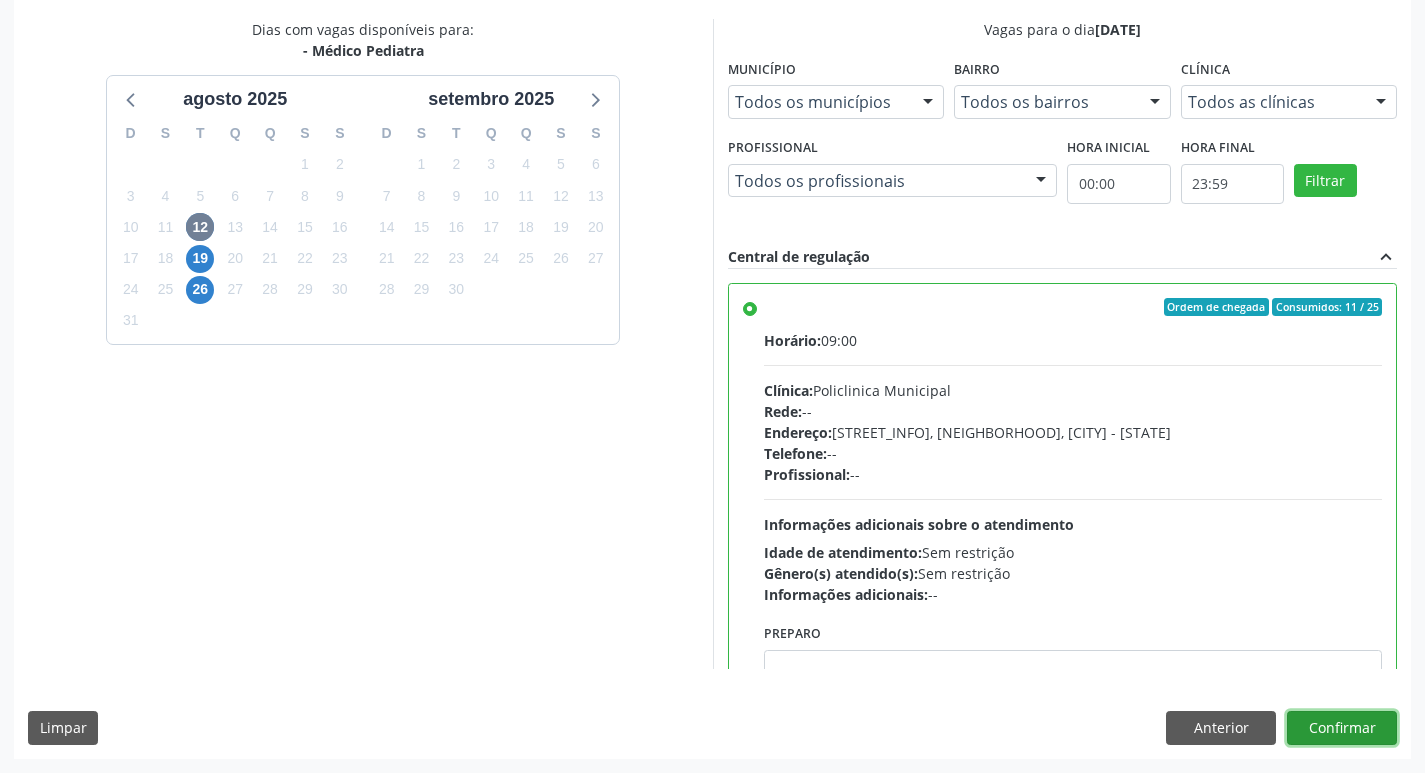 click on "Confirmar" at bounding box center [1342, 728] 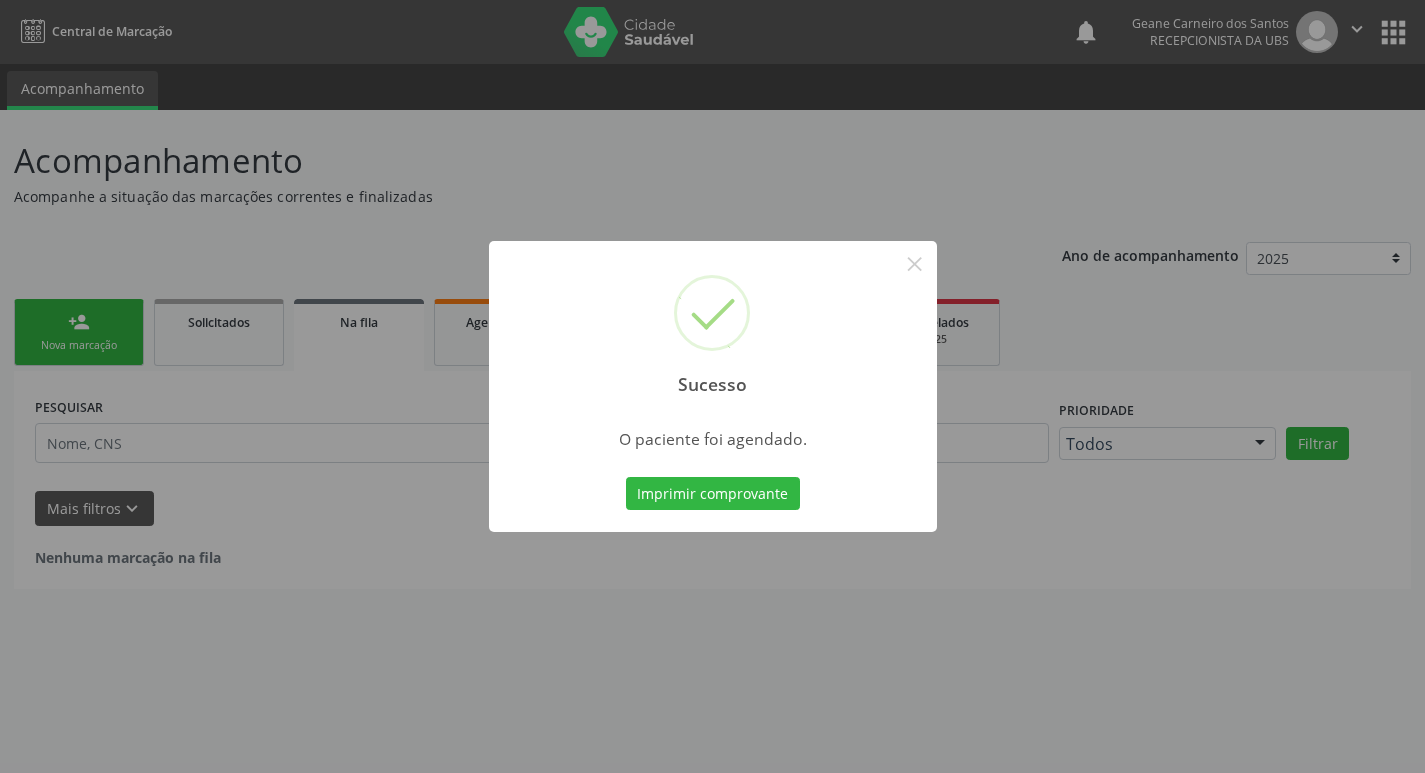 scroll, scrollTop: 0, scrollLeft: 0, axis: both 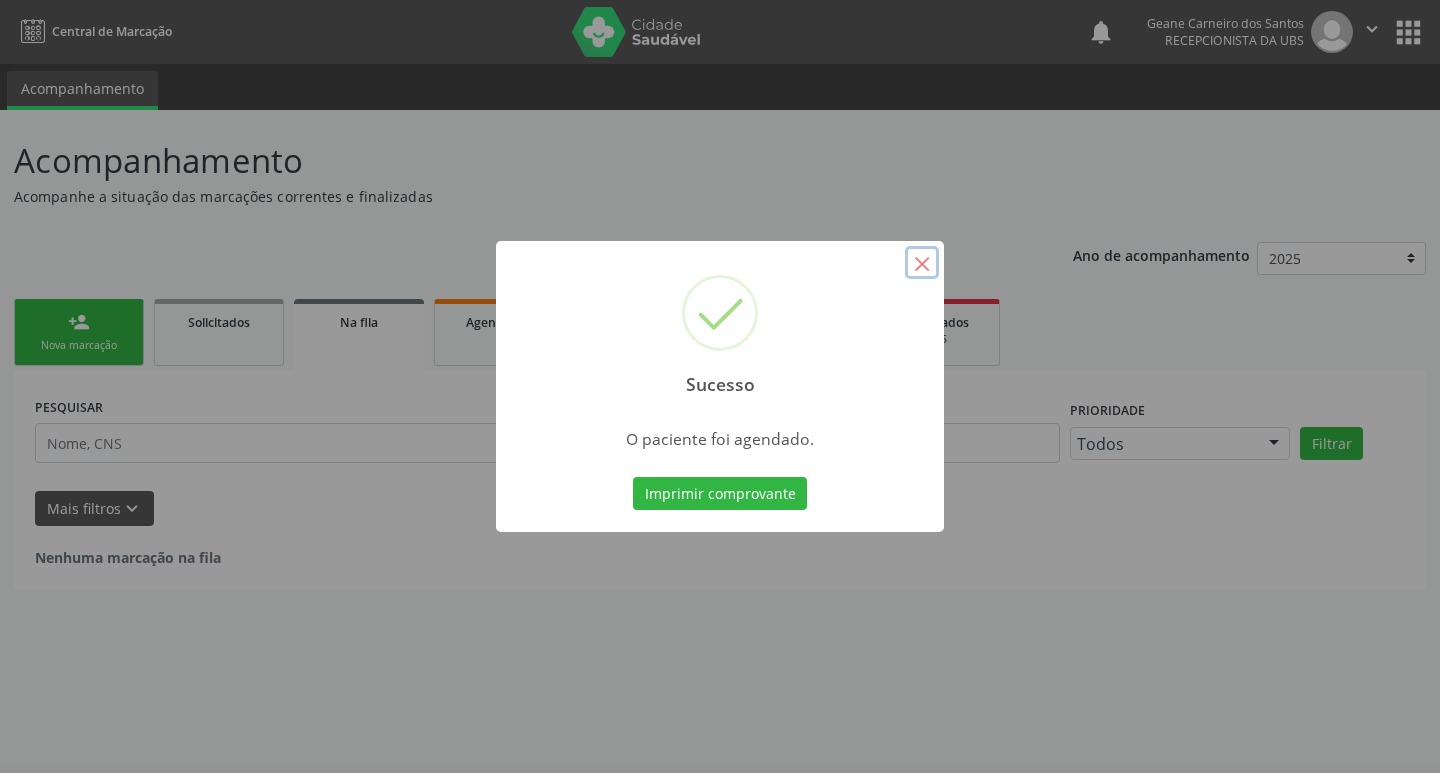 click on "×" at bounding box center (922, 263) 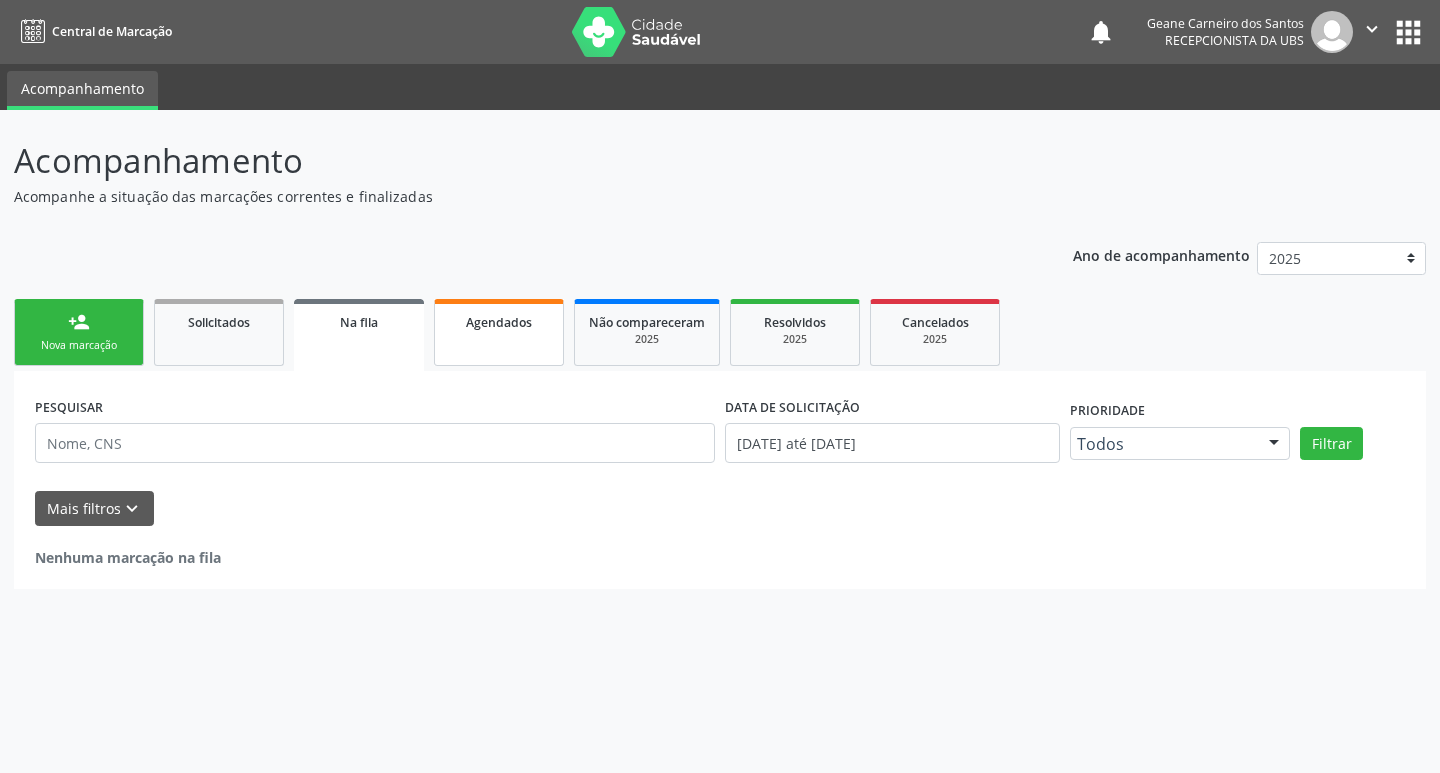 click on "Agendados" at bounding box center (499, 332) 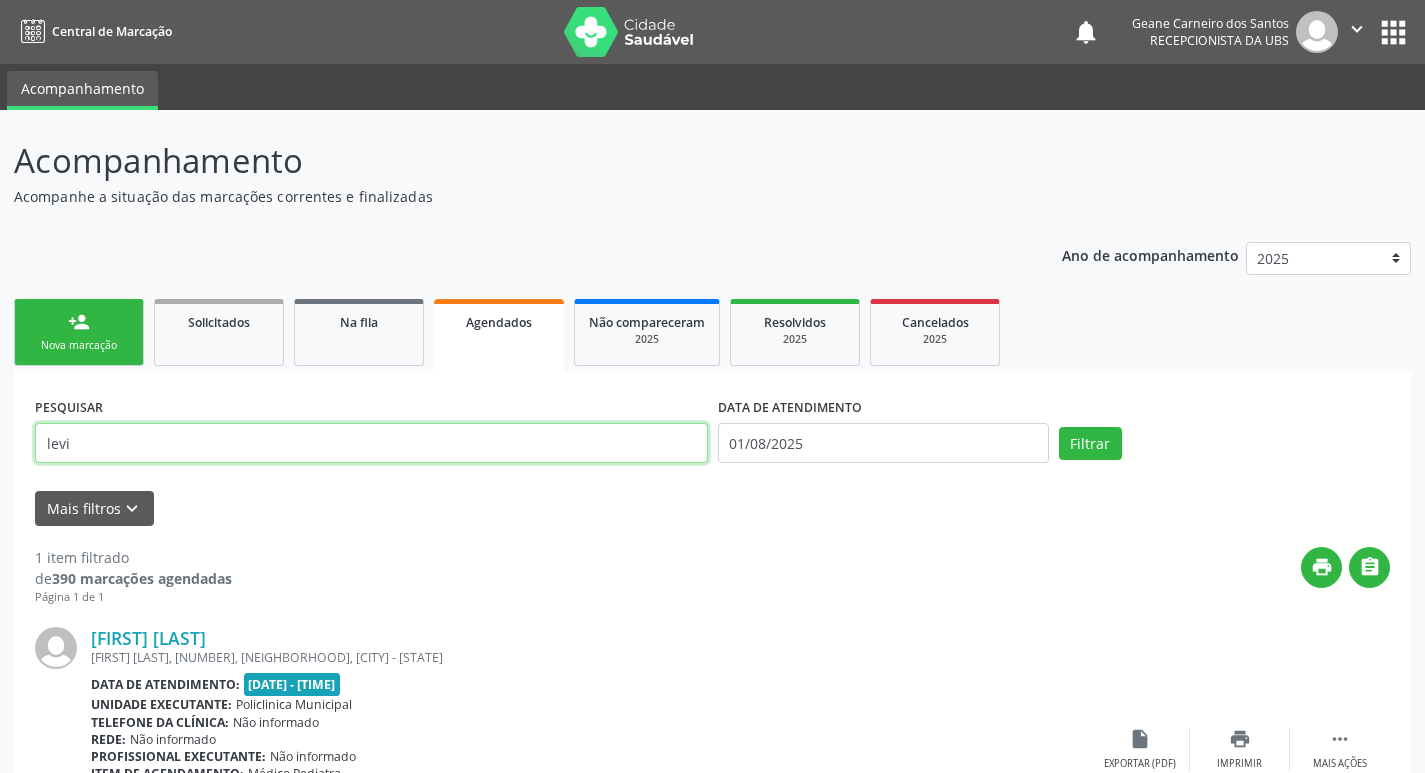 click on "levi" at bounding box center (371, 443) 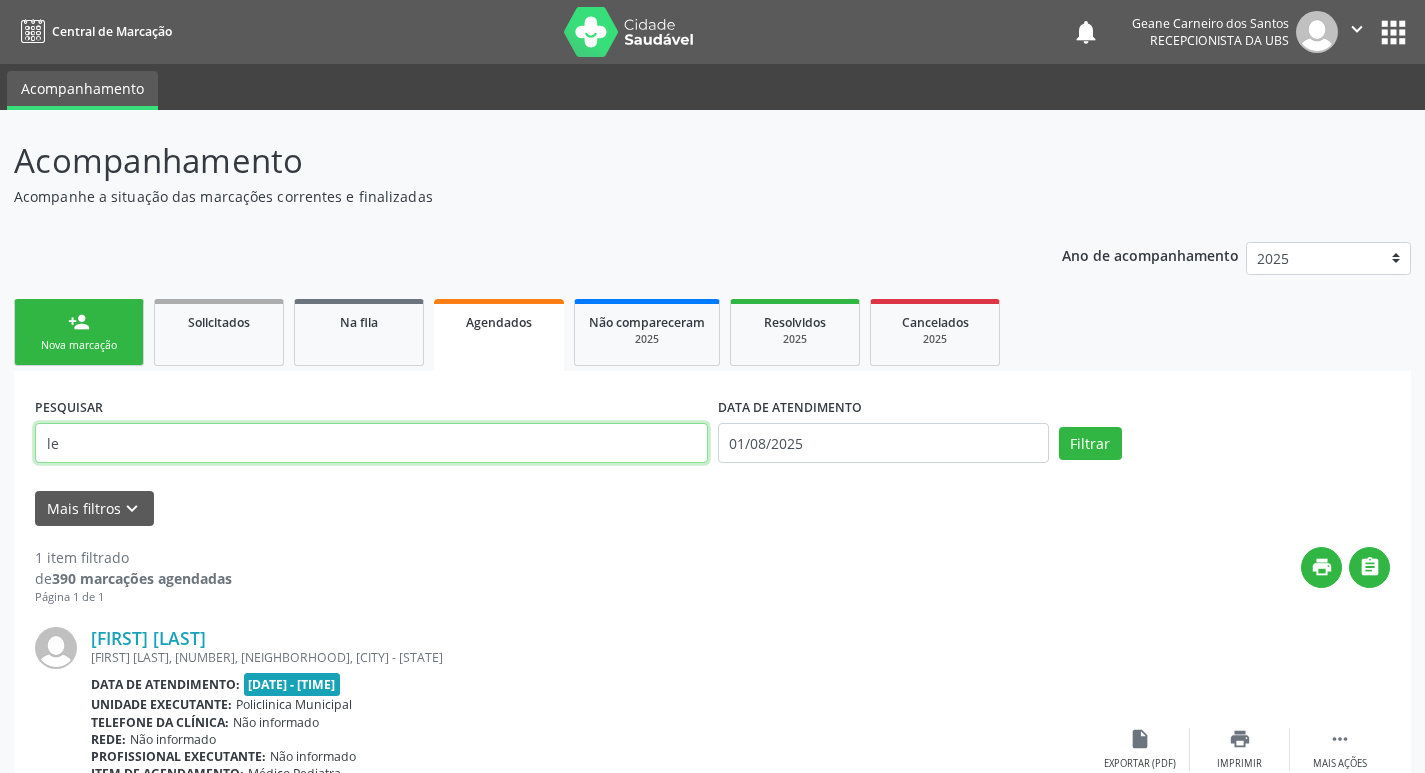type on "l" 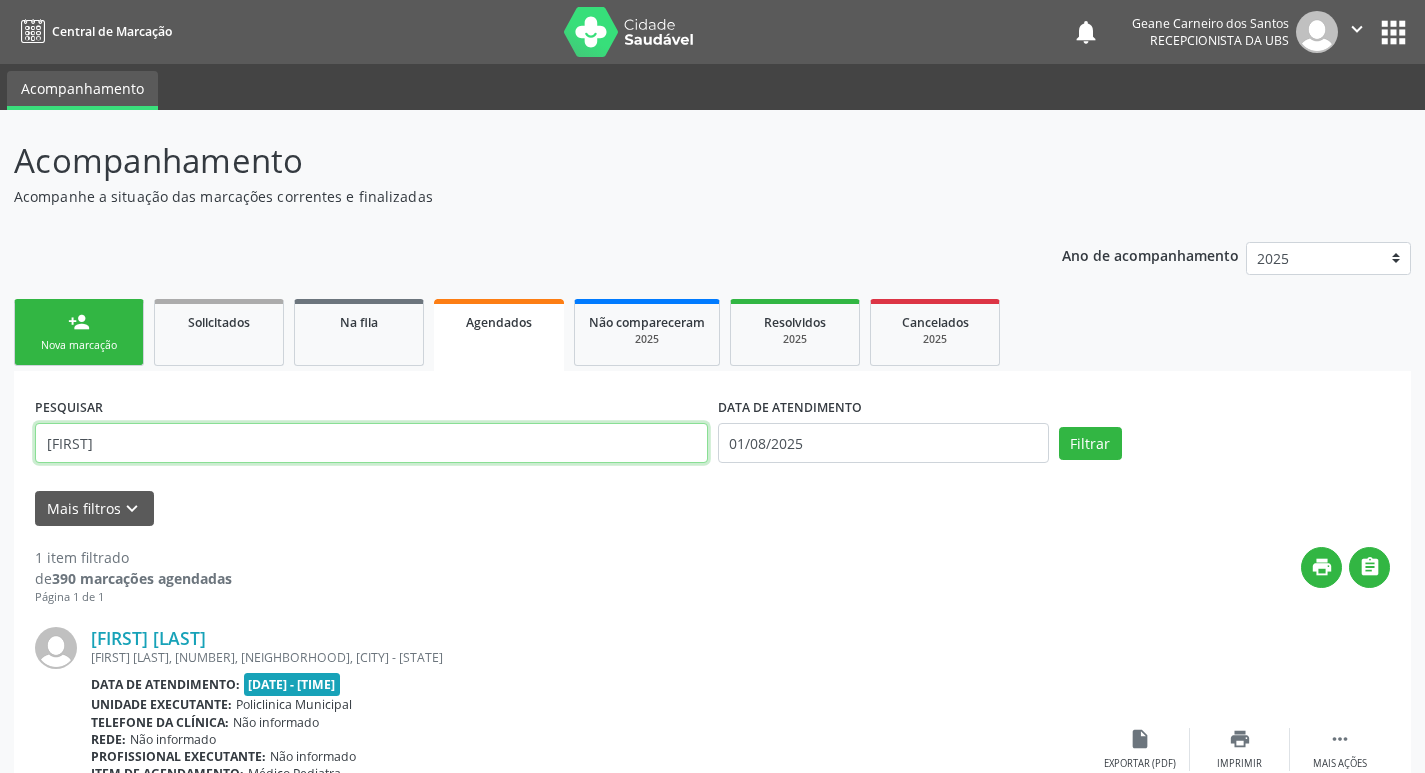 type on "[FIRST]" 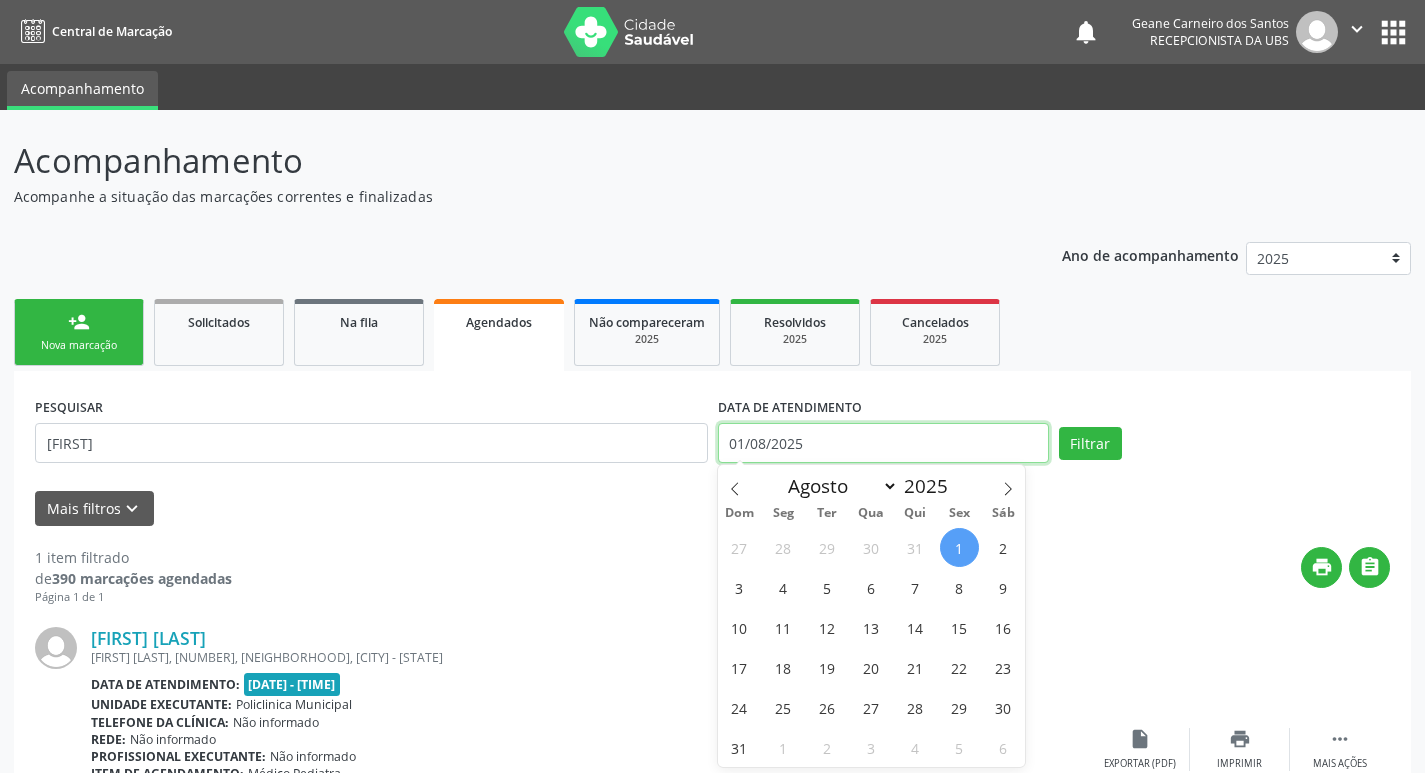 click on "01/08/2025" at bounding box center [883, 443] 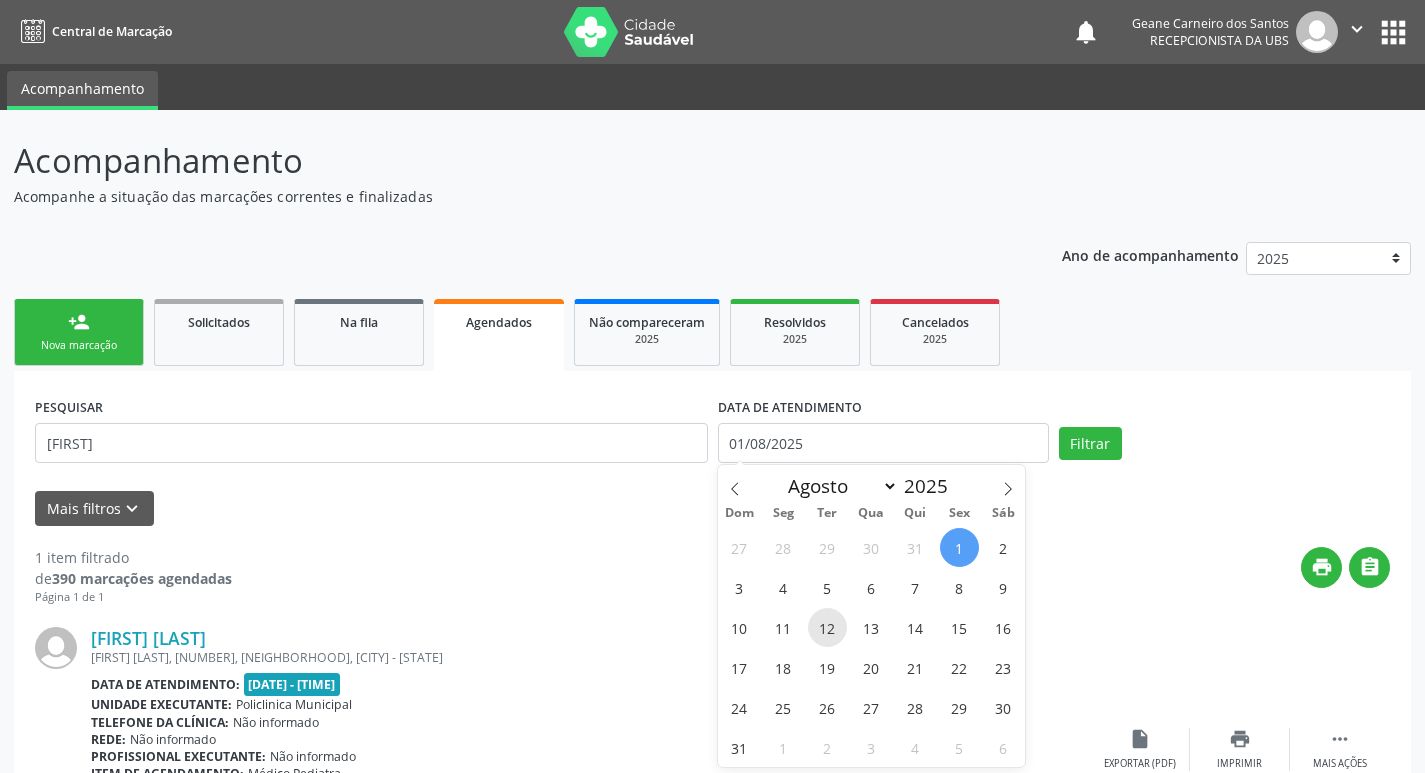 click on "12" at bounding box center (827, 627) 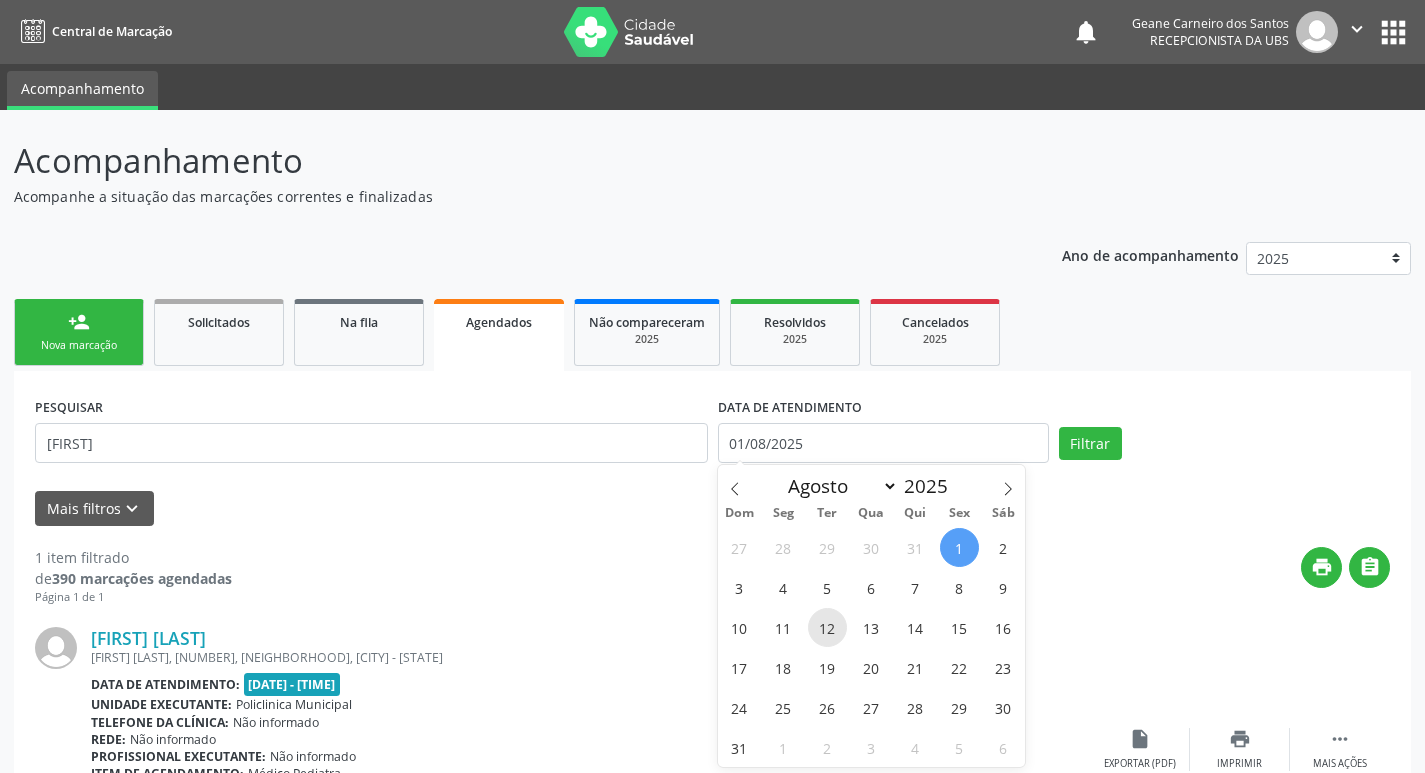 type on "[DATE]" 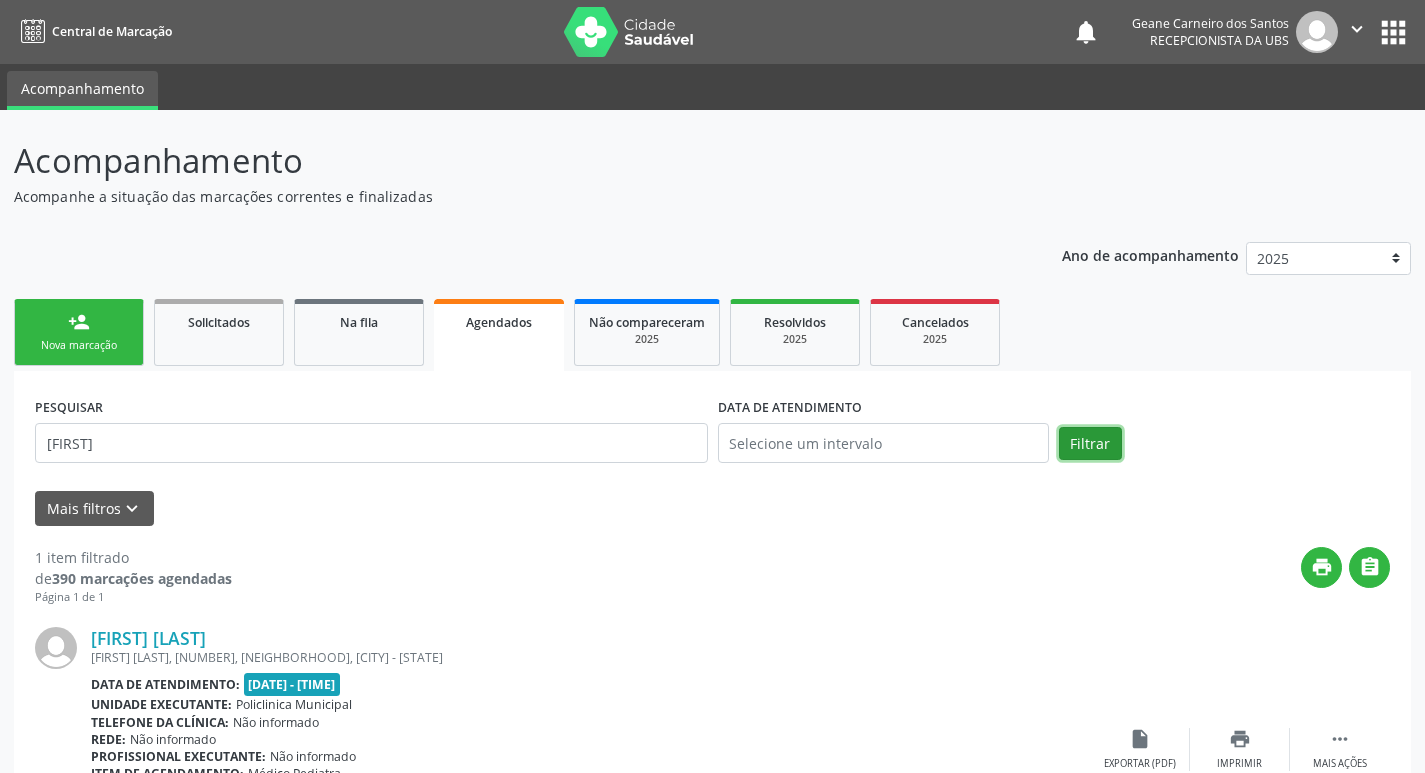 click on "Filtrar" at bounding box center [1090, 444] 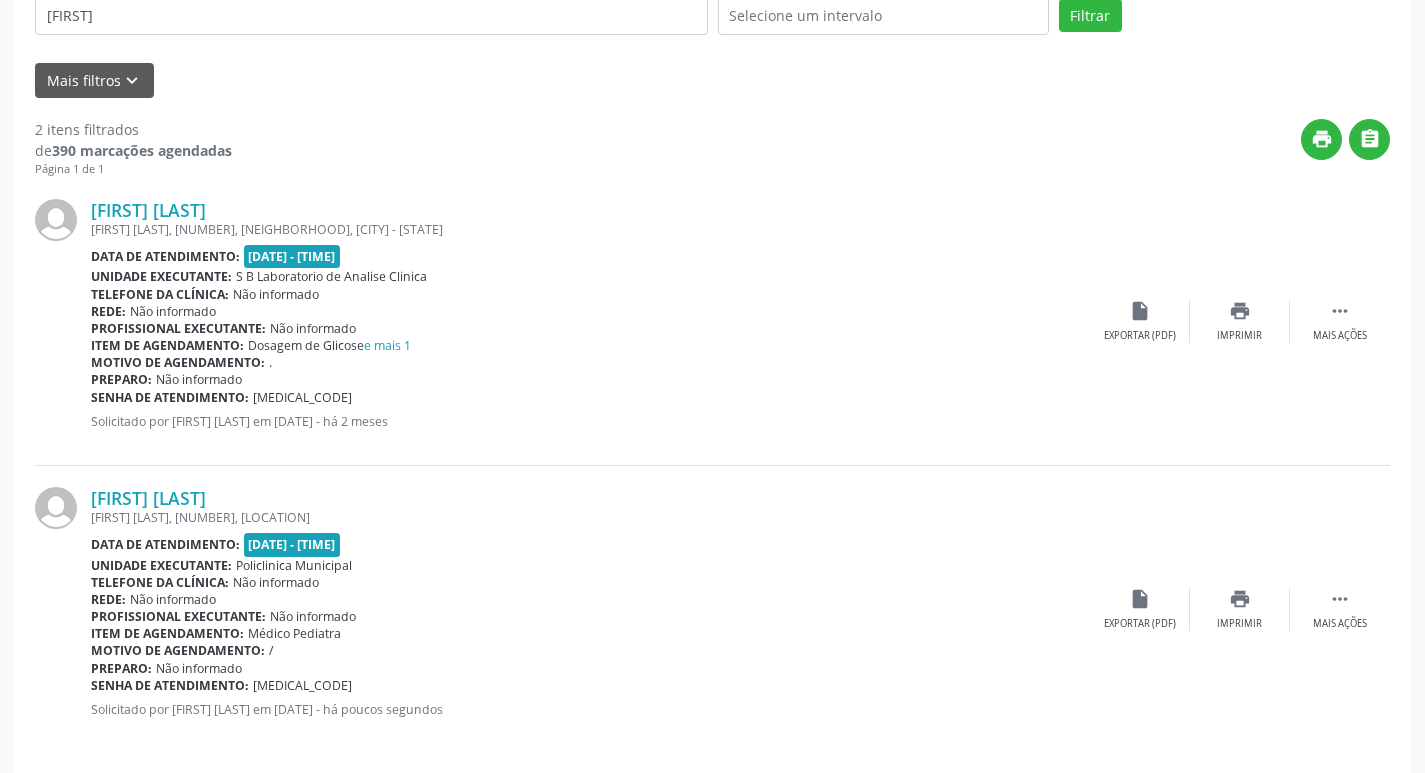 scroll, scrollTop: 443, scrollLeft: 0, axis: vertical 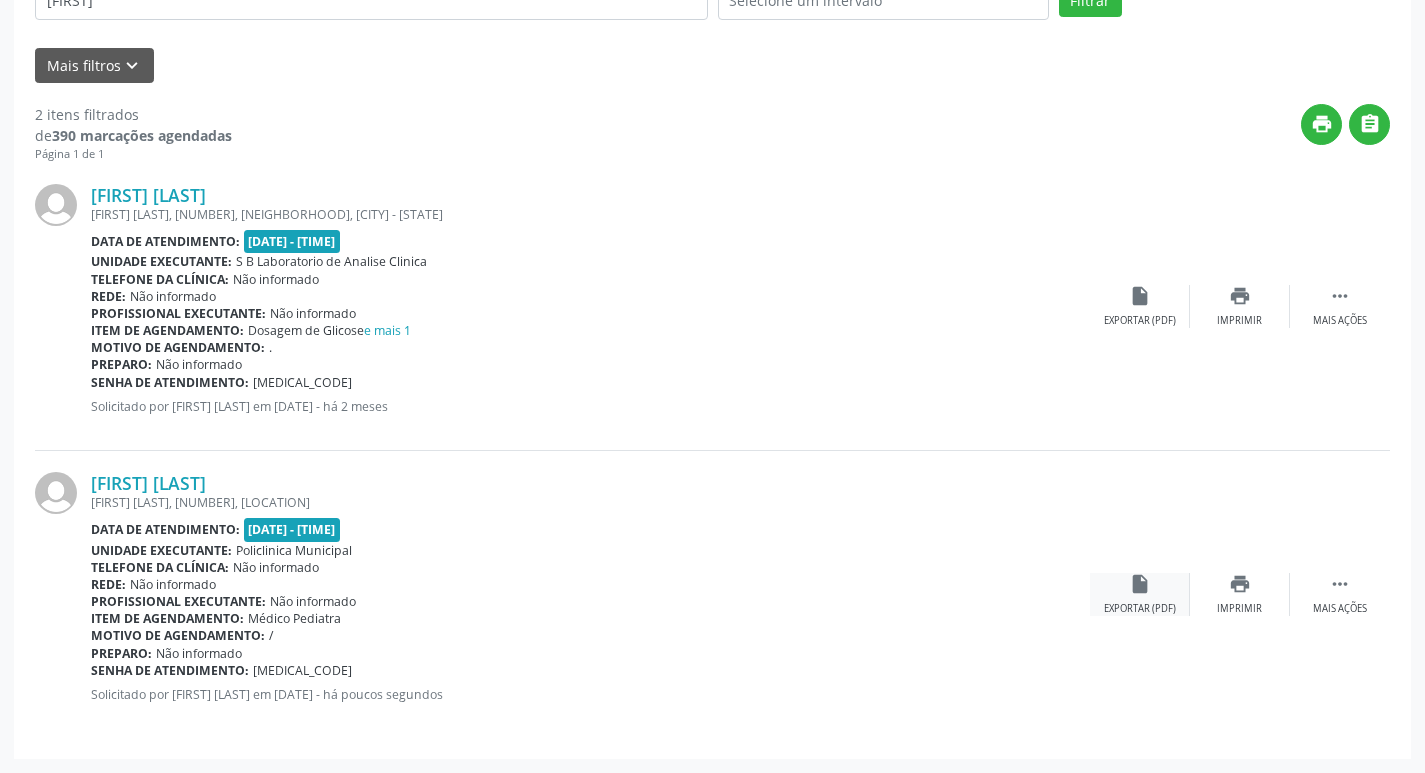 click on "insert_drive_file
Exportar (PDF)" at bounding box center [1140, 594] 